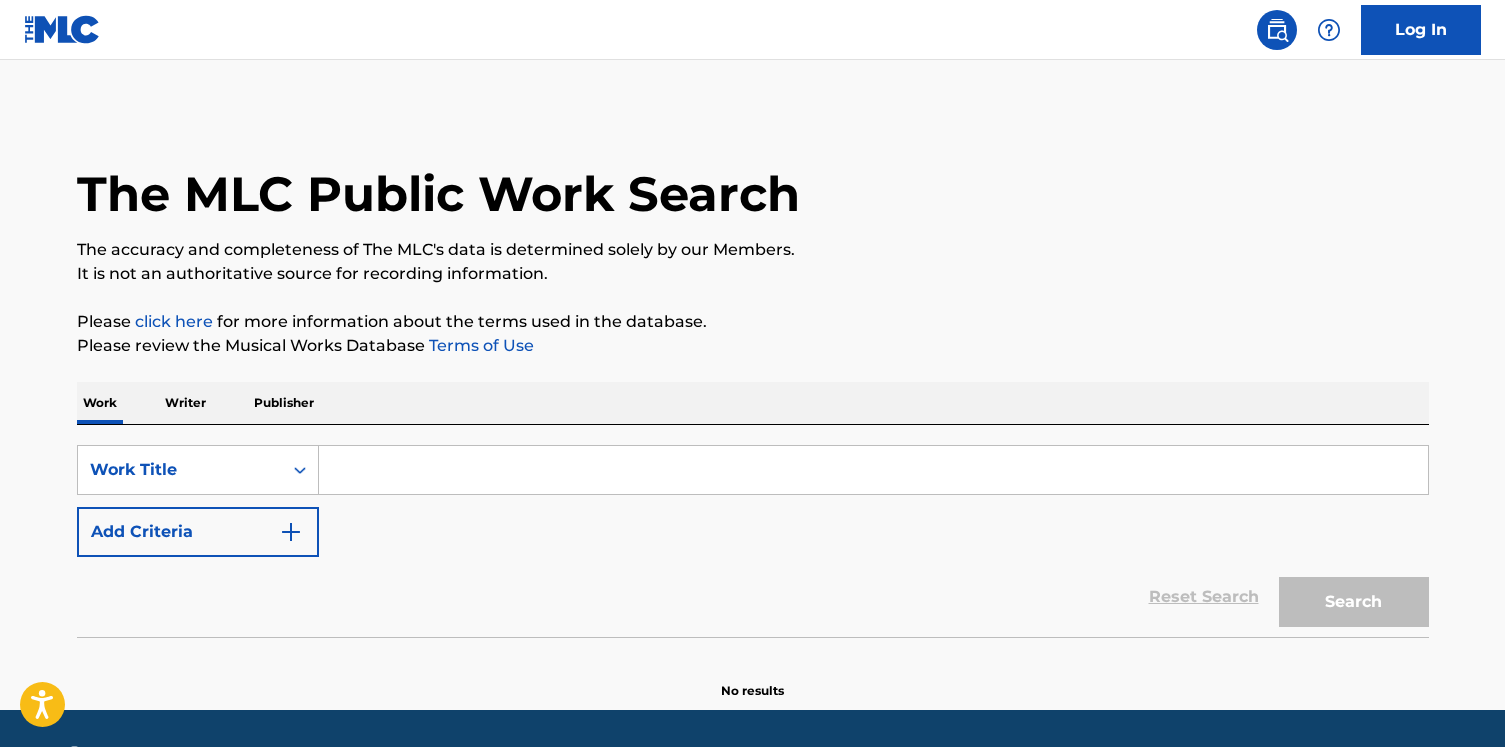 scroll, scrollTop: 0, scrollLeft: 0, axis: both 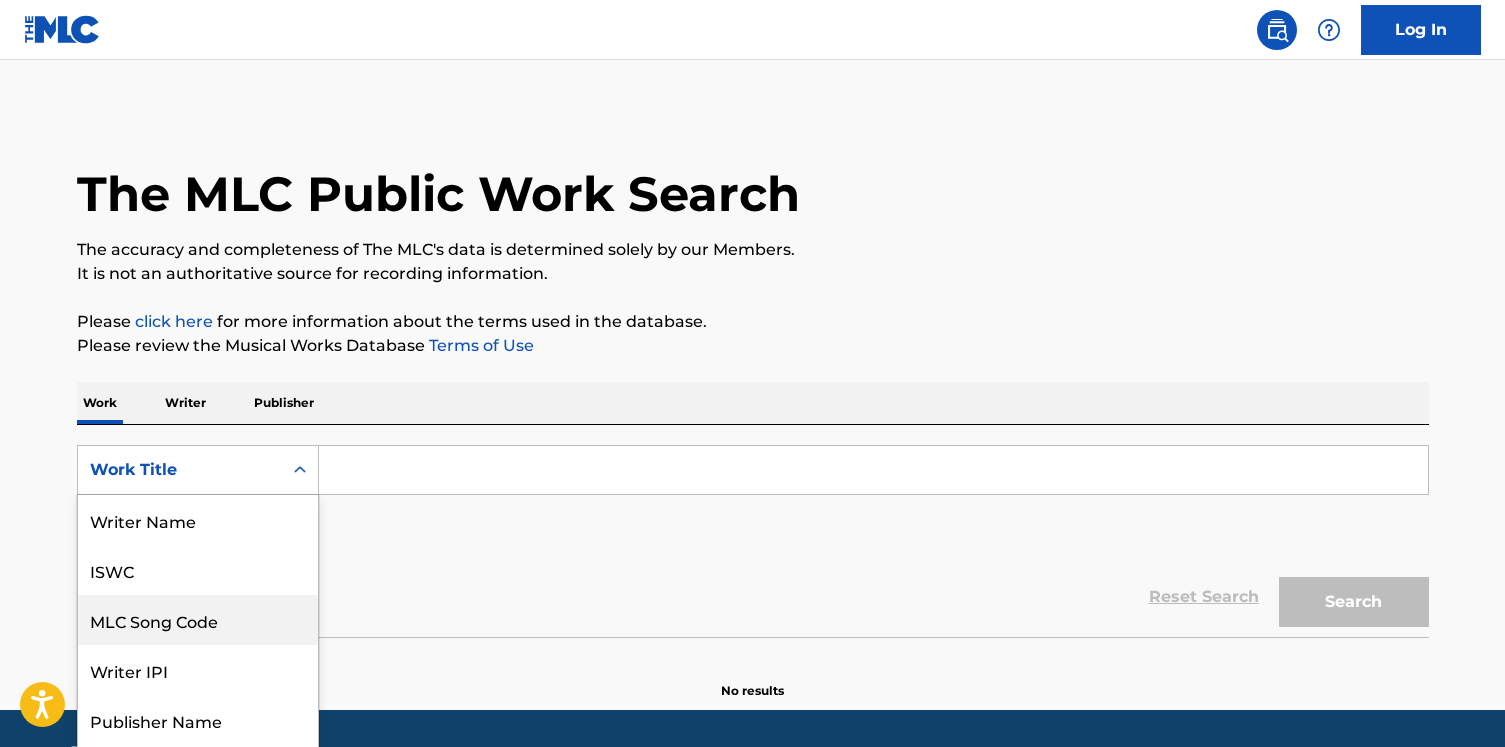 click on "MLC Song Code, 3 of 8. 8 results available. Use Up and Down to choose options, press Enter to select the currently focused option, press Escape to exit the menu, press Tab to select the option and exit the menu. Work Title Writer Name ISWC MLC Song Code Writer IPI Publisher Name Publisher IPI MLC Publisher Number Work Title" at bounding box center (198, 470) 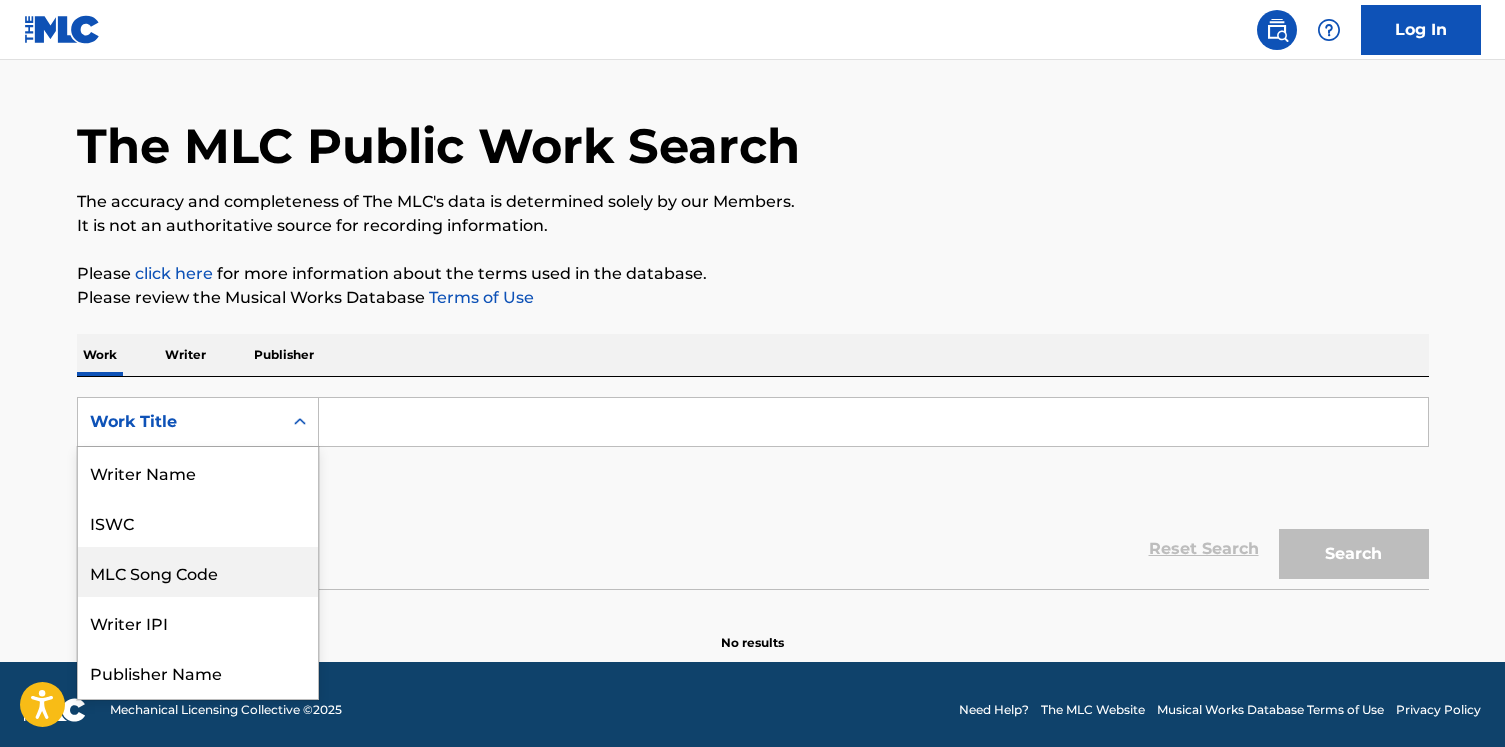 scroll, scrollTop: 100, scrollLeft: 0, axis: vertical 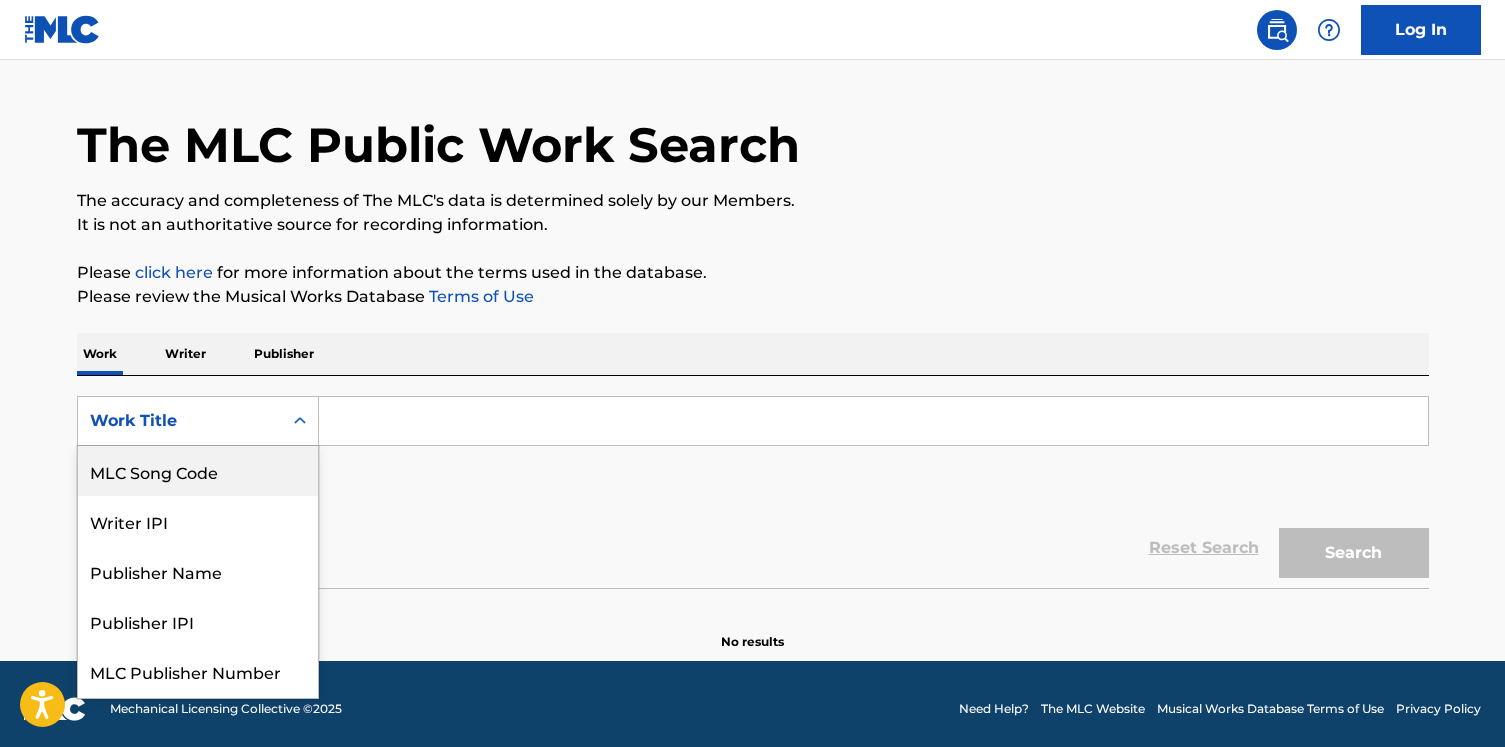 click on "MLC Song Code" at bounding box center (198, 471) 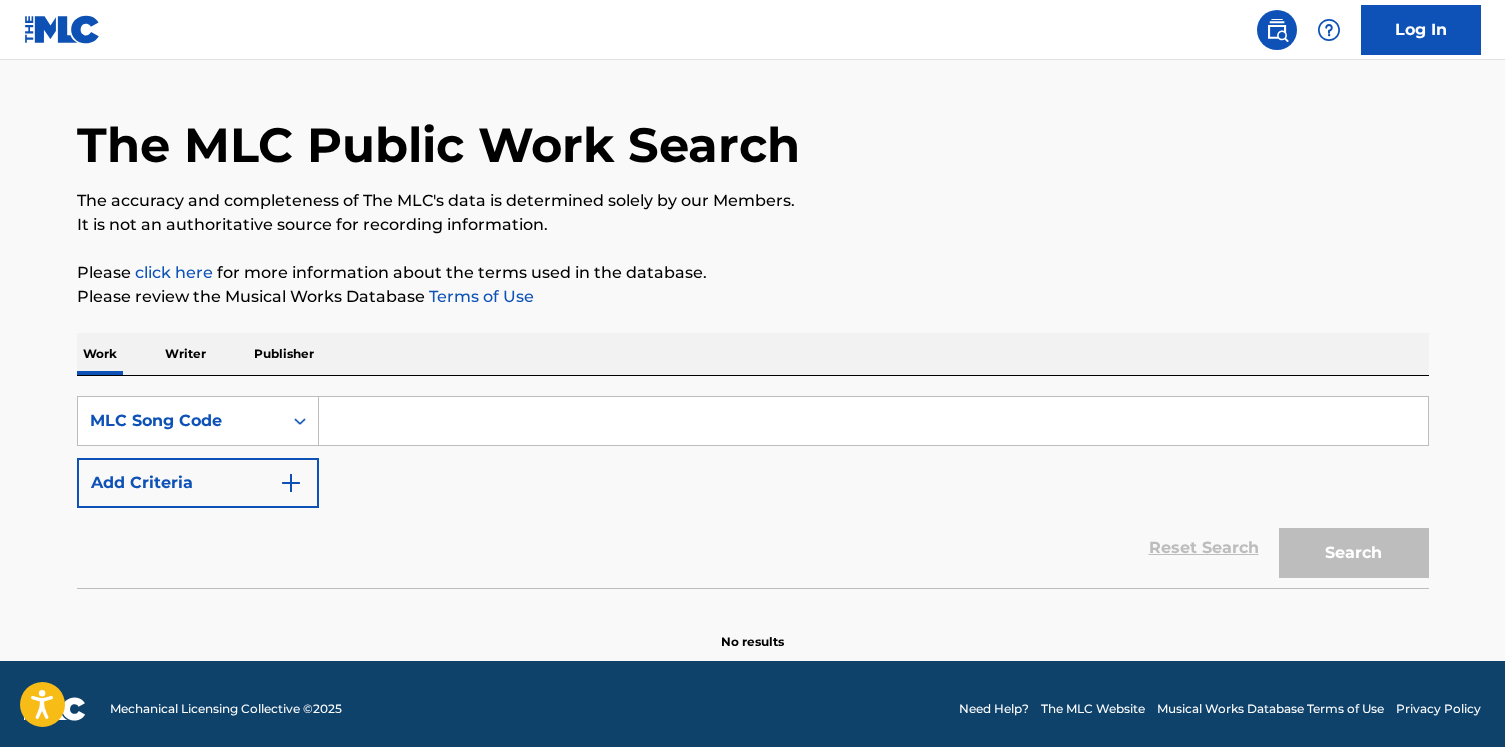 click at bounding box center (873, 421) 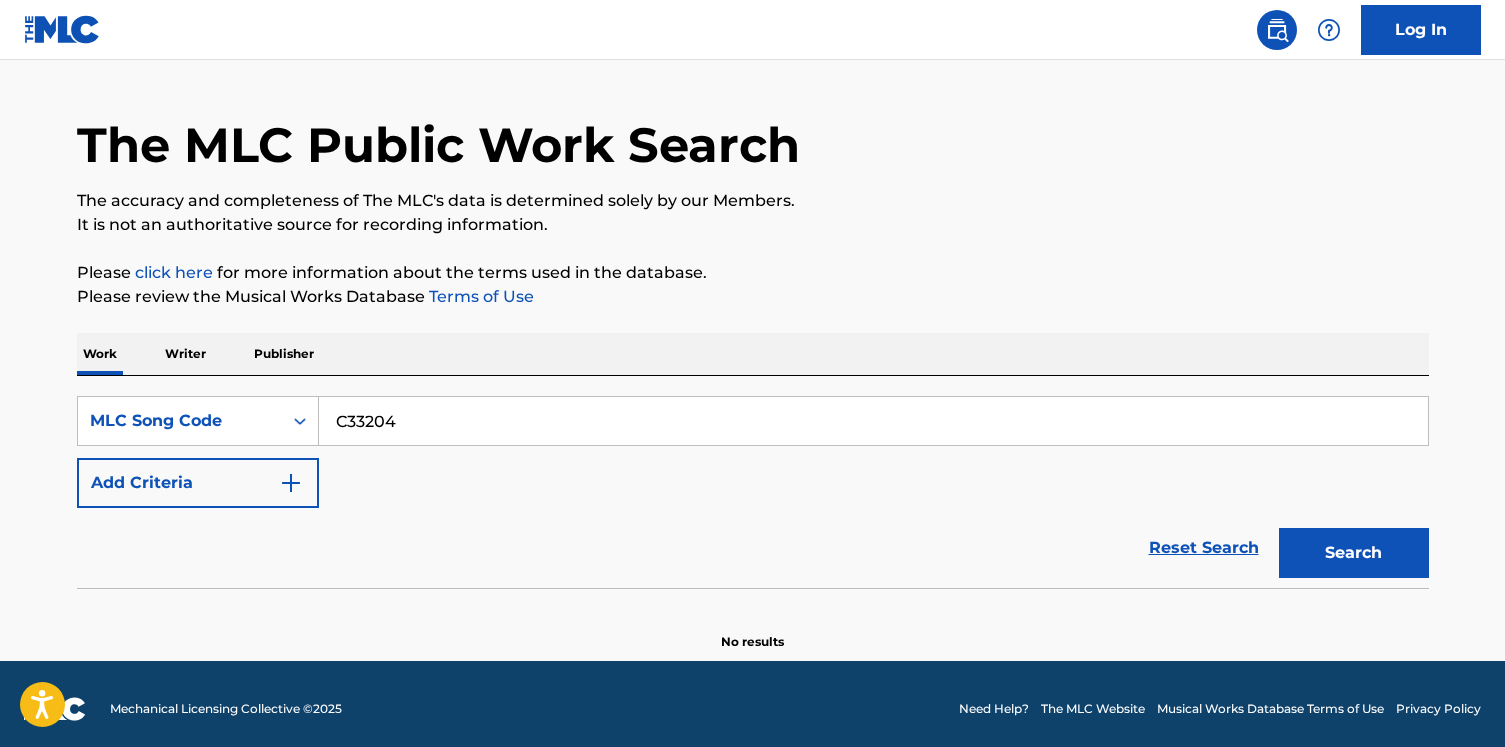 click on "Search" at bounding box center (1354, 553) 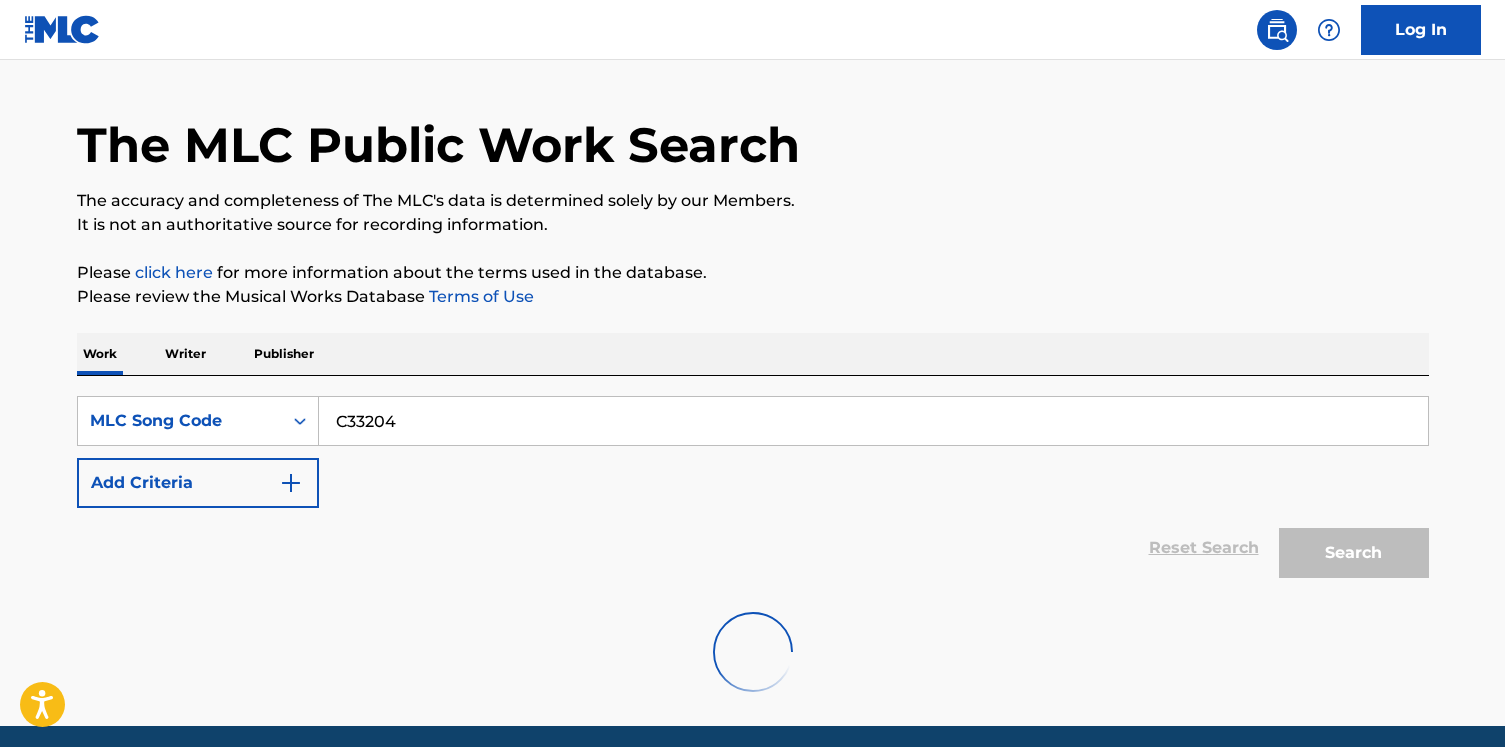 scroll, scrollTop: 124, scrollLeft: 0, axis: vertical 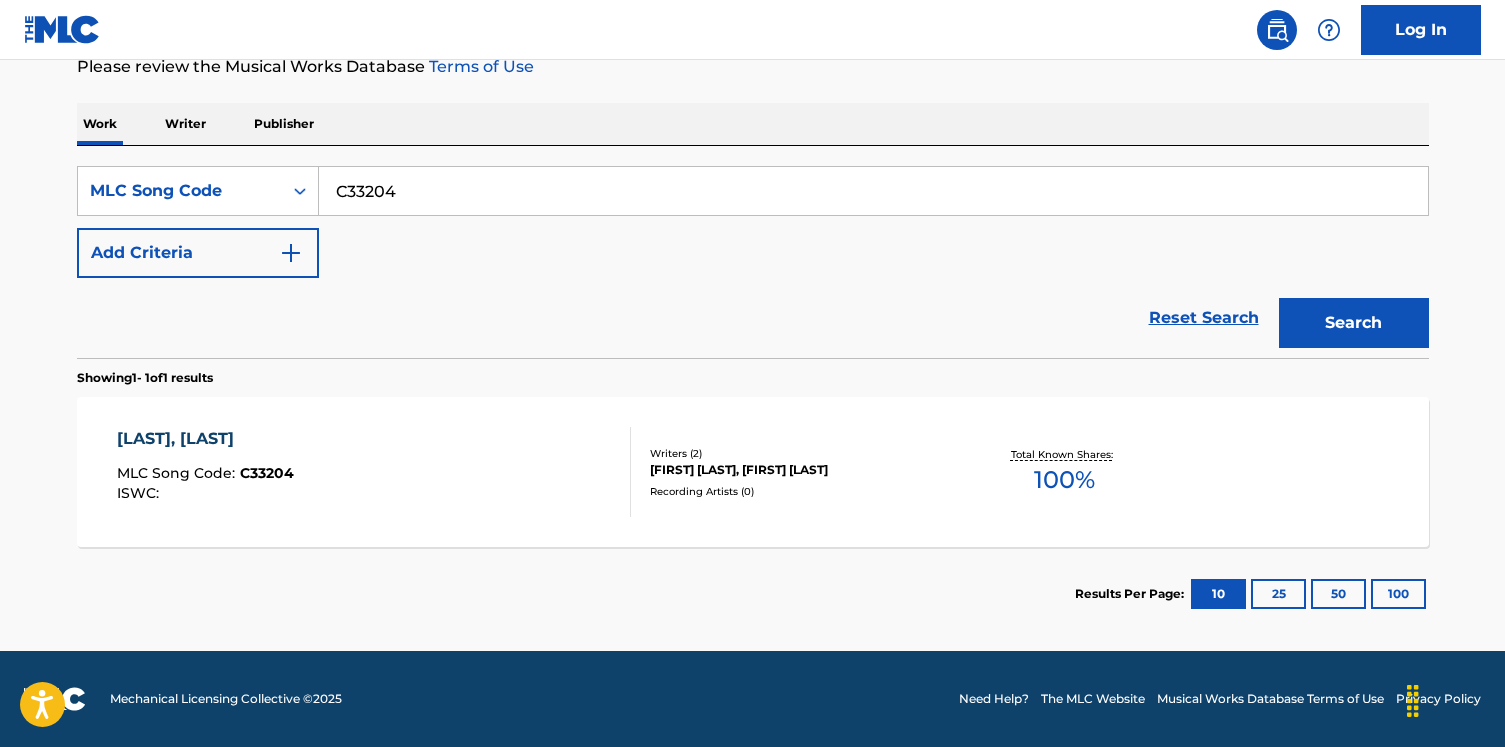 click on "C33204" at bounding box center [873, 191] 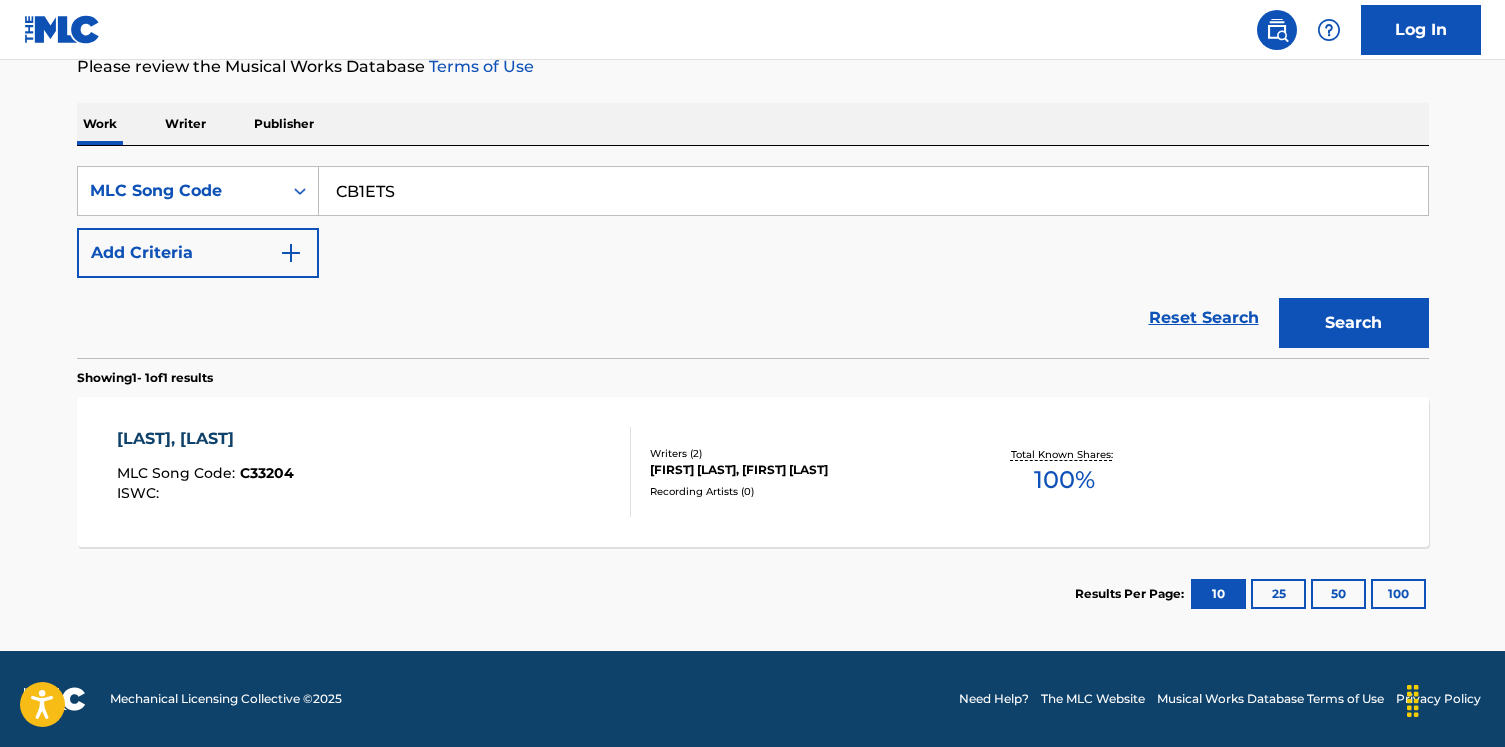 type on "CB1ETS" 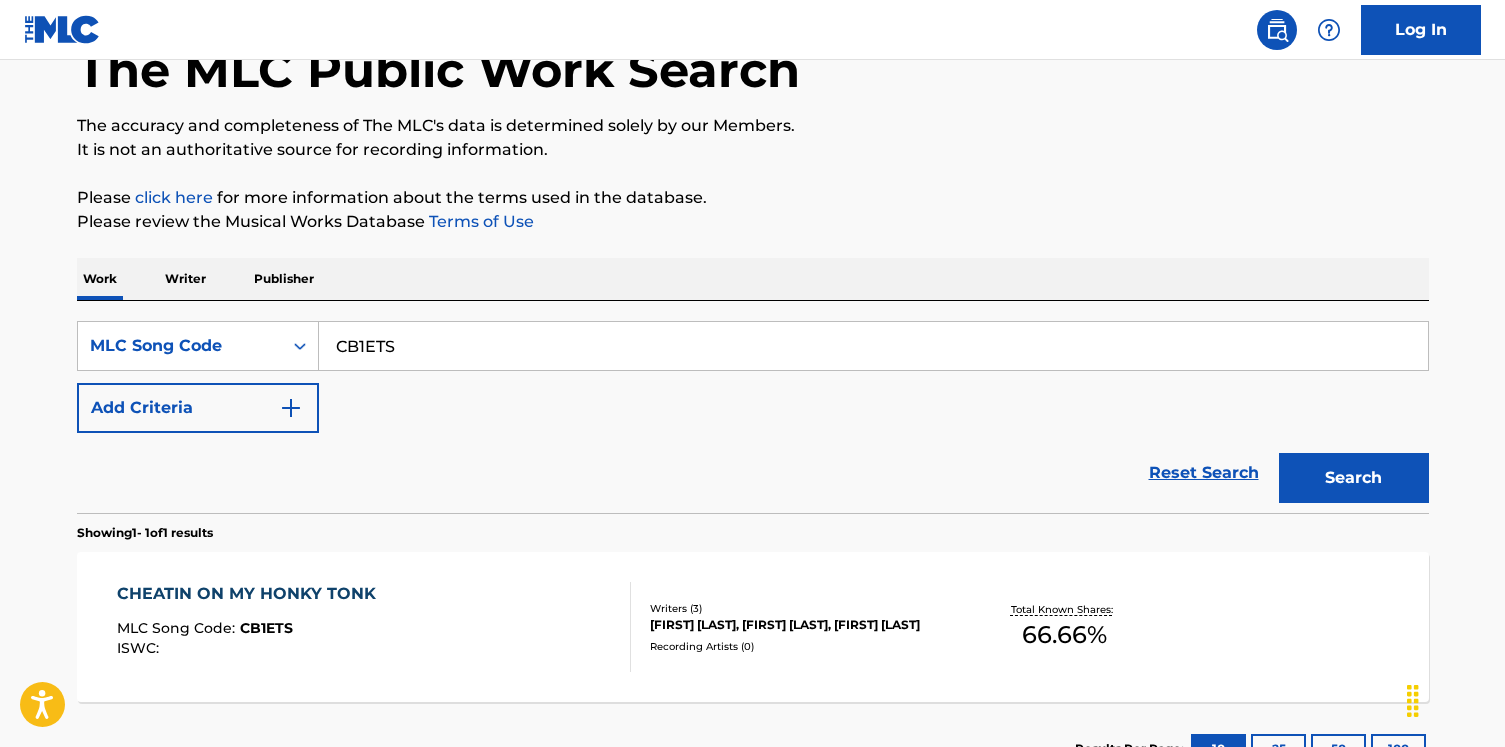 scroll, scrollTop: 279, scrollLeft: 0, axis: vertical 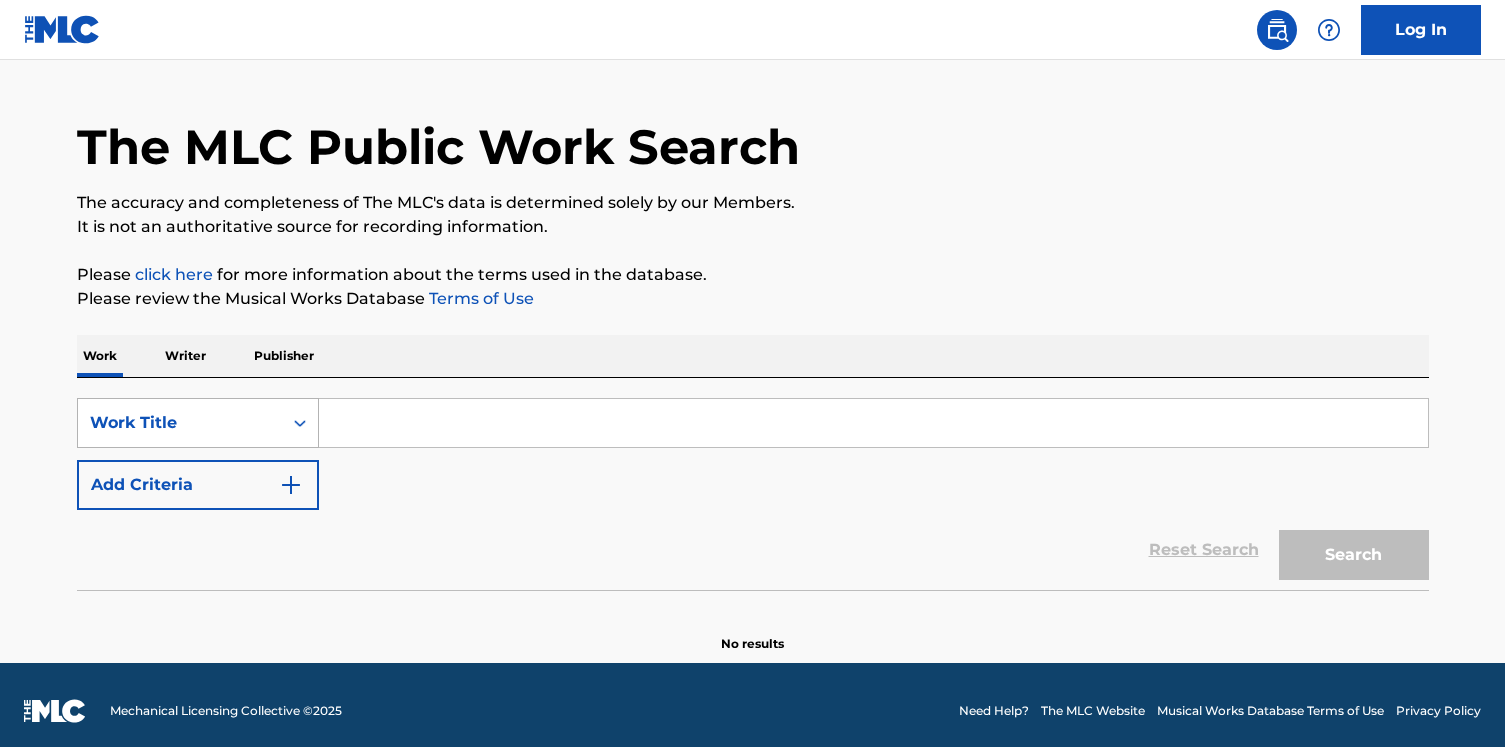 click on "Work Title" at bounding box center [198, 423] 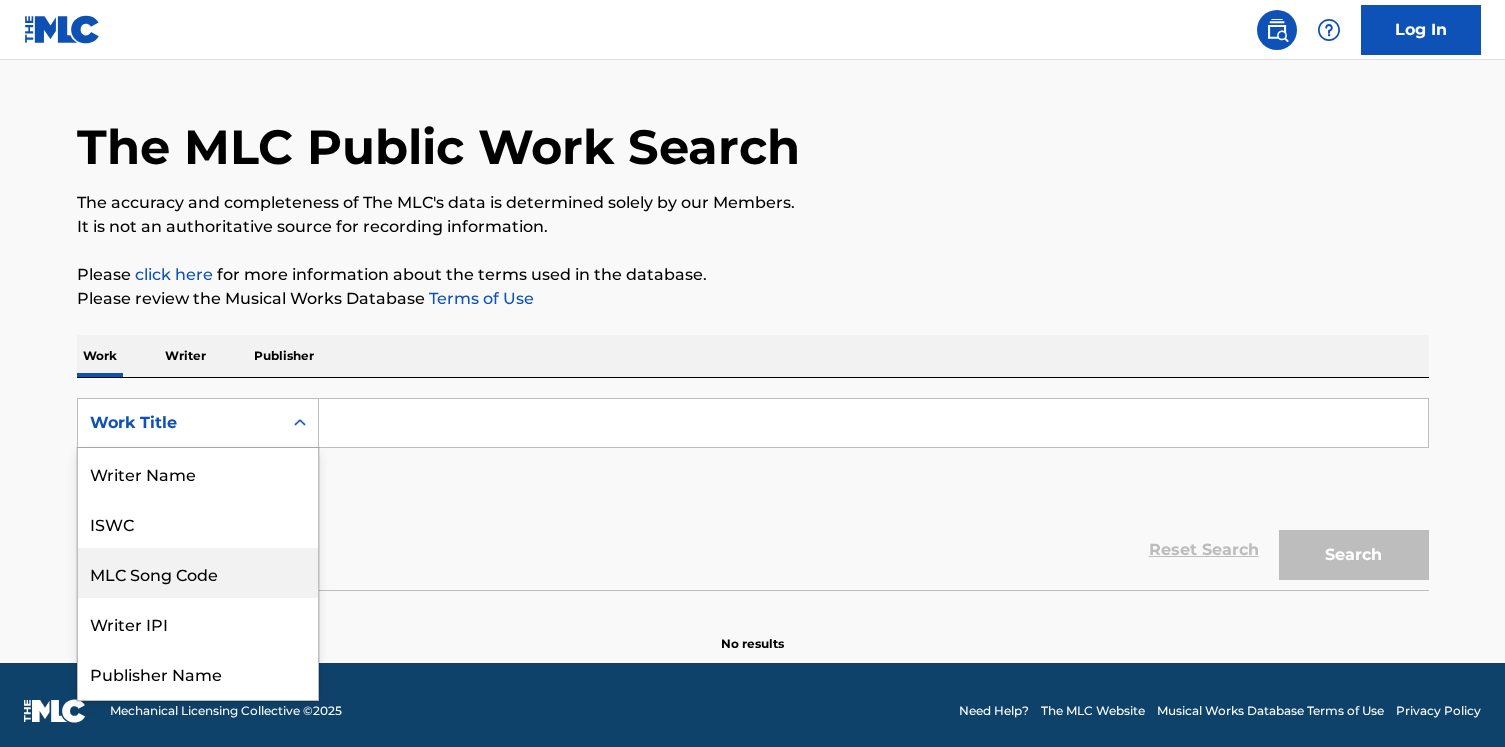 scroll, scrollTop: 49, scrollLeft: 0, axis: vertical 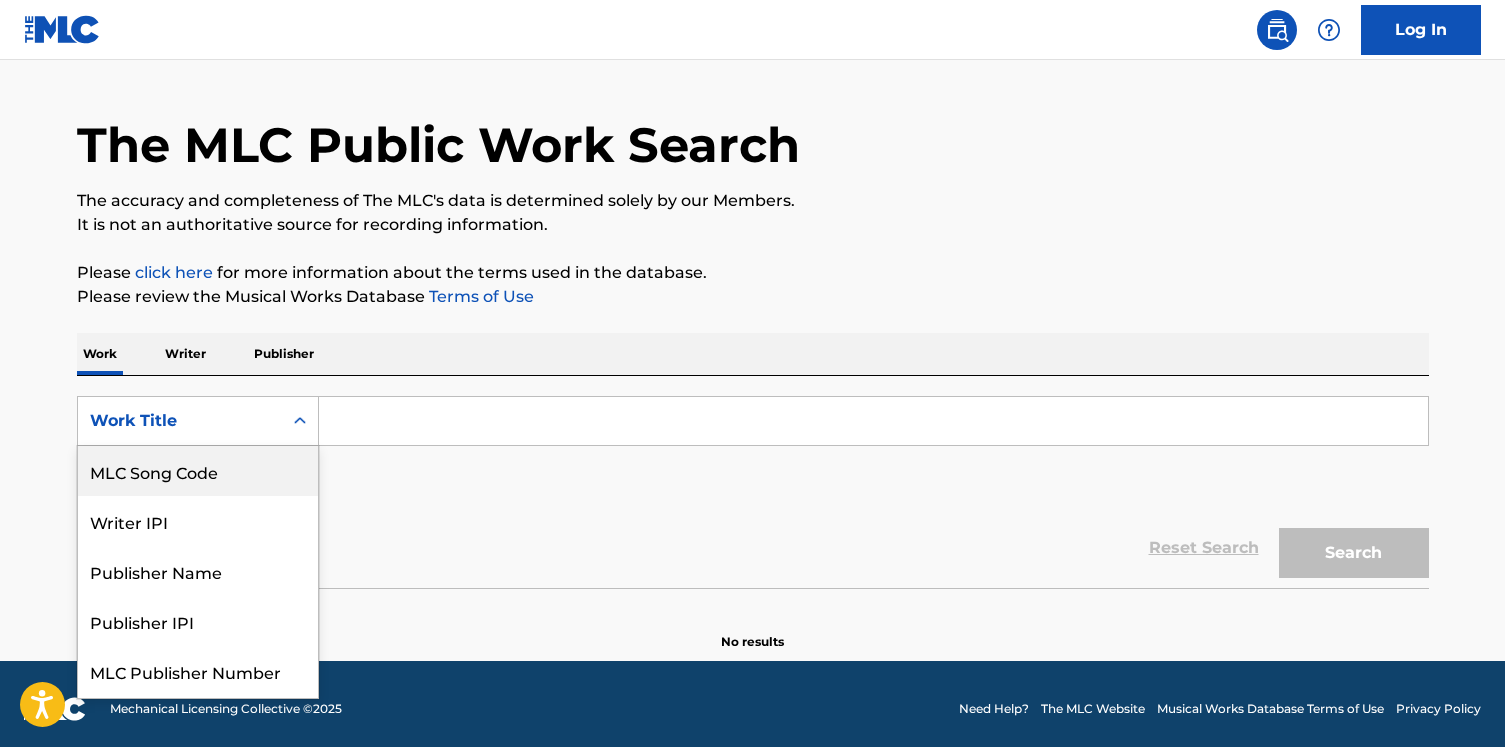 click on "MLC Song Code" at bounding box center [198, 471] 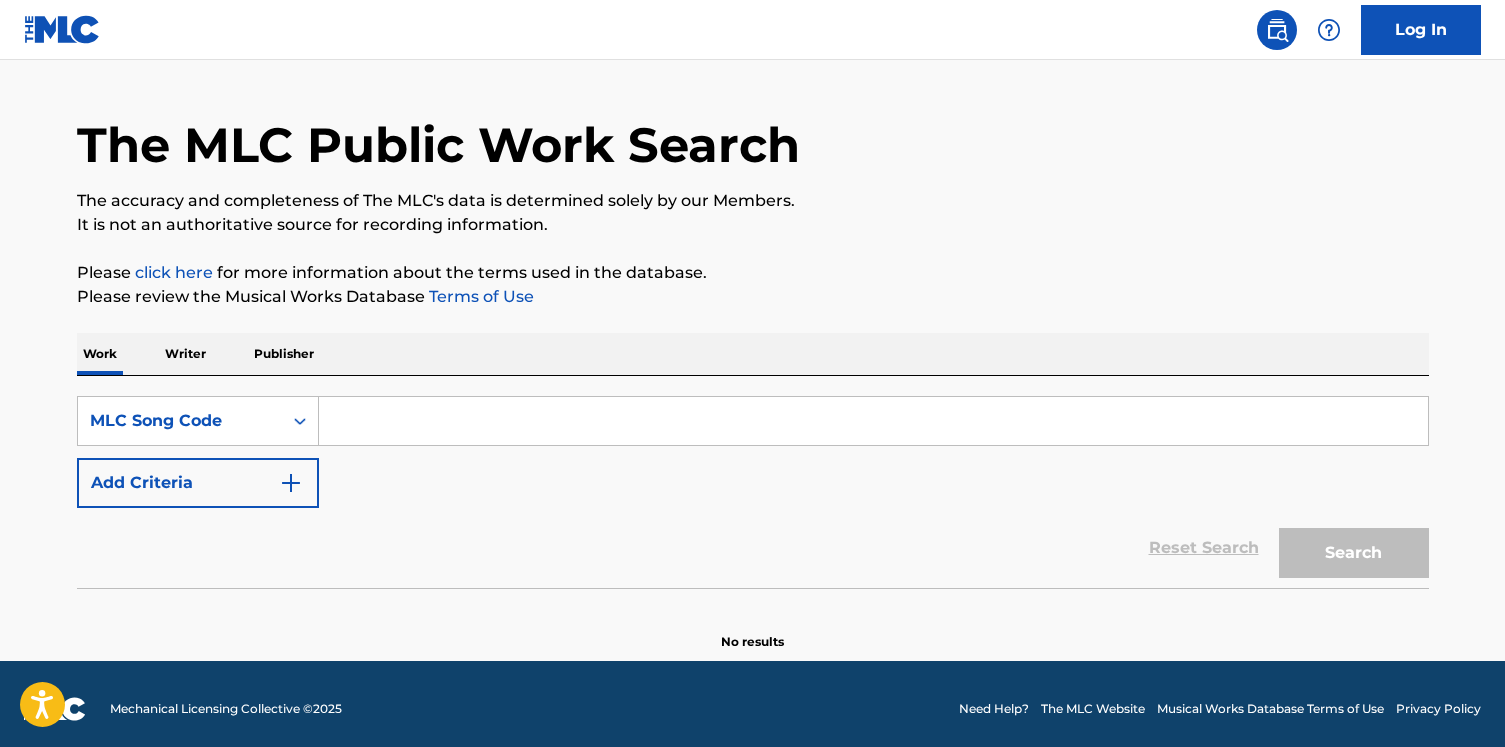 click at bounding box center (873, 421) 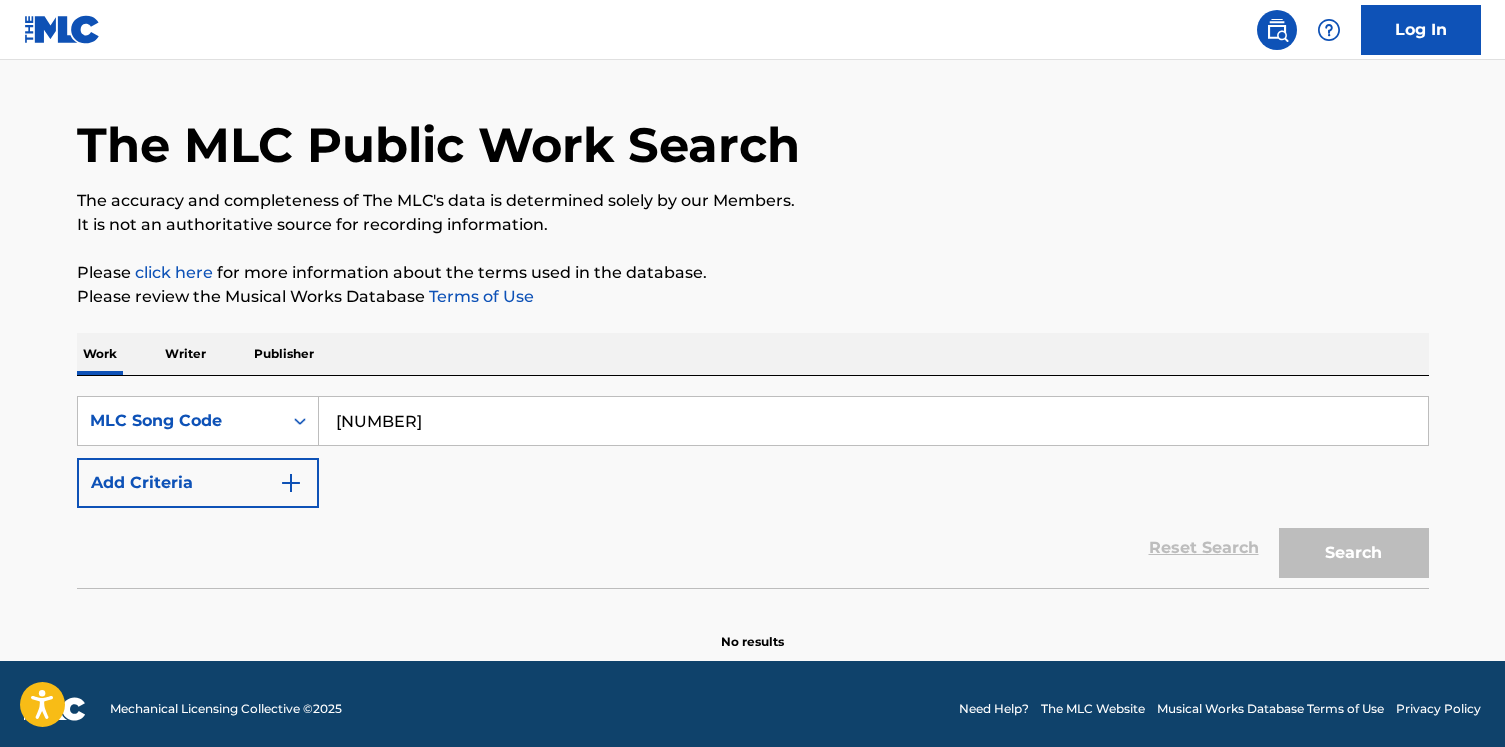 type on "931047278" 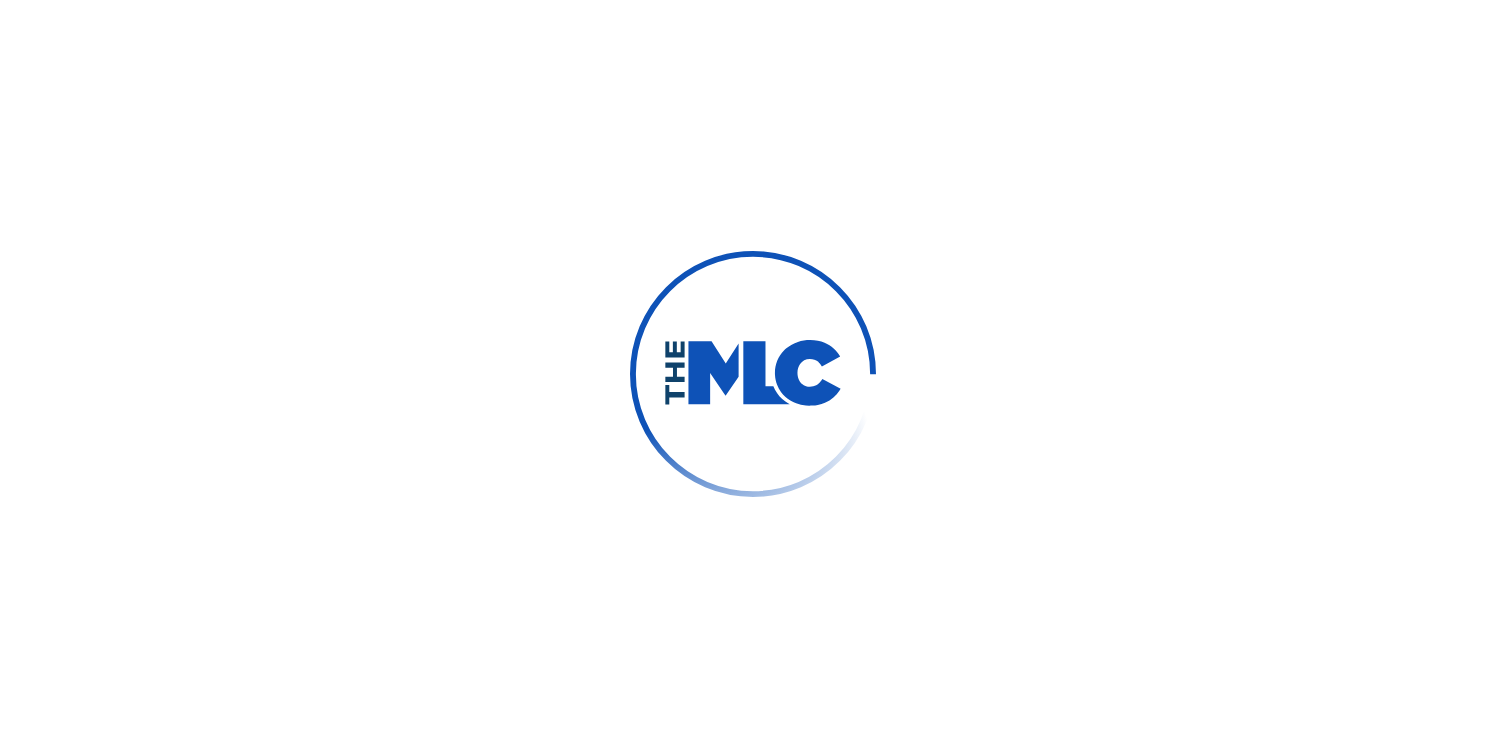 scroll, scrollTop: 0, scrollLeft: 0, axis: both 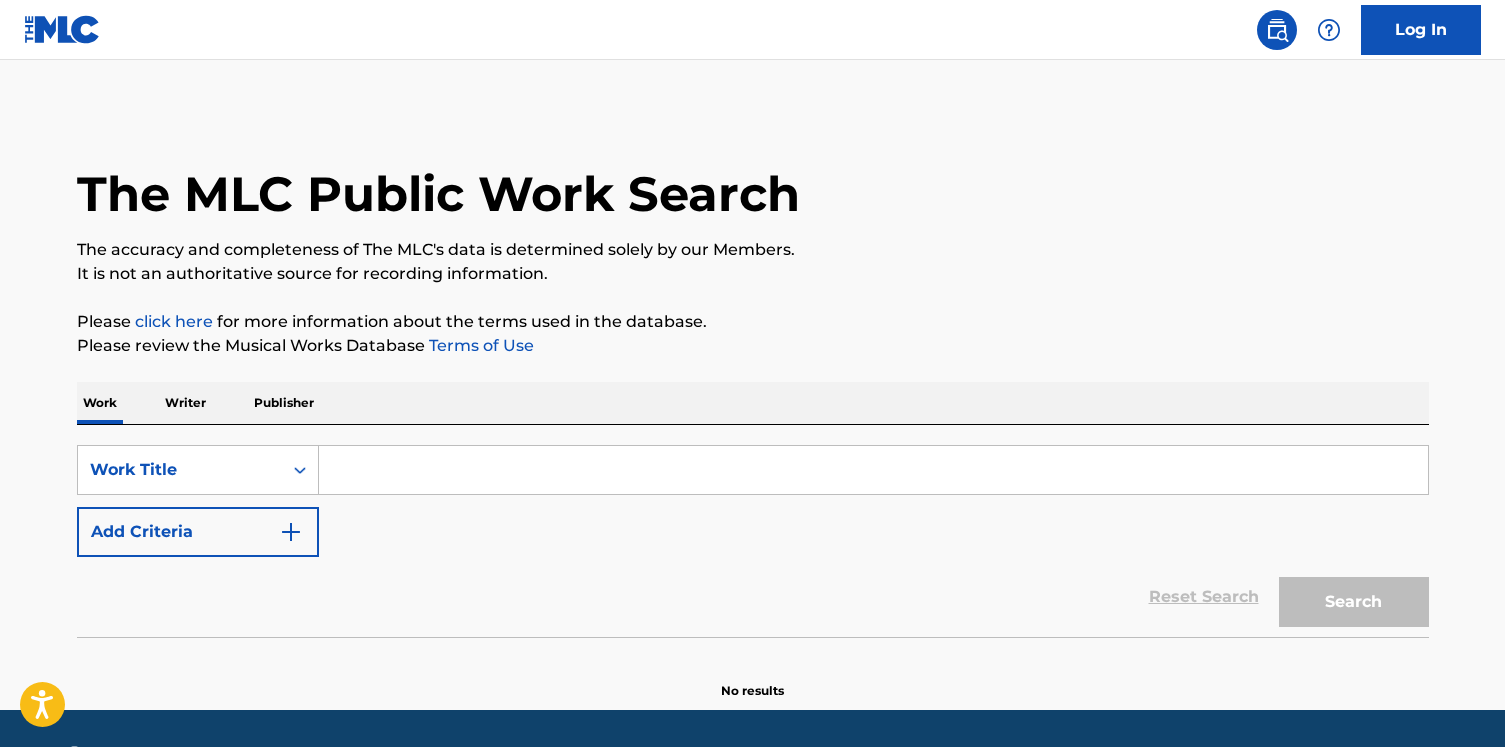 click at bounding box center (873, 470) 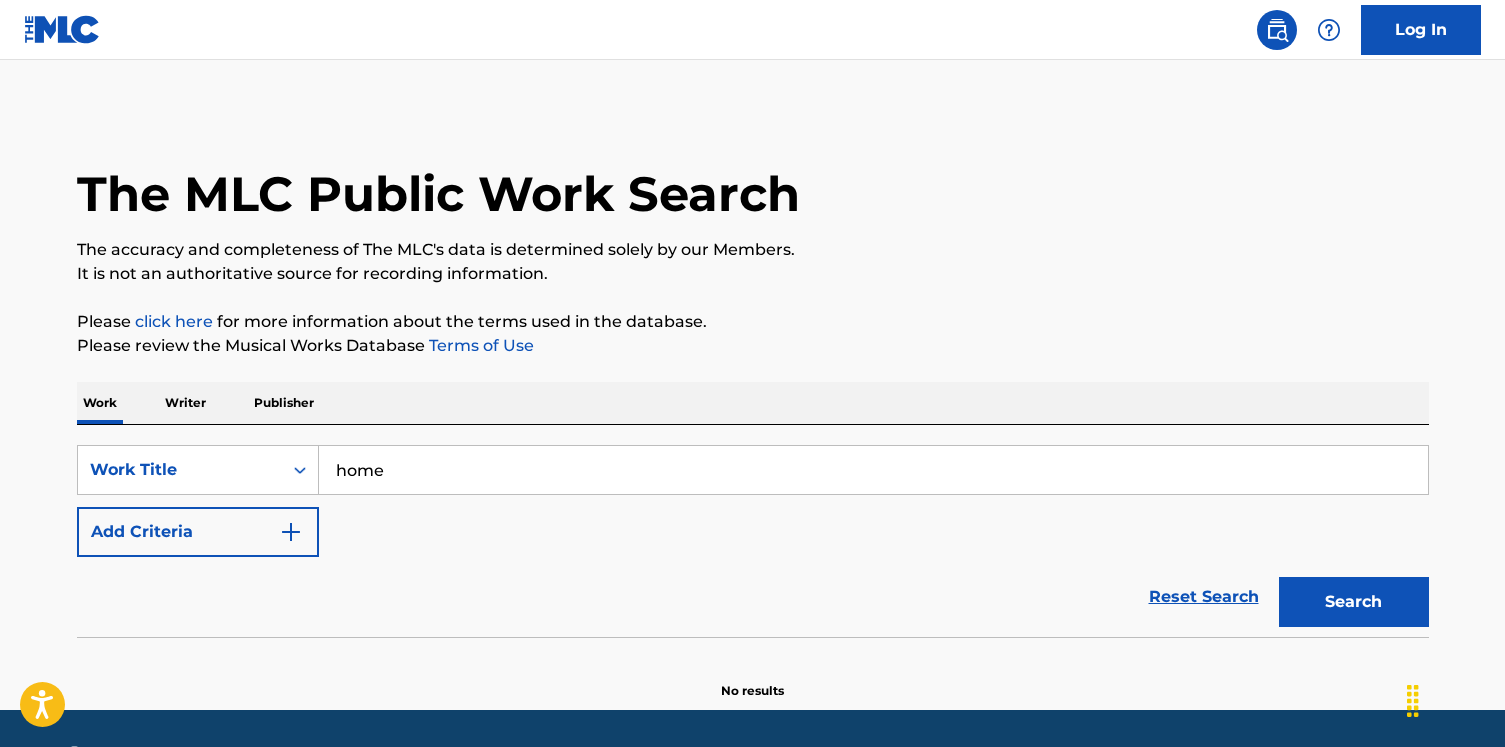 type on "home" 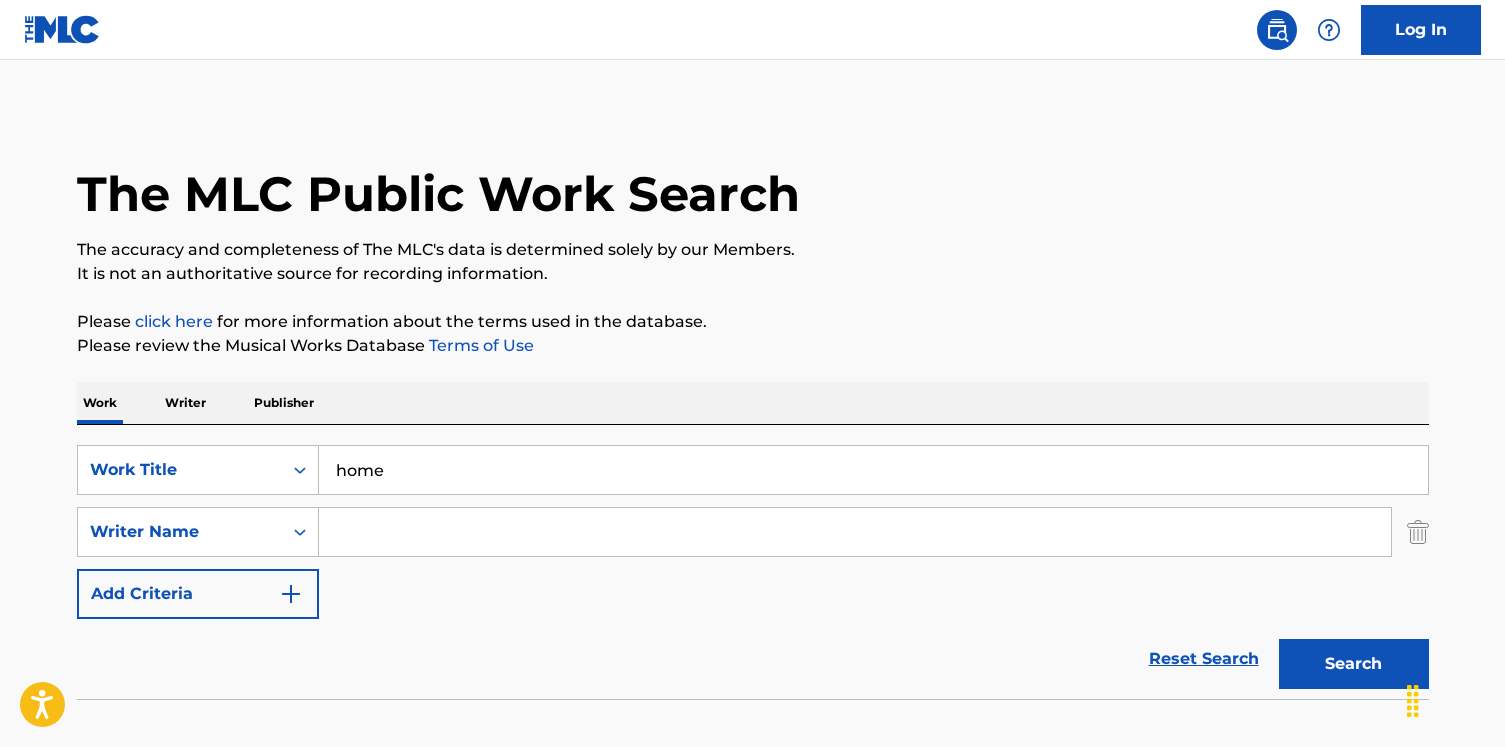 click at bounding box center [855, 532] 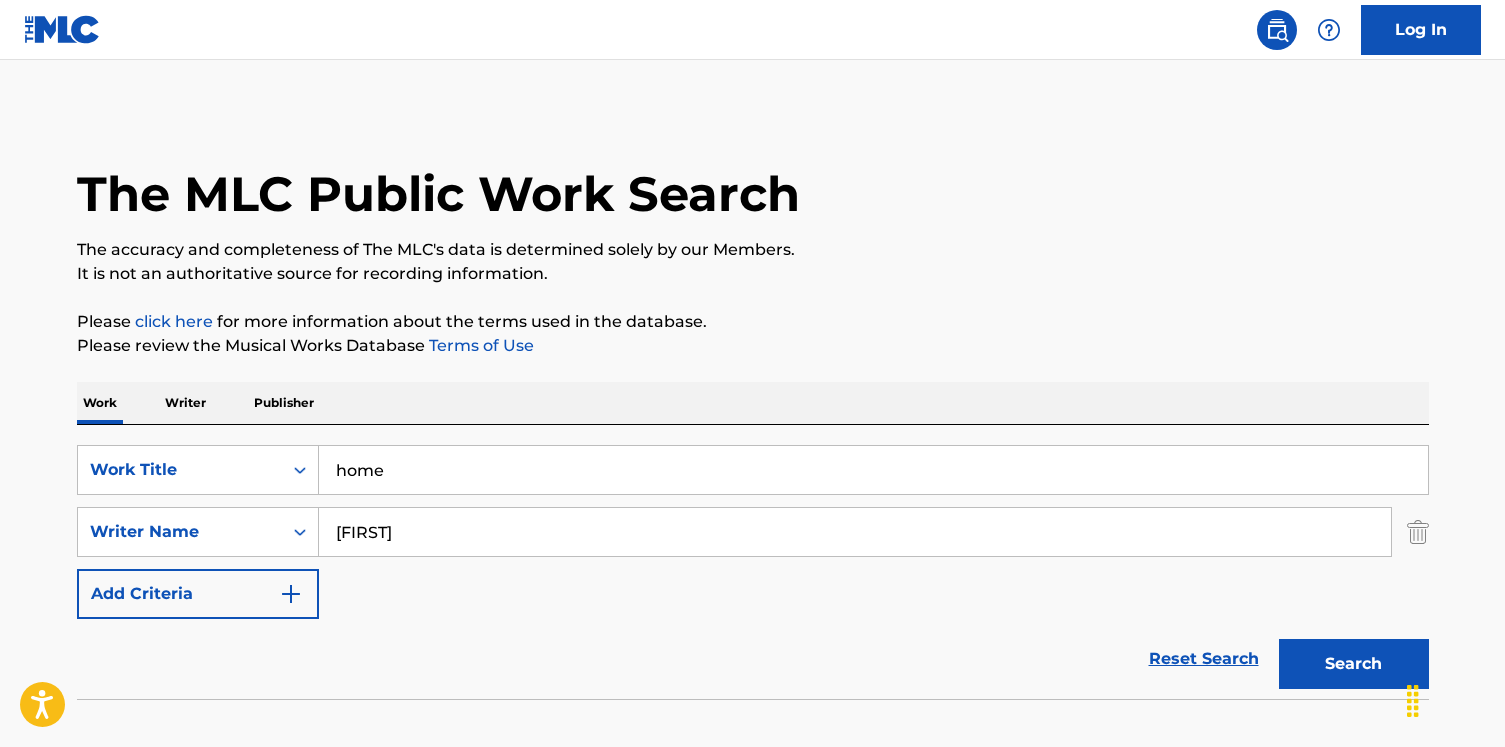 click on "Search" at bounding box center (1354, 664) 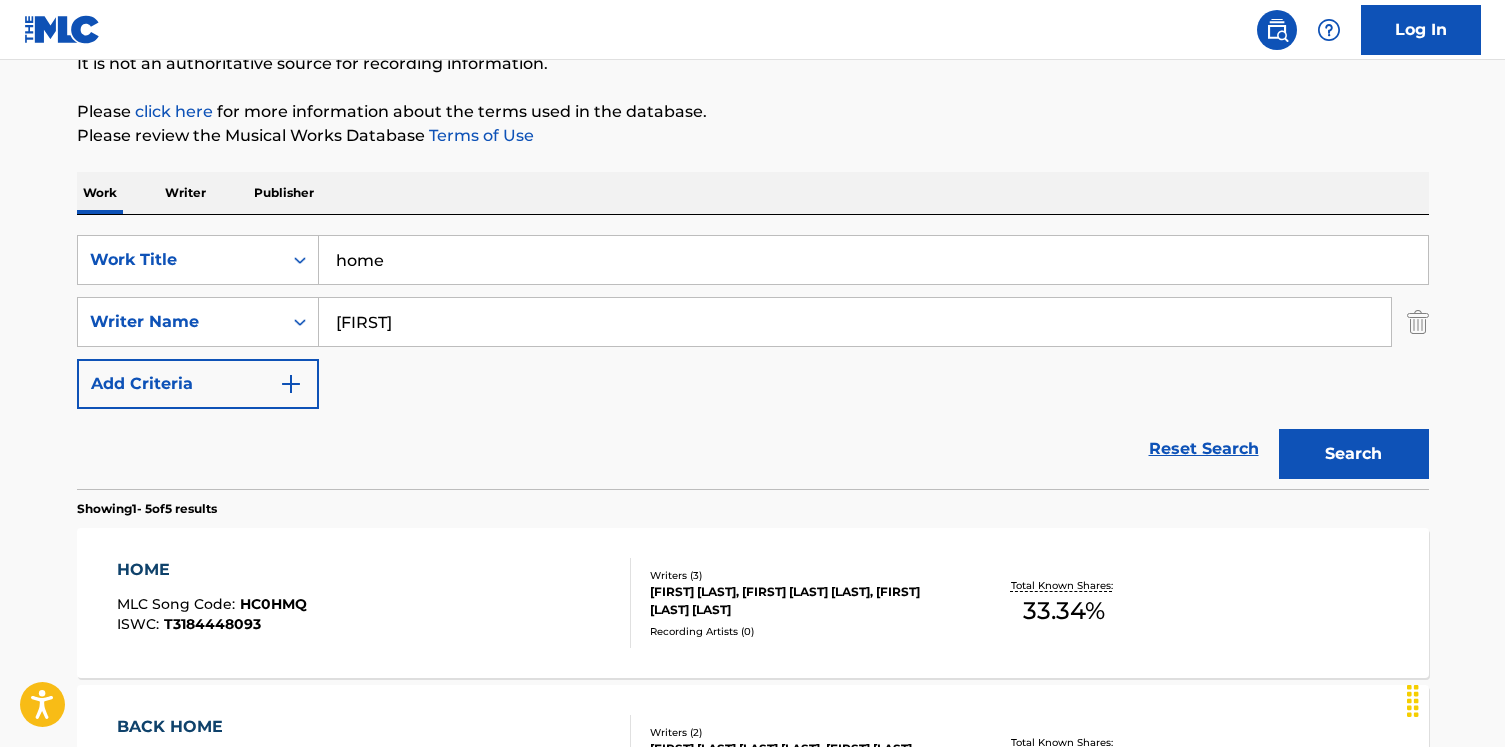 scroll, scrollTop: 0, scrollLeft: 0, axis: both 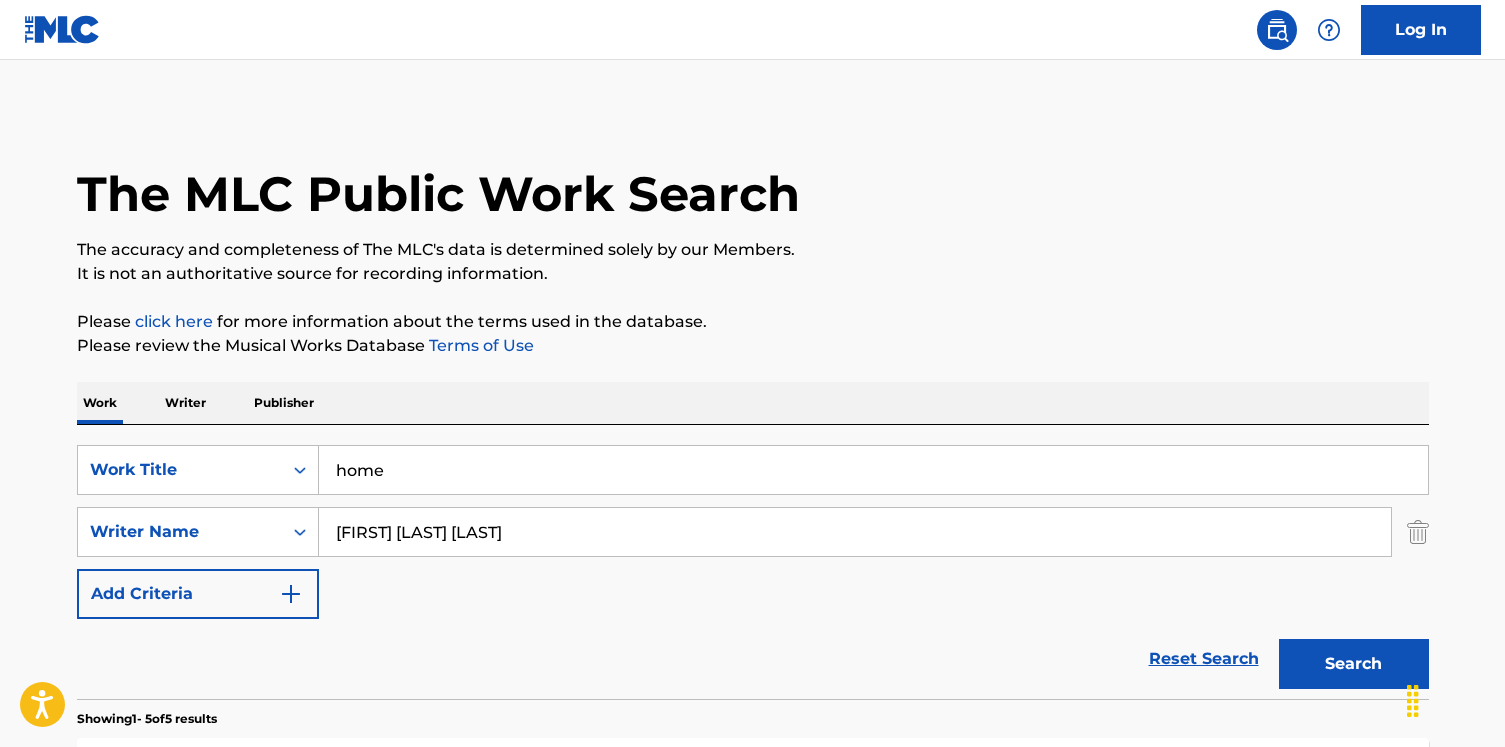 type on "[FIRST] [LAST] [LAST]" 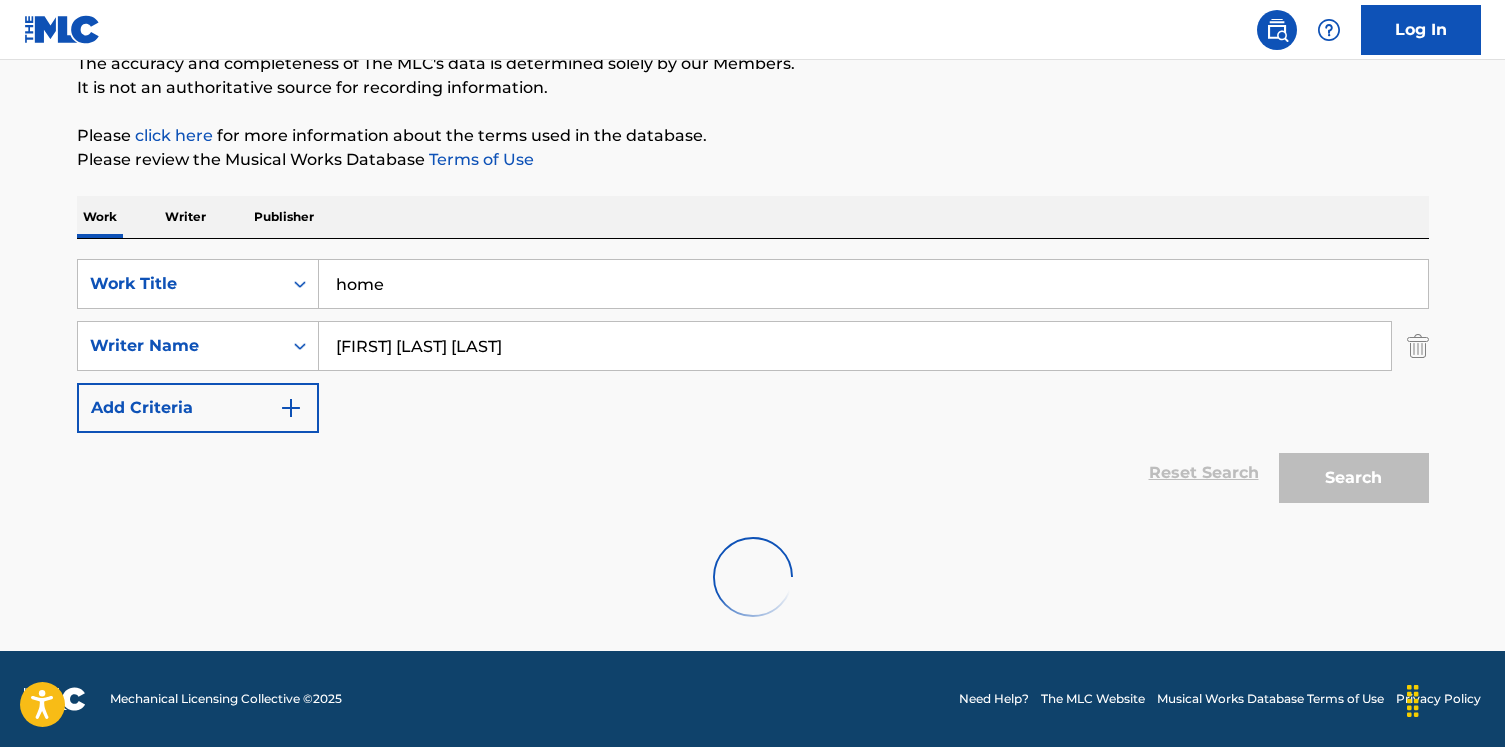 scroll, scrollTop: 121, scrollLeft: 0, axis: vertical 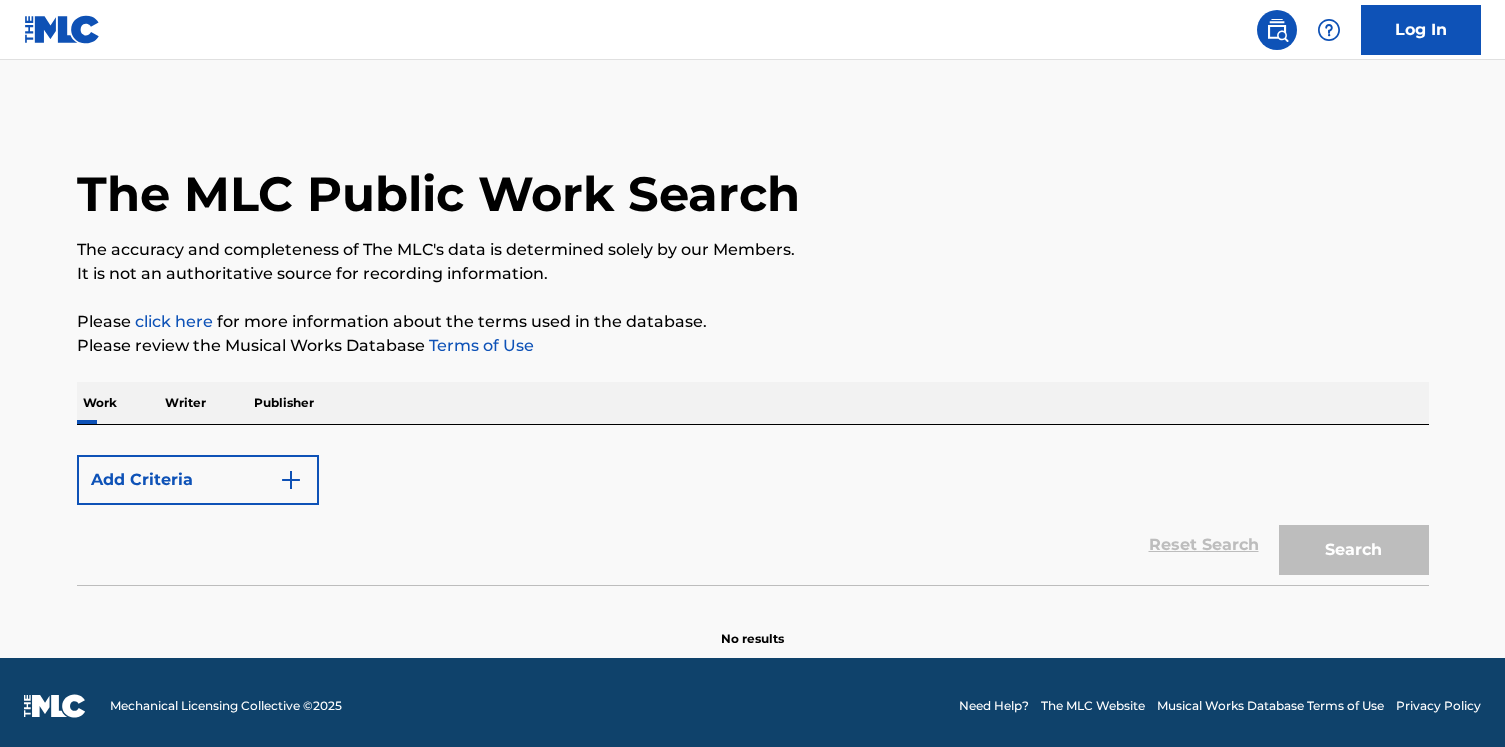 click on "The MLC Public Work Search The accuracy and completeness of The MLC's data is determined solely by our Members. It is not an authoritative source for recording information. Please   click here   for more information about the terms used in the database. Please review the Musical Works Database   Terms of Use Work Writer Publisher Add Criteria Reset Search Search No results" at bounding box center [753, 379] 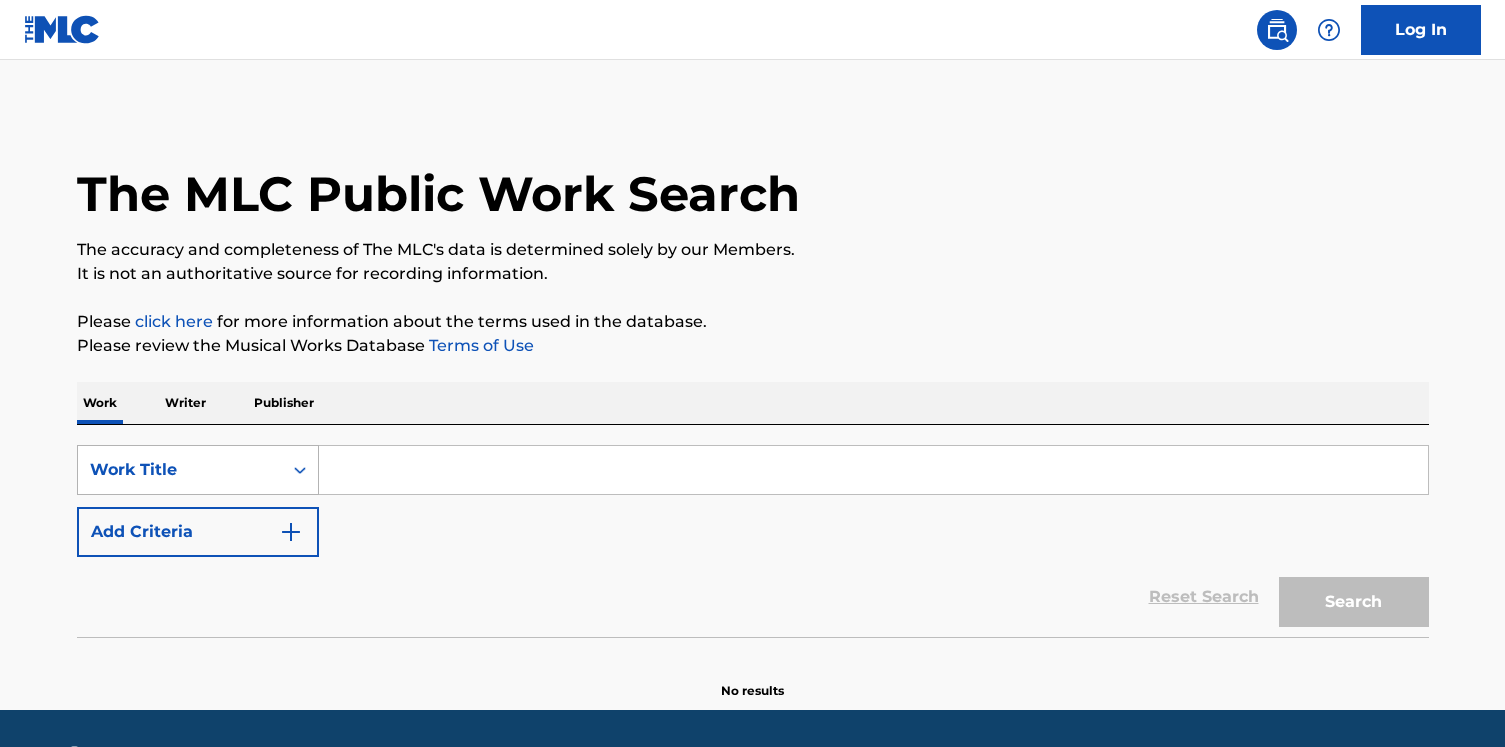 click on "Work Title" at bounding box center (198, 470) 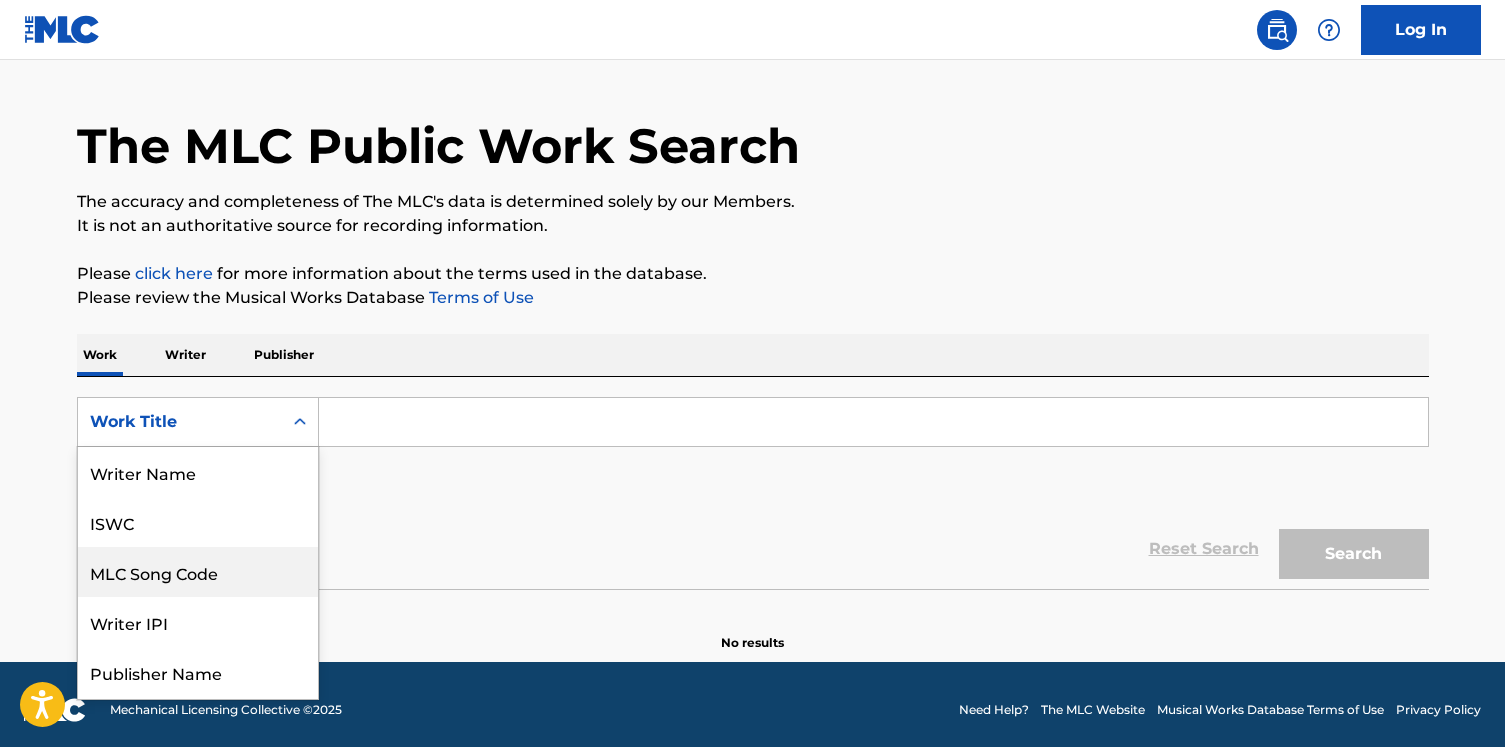 scroll, scrollTop: 49, scrollLeft: 0, axis: vertical 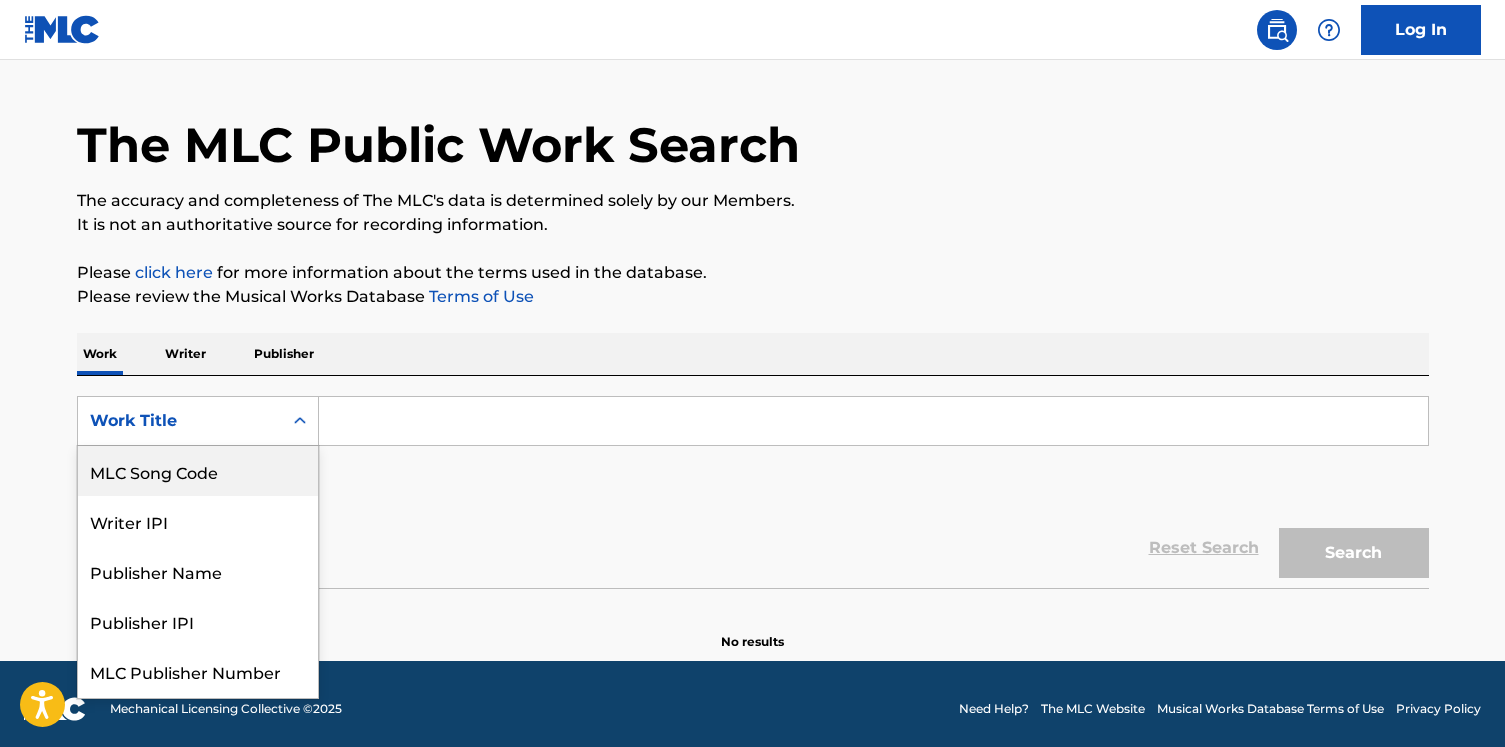 click on "MLC Song Code" at bounding box center (198, 471) 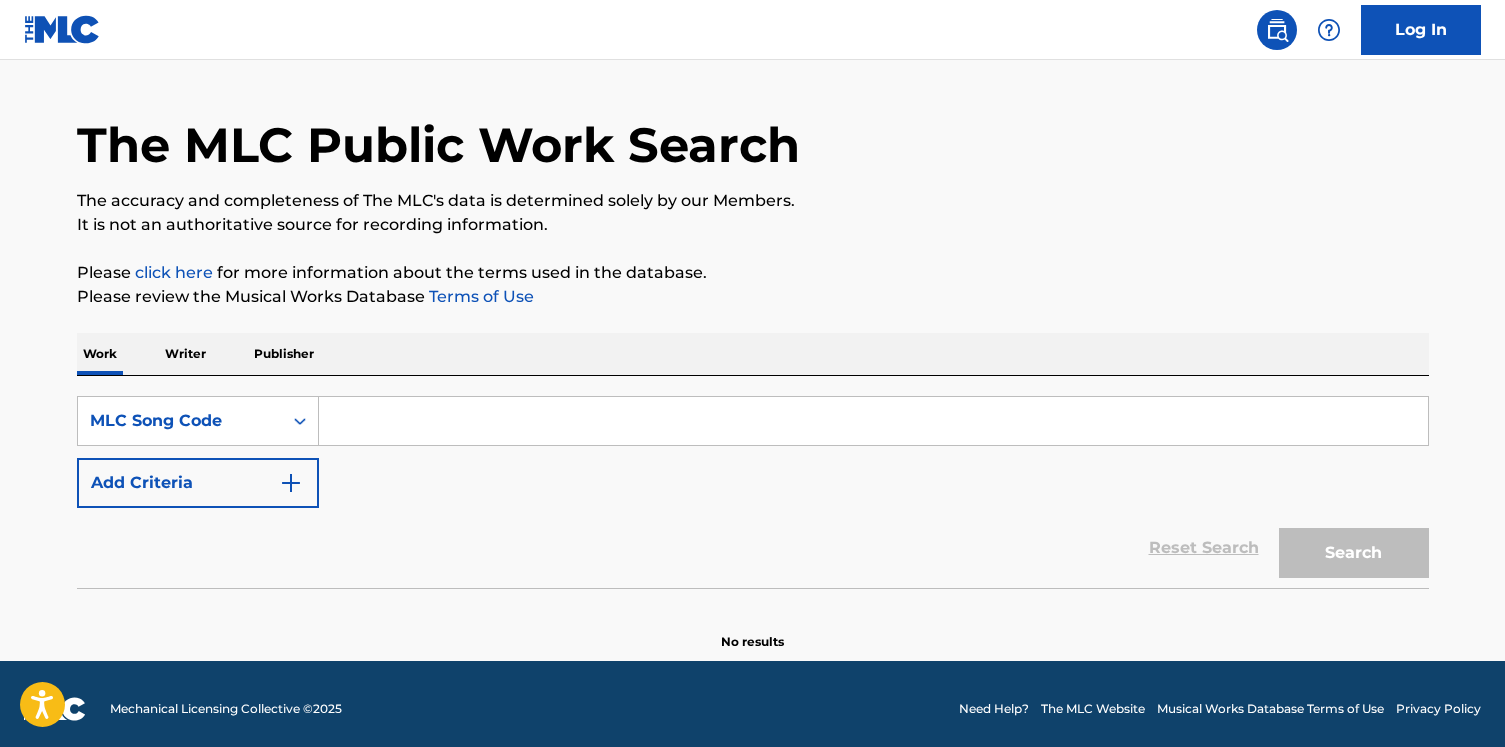 click at bounding box center [873, 421] 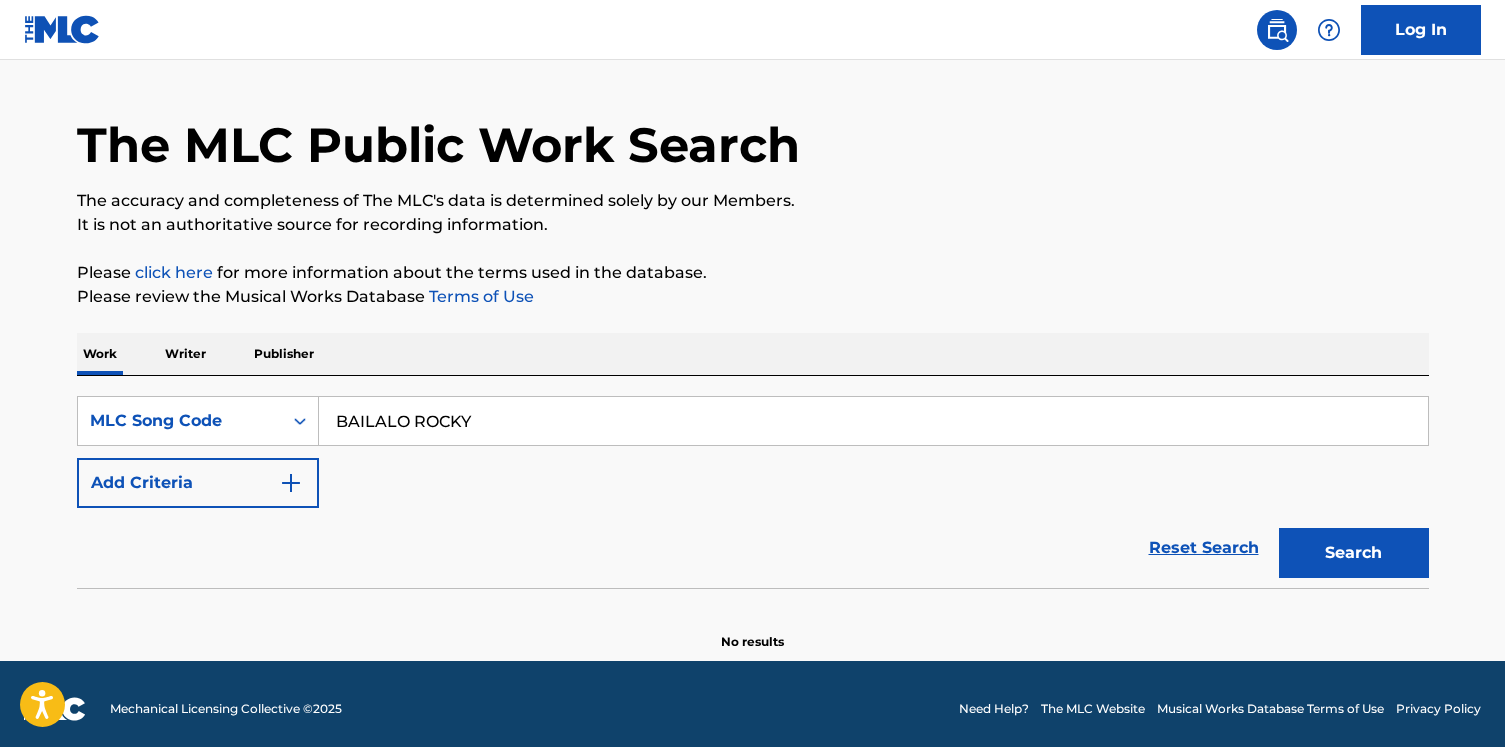 type on "BAILALO ROCKY" 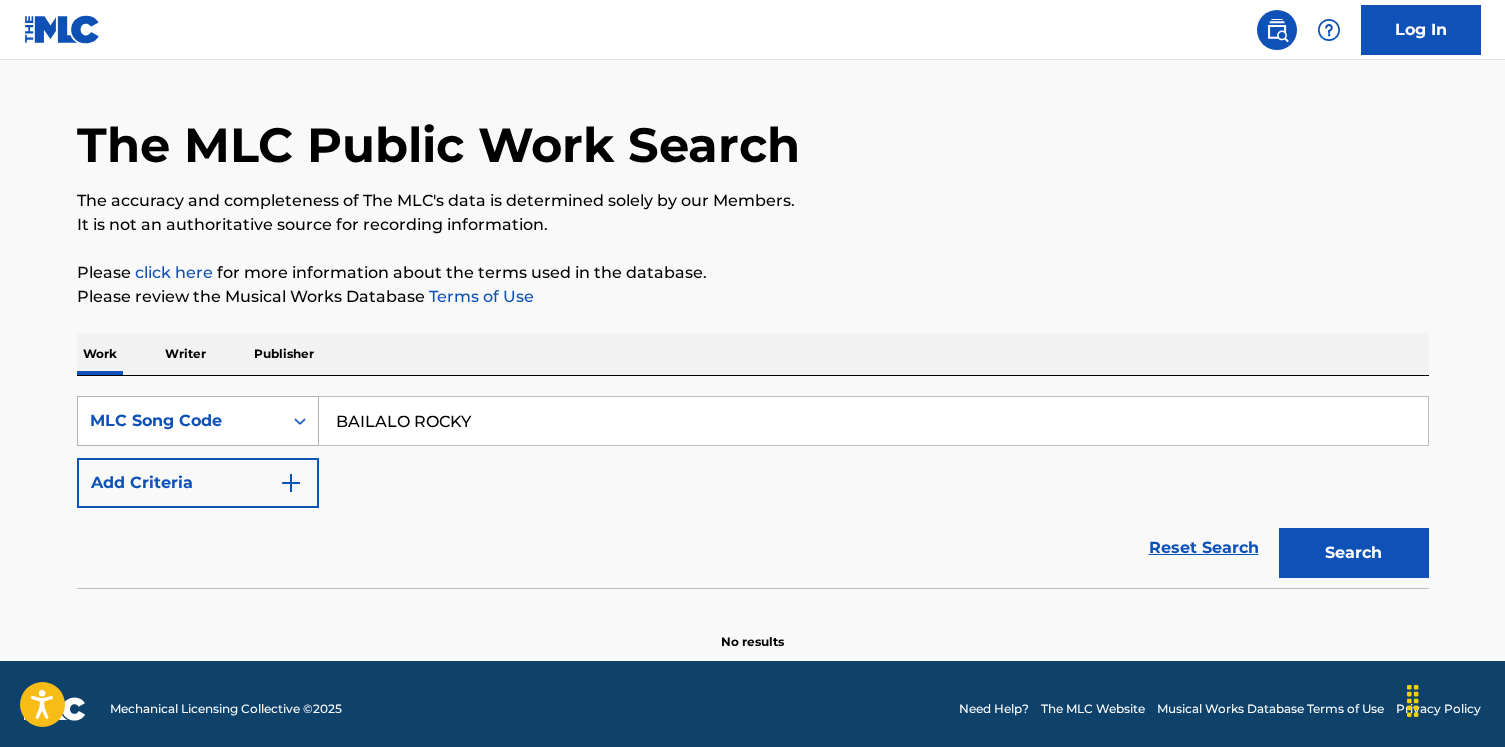 click on "MLC Song Code" at bounding box center [180, 421] 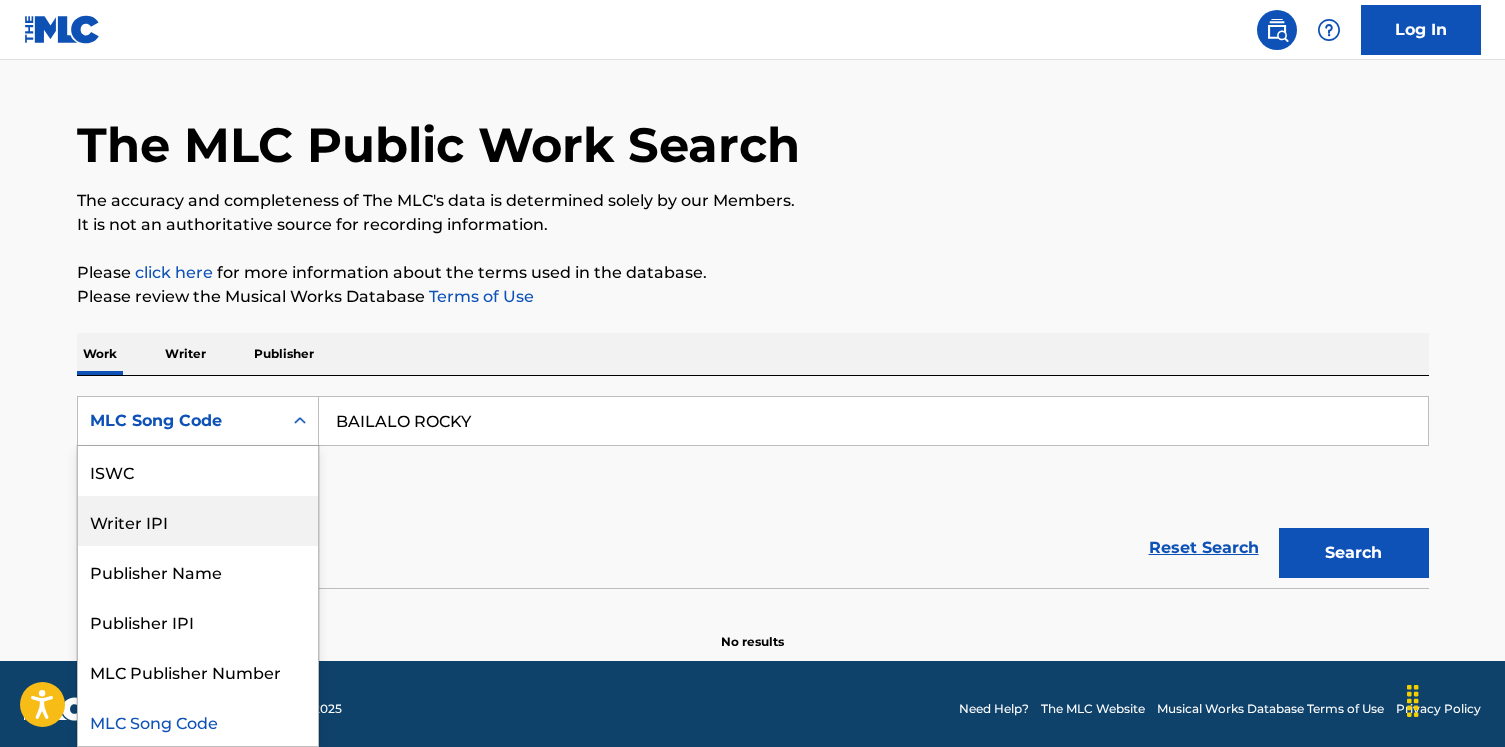scroll, scrollTop: 0, scrollLeft: 0, axis: both 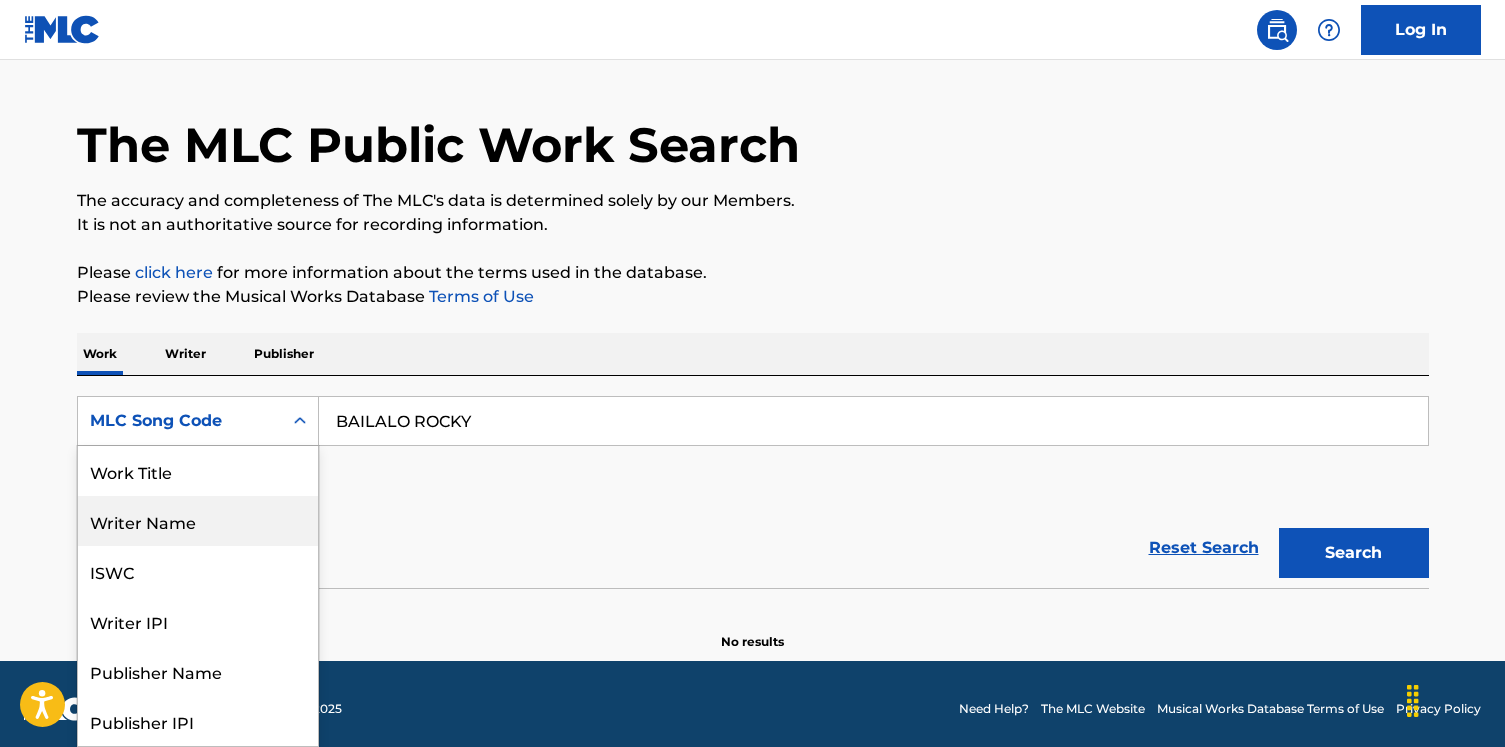 click on "Work Title" at bounding box center (198, 471) 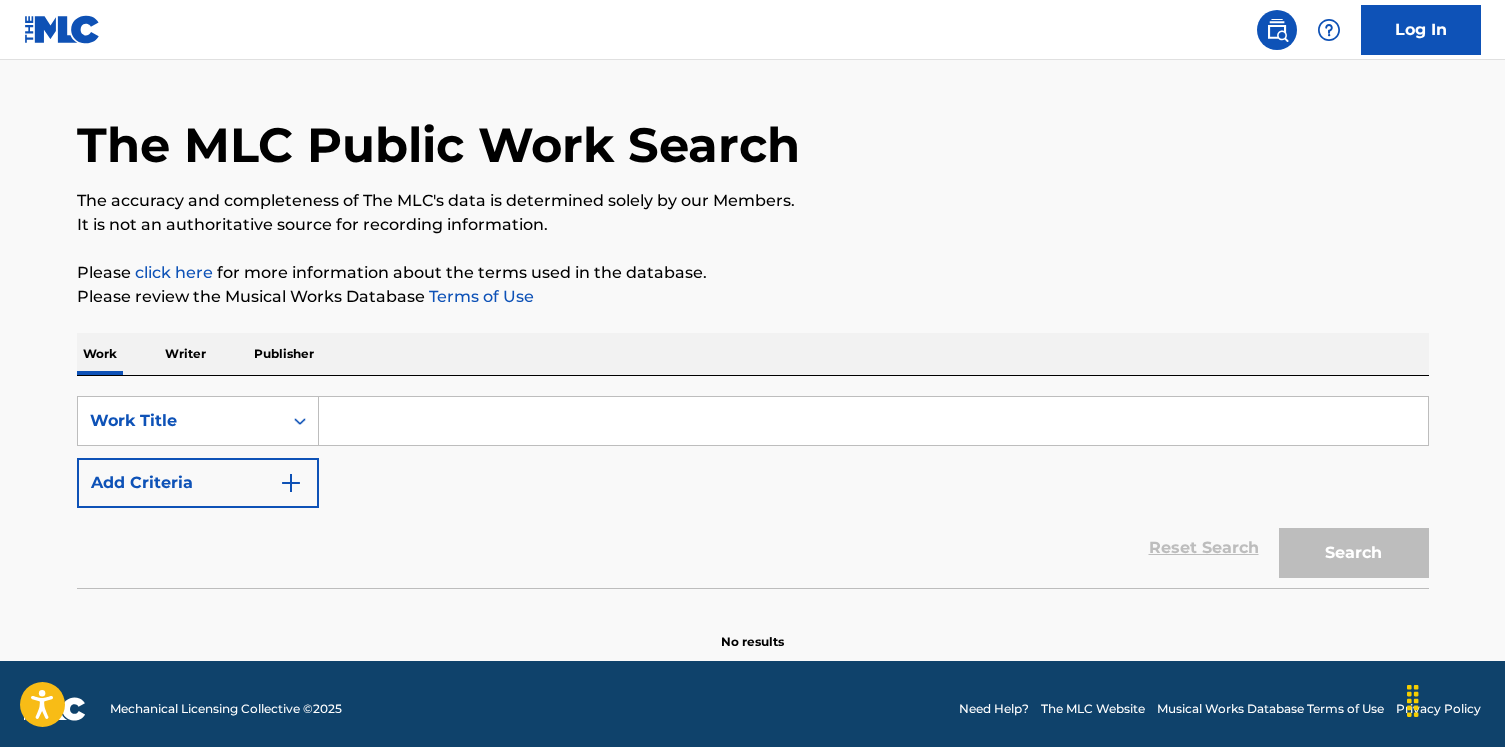 click at bounding box center [873, 421] 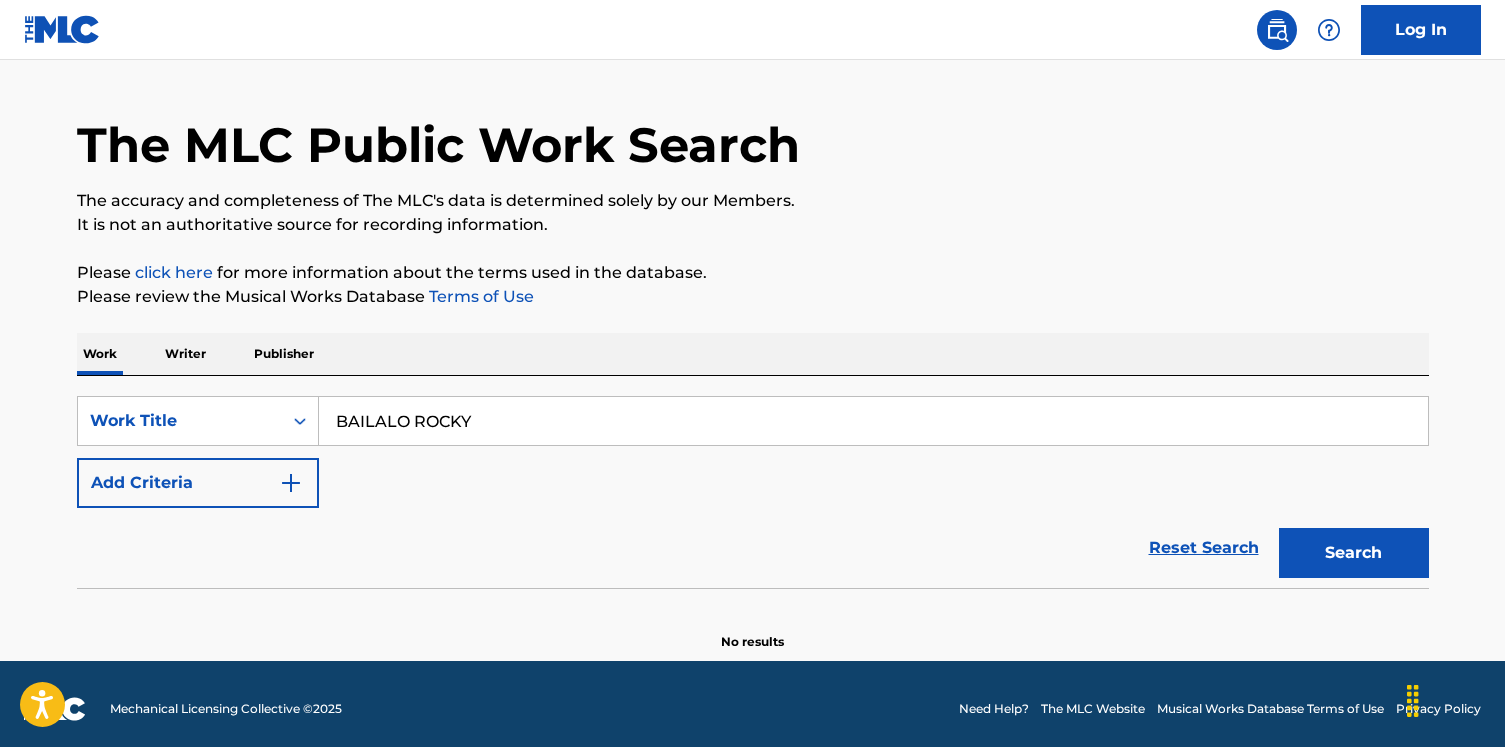 type on "BAILALO ROCKY" 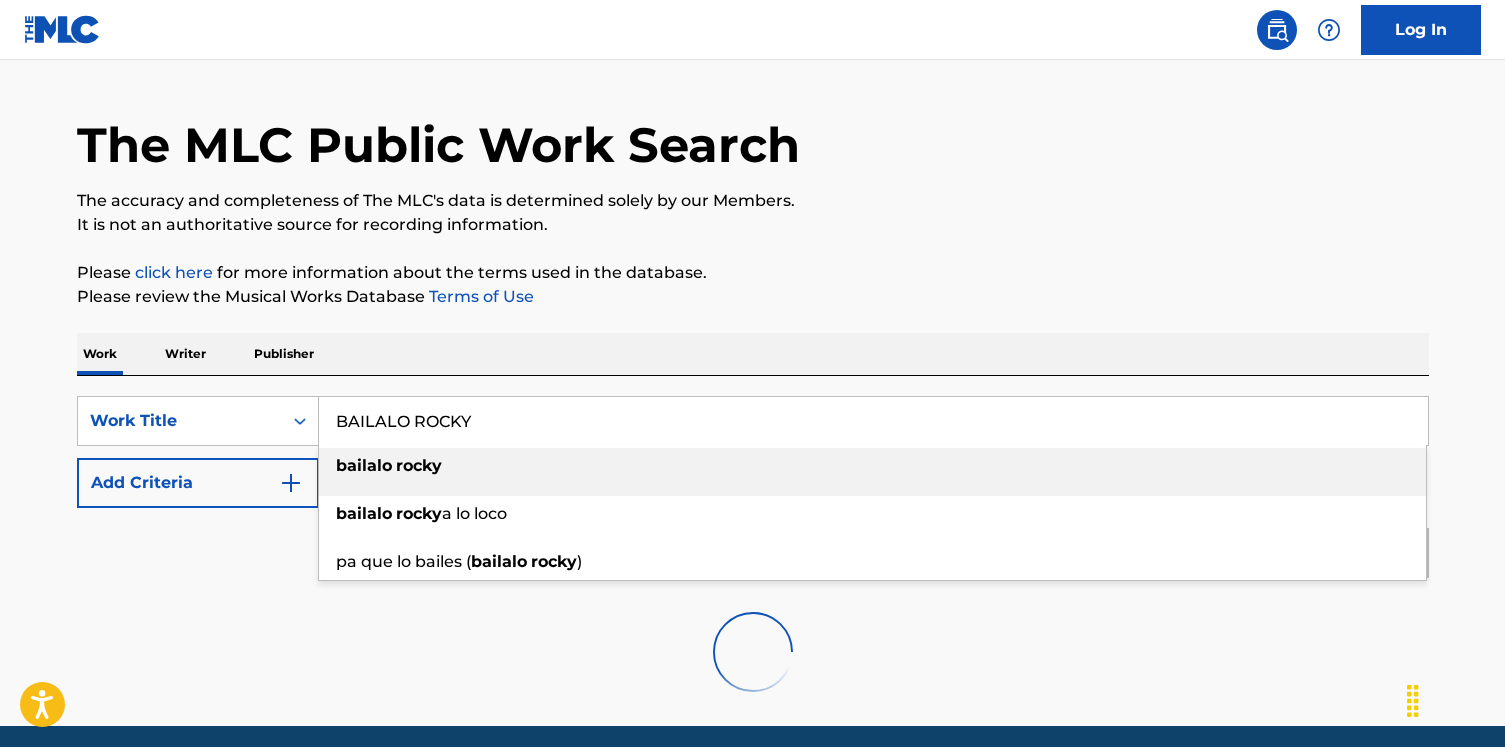 click on "It is not an authoritative source for recording information." at bounding box center (753, 225) 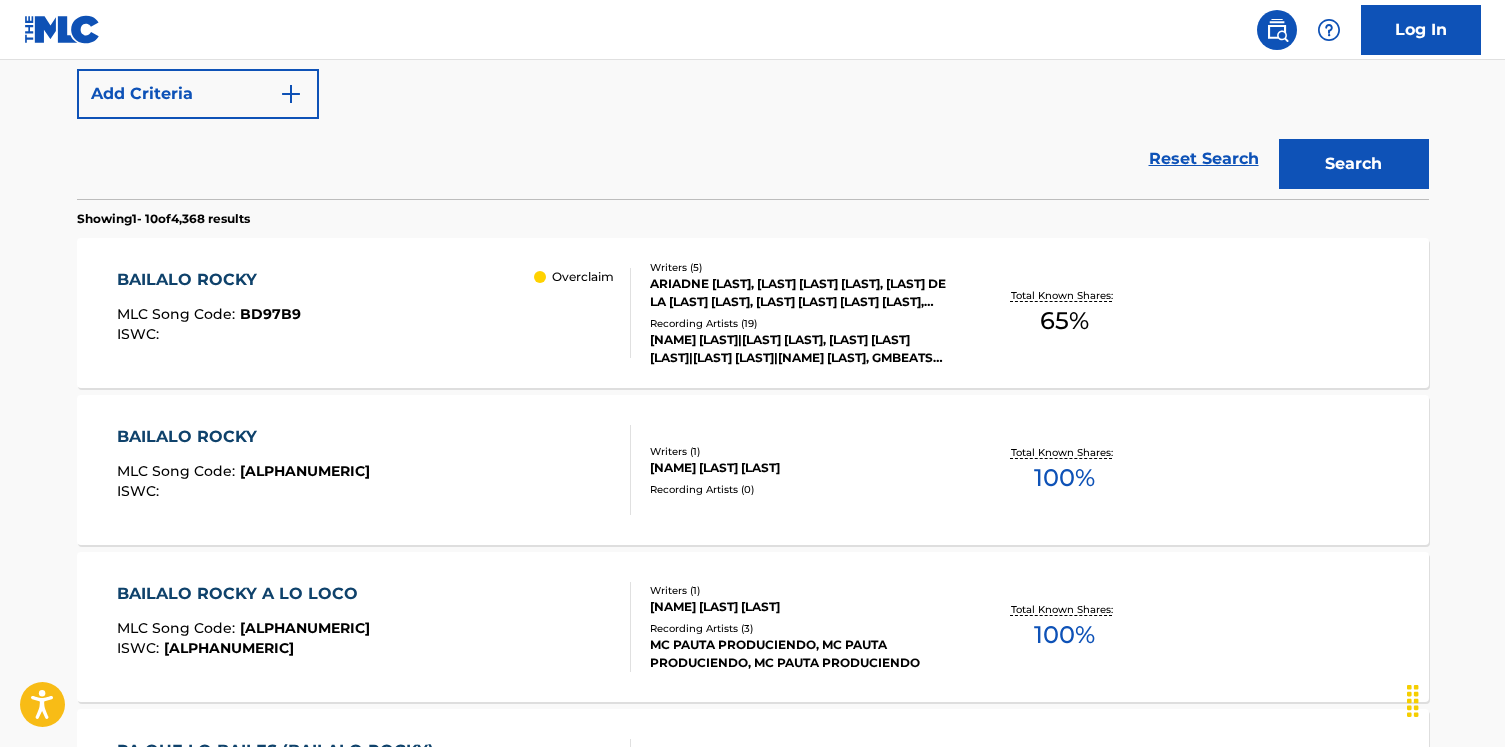 scroll, scrollTop: 449, scrollLeft: 0, axis: vertical 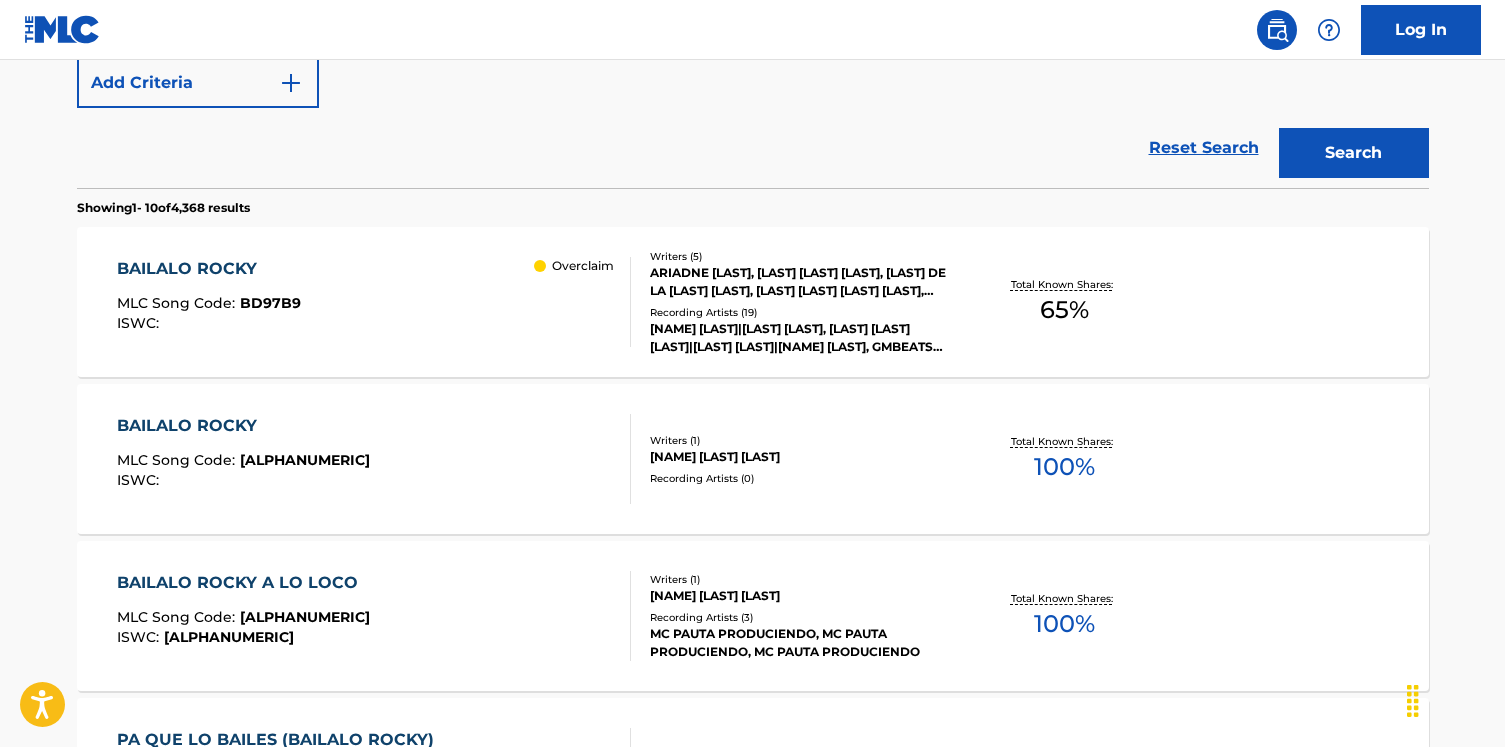 click on "BAILALO ROCKY MLC Song Code : [ALPHANUMERIC] ISWC :   Overclaim" at bounding box center (374, 302) 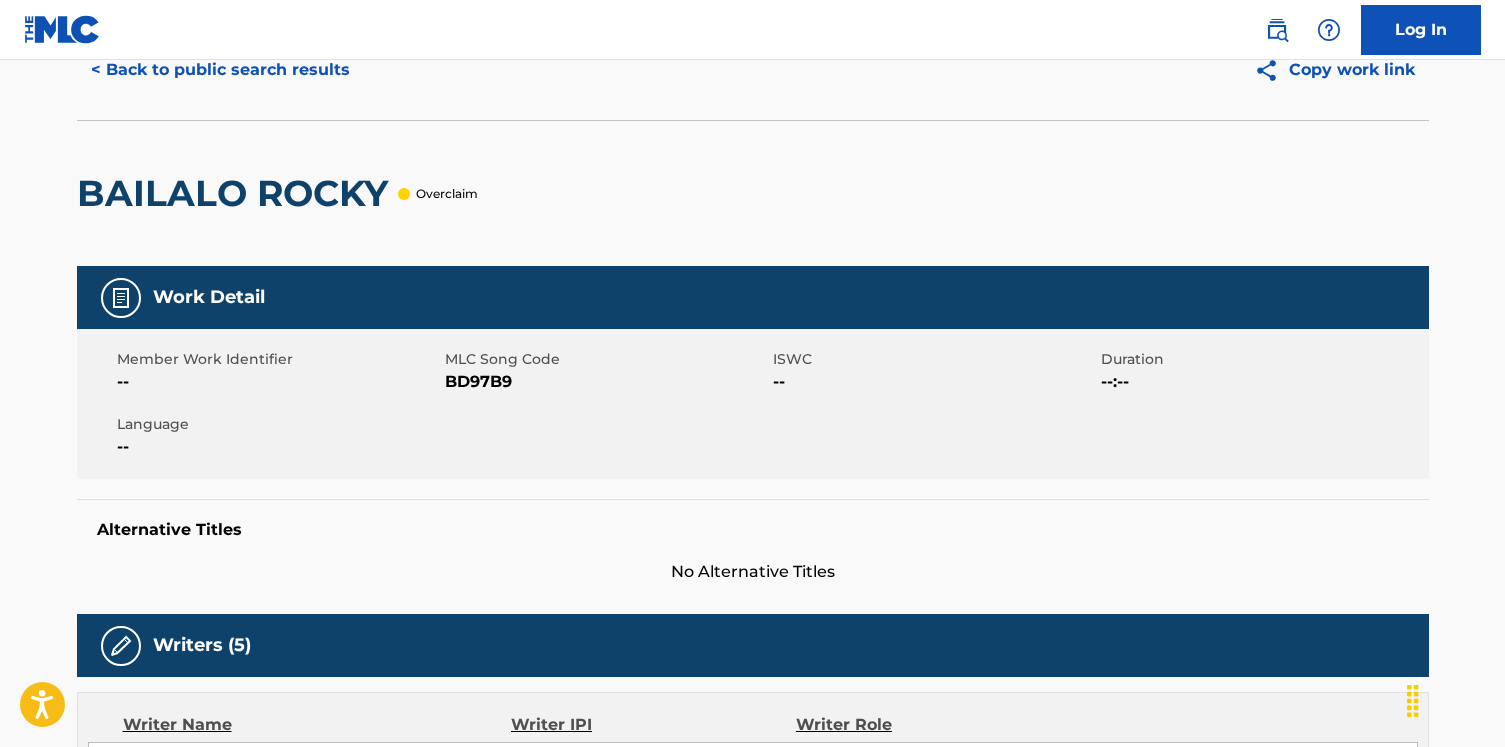 scroll, scrollTop: 0, scrollLeft: 0, axis: both 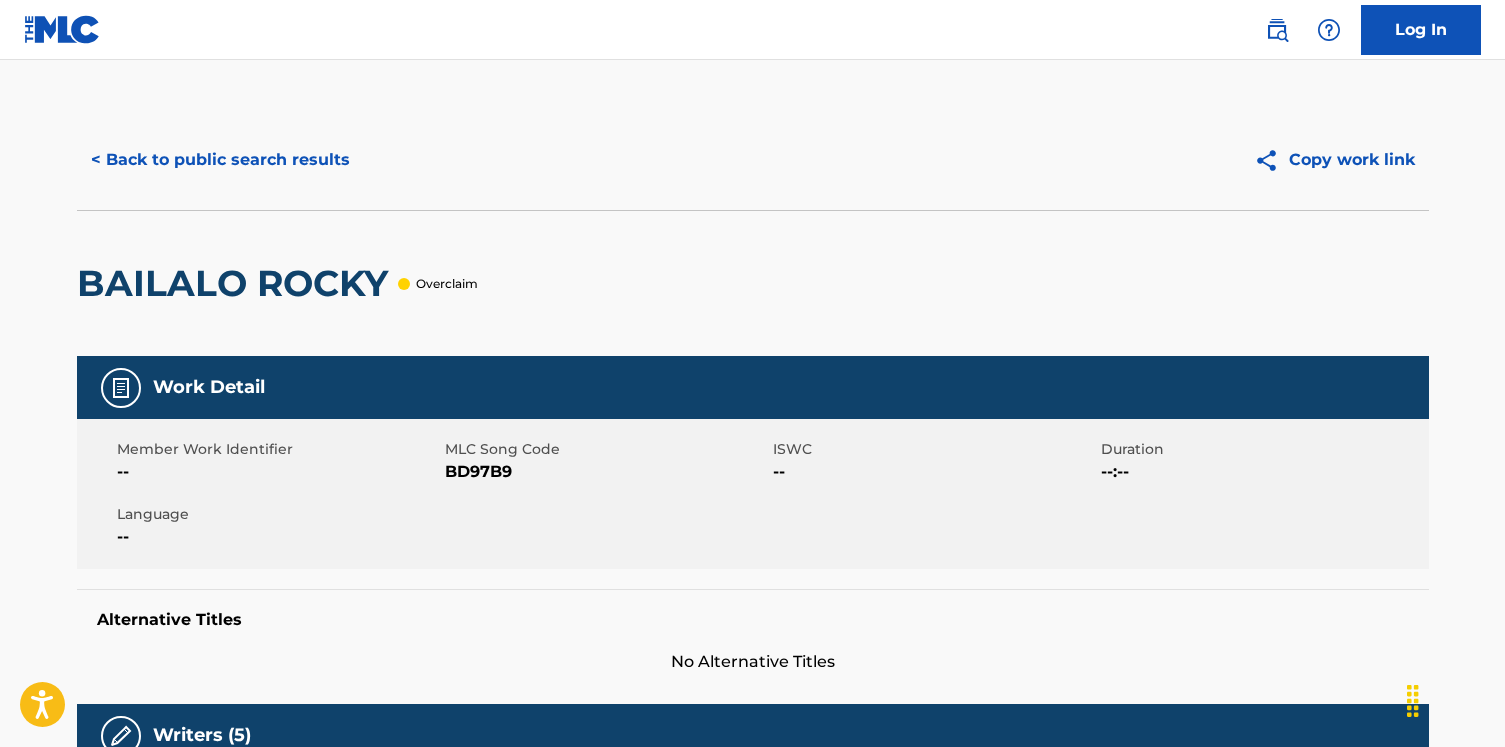 click on "< Back to public search results Copy work link" at bounding box center (753, 160) 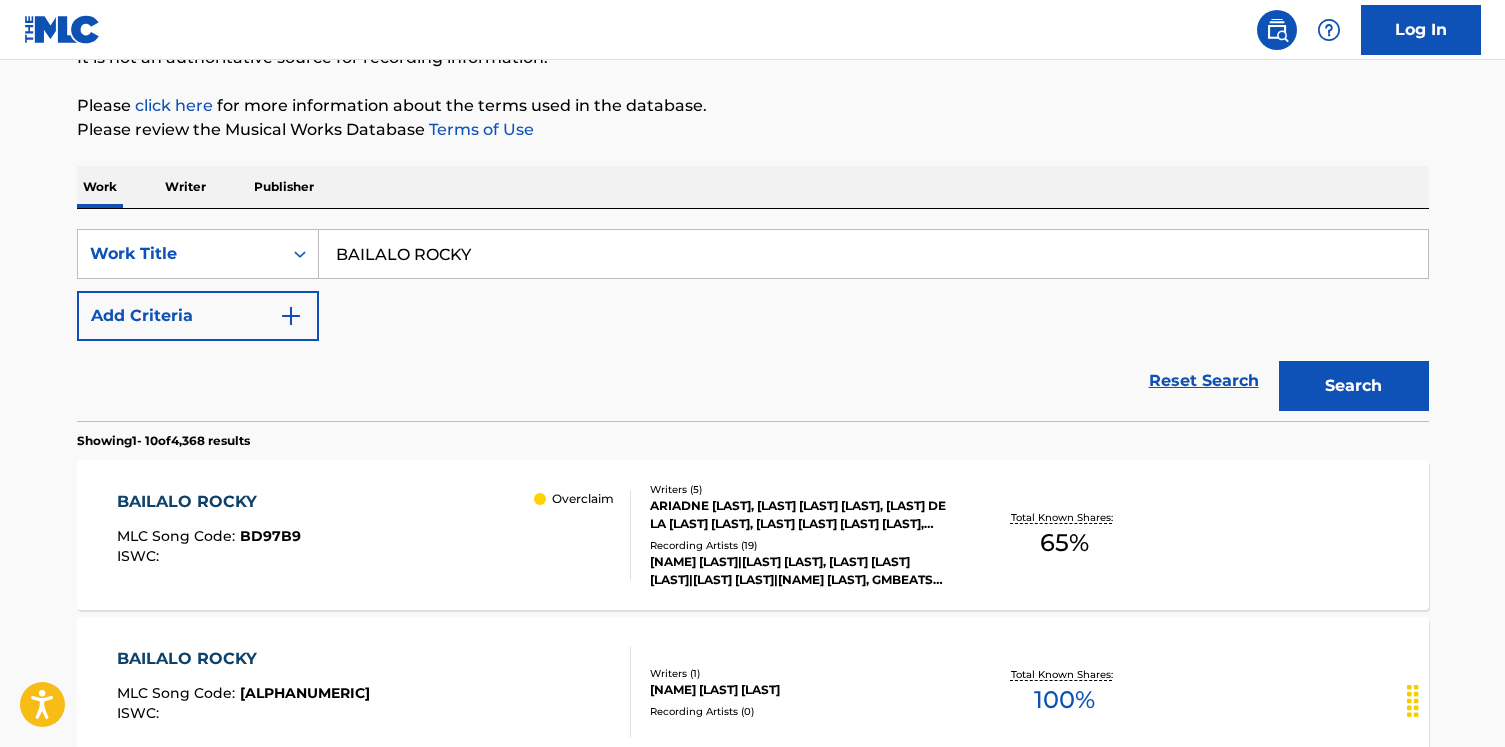 scroll, scrollTop: 0, scrollLeft: 0, axis: both 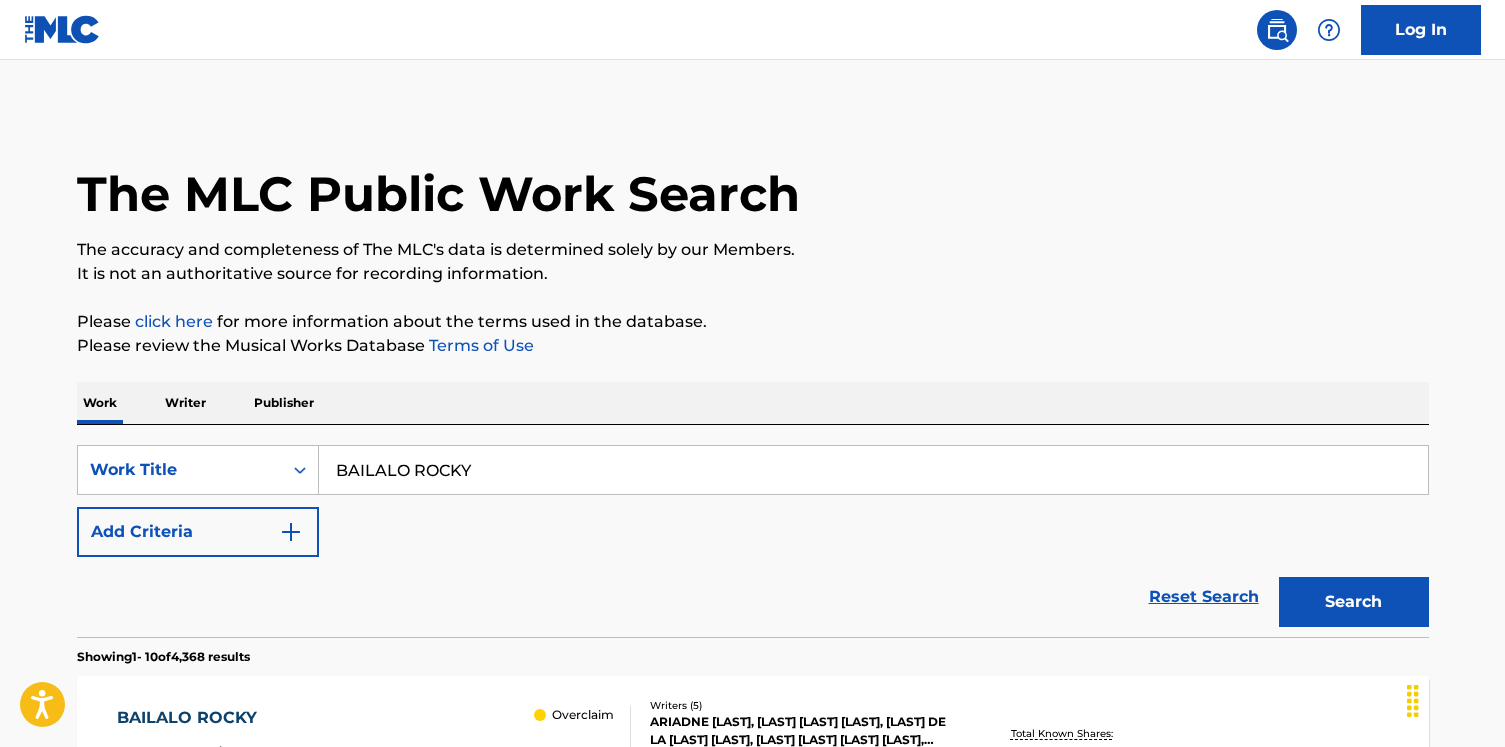 click on "Writer" at bounding box center (185, 403) 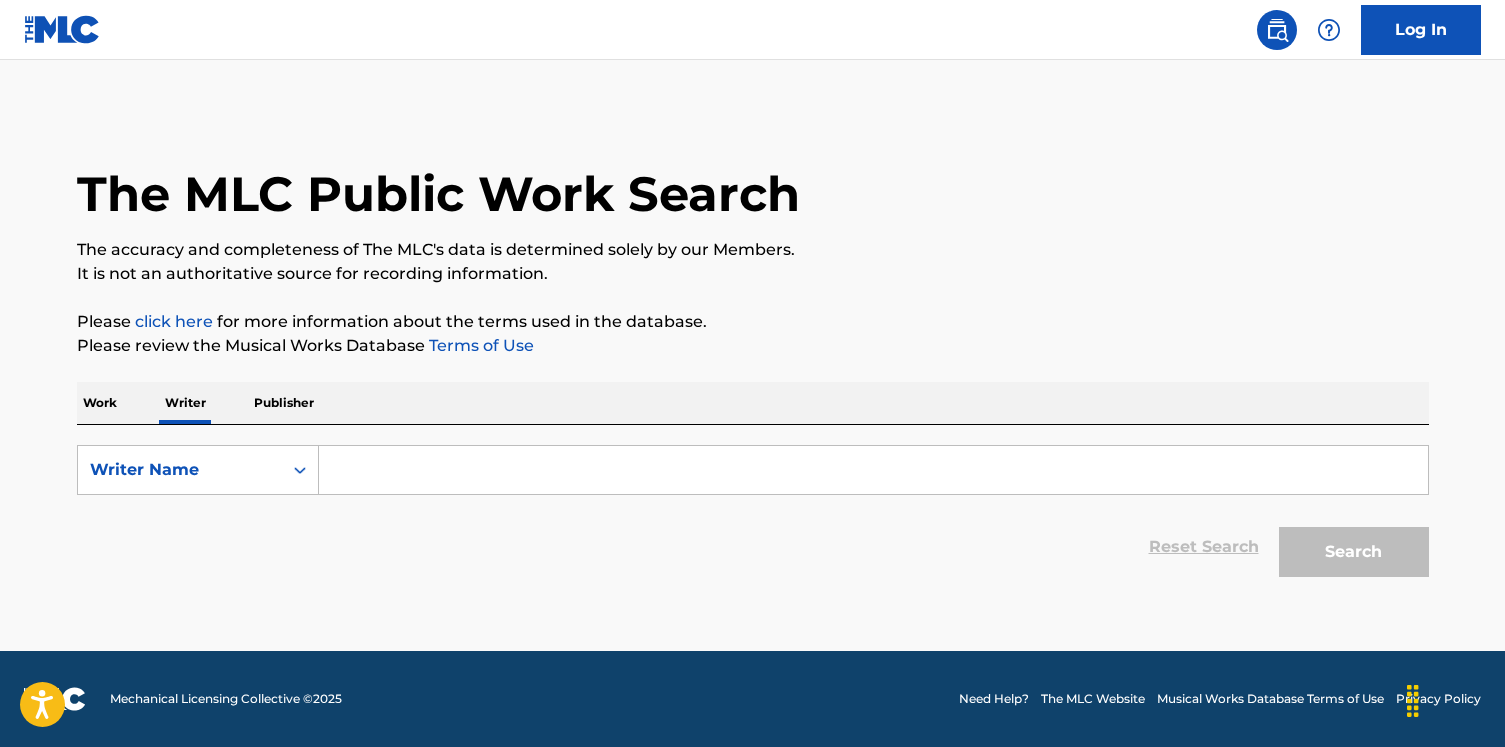 click on "Writer" at bounding box center (185, 403) 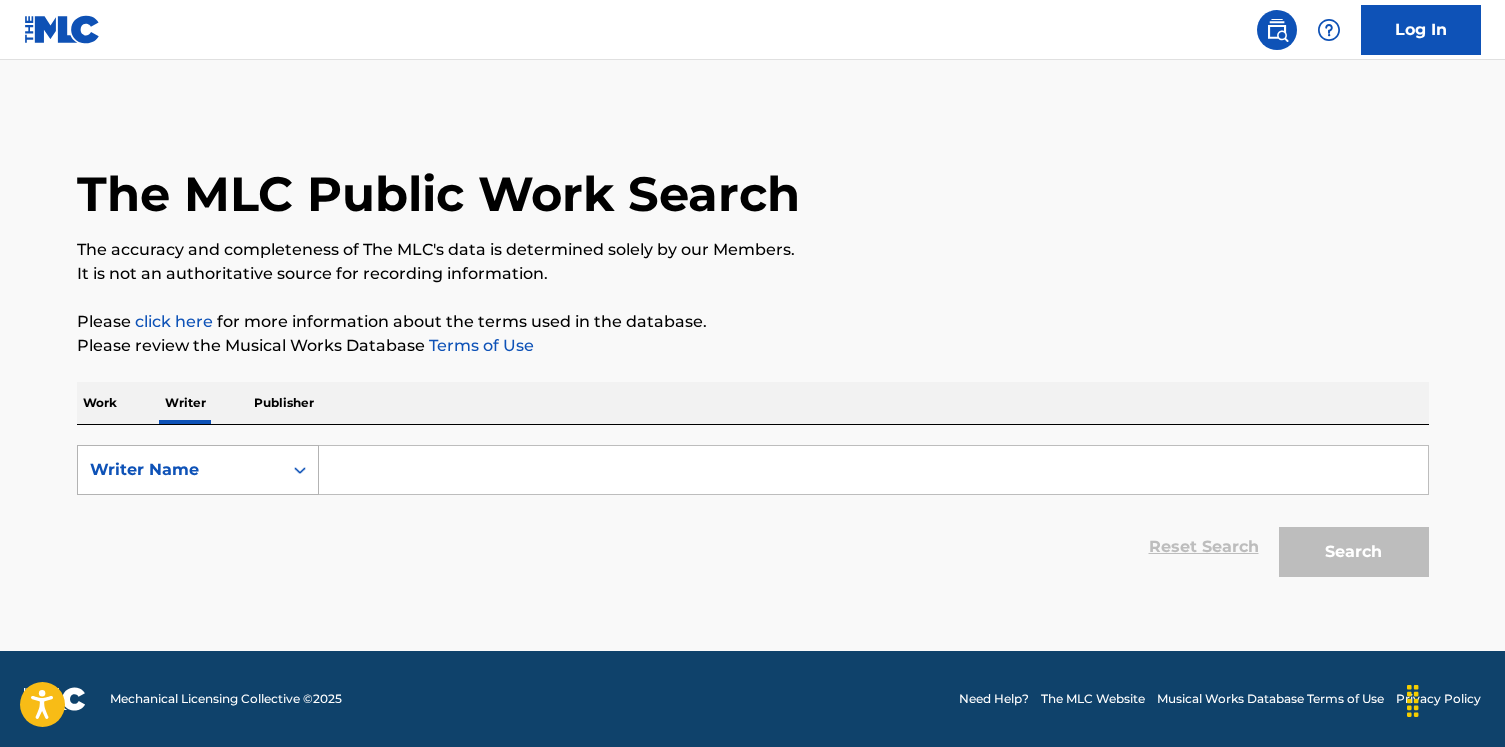 click on "Writer Name" at bounding box center (180, 470) 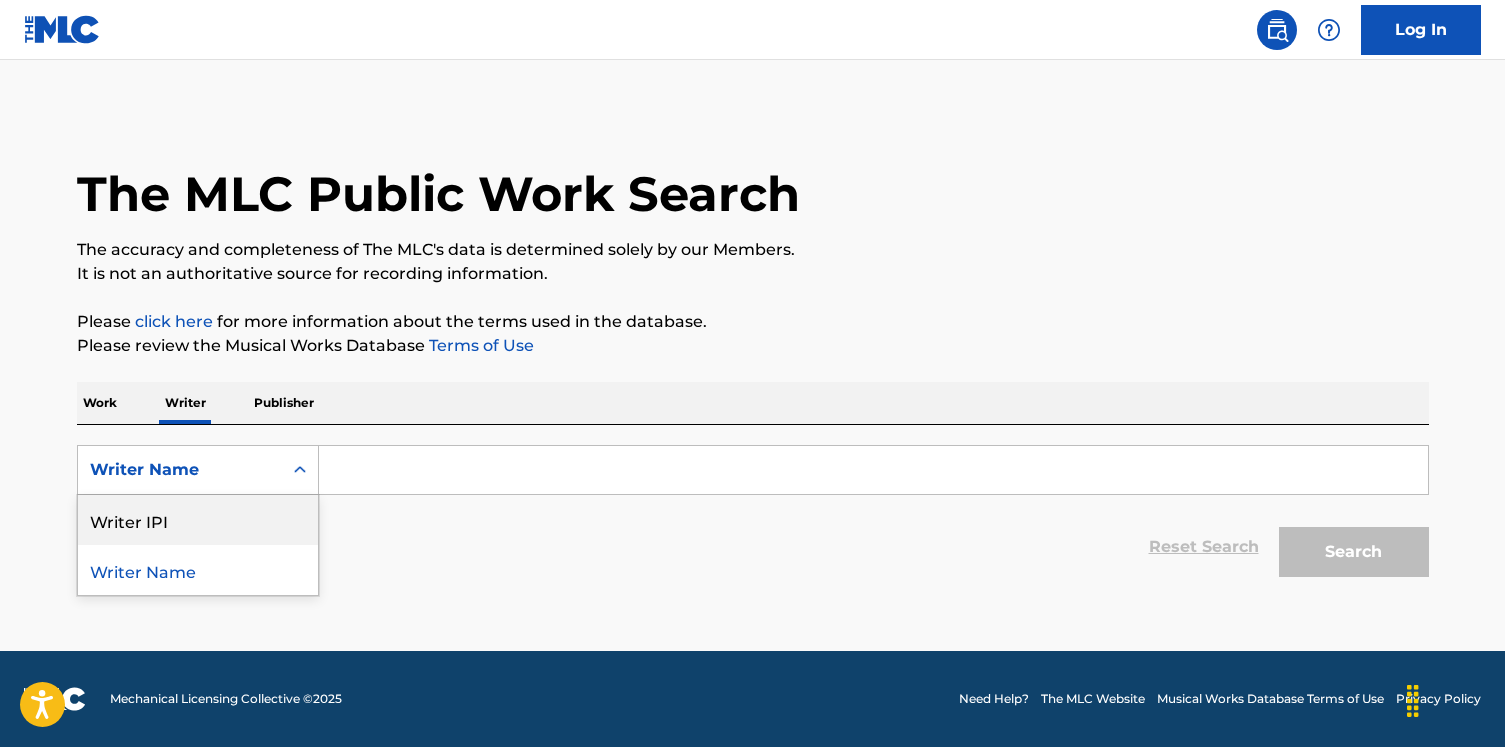click on "Writer IPI" at bounding box center (198, 520) 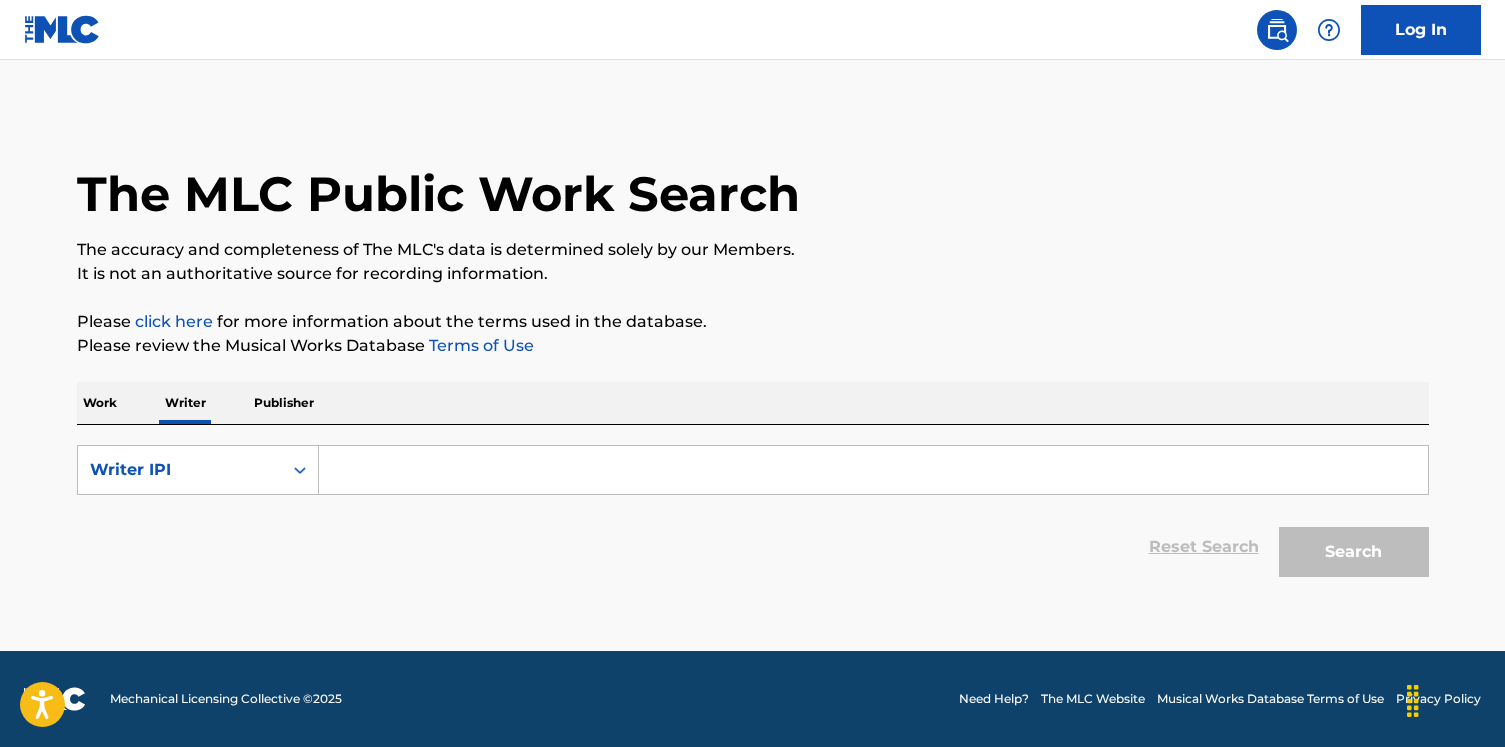 click at bounding box center [873, 470] 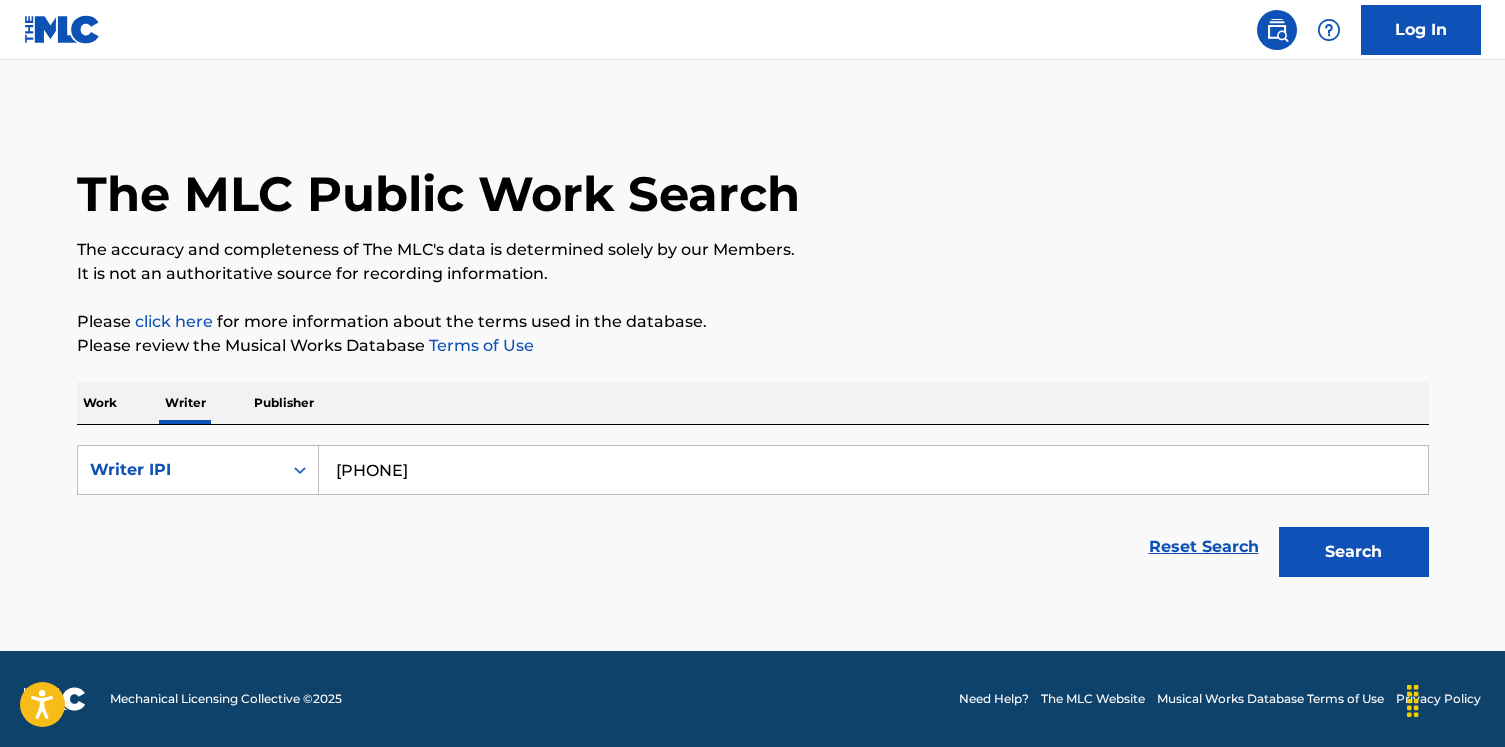click on "[PHONE]" at bounding box center [873, 470] 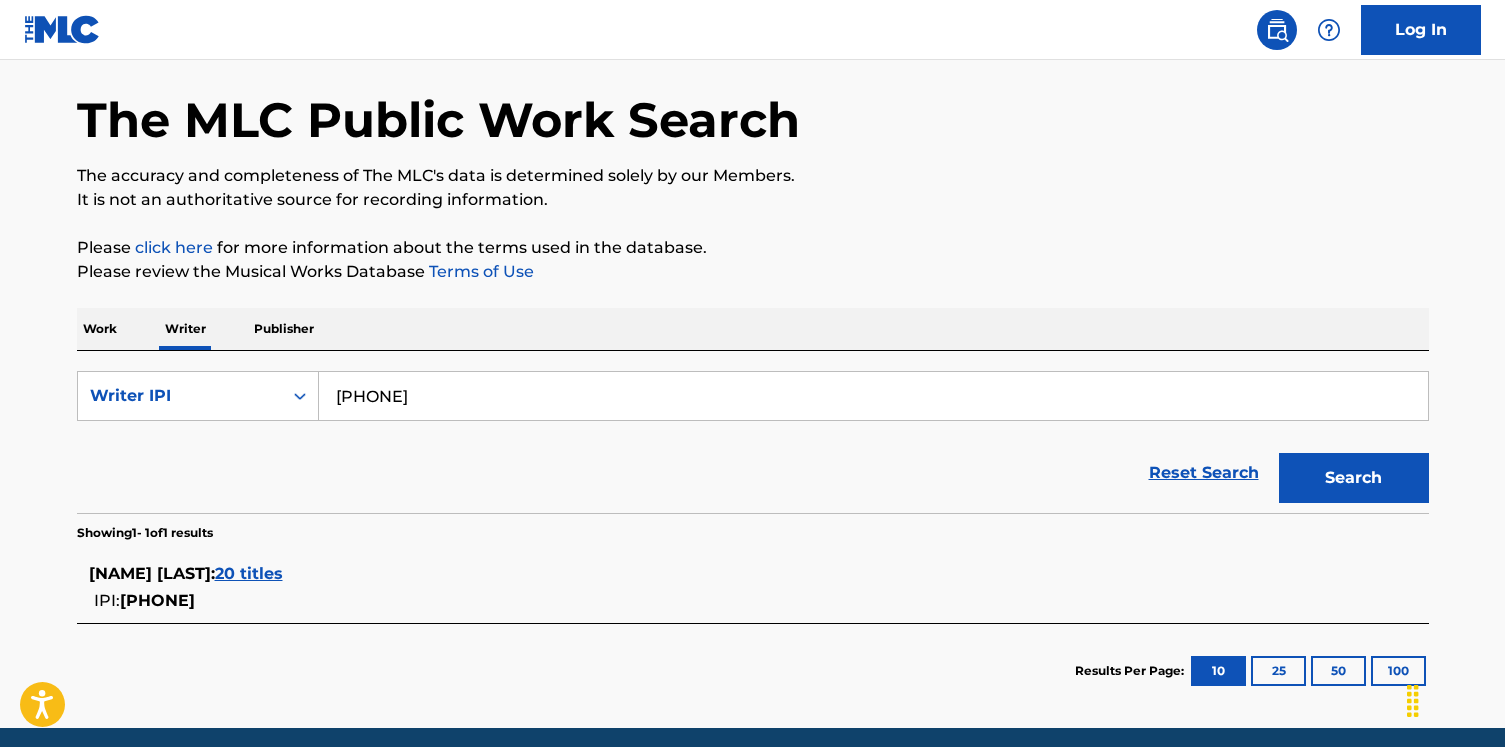 scroll, scrollTop: 150, scrollLeft: 0, axis: vertical 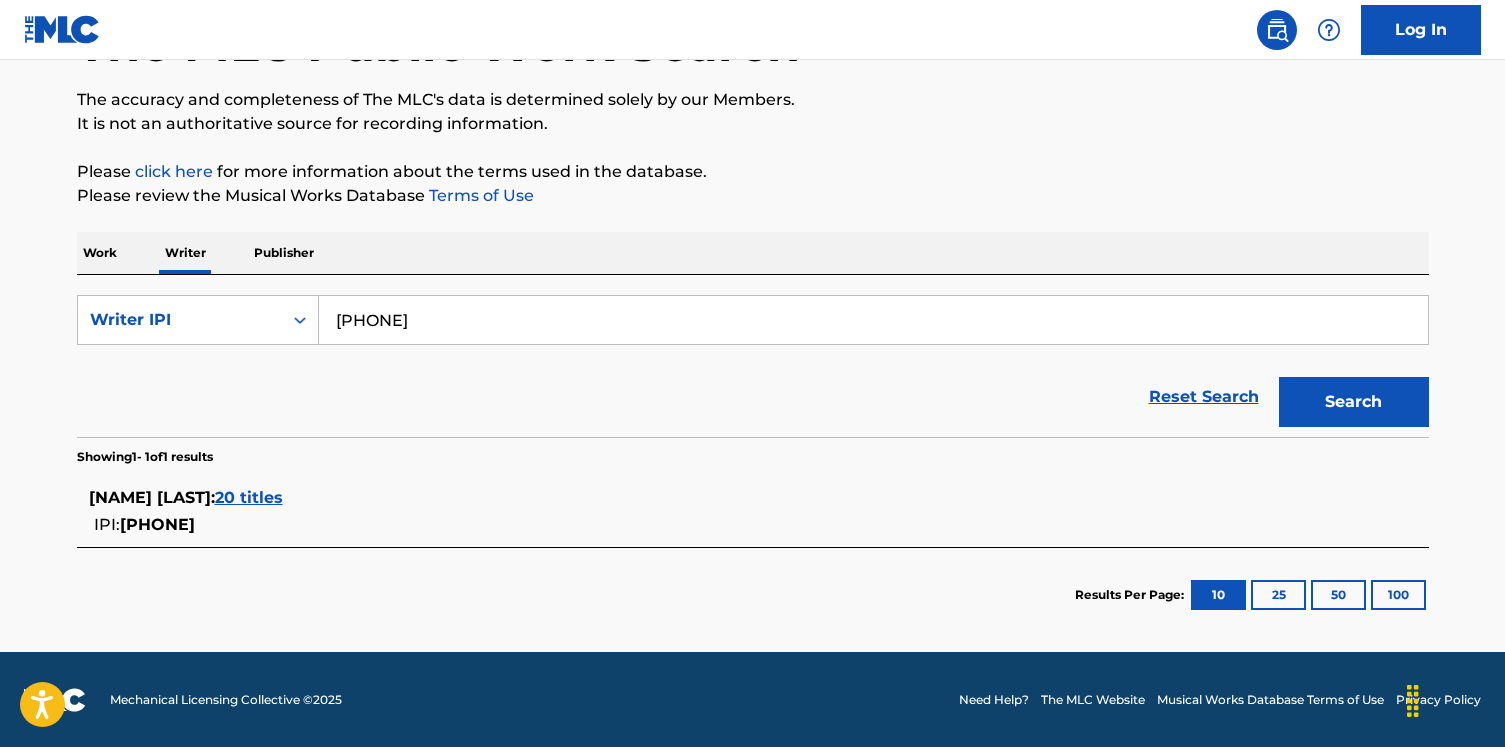 click on "20 titles" at bounding box center (249, 497) 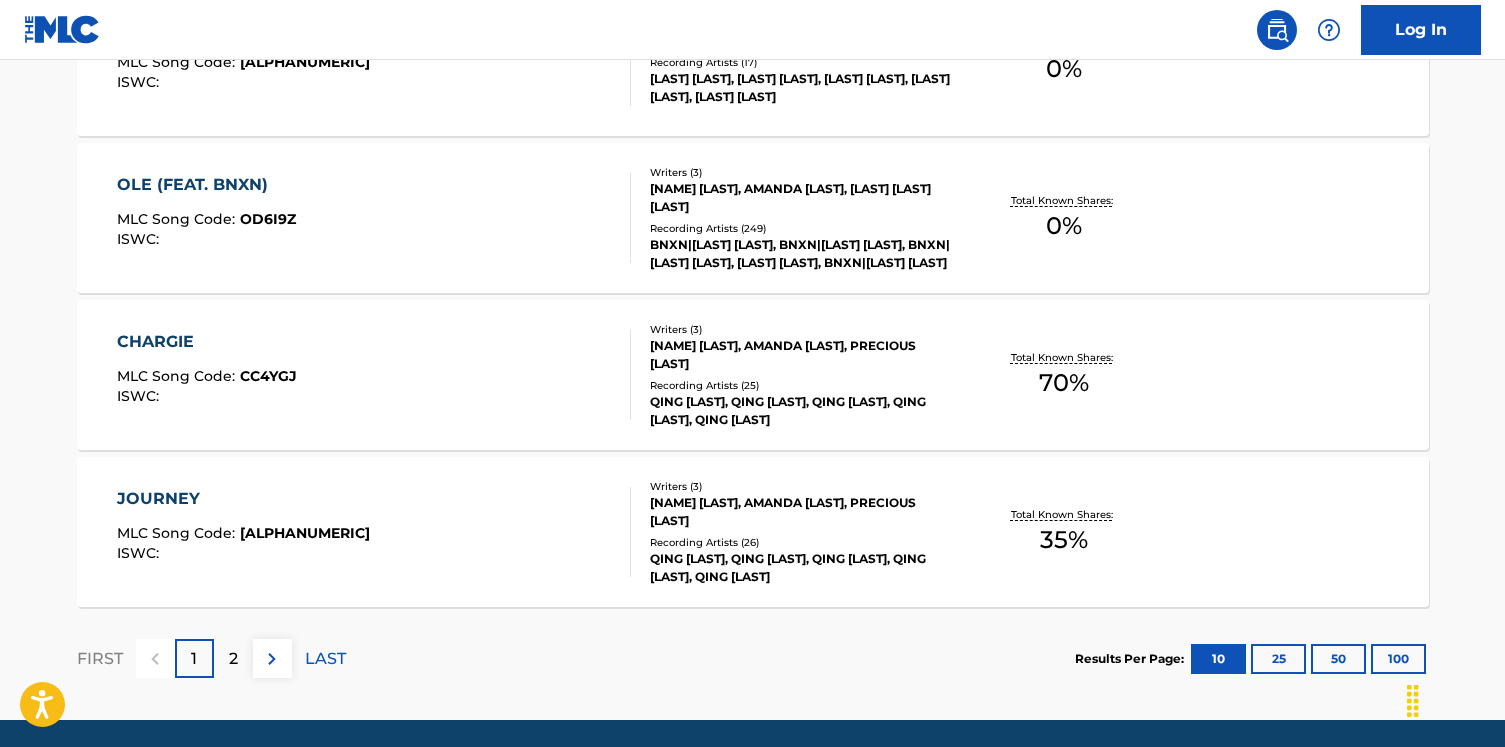 scroll, scrollTop: 1608, scrollLeft: 0, axis: vertical 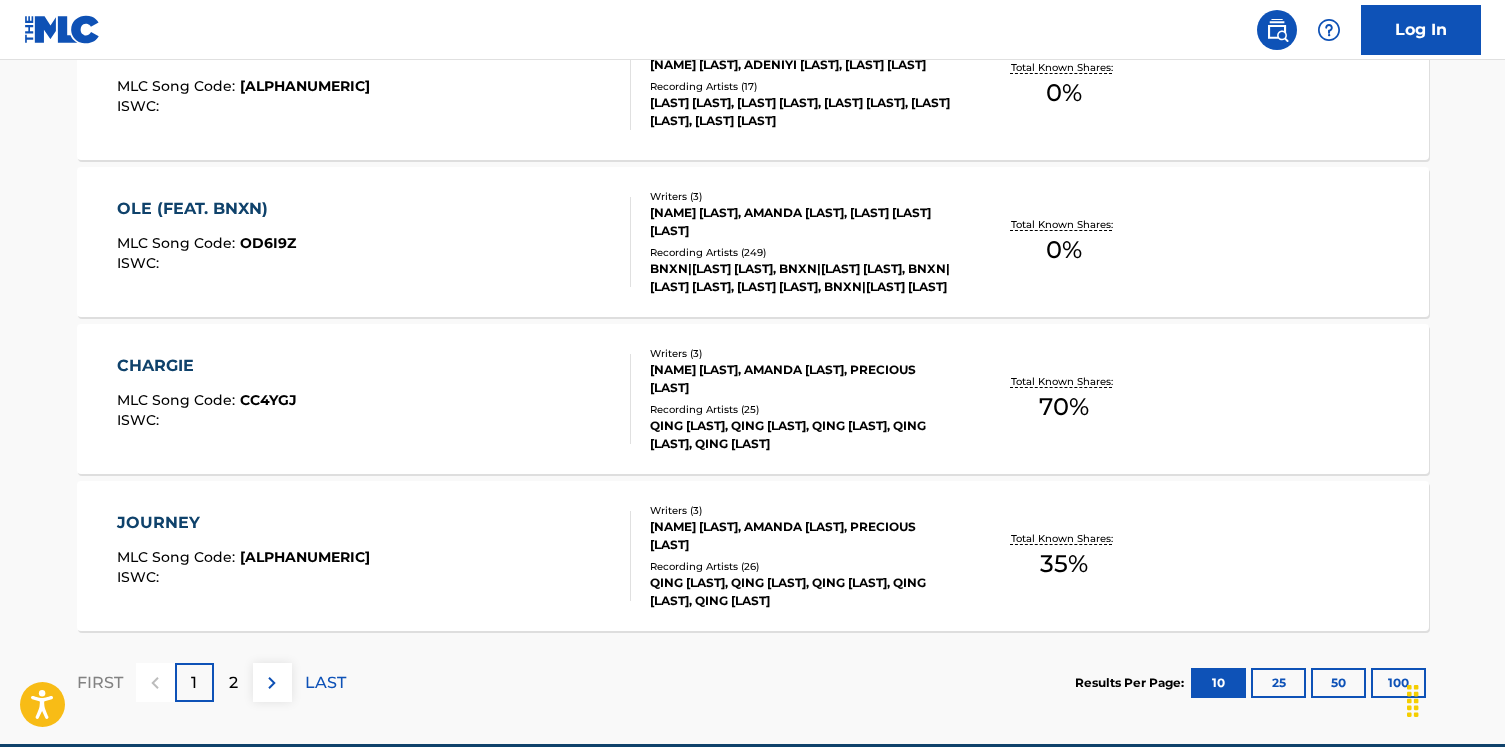 click on "JOURNEY MLC Song Code : [ALPHANUMERIC] ISWC :" at bounding box center [374, 556] 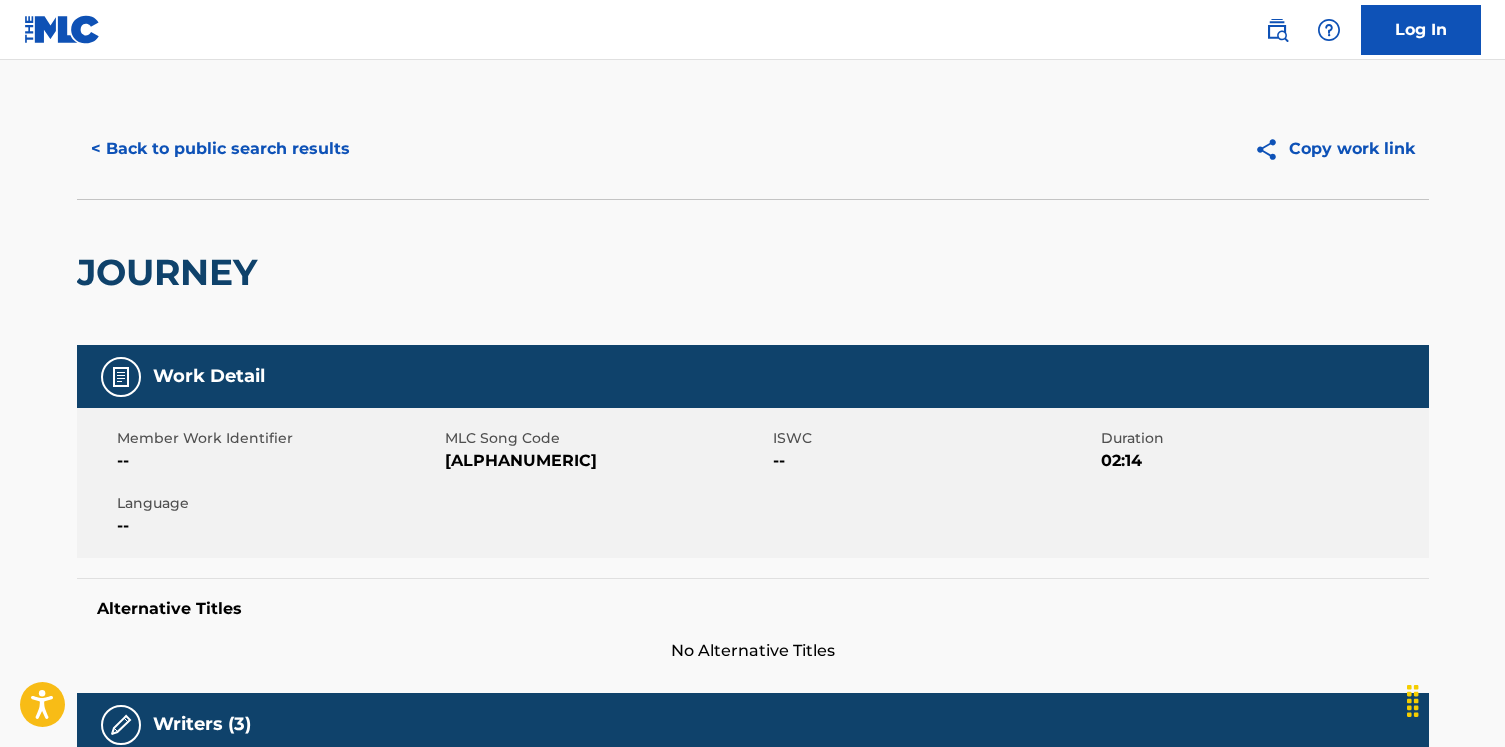 scroll, scrollTop: 0, scrollLeft: 0, axis: both 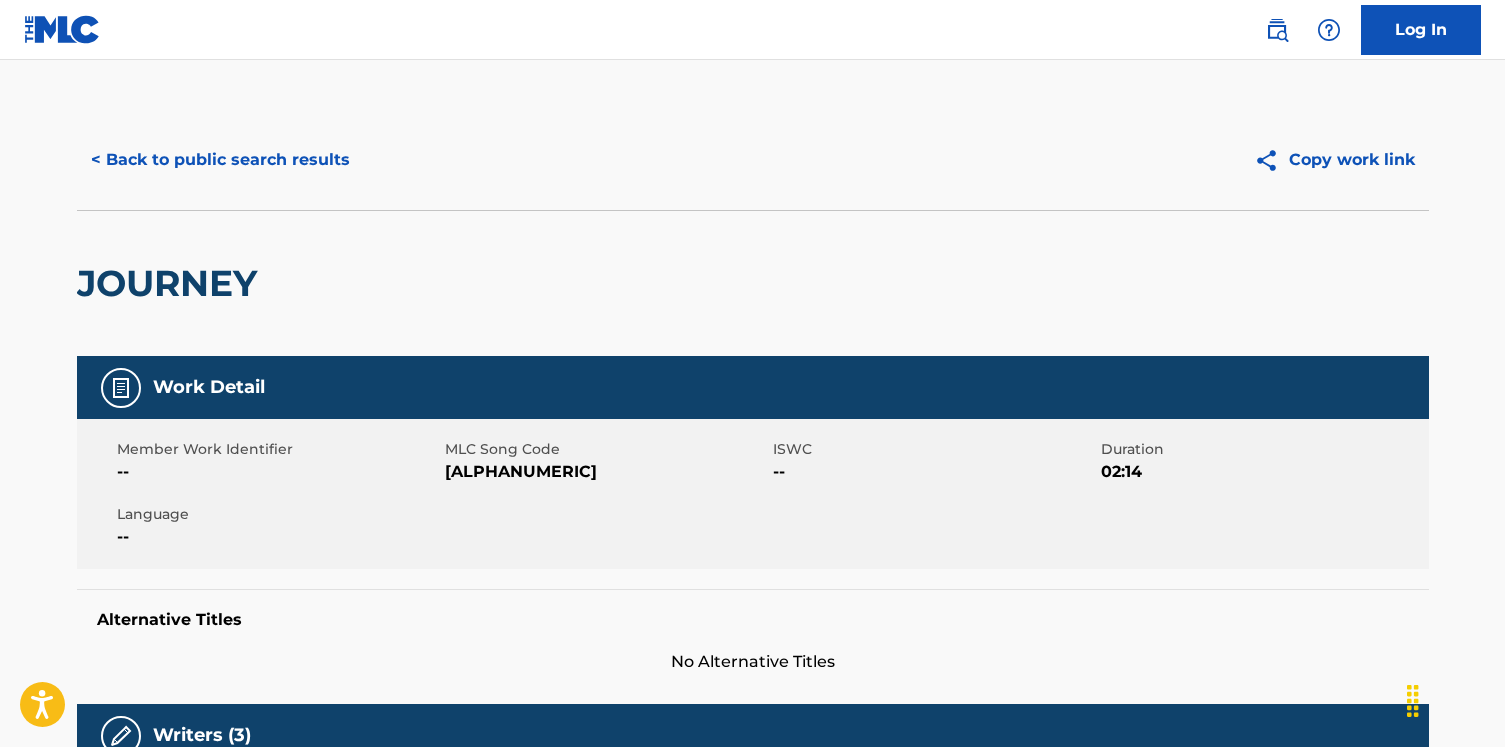 click on "< Back to public search results" at bounding box center [220, 160] 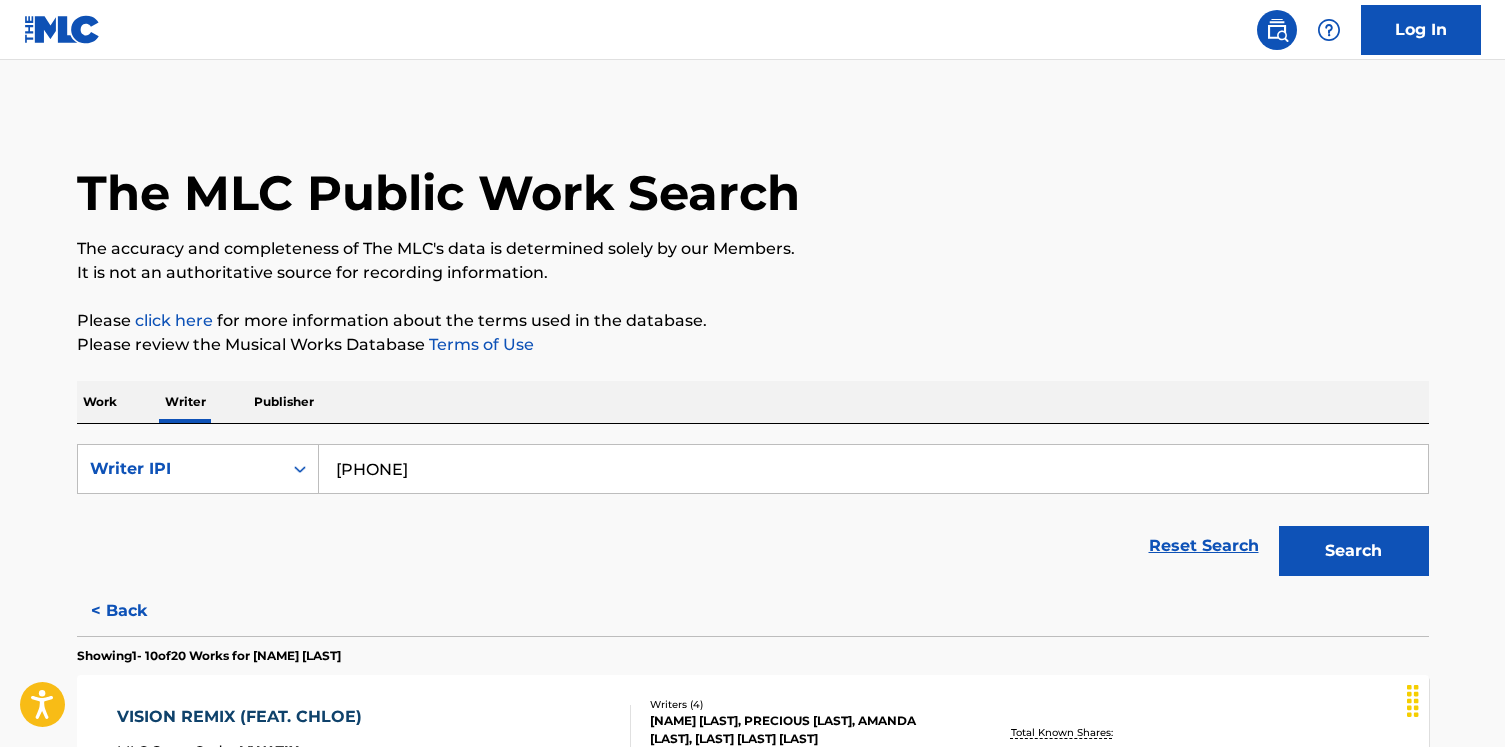 scroll, scrollTop: 0, scrollLeft: 0, axis: both 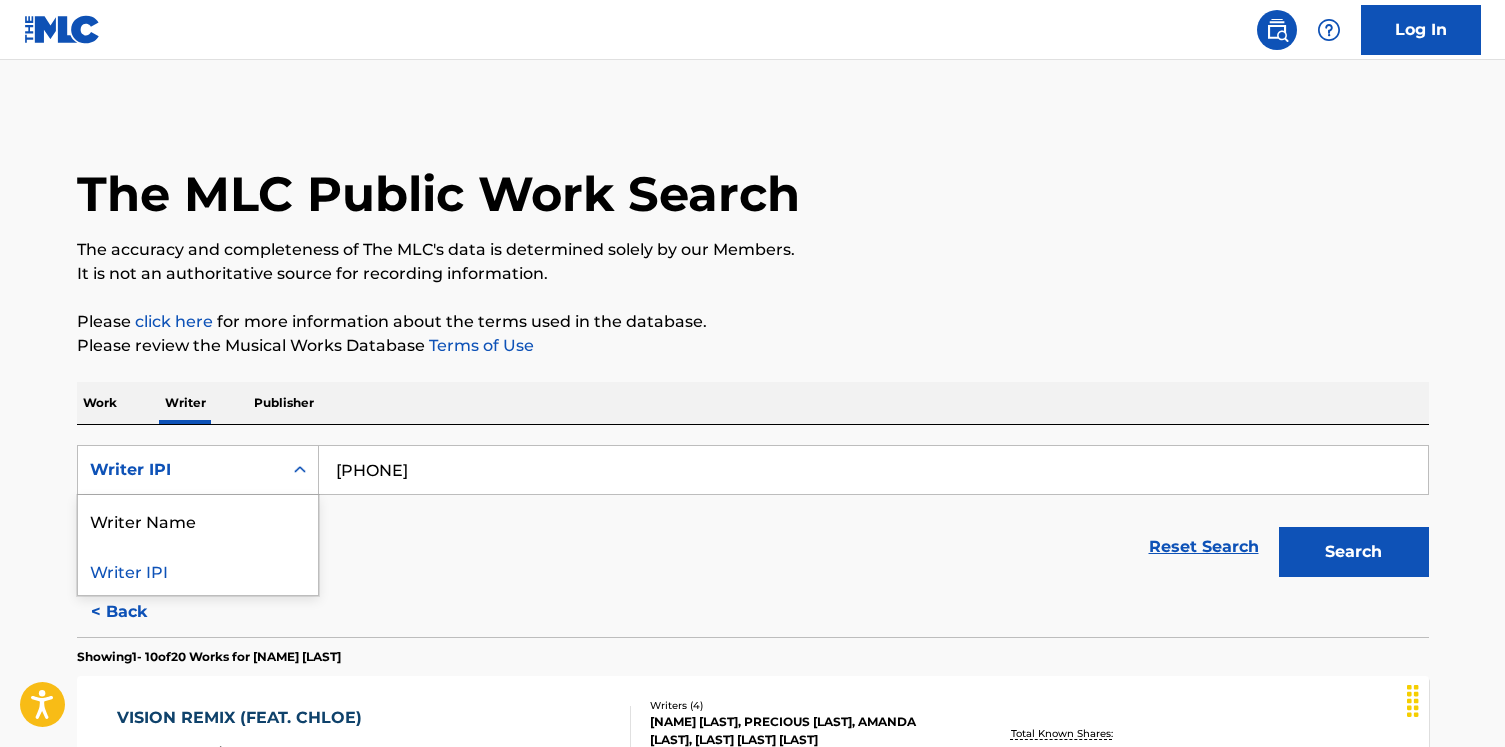 click on "Writer IPI" at bounding box center (180, 470) 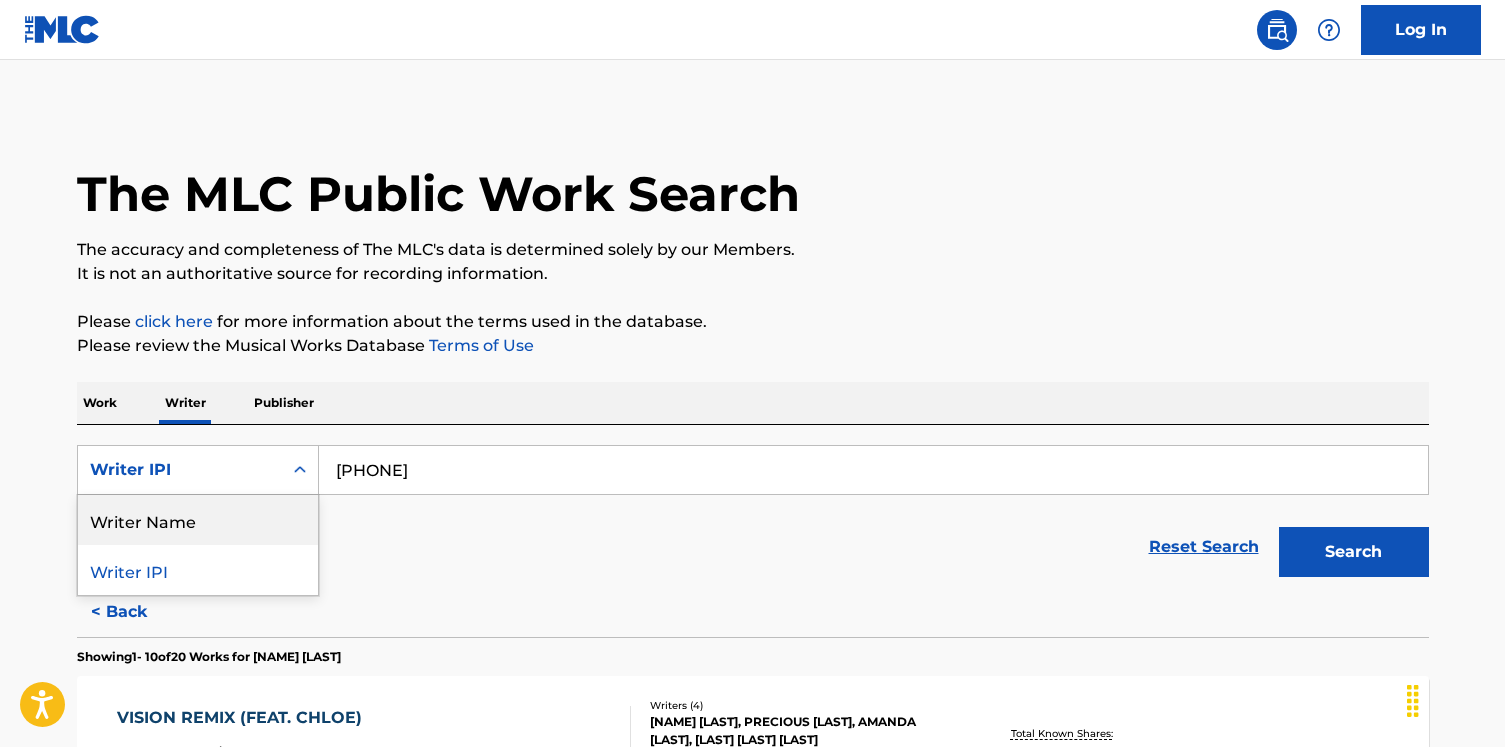 click on "Writer Name" at bounding box center (198, 520) 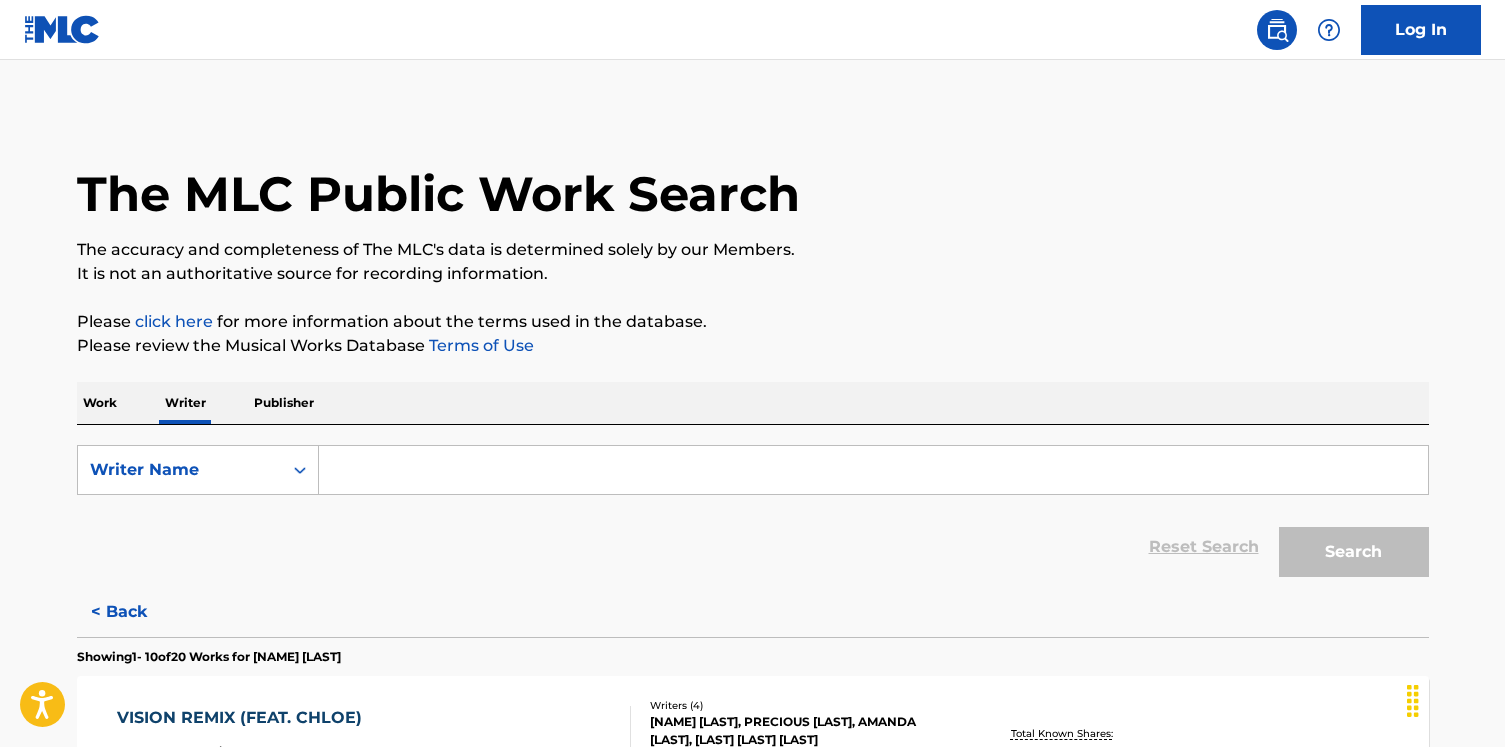 click at bounding box center [873, 470] 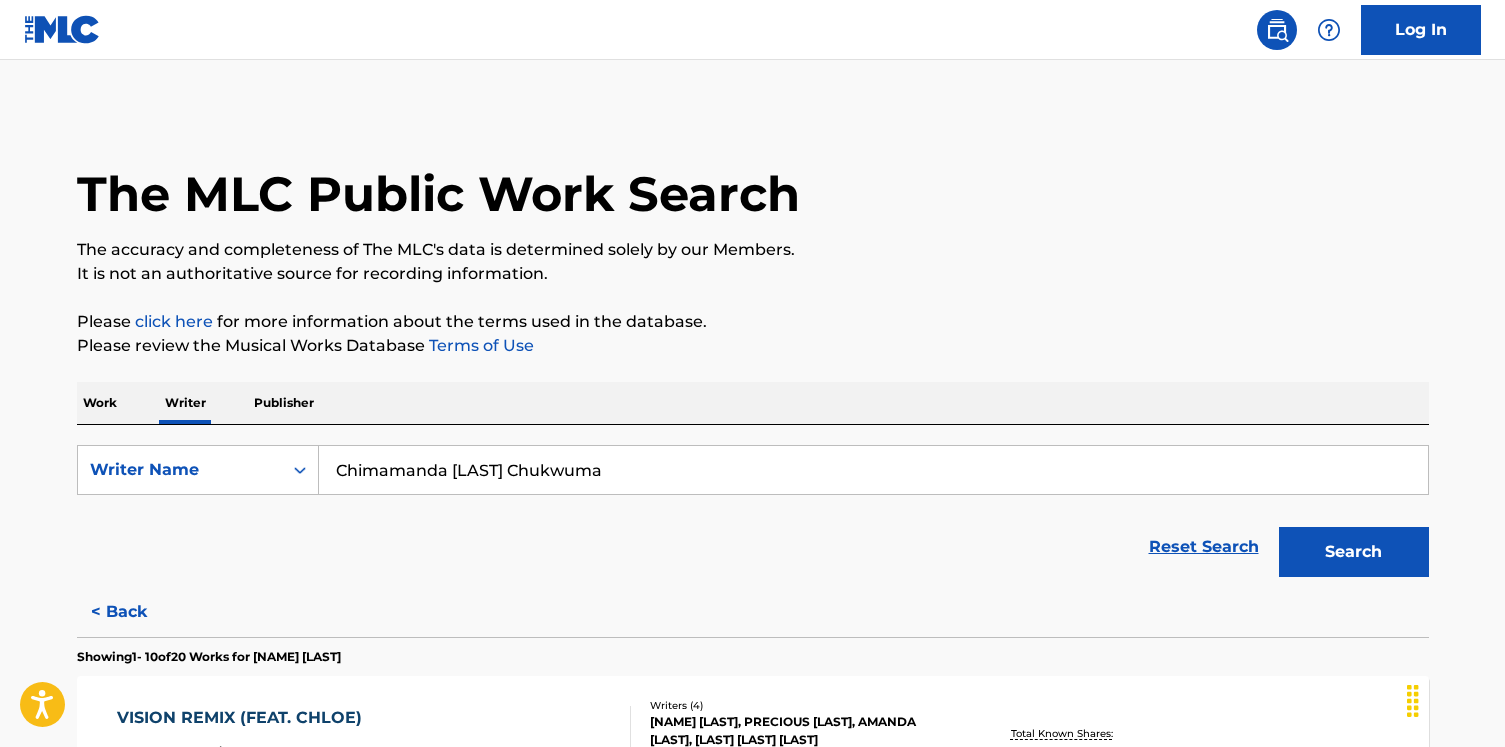 type on "Chimamanda Pearl Chukwuma" 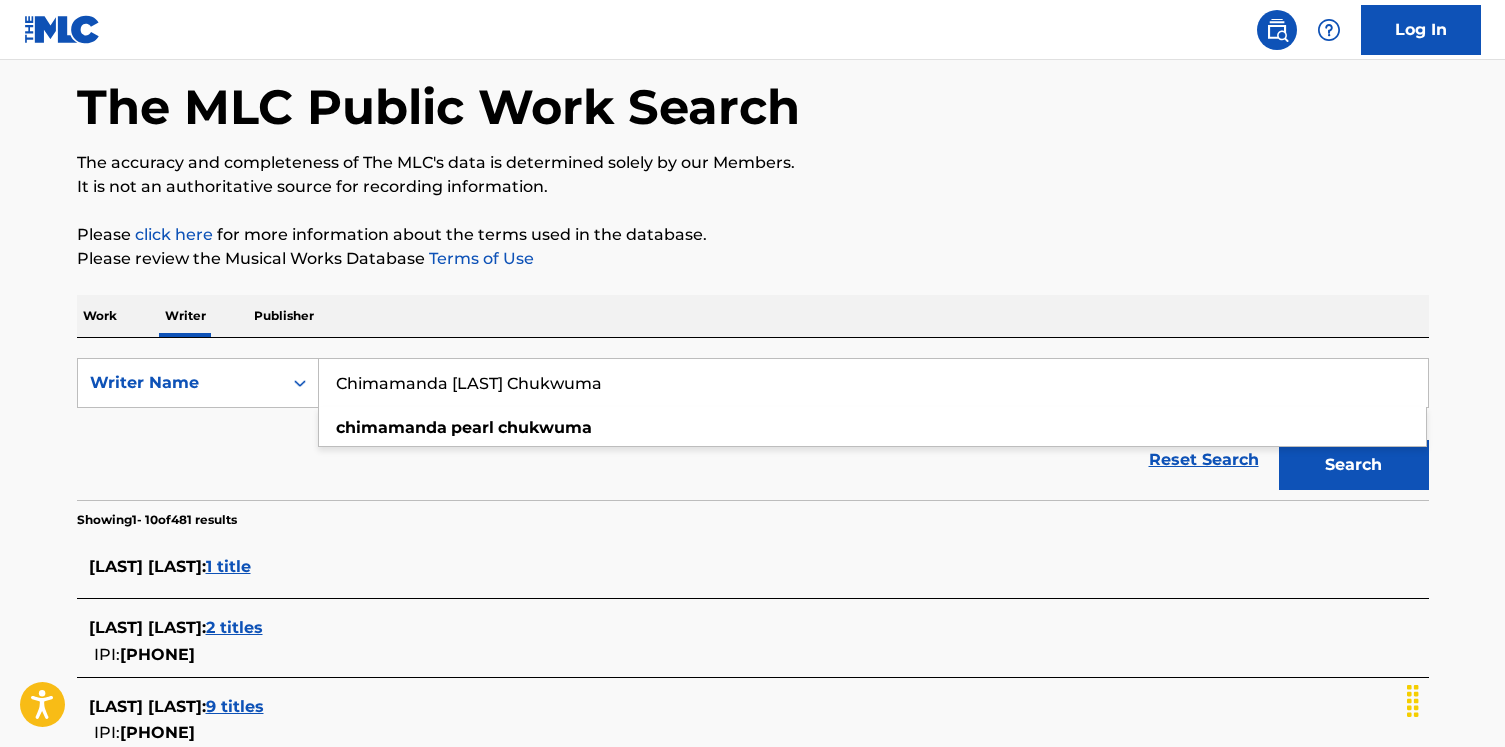 click on "Please review the Musical Works Database   Terms of Use" at bounding box center [753, 259] 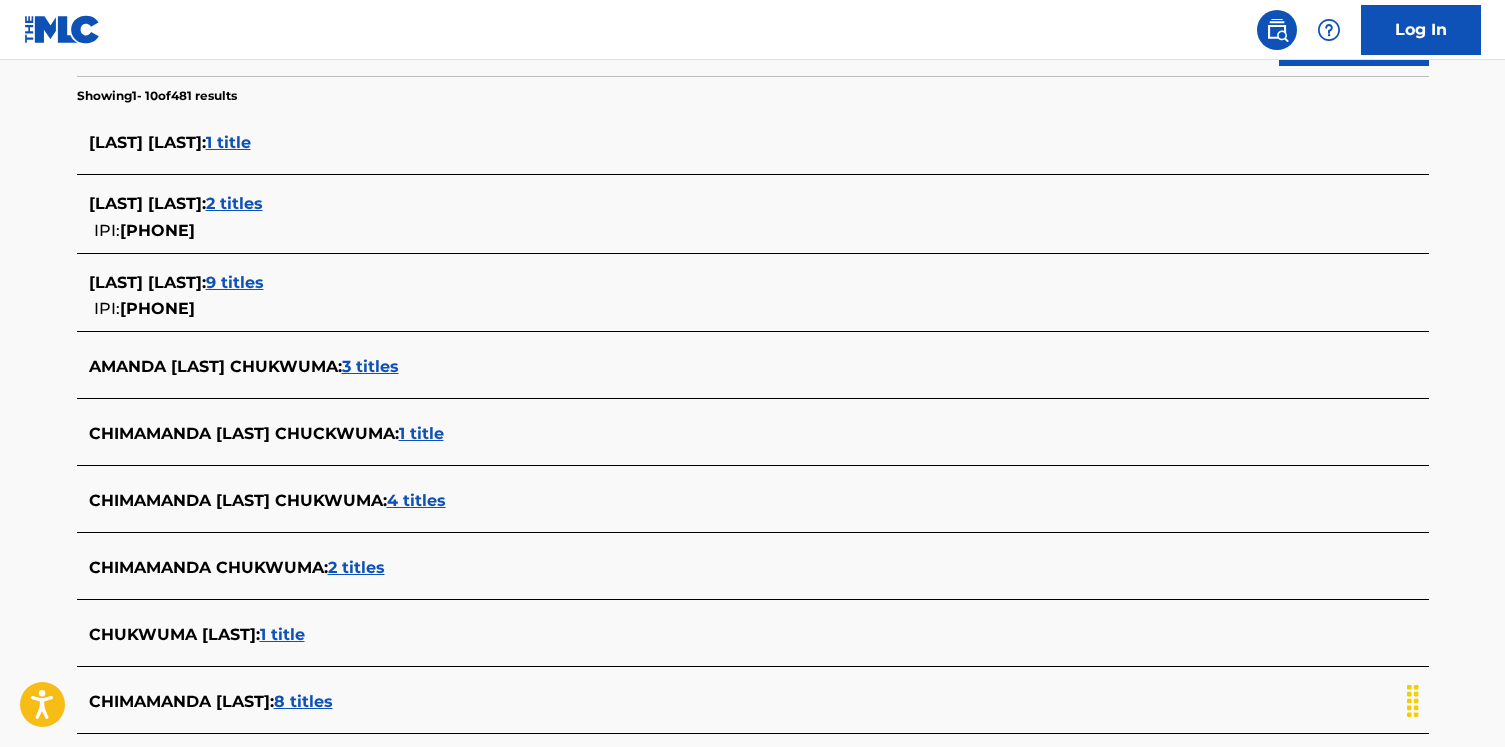 scroll, scrollTop: 774, scrollLeft: 0, axis: vertical 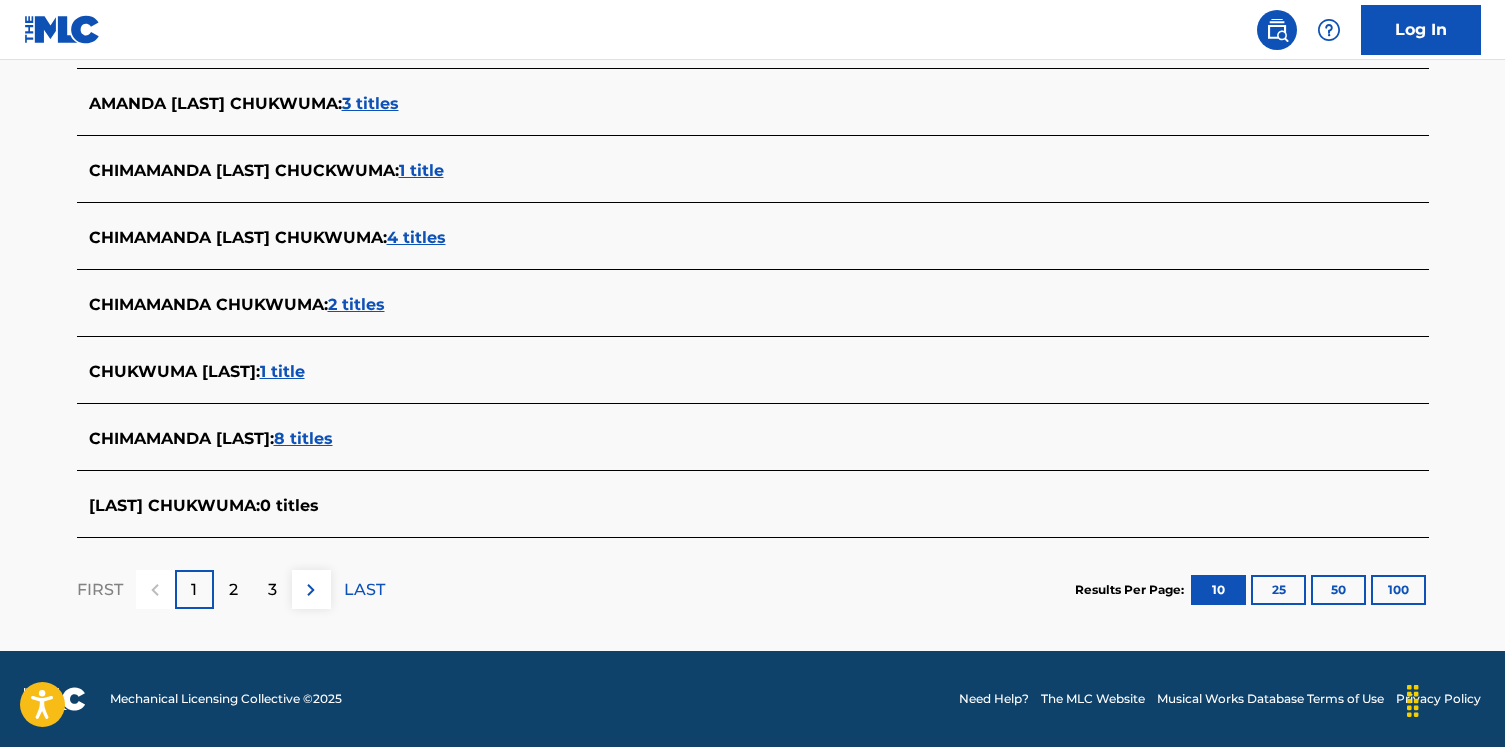 click on "4 titles" at bounding box center (416, 237) 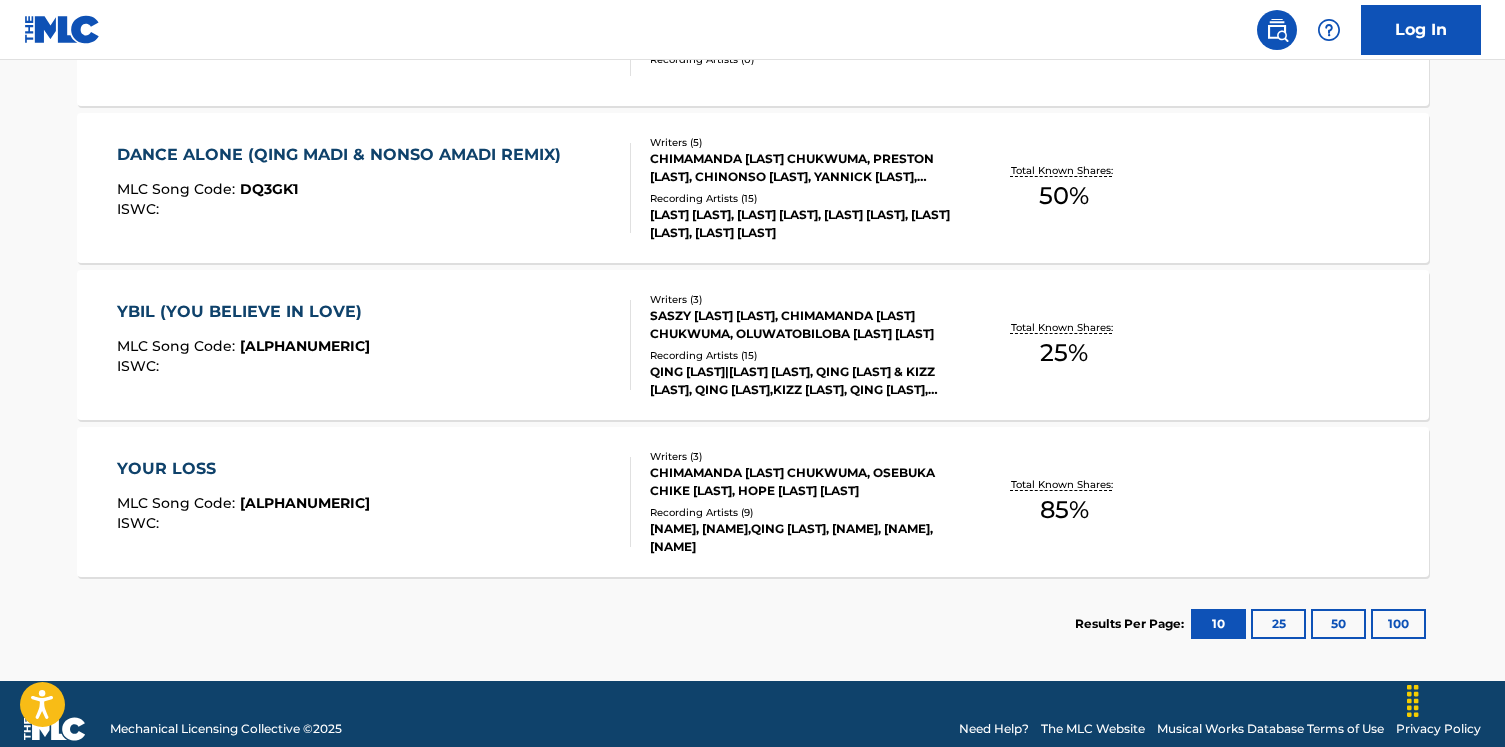 scroll, scrollTop: 746, scrollLeft: 0, axis: vertical 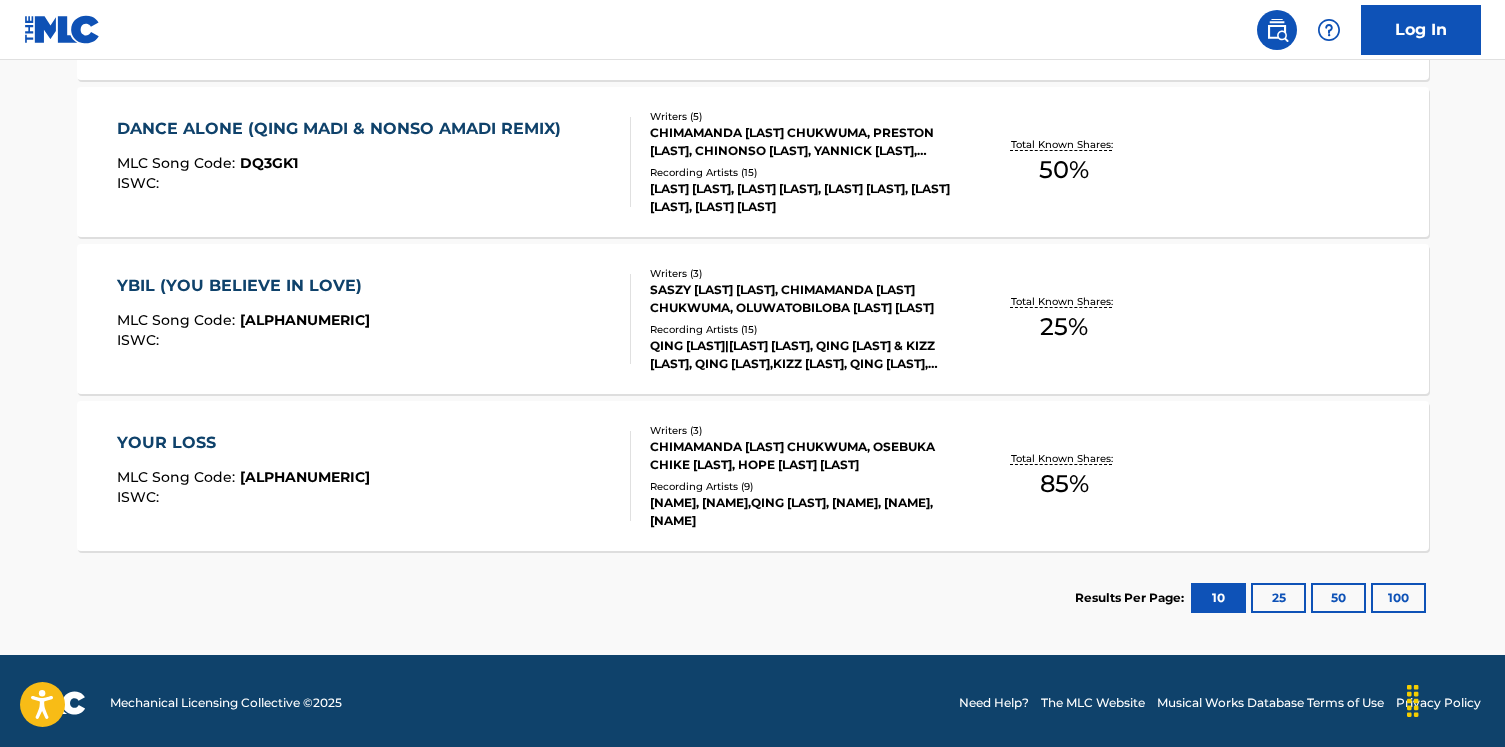 click on "YOUR LOSS MLC Song Code : YP997S ISWC :" at bounding box center [374, 476] 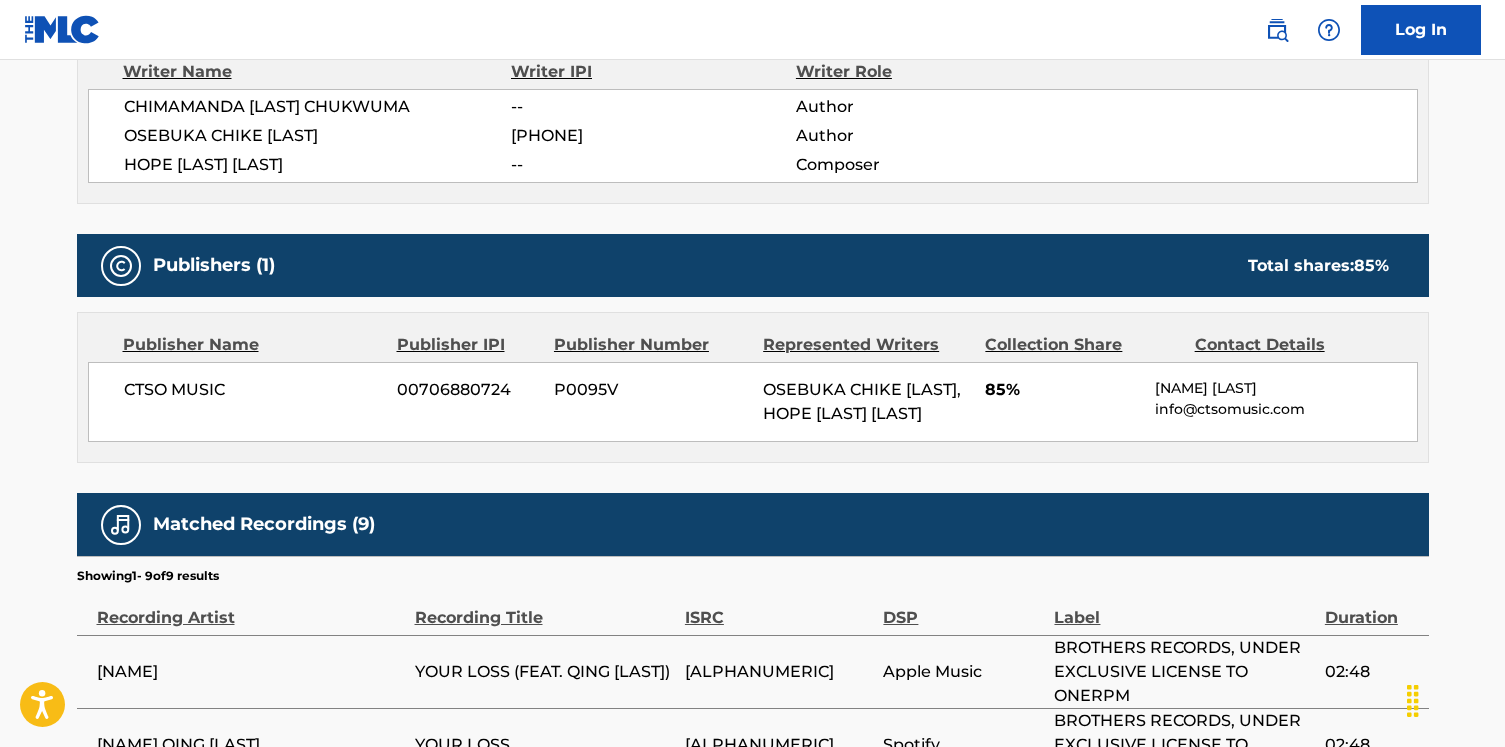 scroll, scrollTop: 0, scrollLeft: 0, axis: both 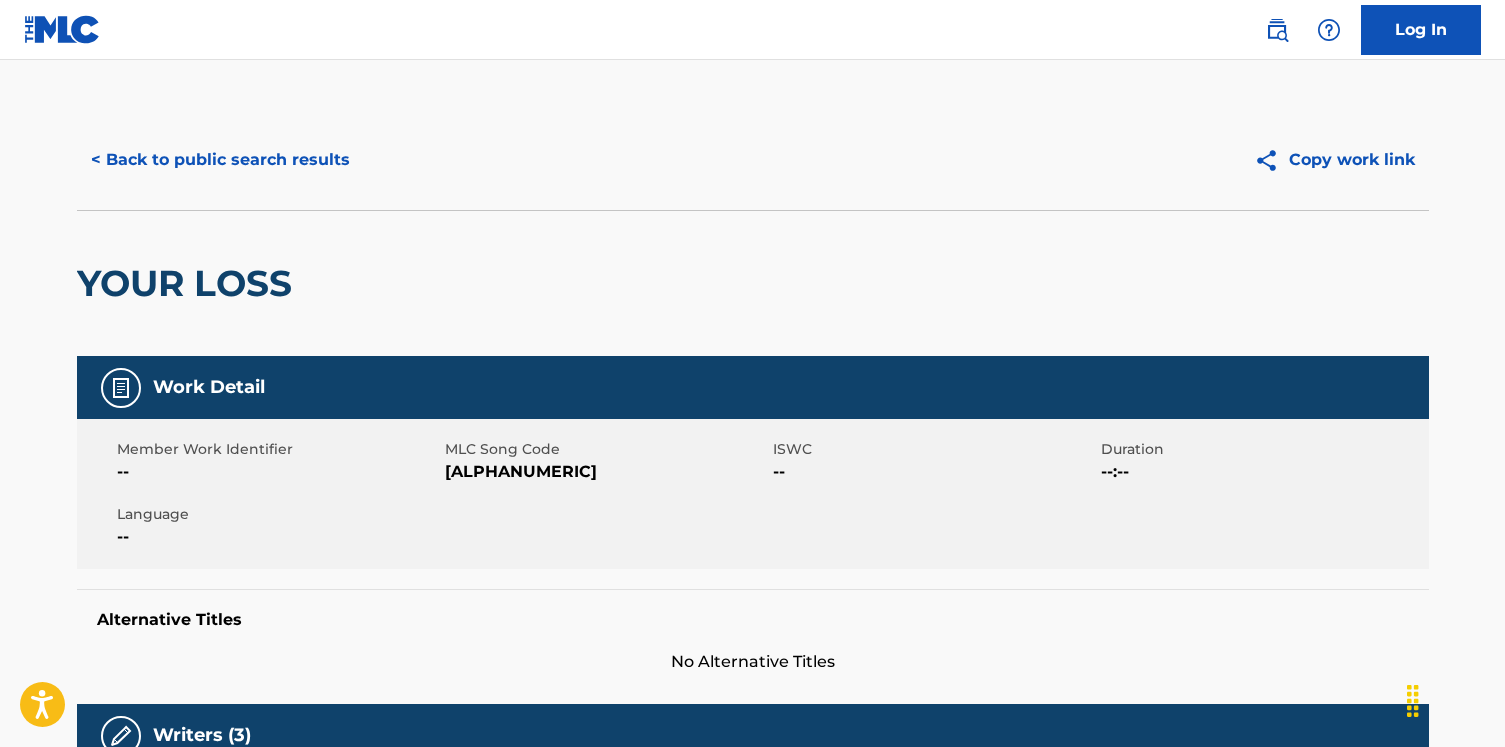 click on "< Back to public search results" at bounding box center [220, 160] 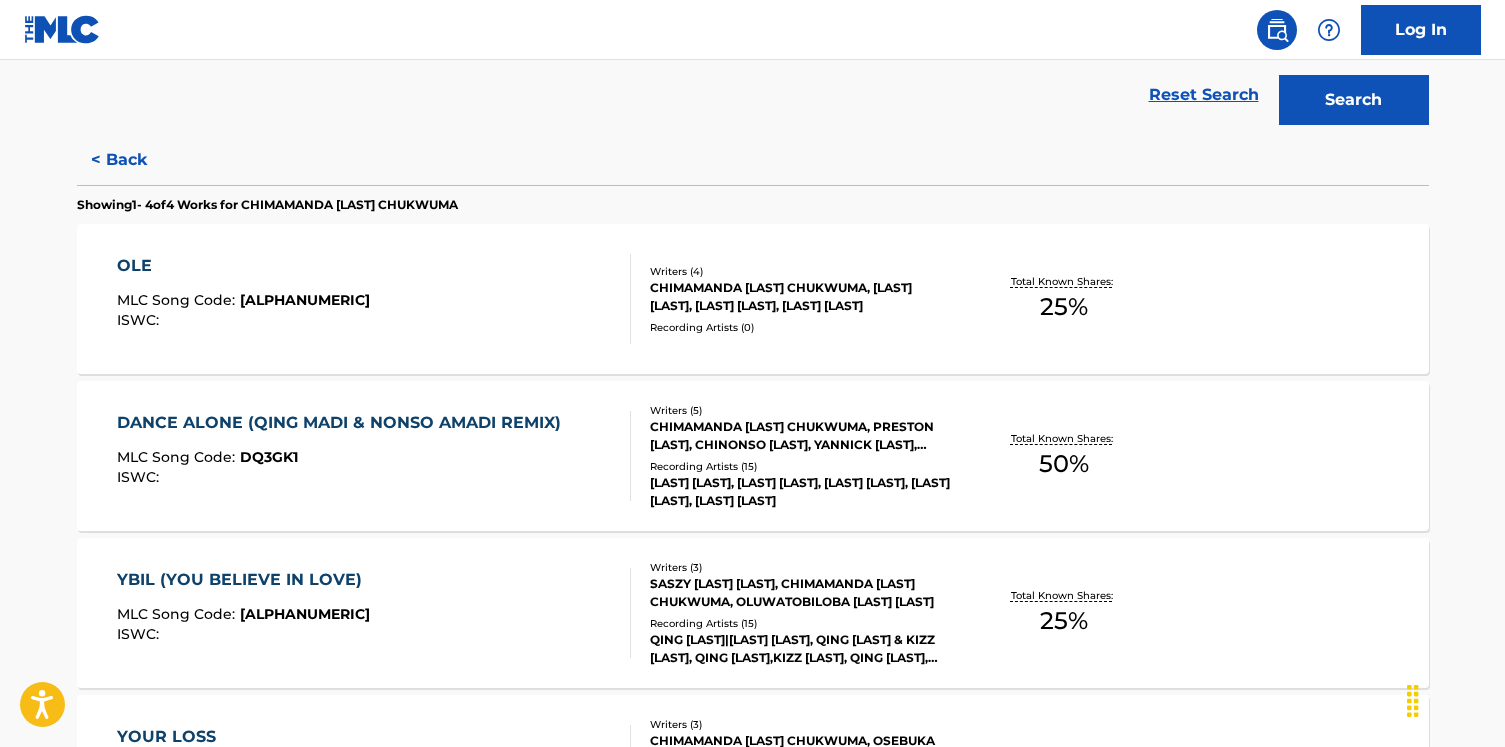 scroll, scrollTop: 723, scrollLeft: 0, axis: vertical 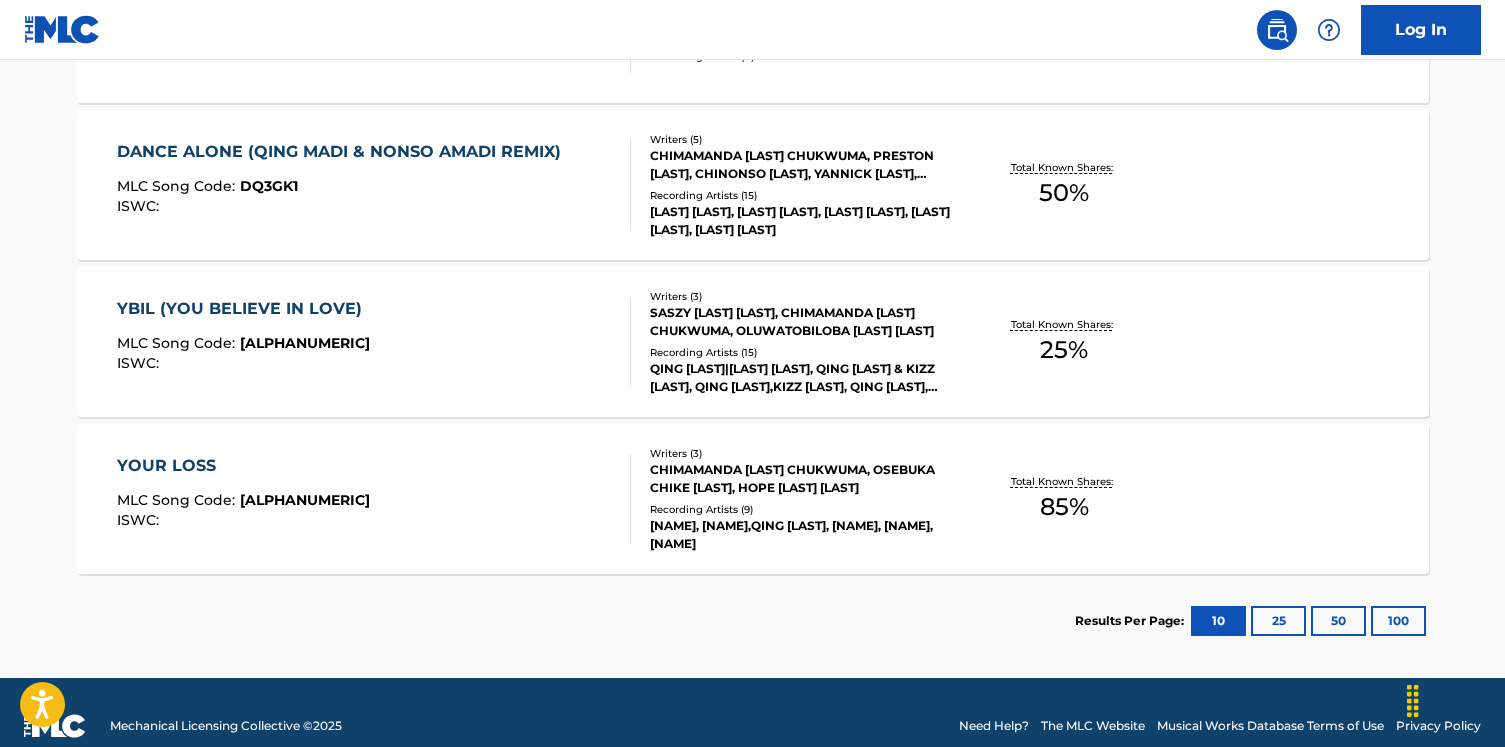click on "YBIL (YOU BELIEVE IN LOVE) MLC Song Code : YO99RL ISWC :" at bounding box center [374, 342] 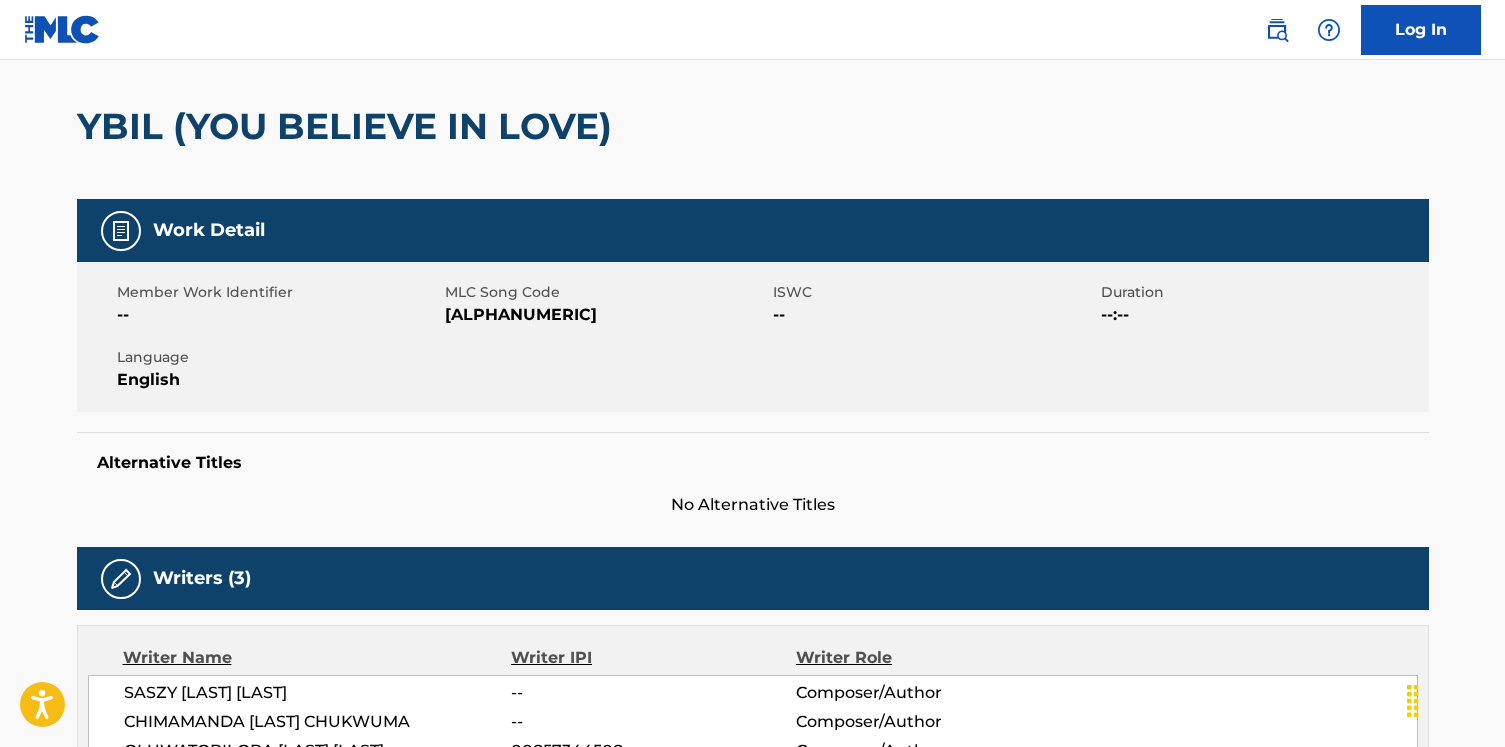 scroll, scrollTop: 0, scrollLeft: 0, axis: both 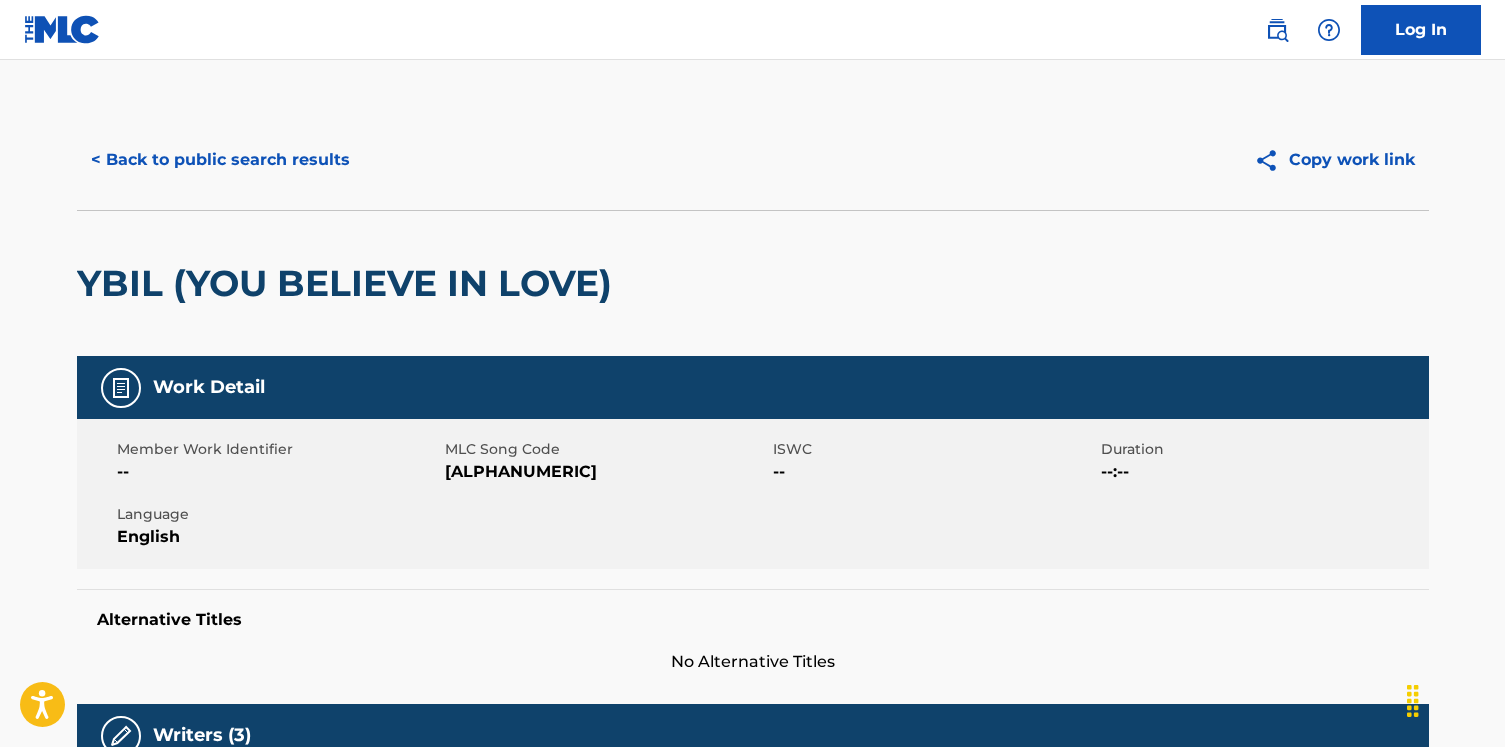 click on "< Back to public search results" at bounding box center [220, 160] 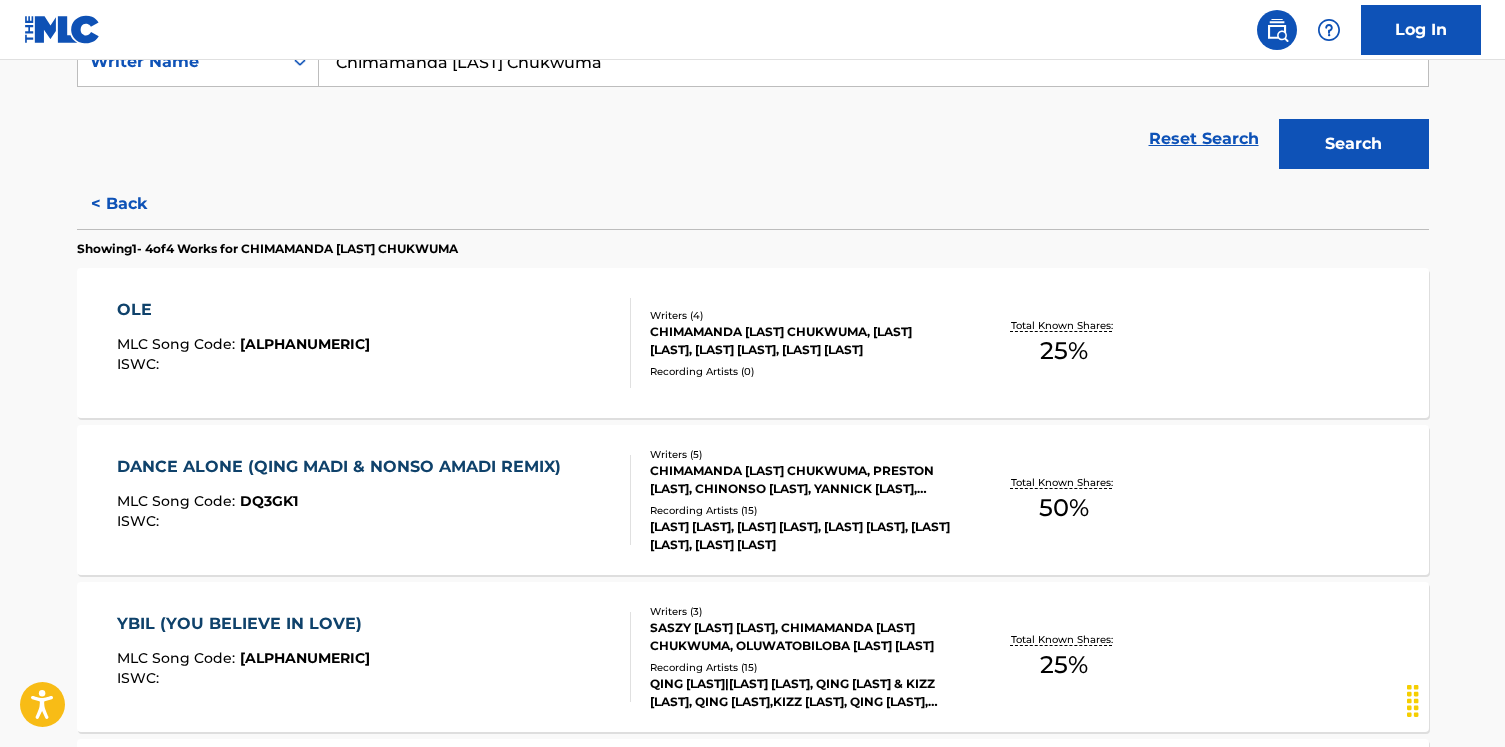 scroll, scrollTop: 566, scrollLeft: 0, axis: vertical 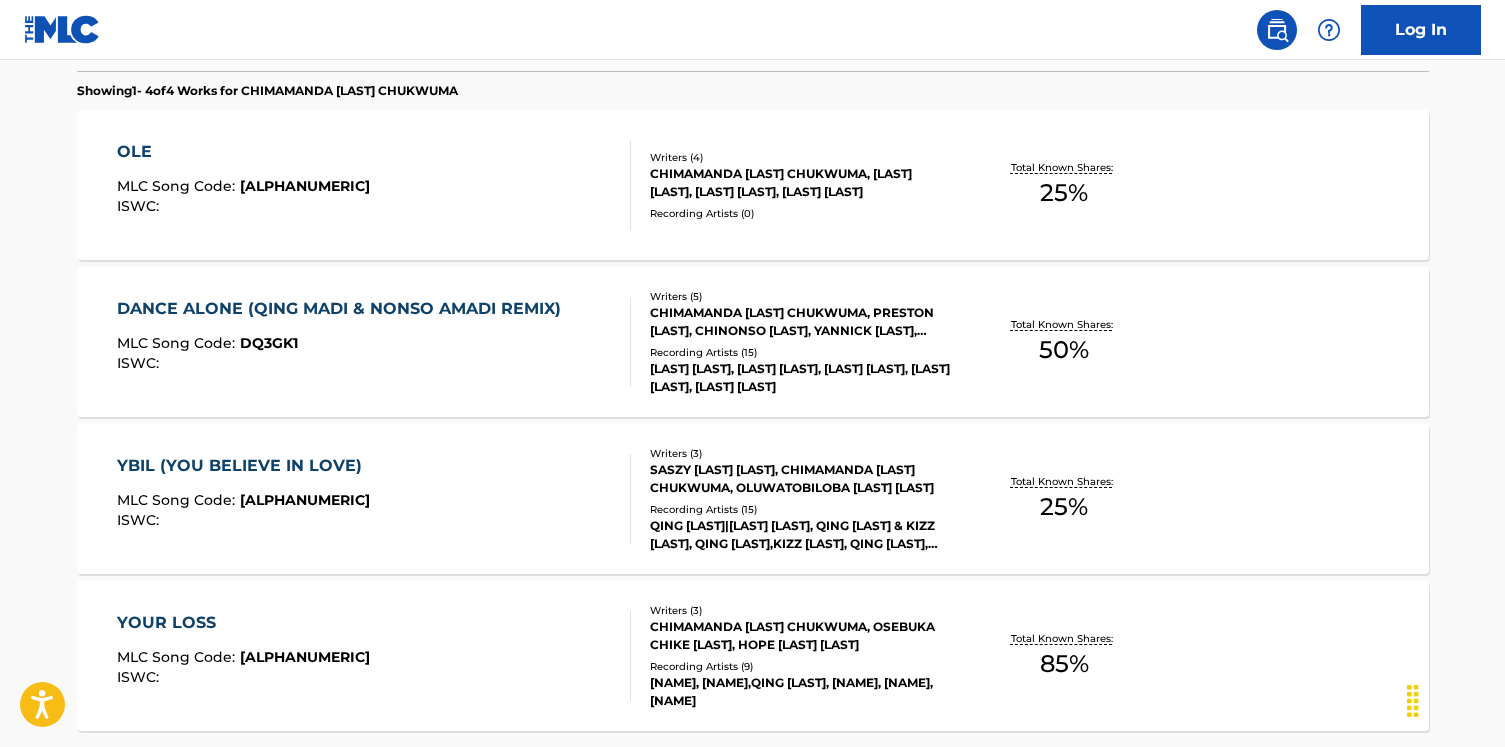 click on "MLC Song Code : DQ3GK1" at bounding box center [344, 346] 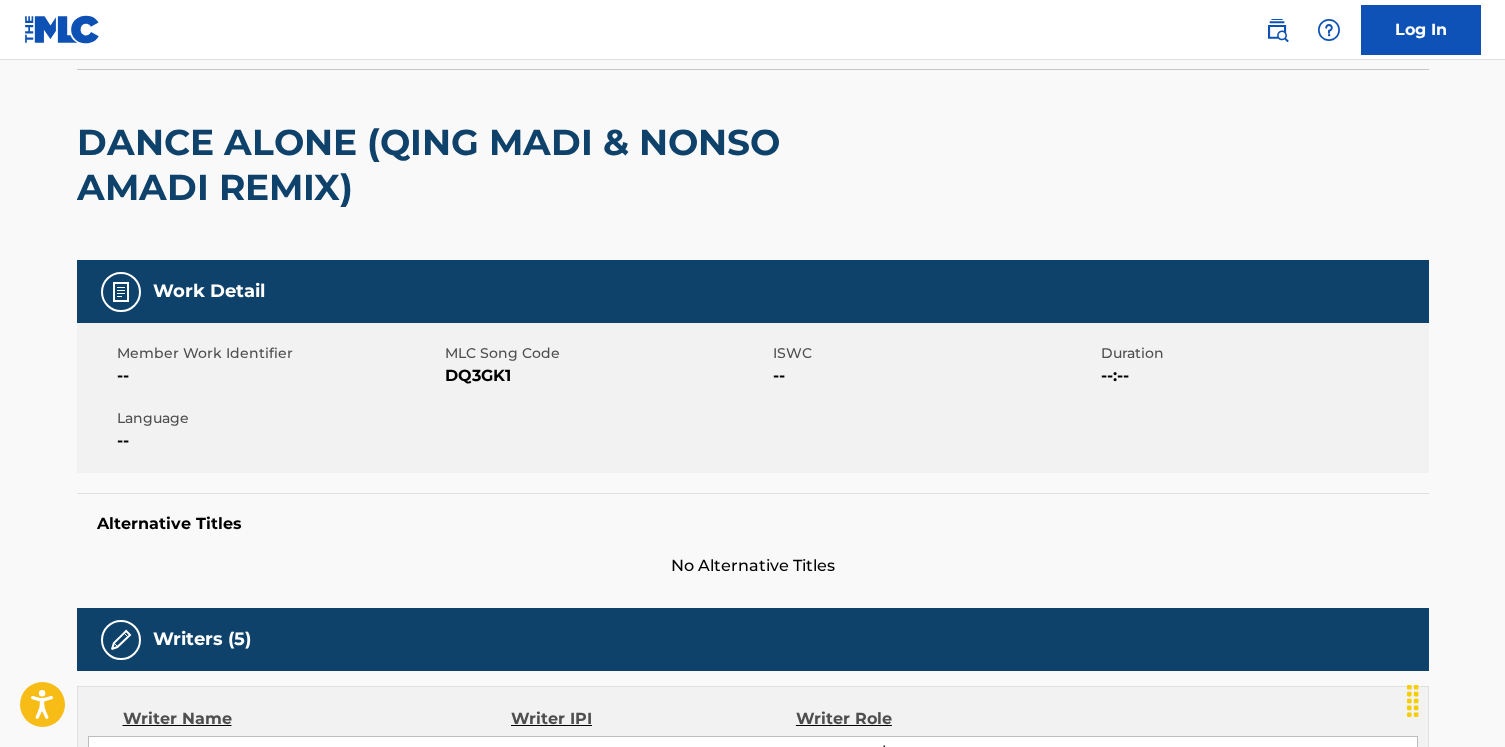 scroll, scrollTop: 0, scrollLeft: 0, axis: both 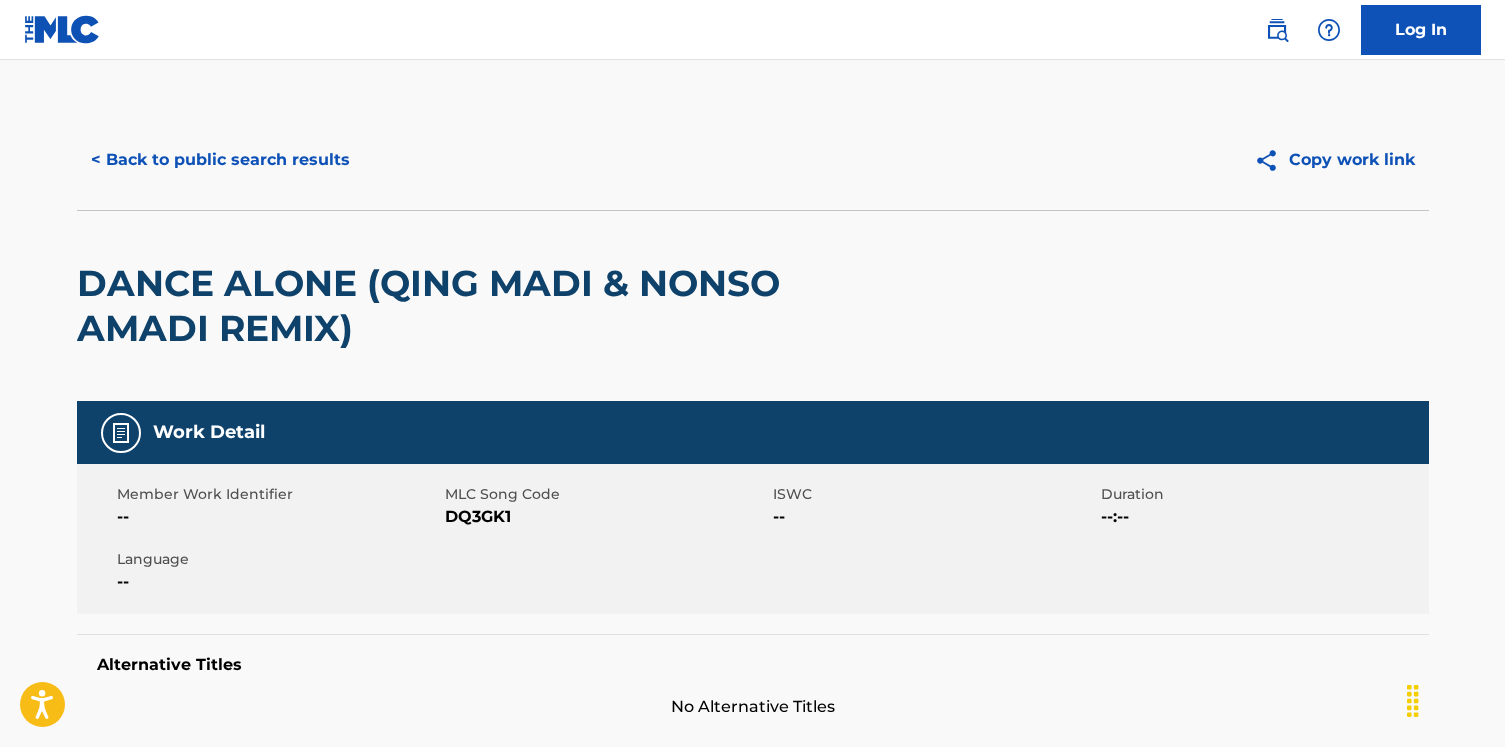 click on "< Back to public search results" at bounding box center [220, 160] 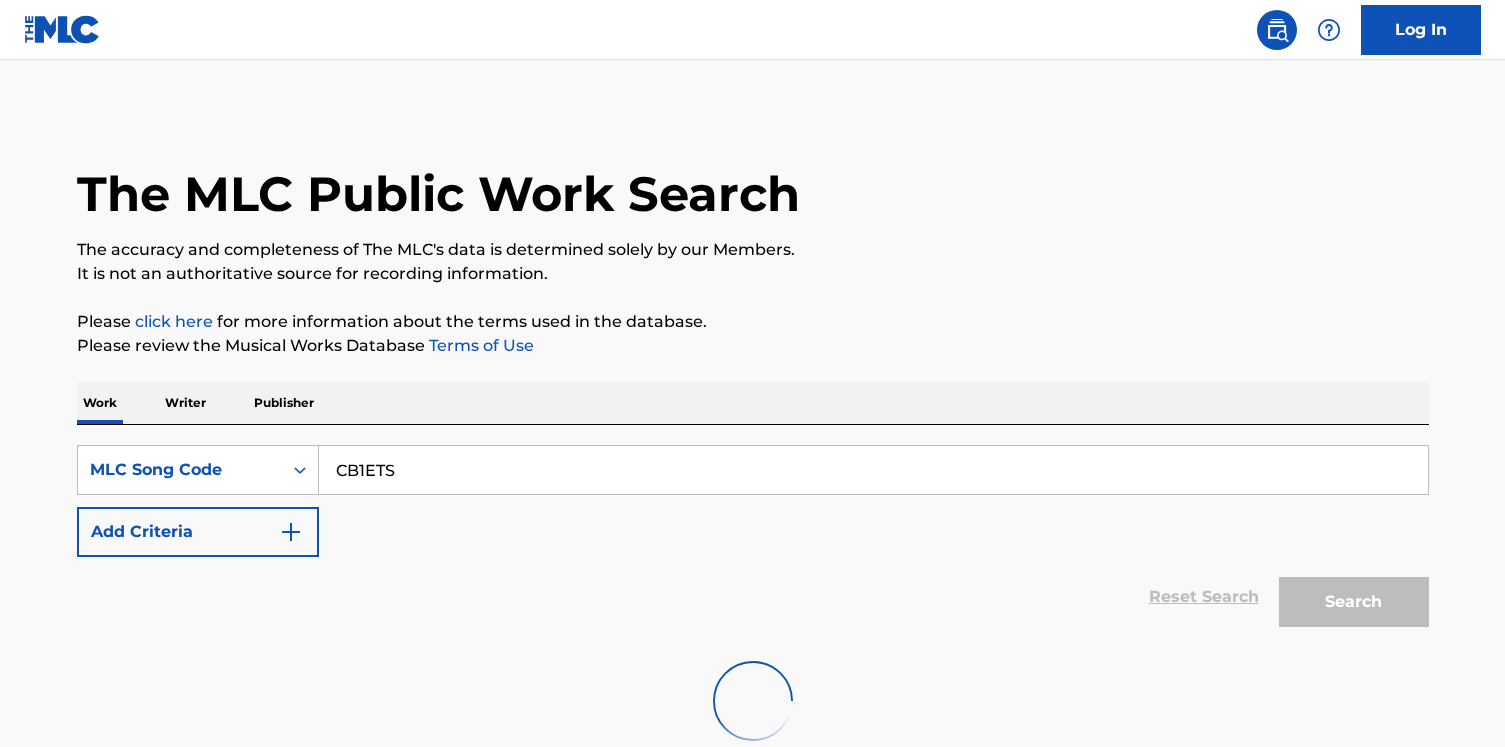scroll, scrollTop: 124, scrollLeft: 0, axis: vertical 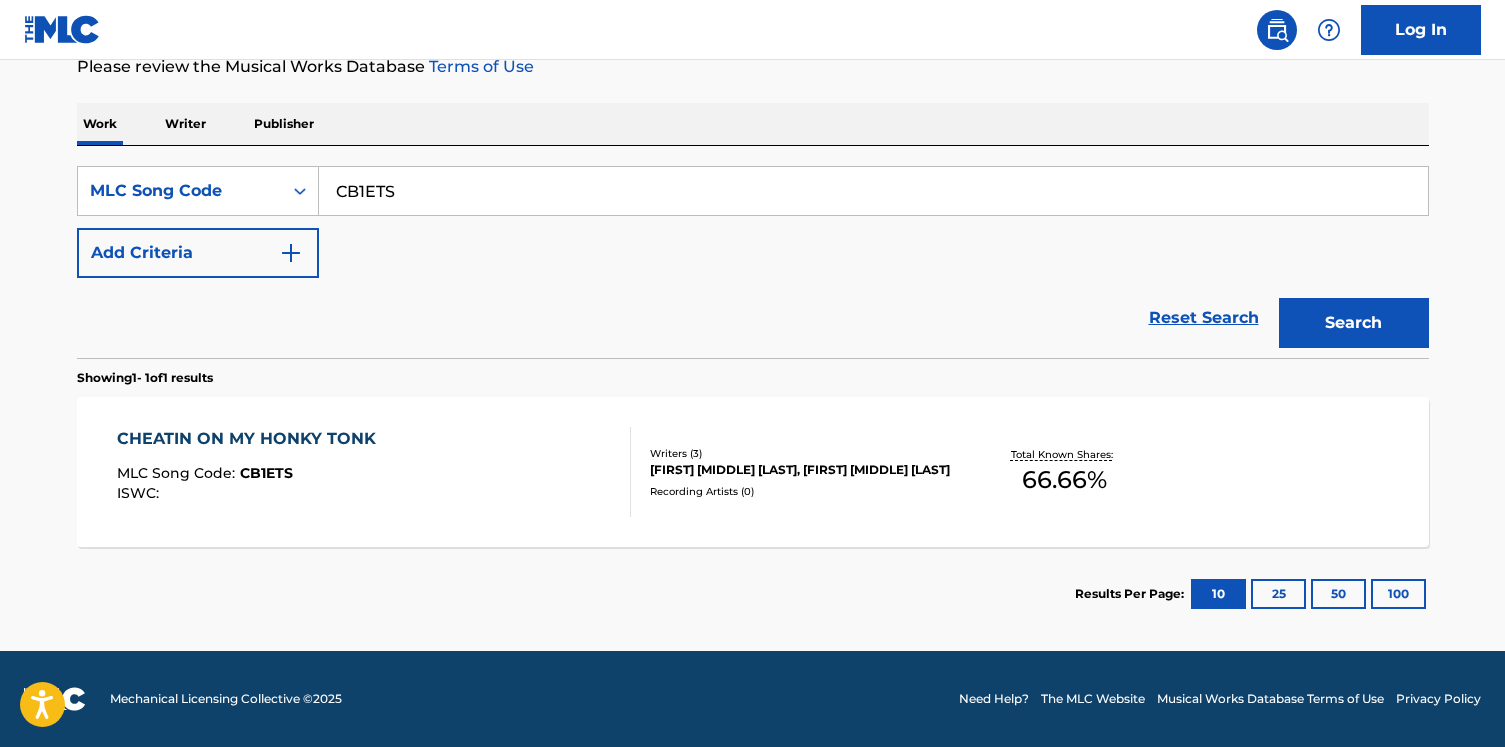click on "CHEATIN ON MY HONKY TONK MLC Song Code : CB1ETS ISWC :" at bounding box center [374, 472] 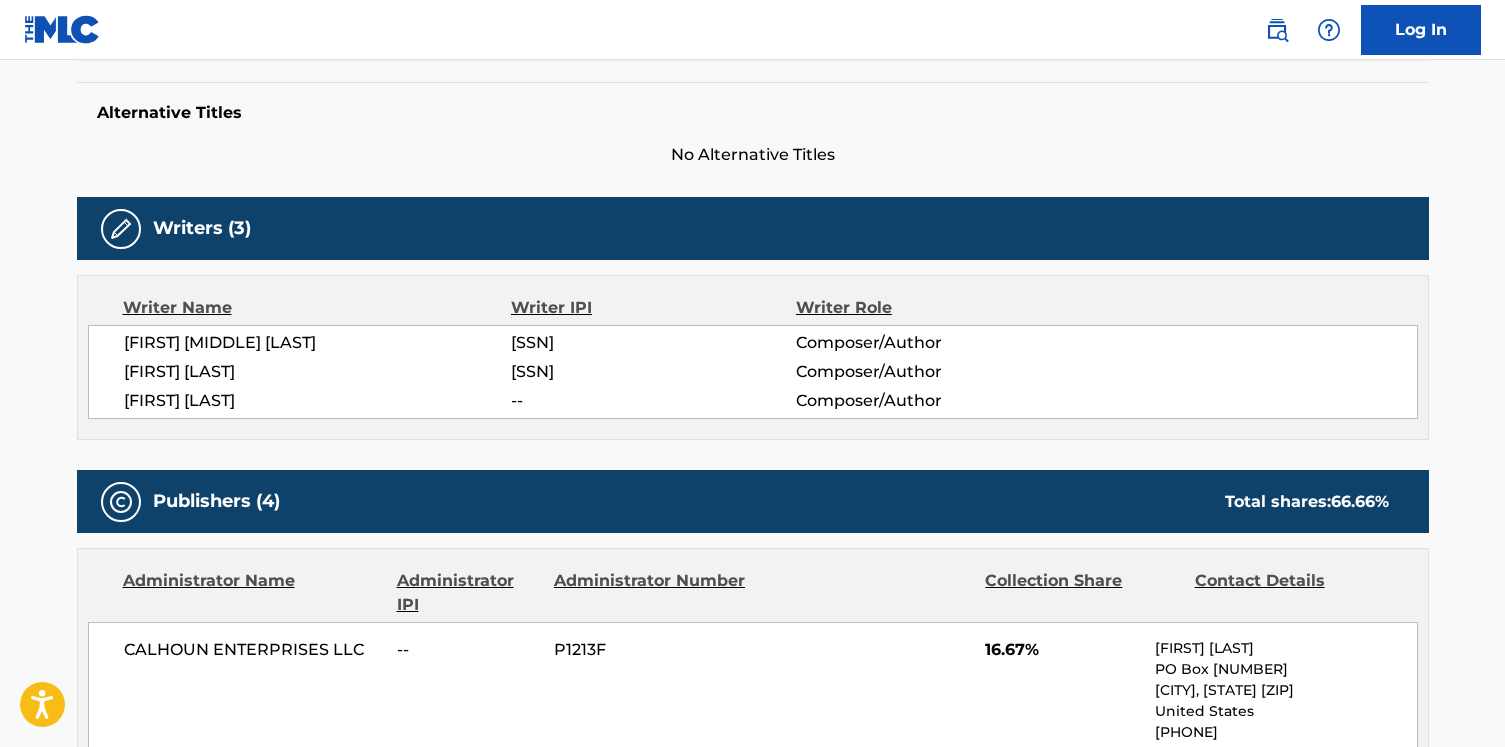 scroll, scrollTop: 0, scrollLeft: 0, axis: both 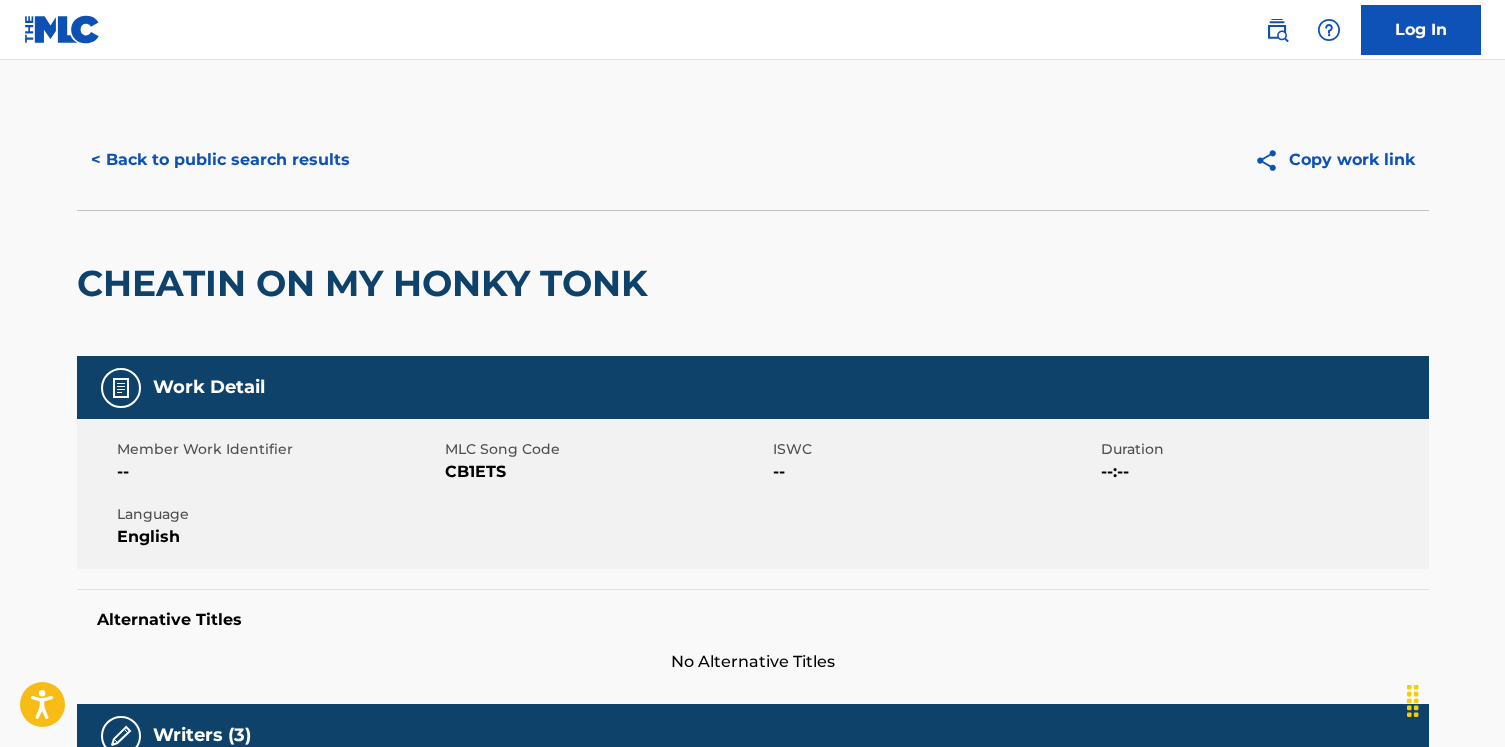 click on "CHEATIN ON MY HONKY TONK" at bounding box center [367, 283] 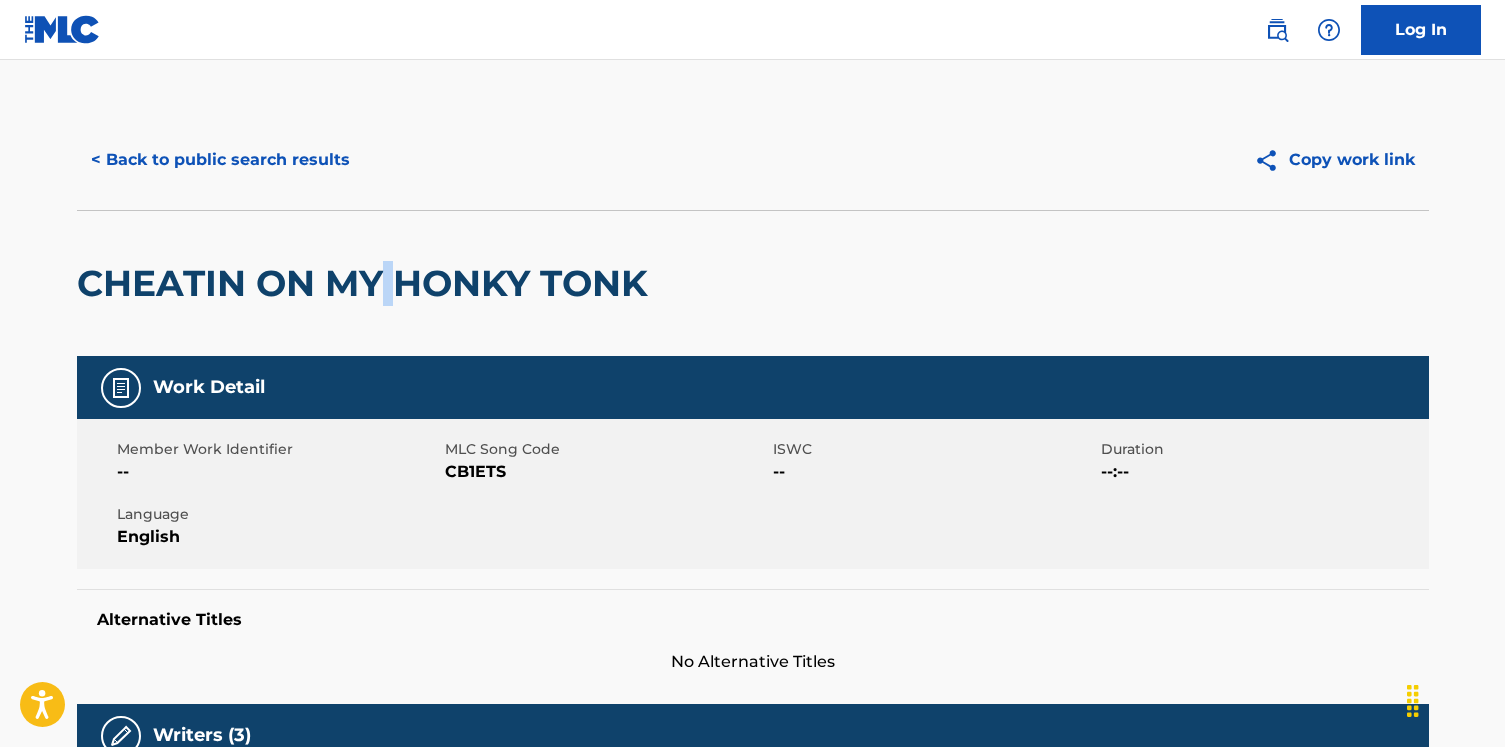 click on "CHEATIN ON MY HONKY TONK" at bounding box center [367, 283] 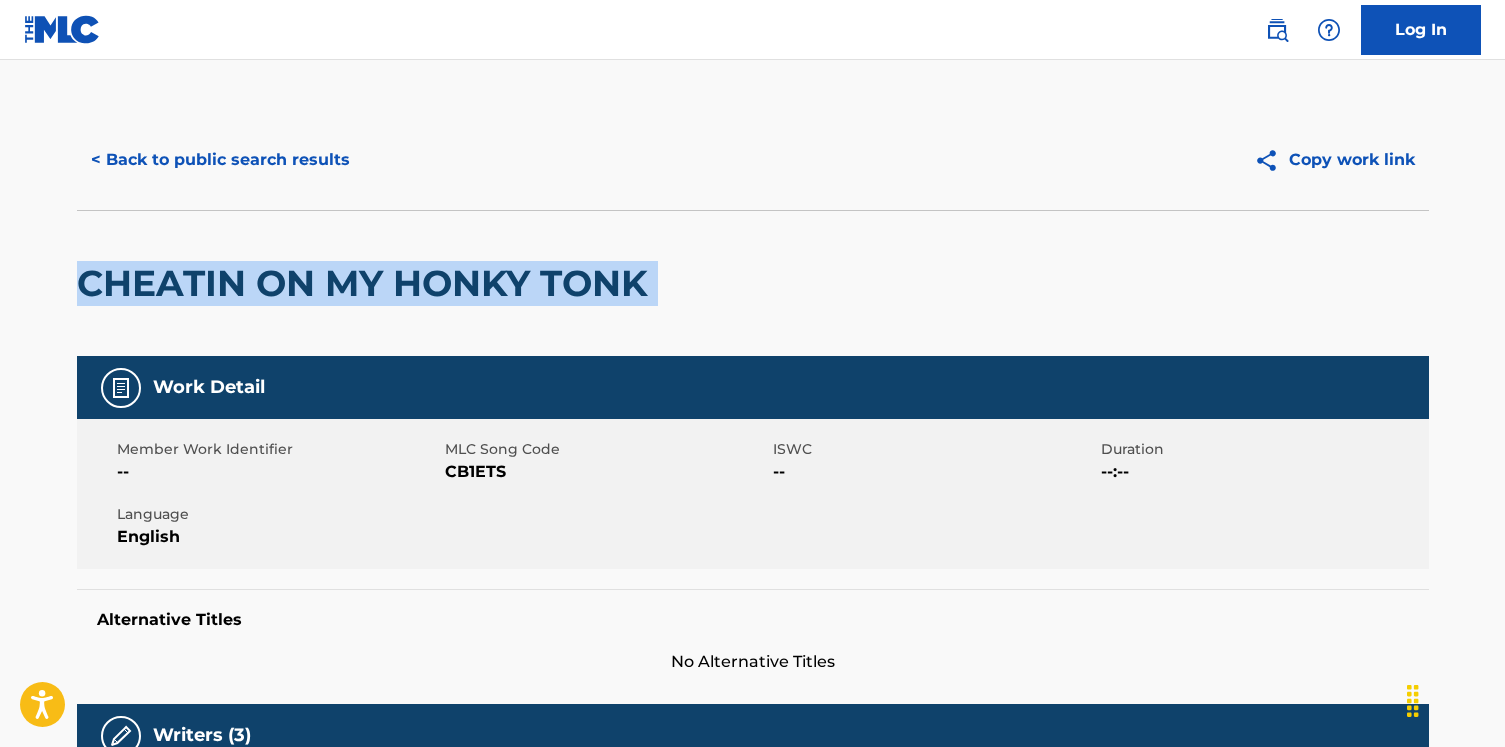 click on "CHEATIN ON MY HONKY TONK" at bounding box center [367, 283] 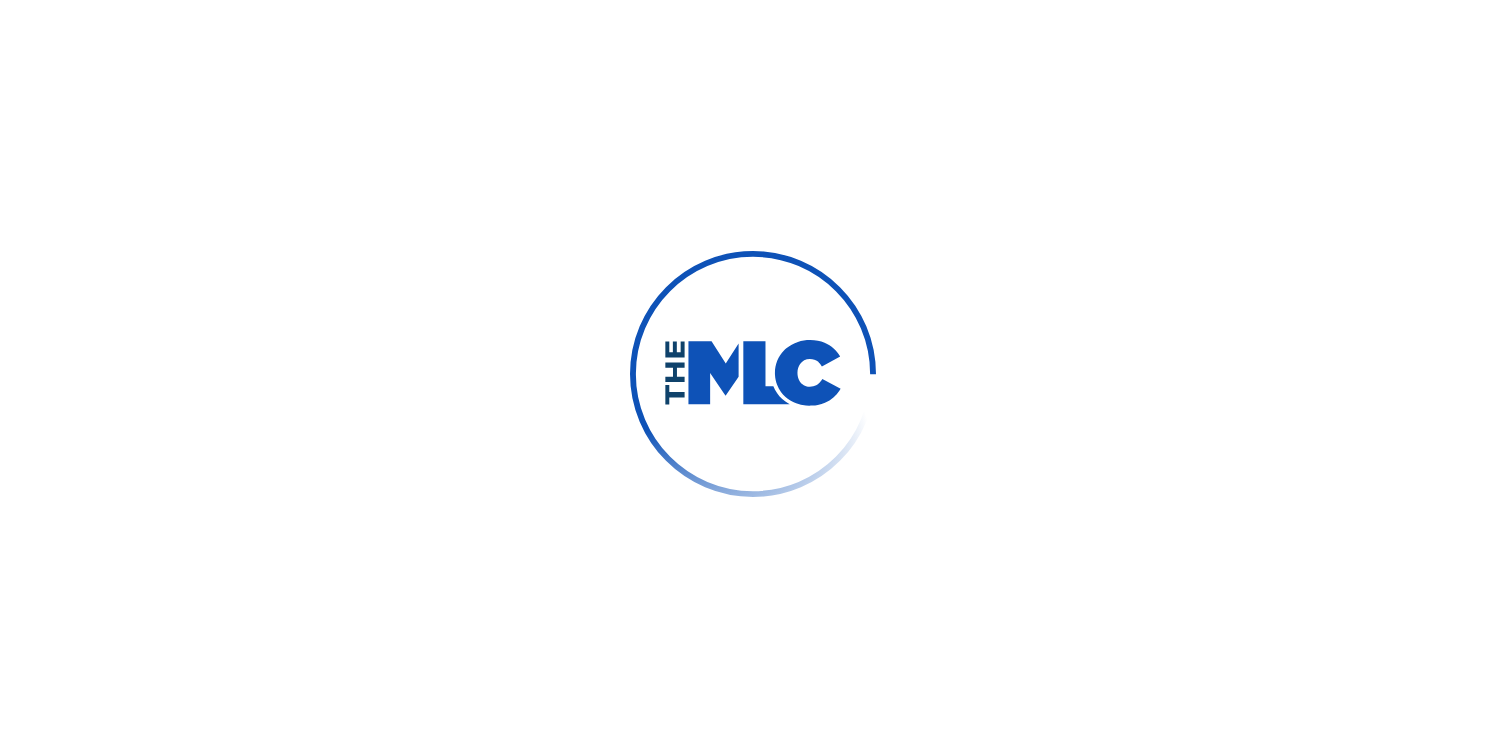 scroll, scrollTop: 0, scrollLeft: 0, axis: both 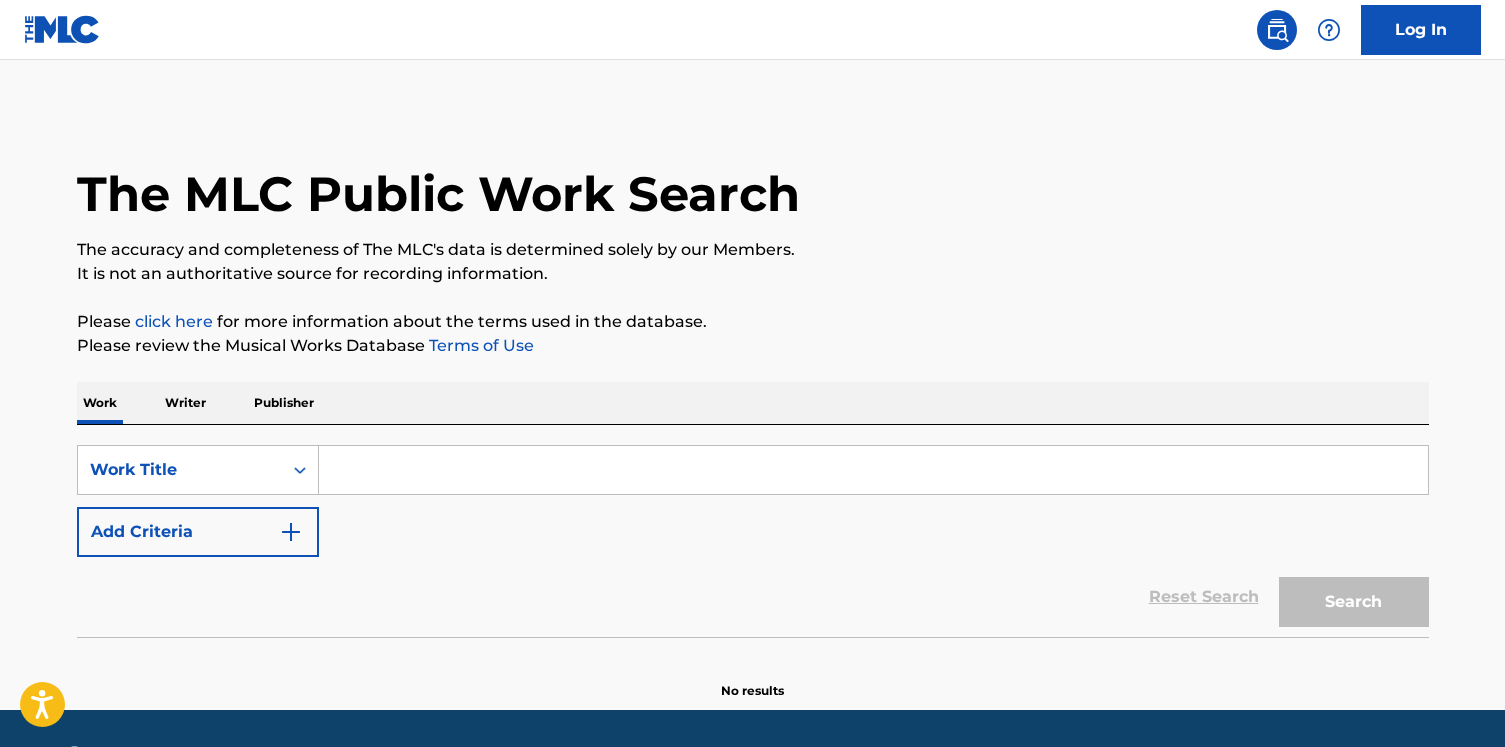 click on "The MLC Public Work Search The accuracy and completeness of The MLC's data is determined solely by our Members. It is not an authoritative source for recording information. Please   click here   for more information about the terms used in the database. Please review the Musical Works Database   Terms of Use Work Writer Publisher SearchWithCriteria176b6d50-ca29-4be2-9de1-5c2bf574c34d Work Title Add Criteria Reset Search Search No results" at bounding box center [752, 385] 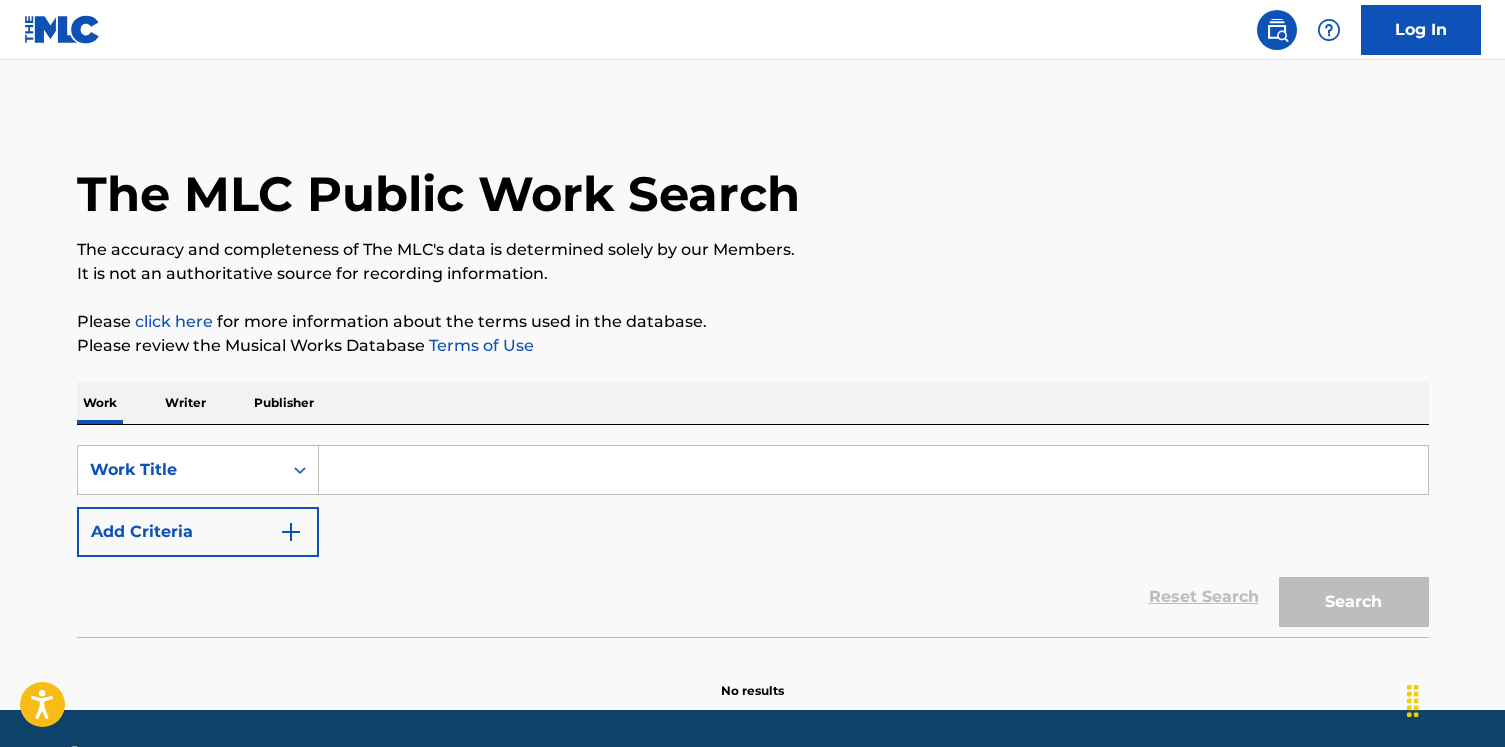 click on "Work Writer Publisher" at bounding box center (753, 403) 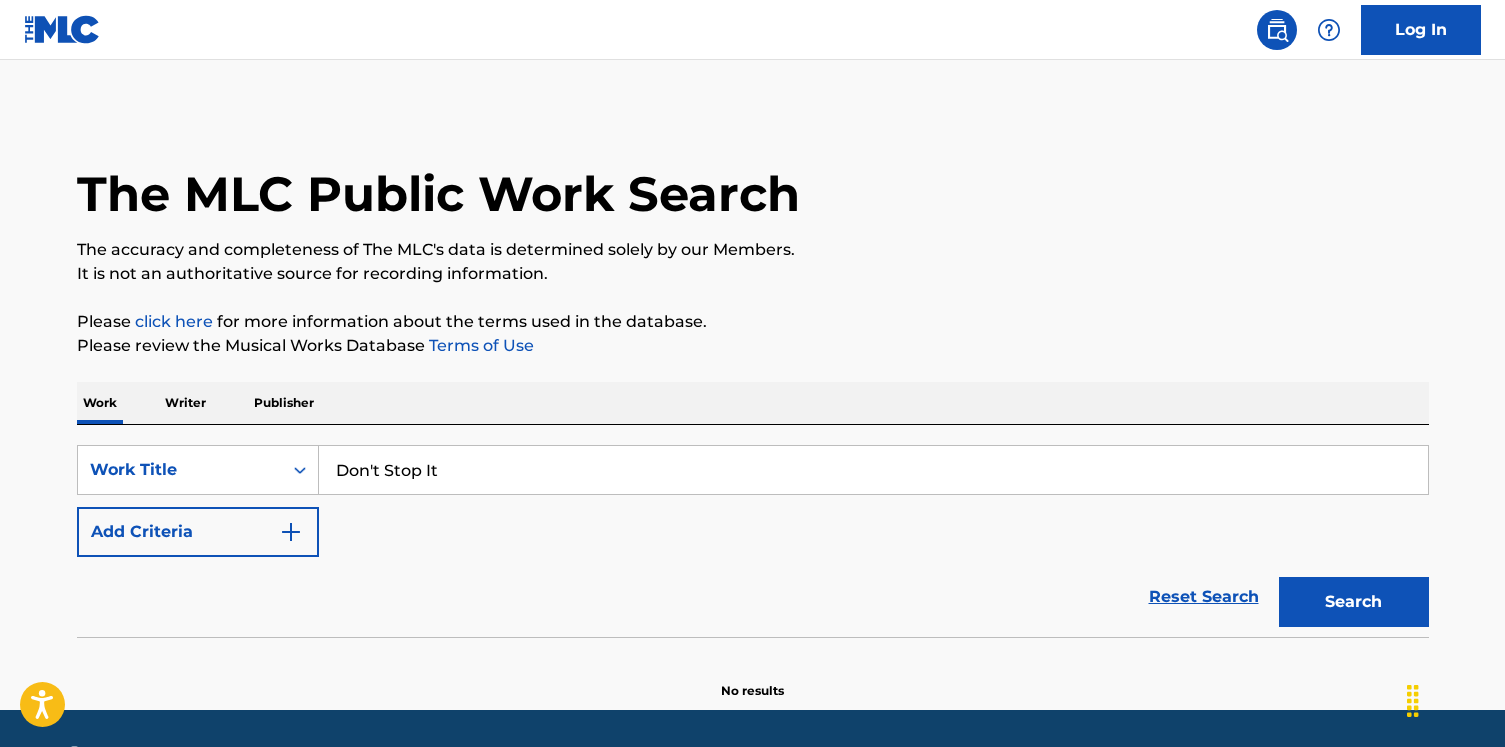 type on "Don't Stop It" 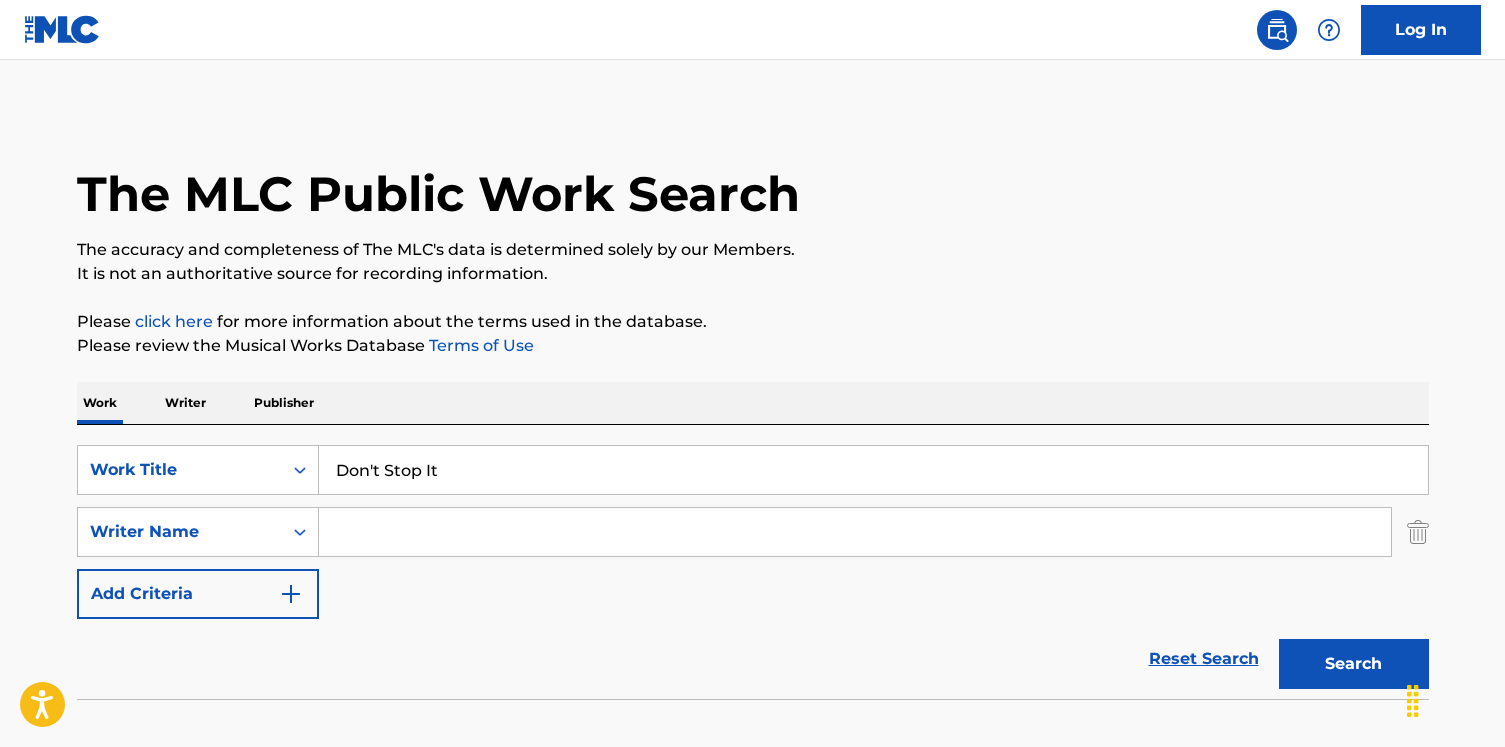 click at bounding box center [855, 532] 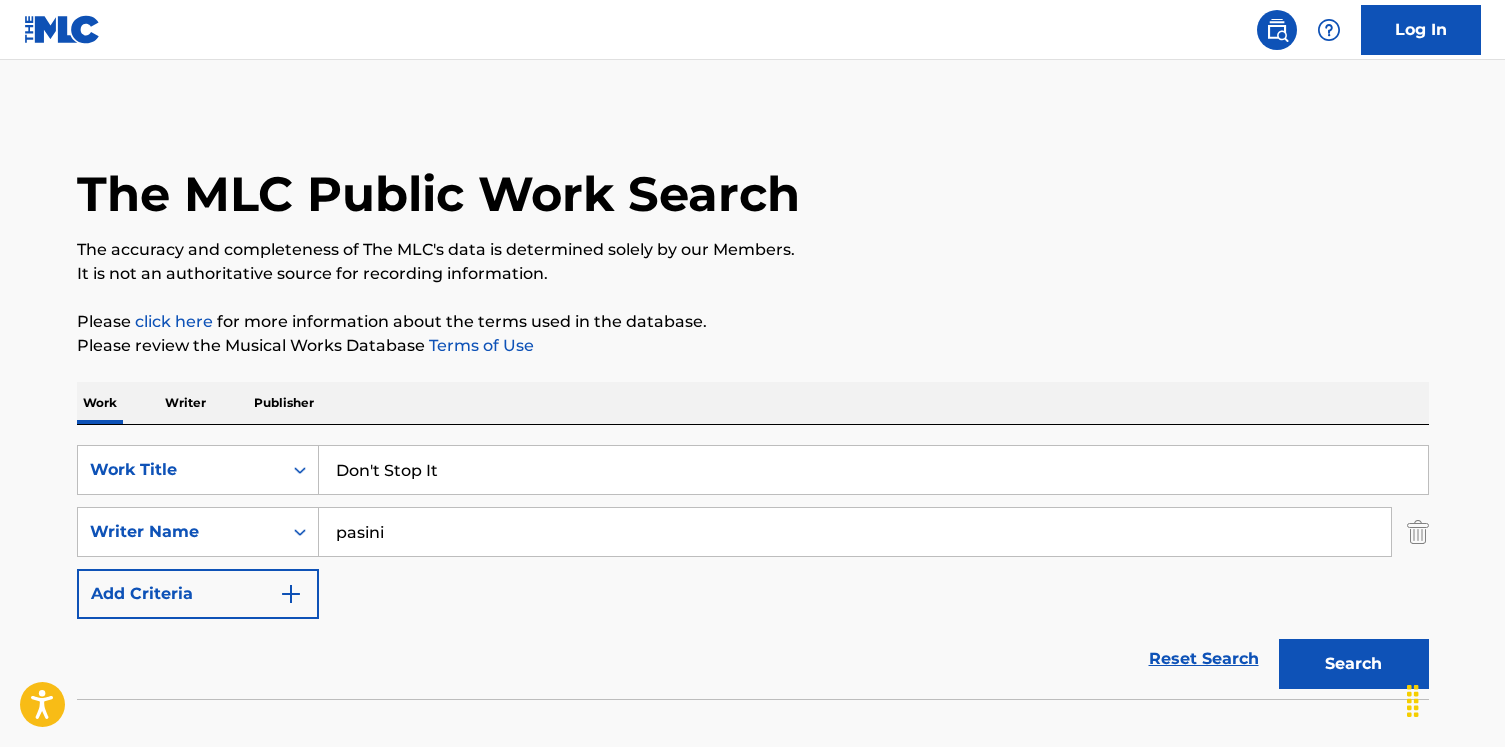 type on "pasini" 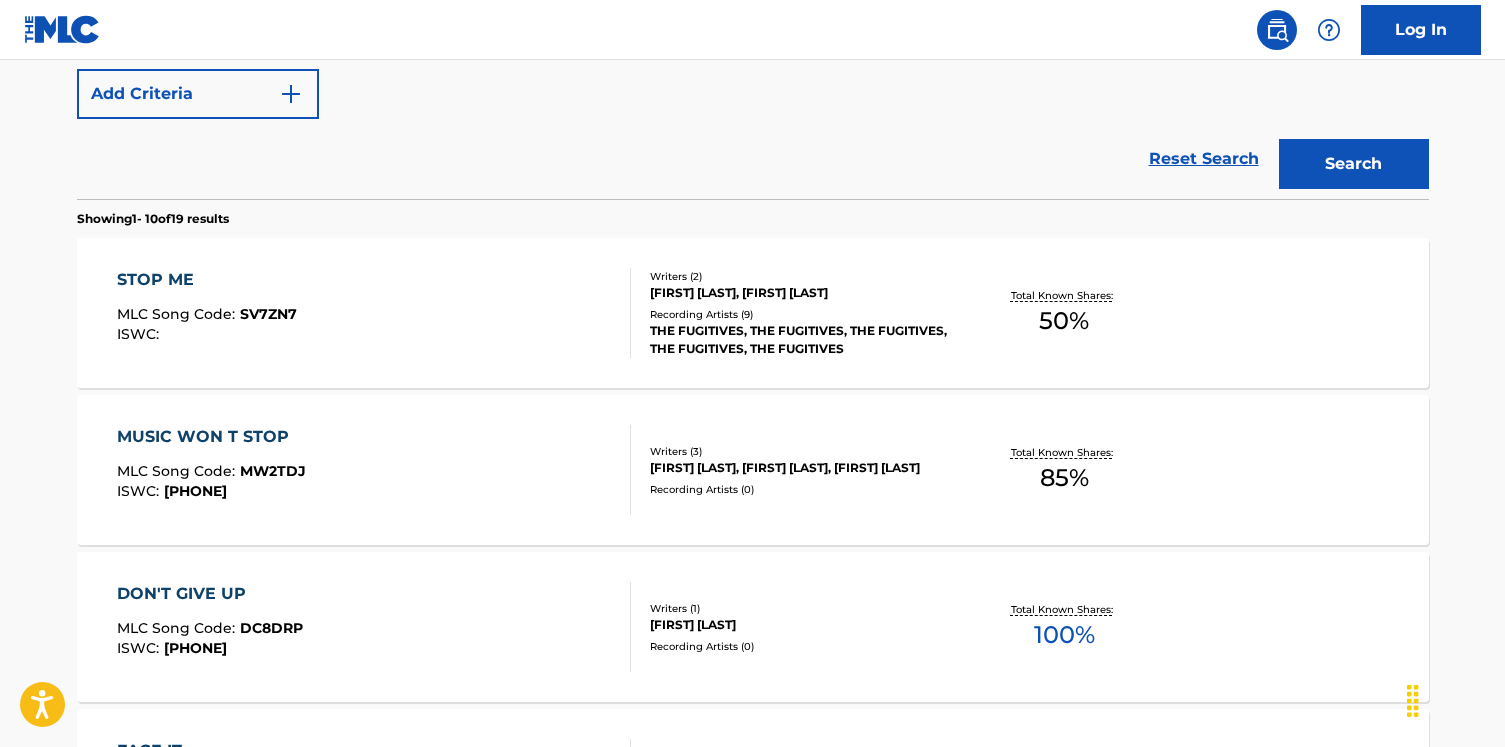 scroll, scrollTop: 573, scrollLeft: 0, axis: vertical 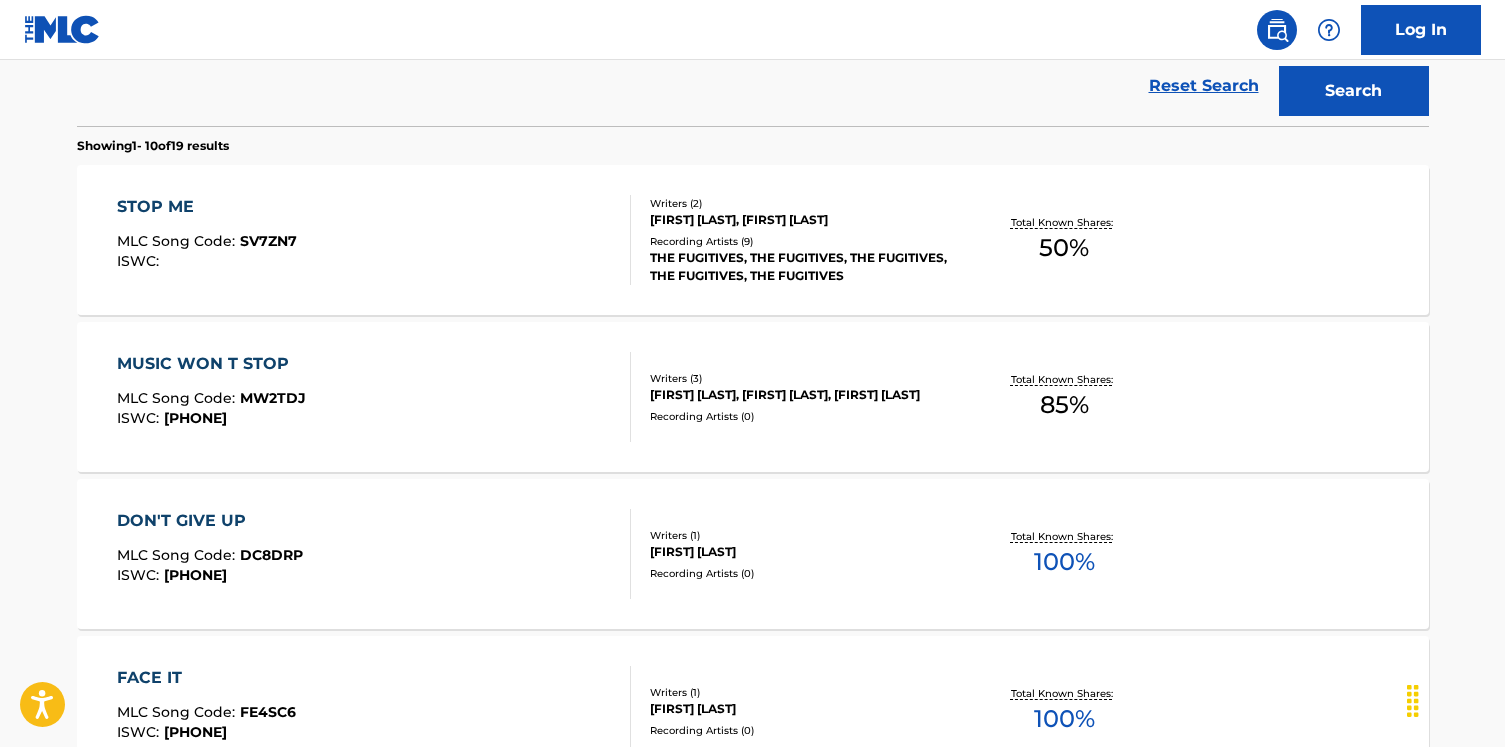 click on "Reset Search Search" at bounding box center (753, 86) 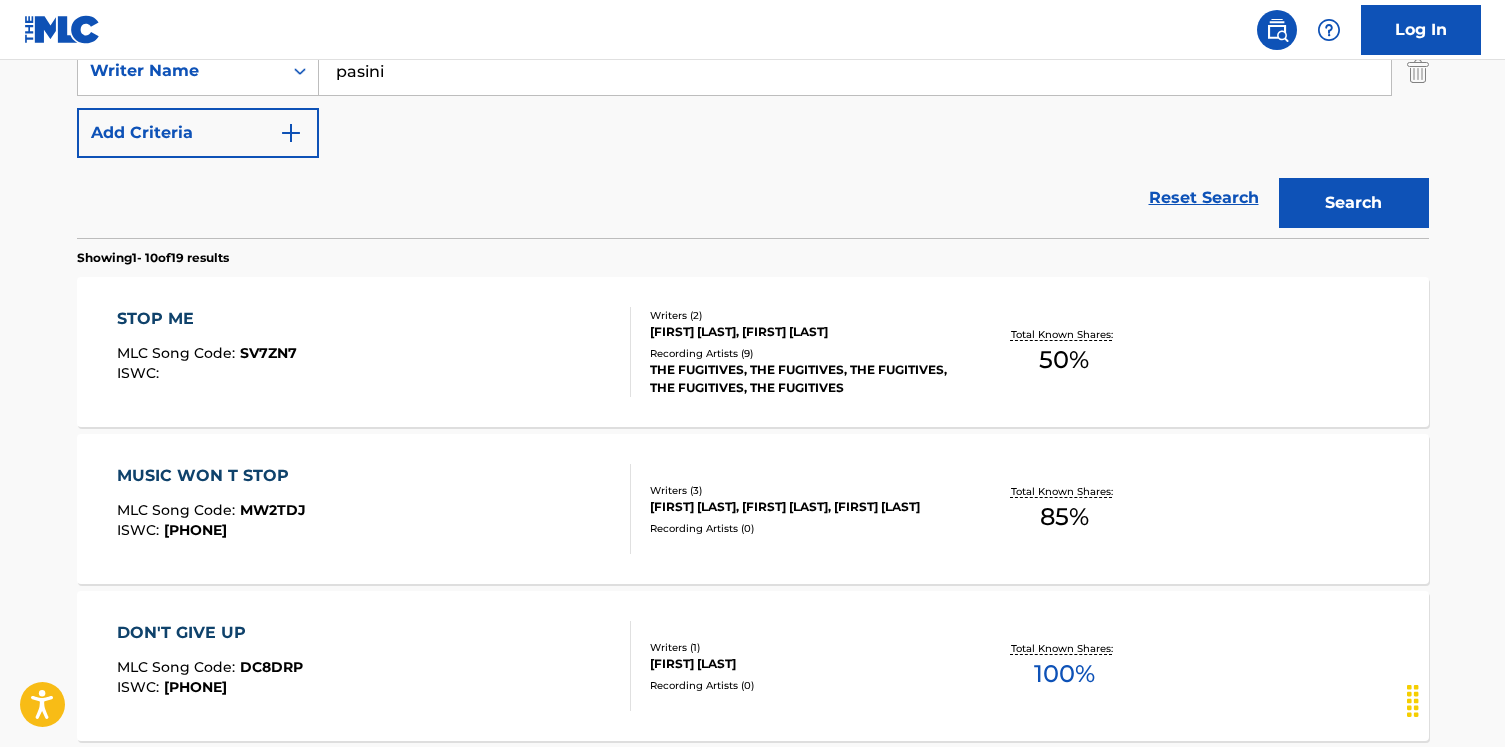scroll, scrollTop: 177, scrollLeft: 0, axis: vertical 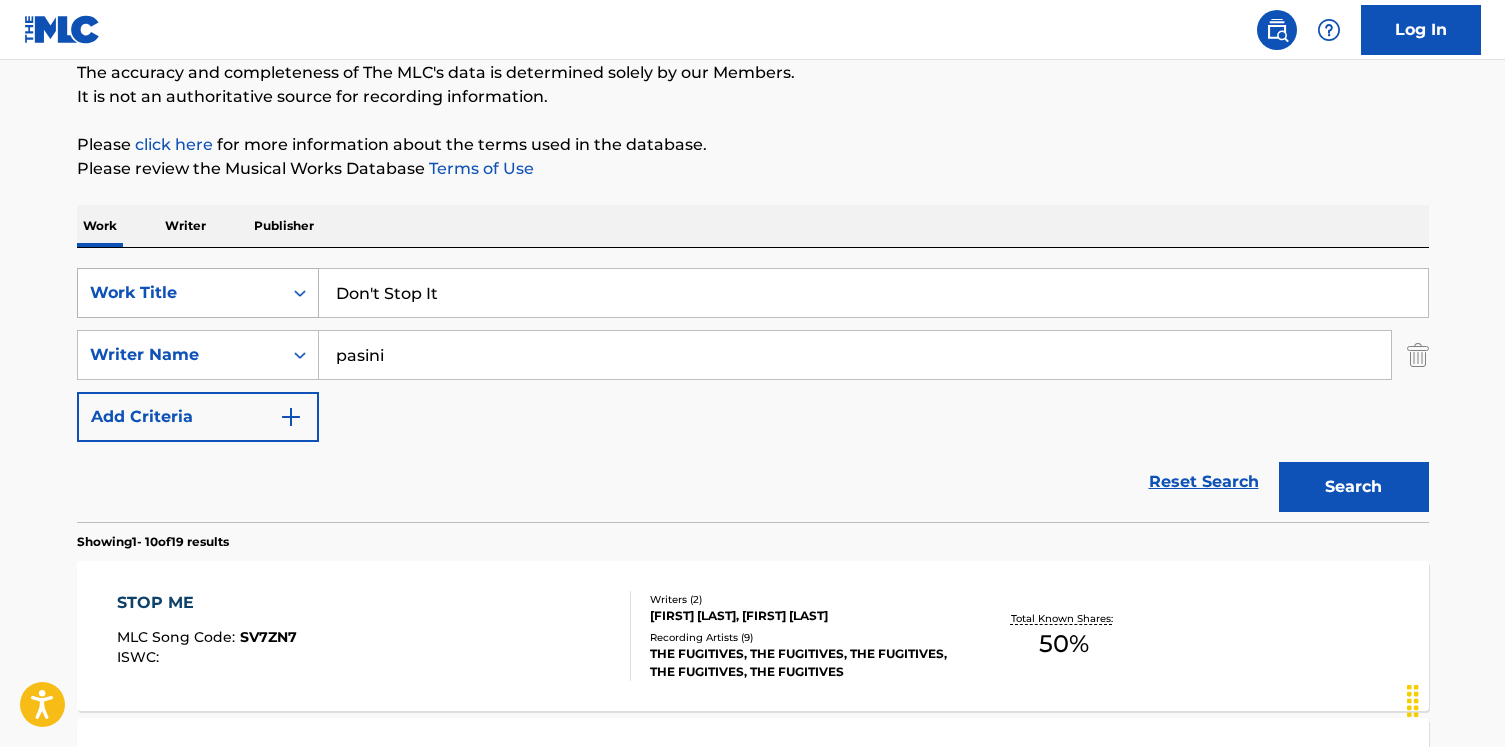 click on "Work Title" at bounding box center [180, 293] 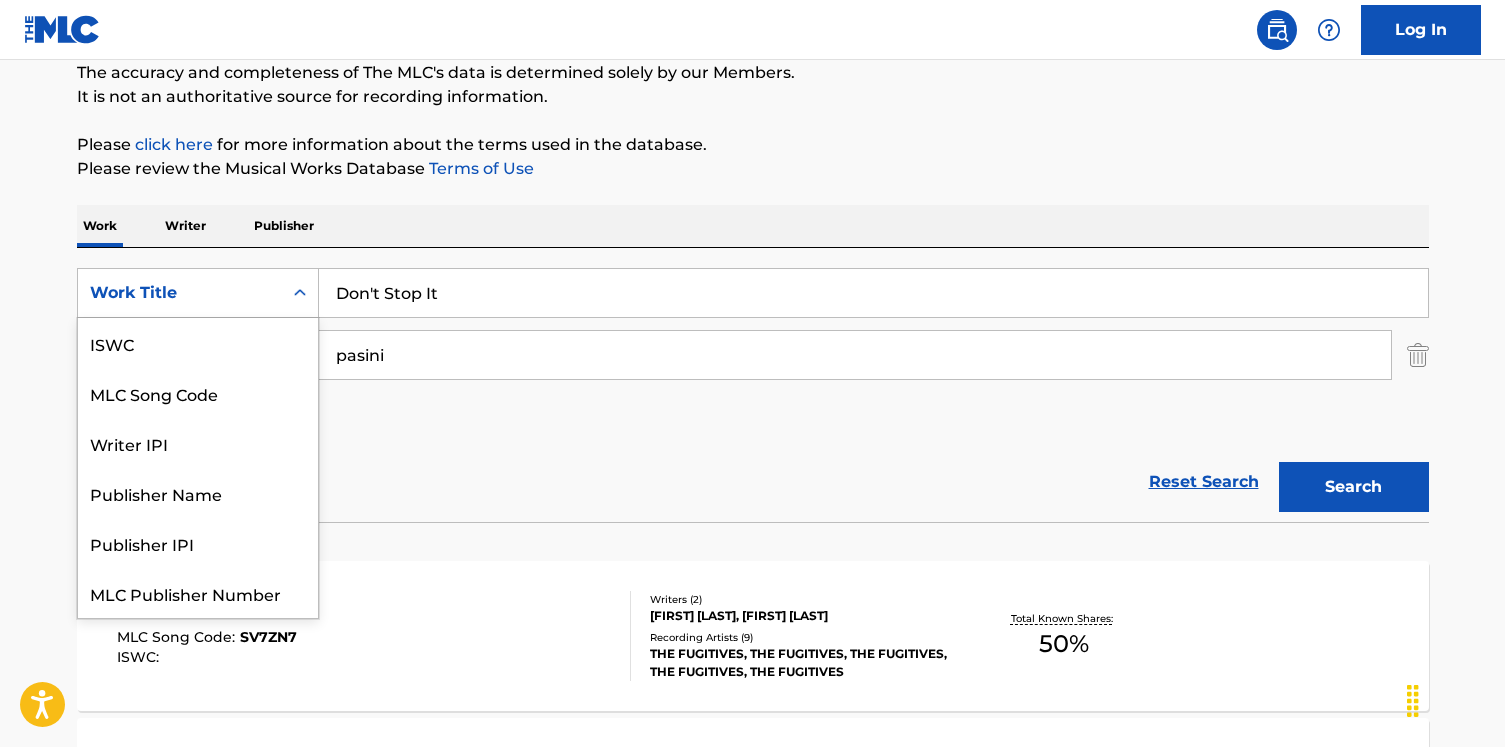scroll, scrollTop: 50, scrollLeft: 0, axis: vertical 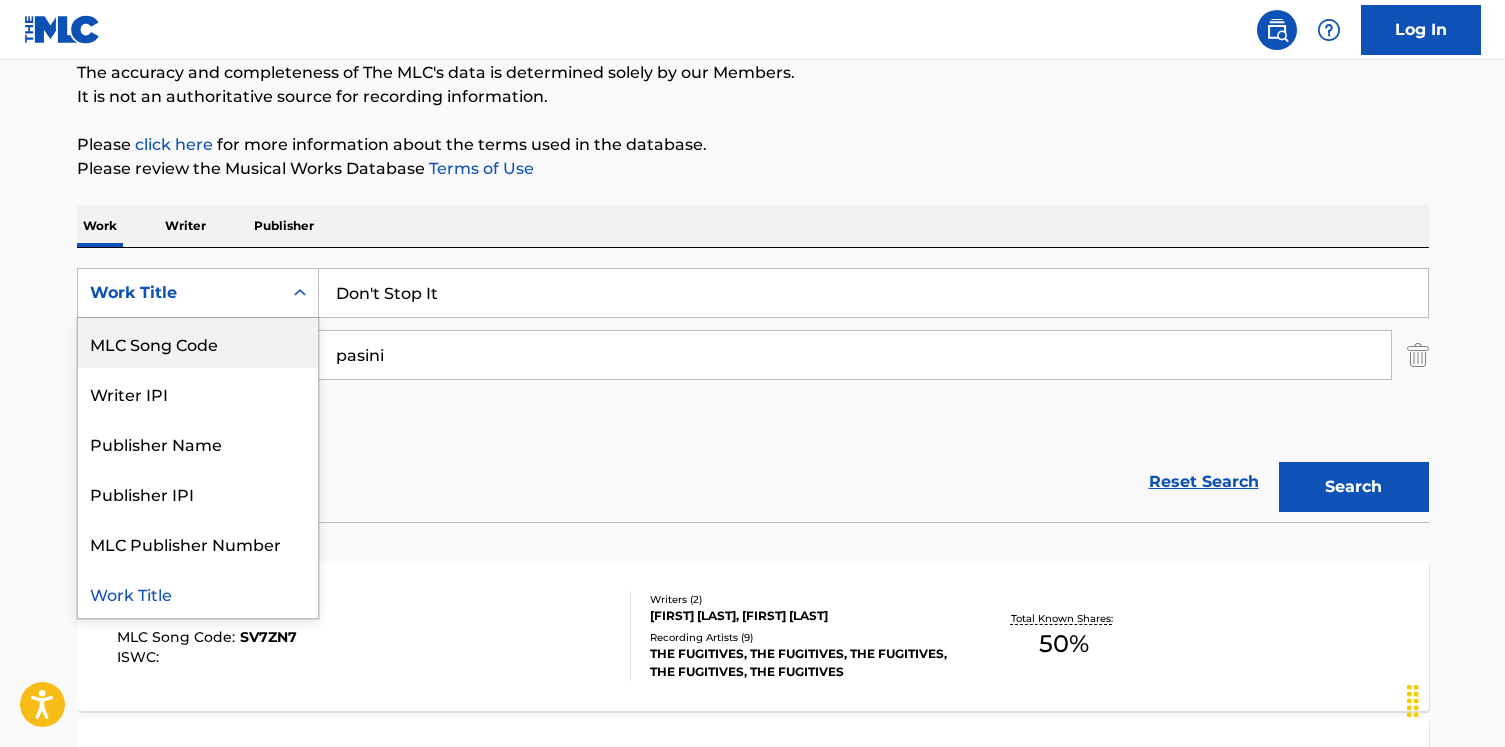 click on "MLC Song Code" at bounding box center [198, 343] 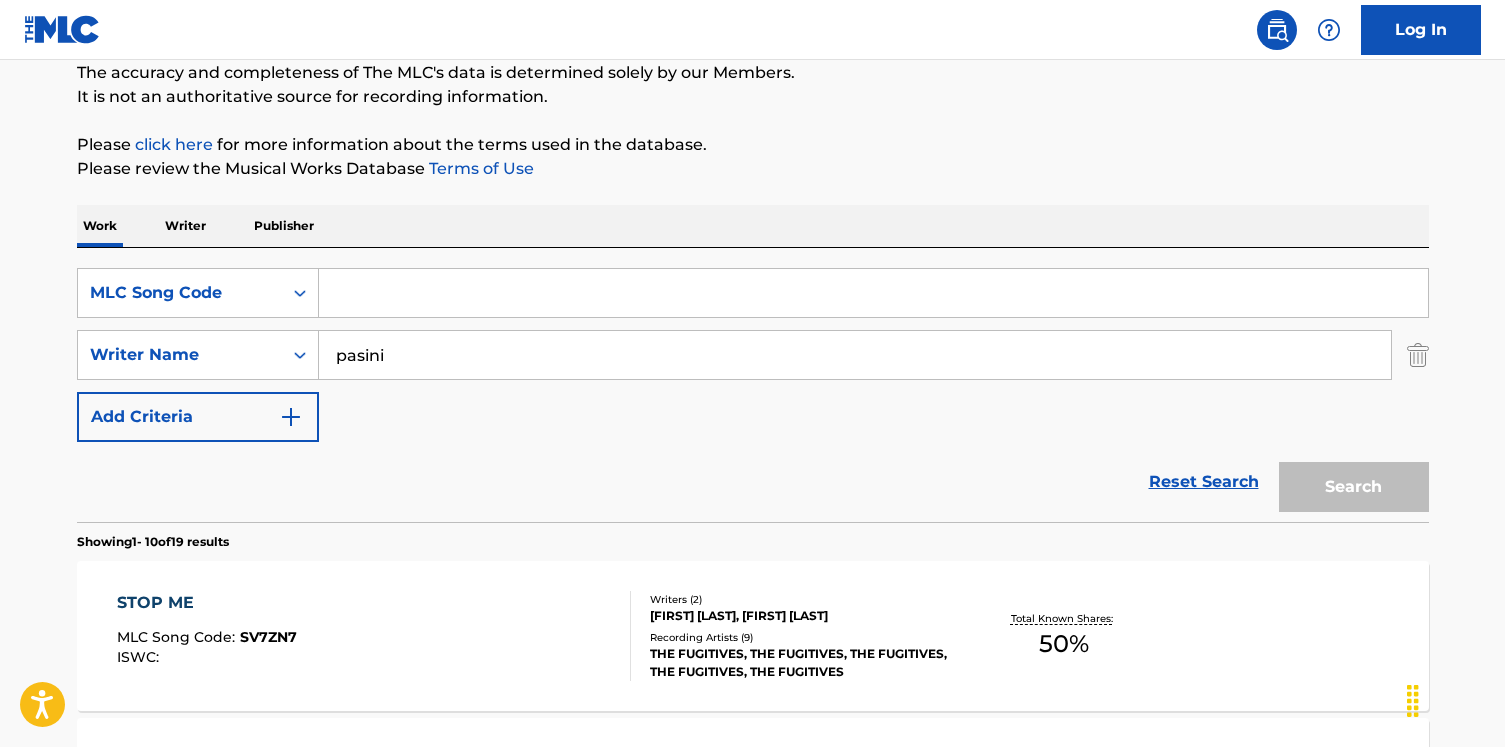click at bounding box center [873, 293] 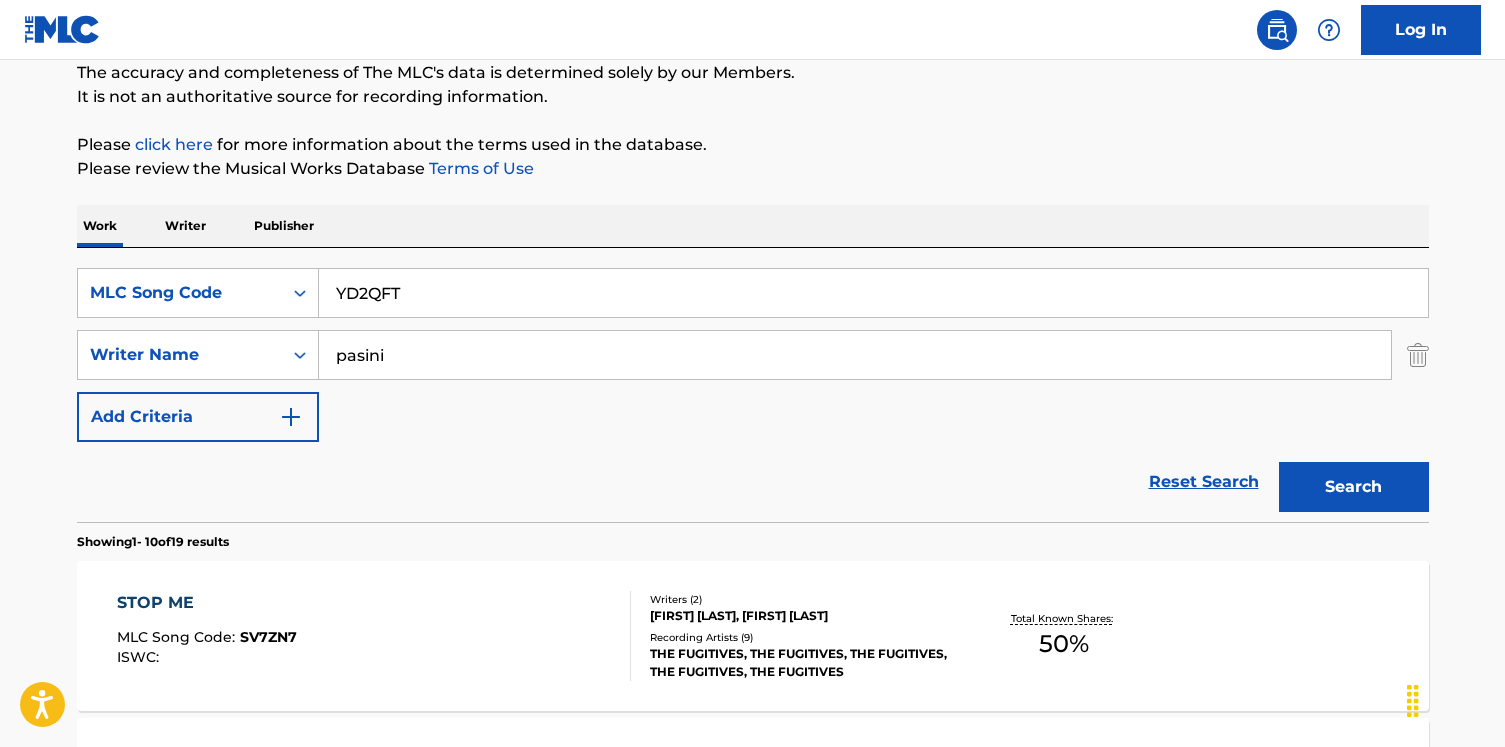 type on "YD2QFT" 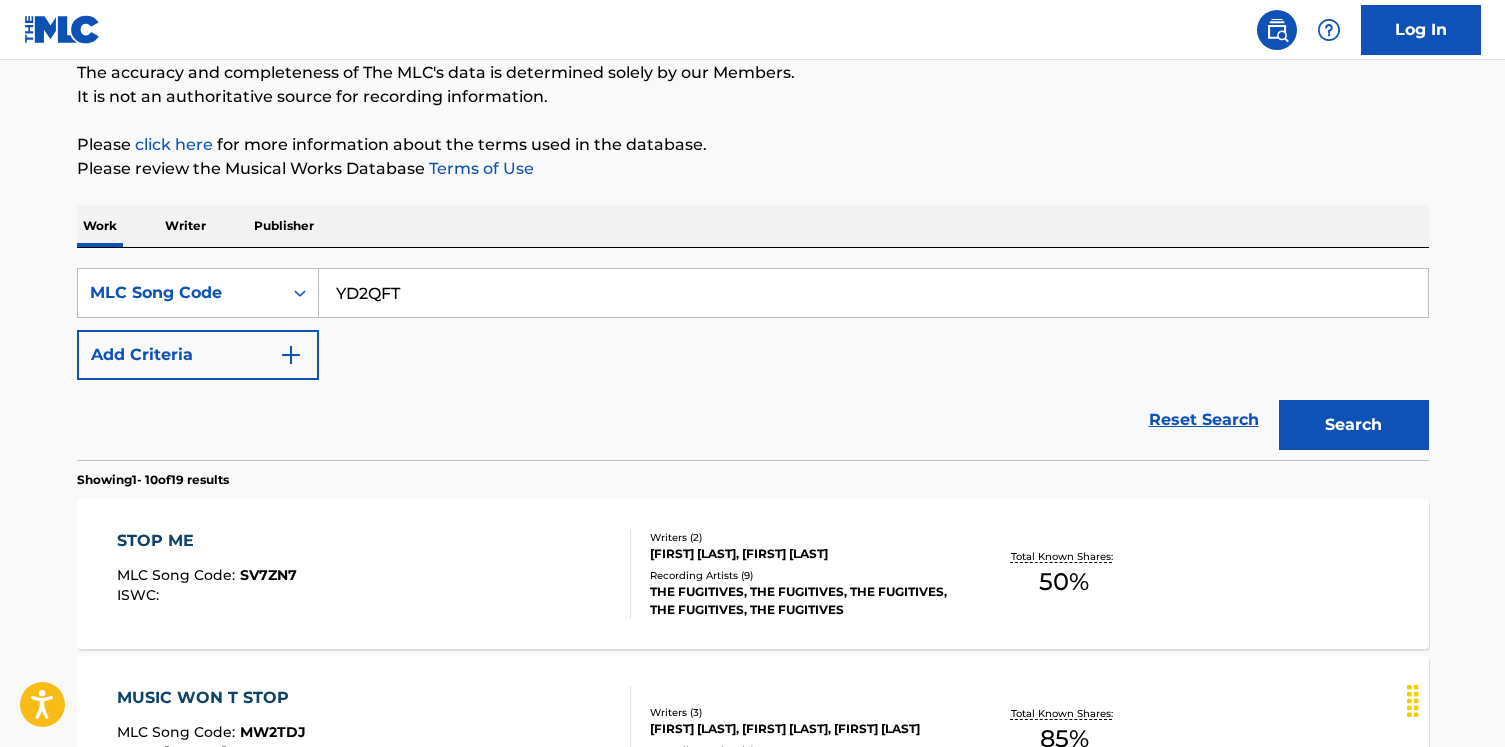 click on "Search" at bounding box center (1354, 425) 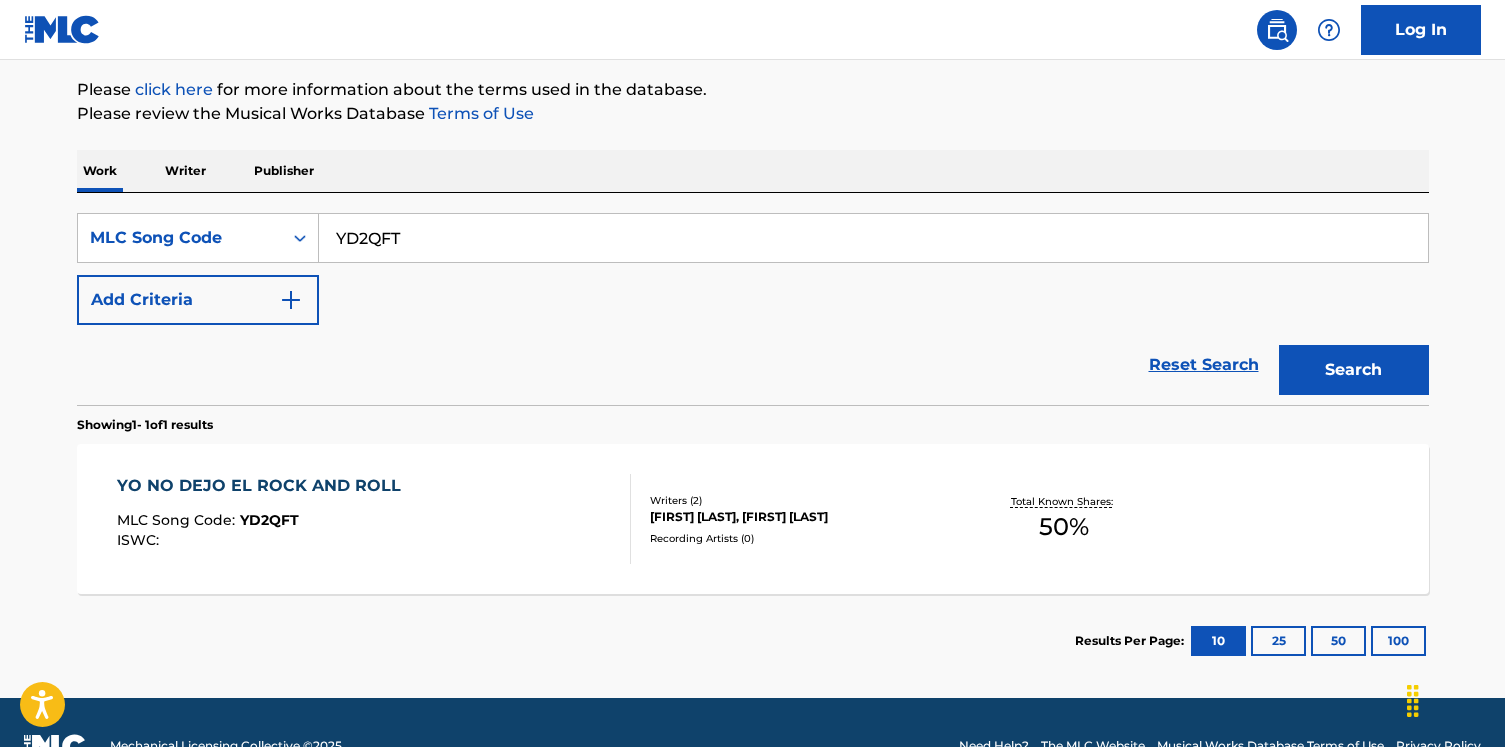 scroll, scrollTop: 279, scrollLeft: 0, axis: vertical 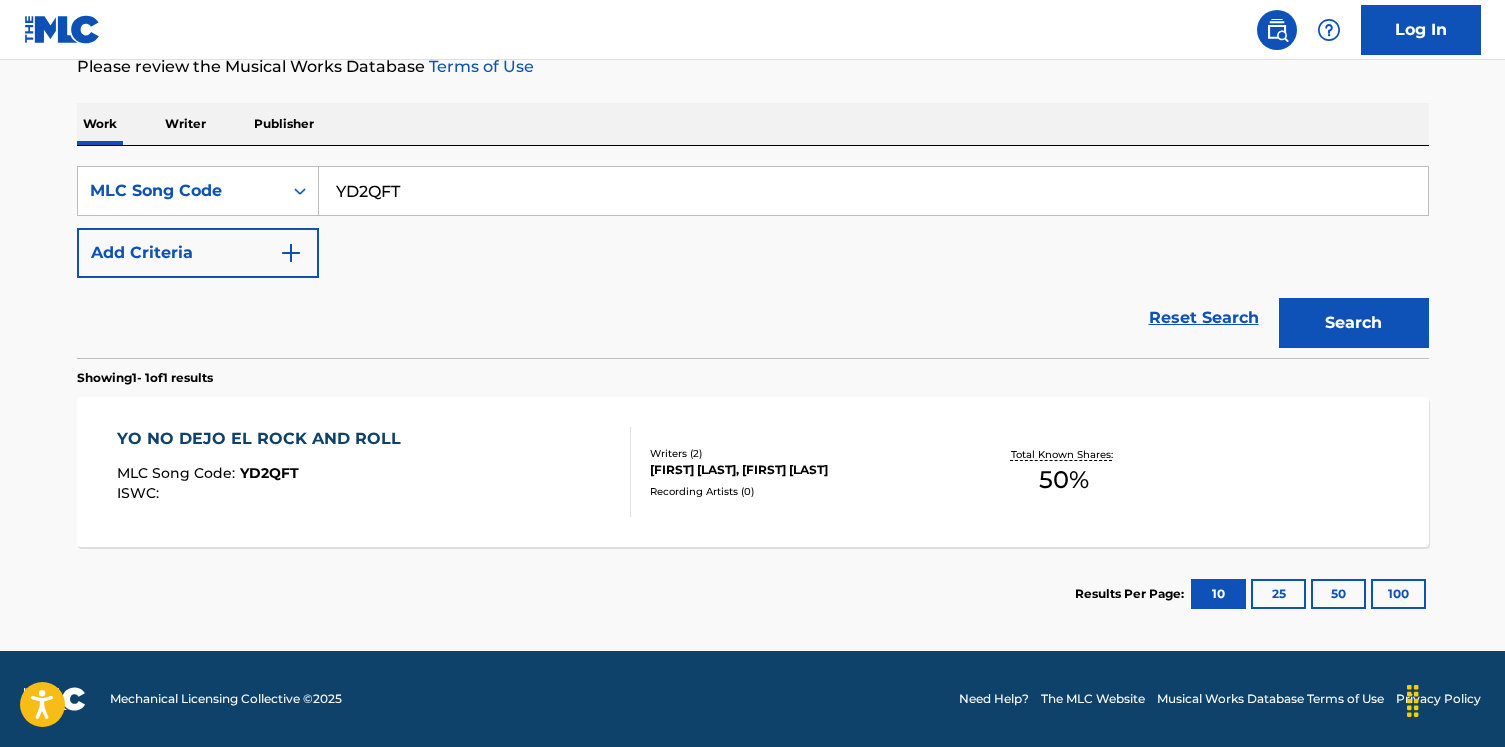click on "YO NO DEJO EL ROCK AND ROLL MLC Song Code : YD2QFT ISWC :" at bounding box center (374, 472) 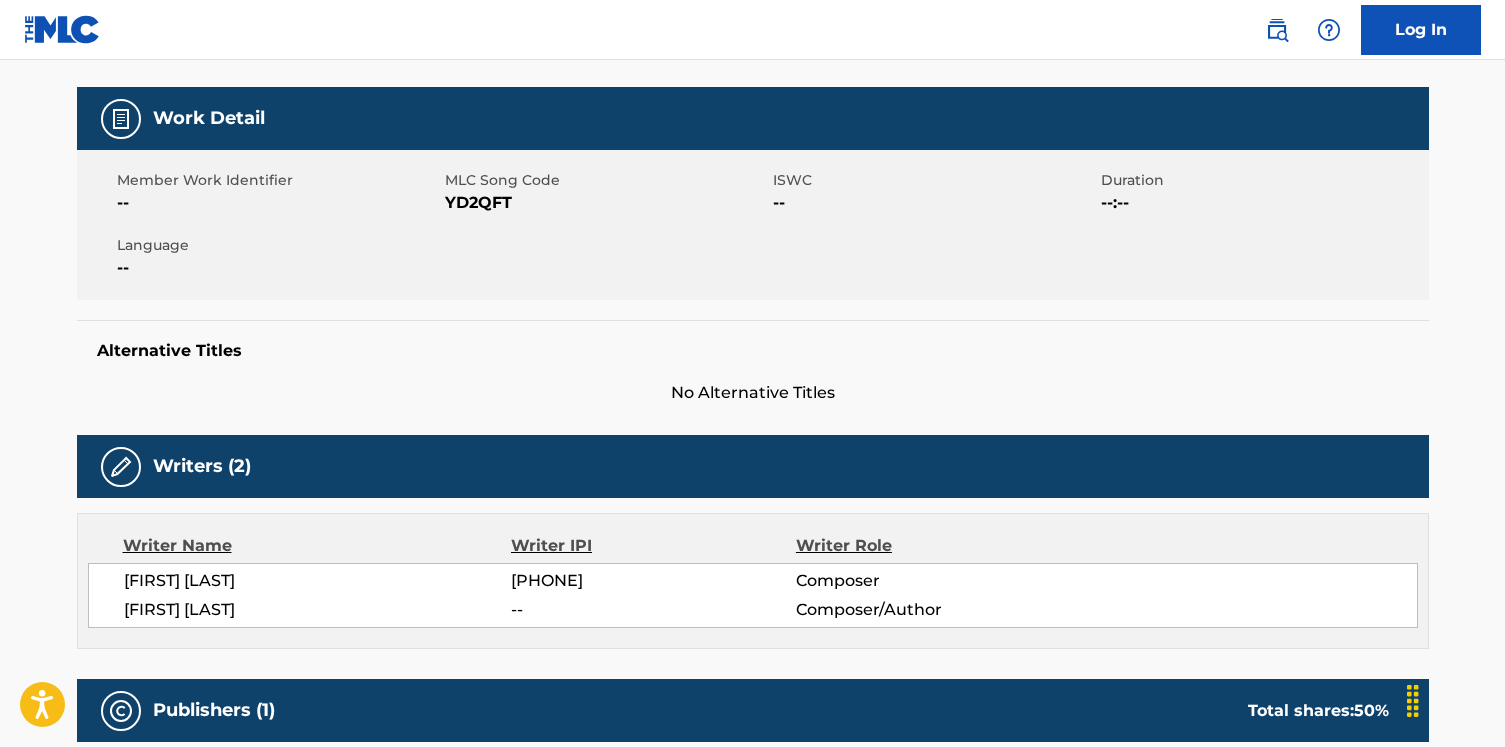 scroll, scrollTop: 0, scrollLeft: 0, axis: both 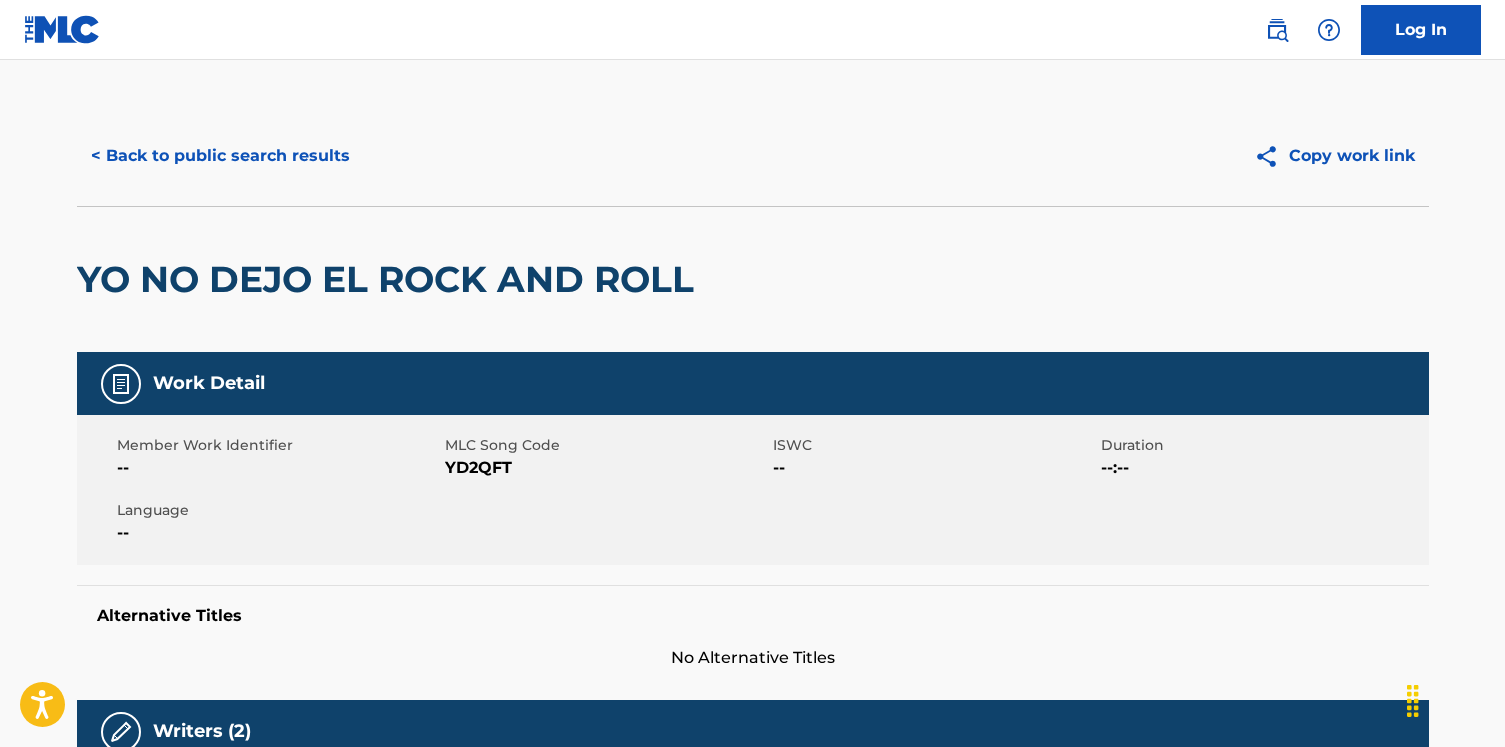 click on "YO NO DEJO EL ROCK AND ROLL" at bounding box center (390, 279) 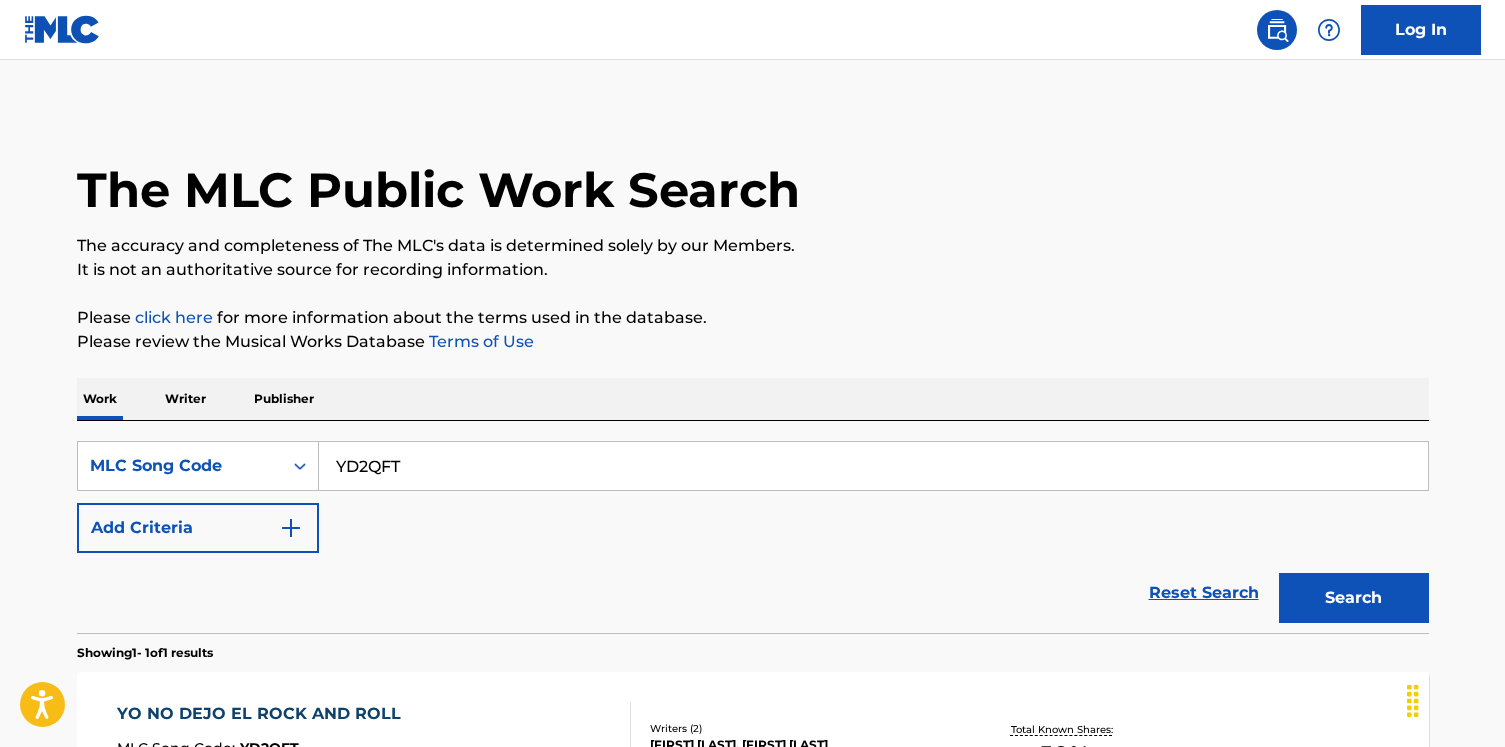 scroll, scrollTop: 227, scrollLeft: 0, axis: vertical 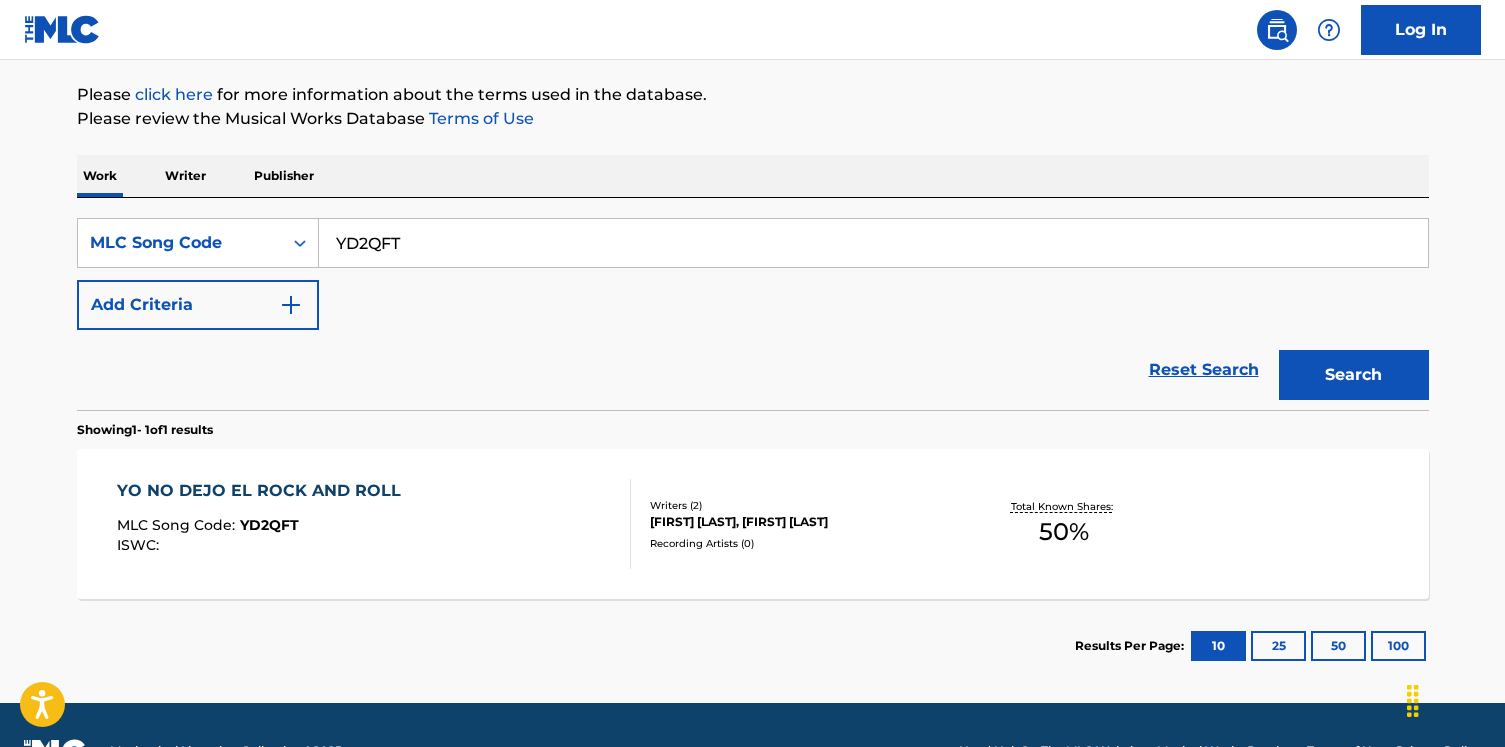click on "SearchWithCriteria077e02ee-df80-48a0-a833-81e75635442c MLC Song Code YD2QFT Add Criteria Reset Search Search" at bounding box center (753, 304) 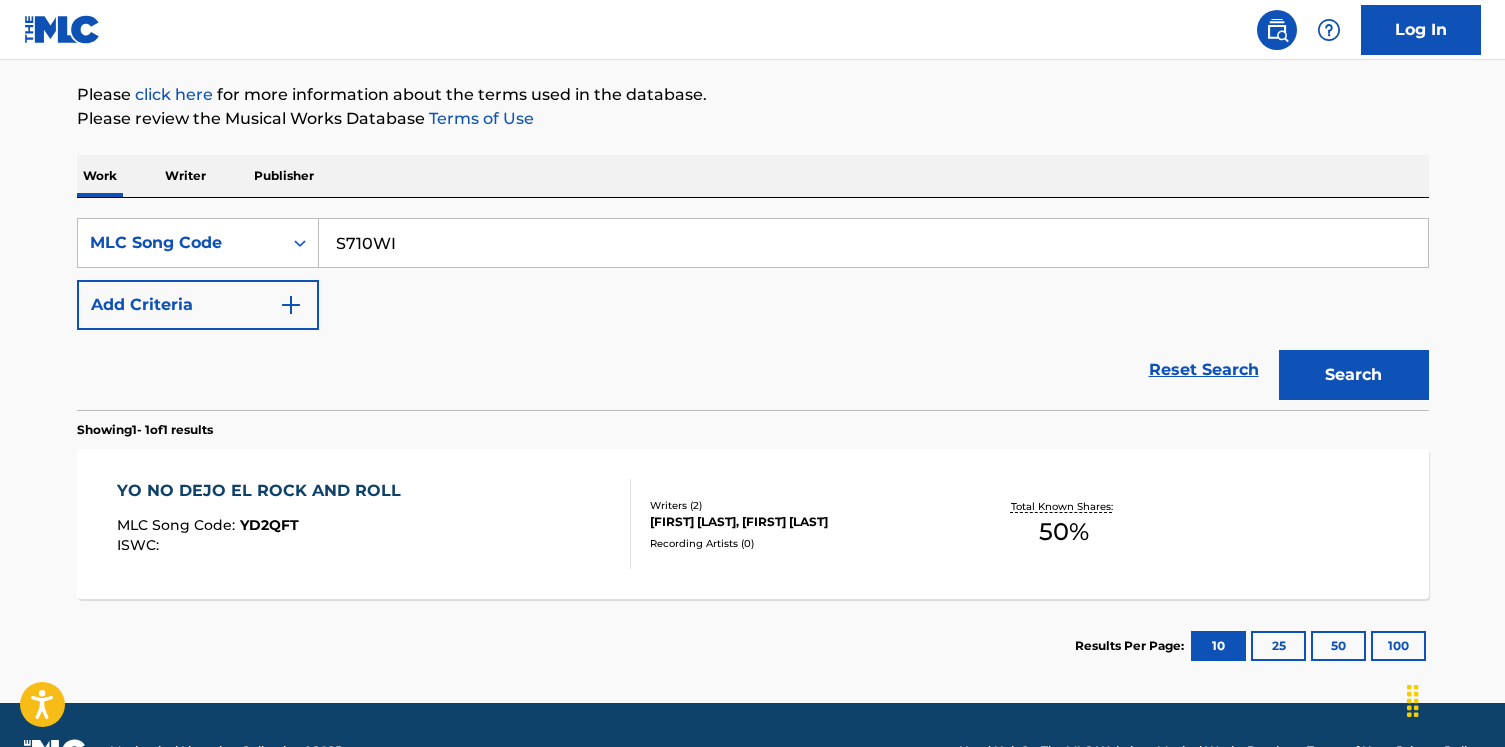type on "S710WI" 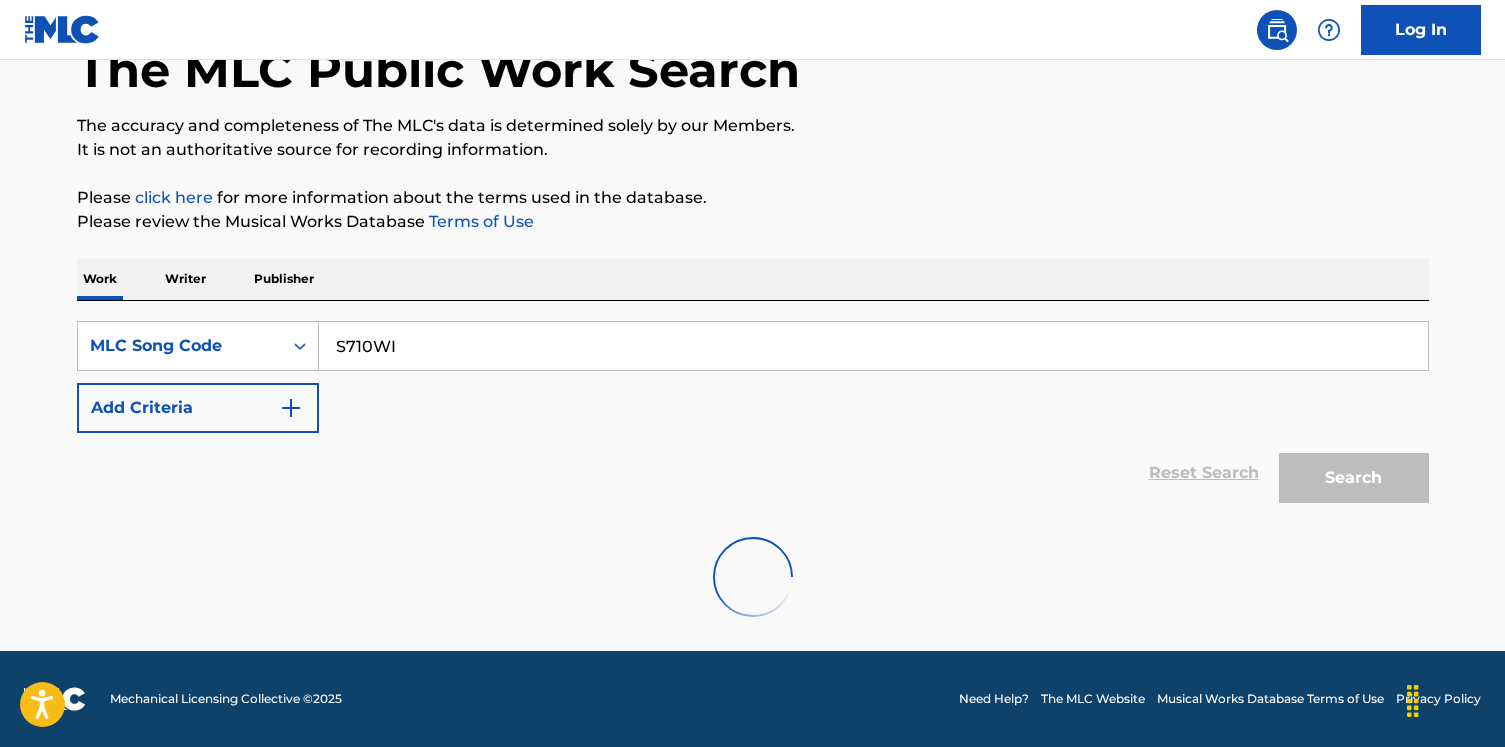 scroll, scrollTop: 227, scrollLeft: 0, axis: vertical 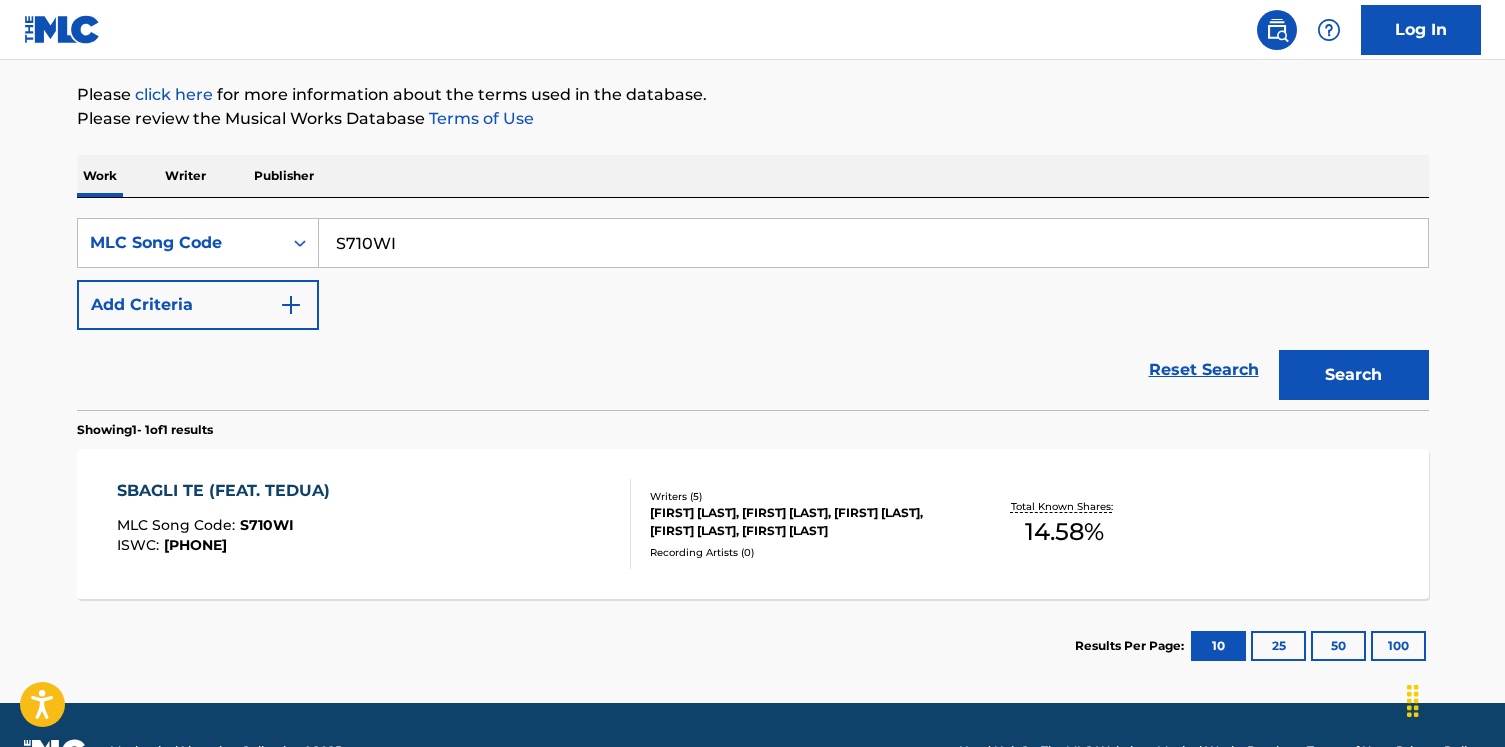 click on "MLC Song Code : S710WI" at bounding box center [228, 528] 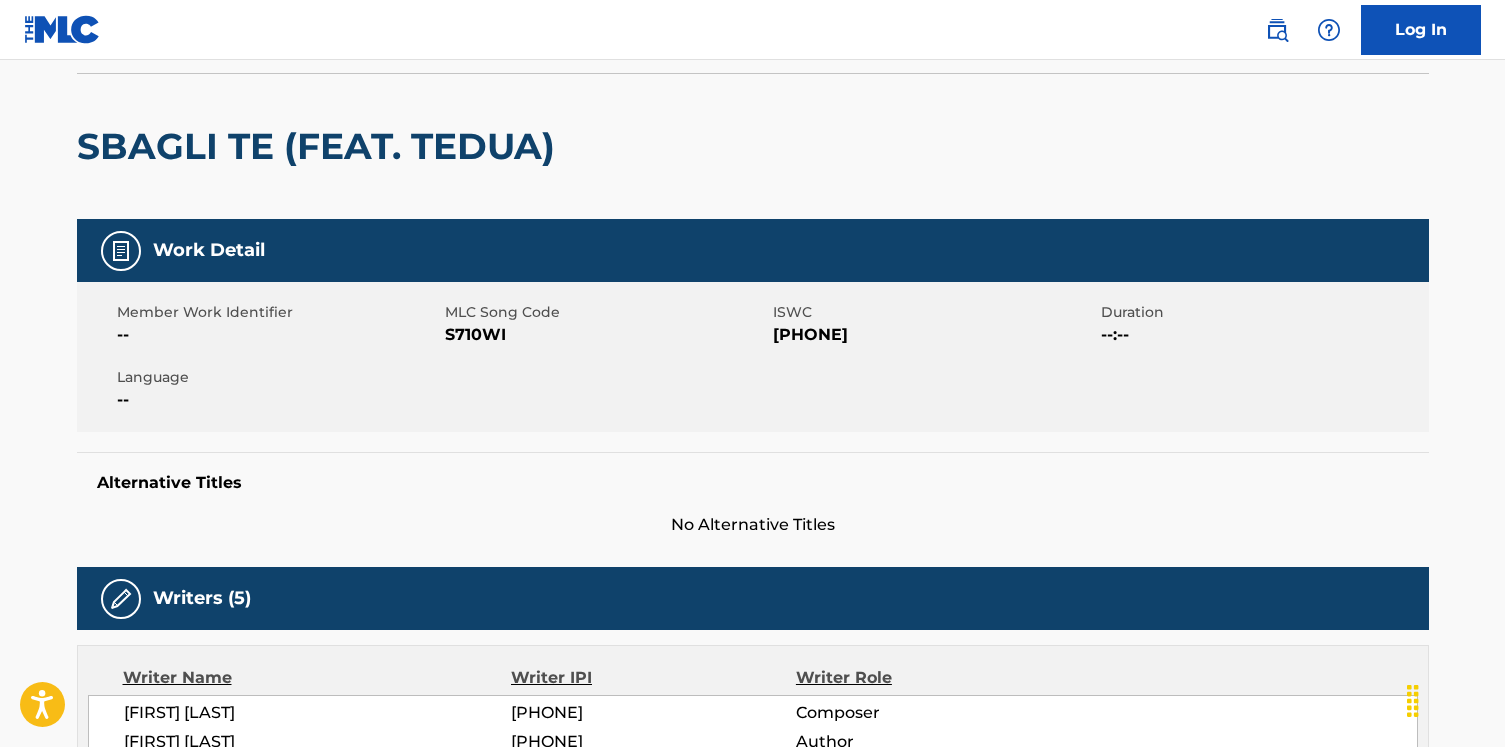 scroll, scrollTop: 0, scrollLeft: 0, axis: both 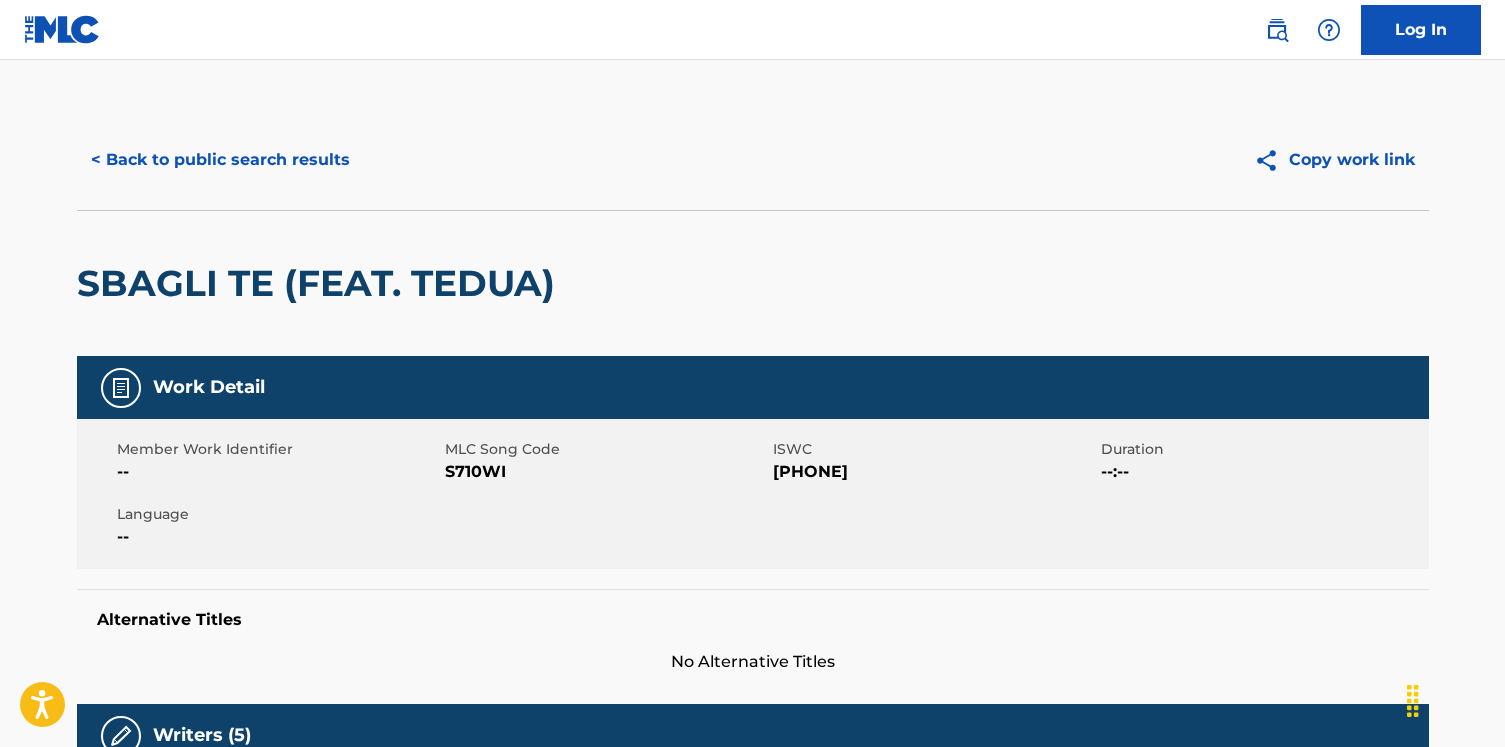 click on "< Back to public search results" at bounding box center [220, 160] 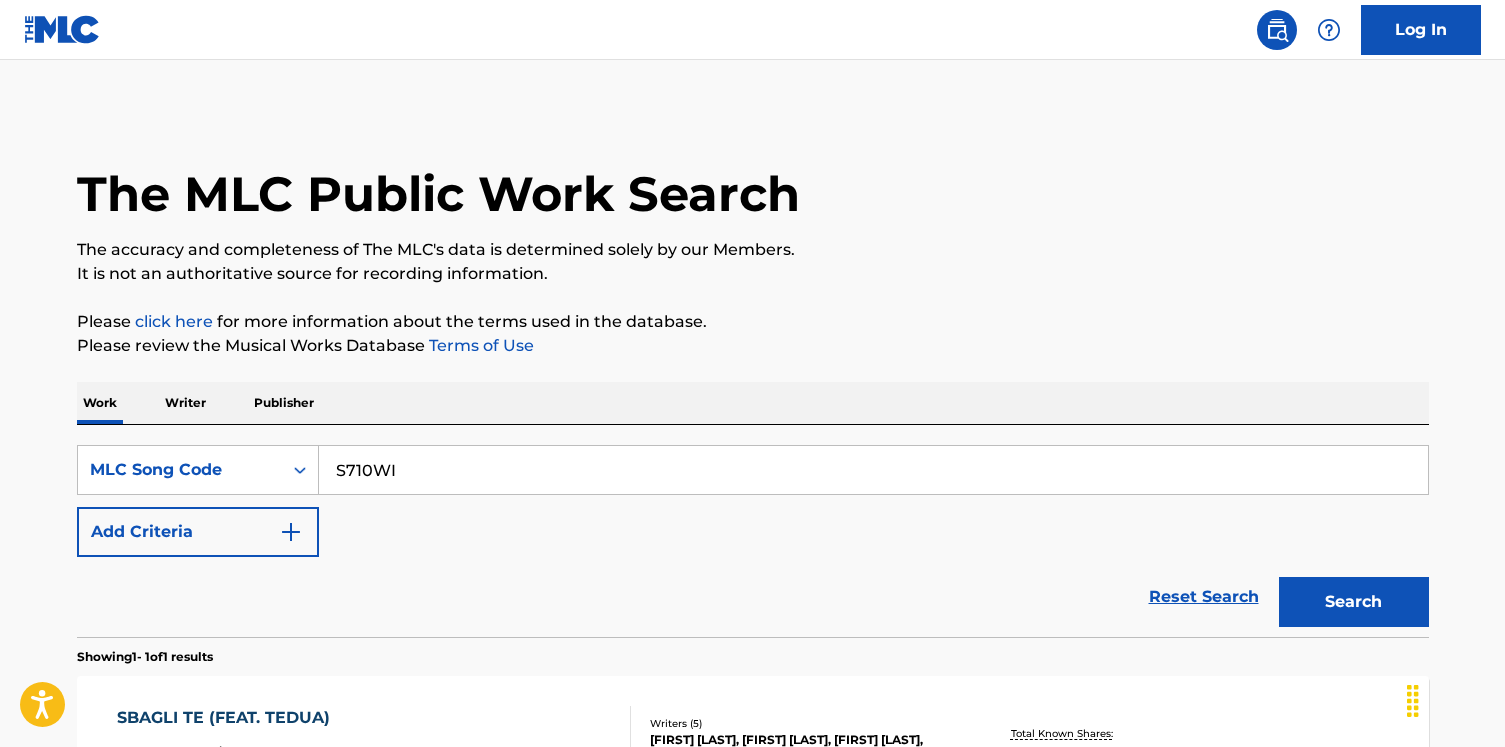 scroll, scrollTop: 222, scrollLeft: 0, axis: vertical 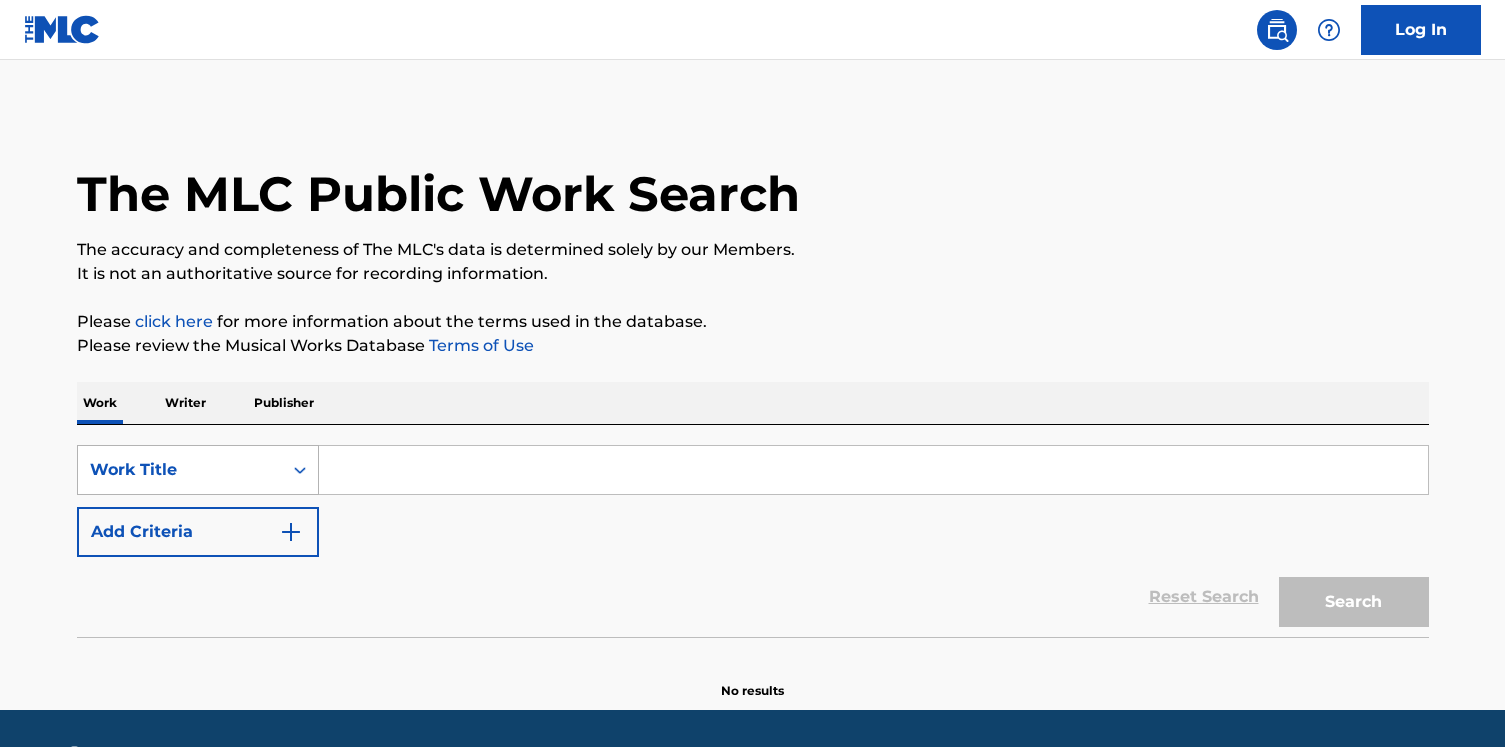 click on "Work Title" at bounding box center [198, 470] 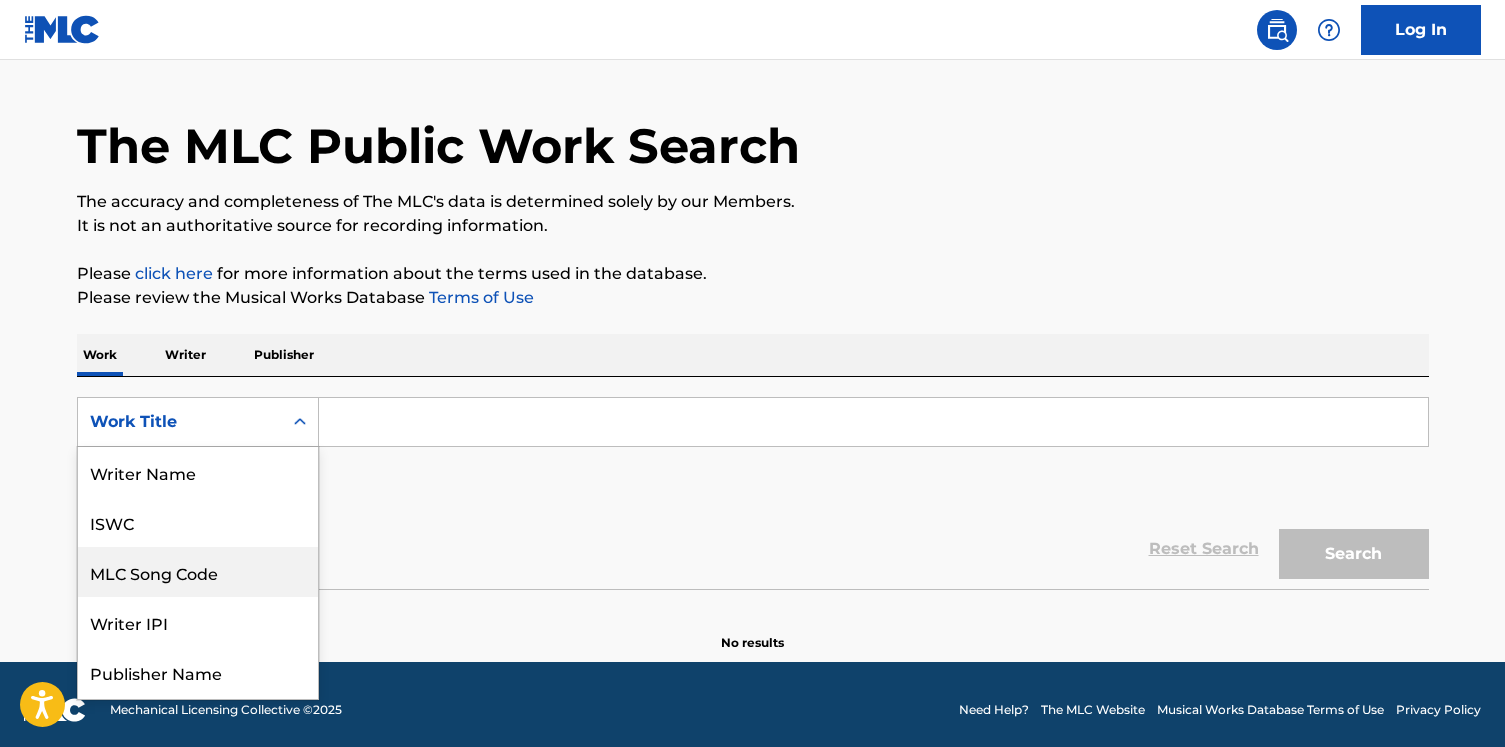 scroll, scrollTop: 49, scrollLeft: 0, axis: vertical 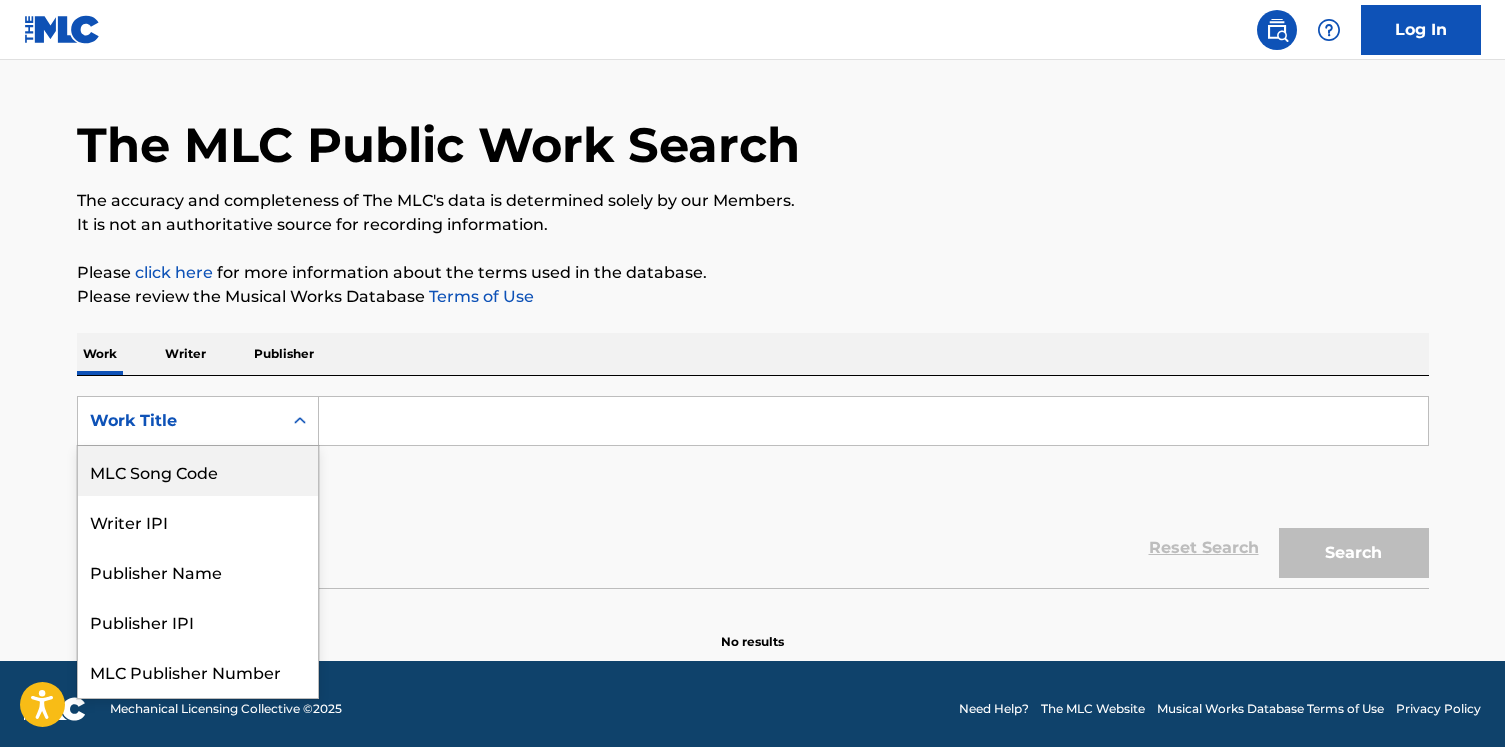 click on "MLC Song Code" at bounding box center (198, 471) 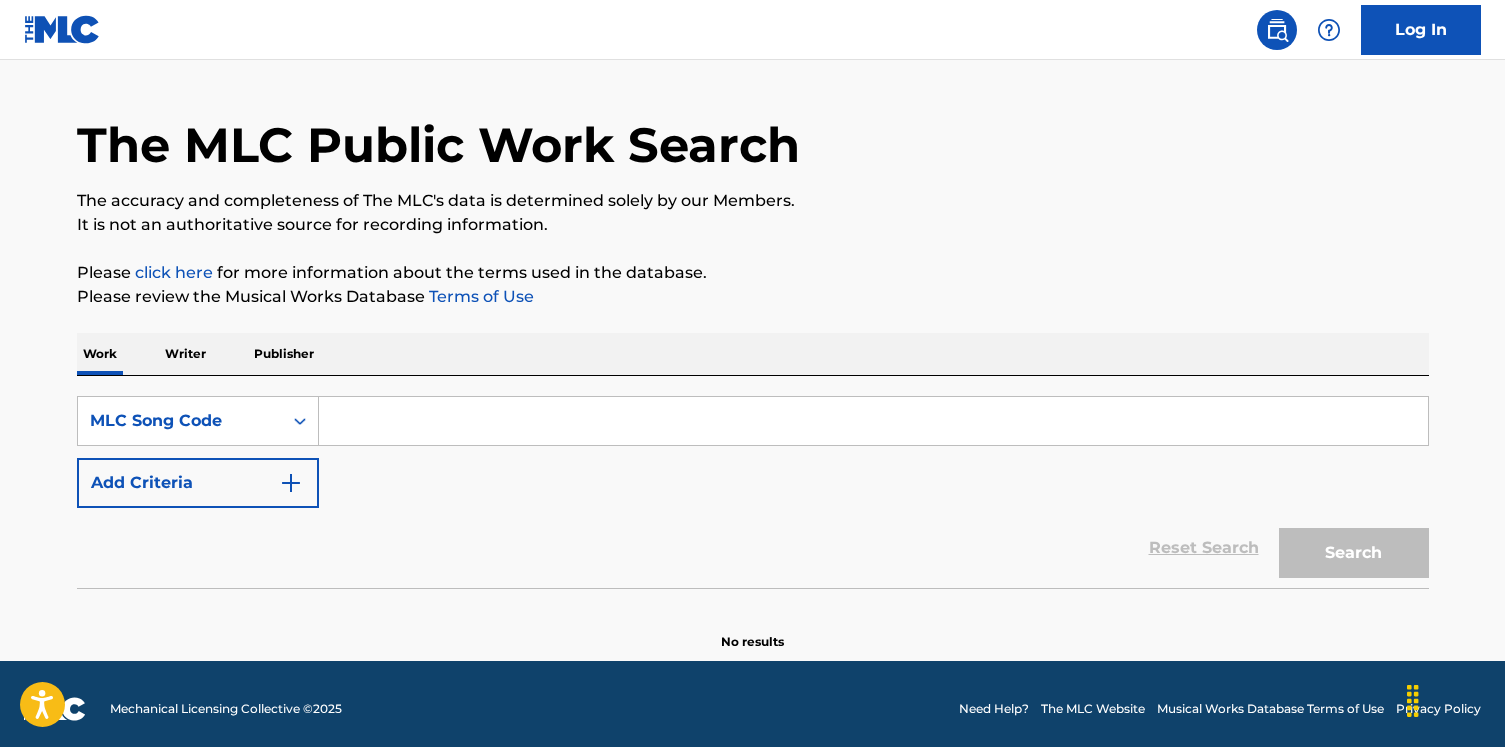 click on "SearchWithCriteriab4dd1c90-9188-4caa-97c9-0a1fe0753fd2 MLC Song Code Add Criteria Reset Search Search" at bounding box center [753, 482] 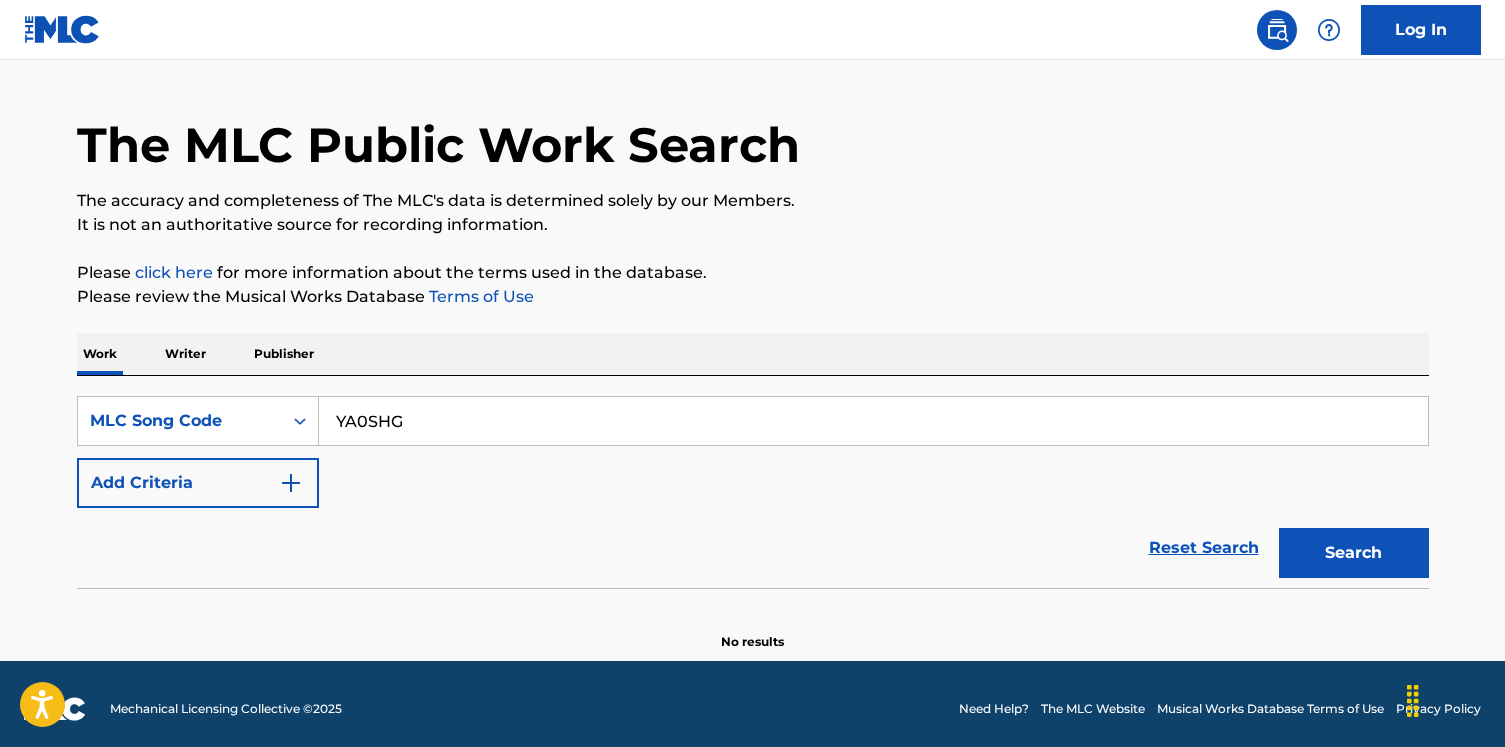 type on "YA0SHG" 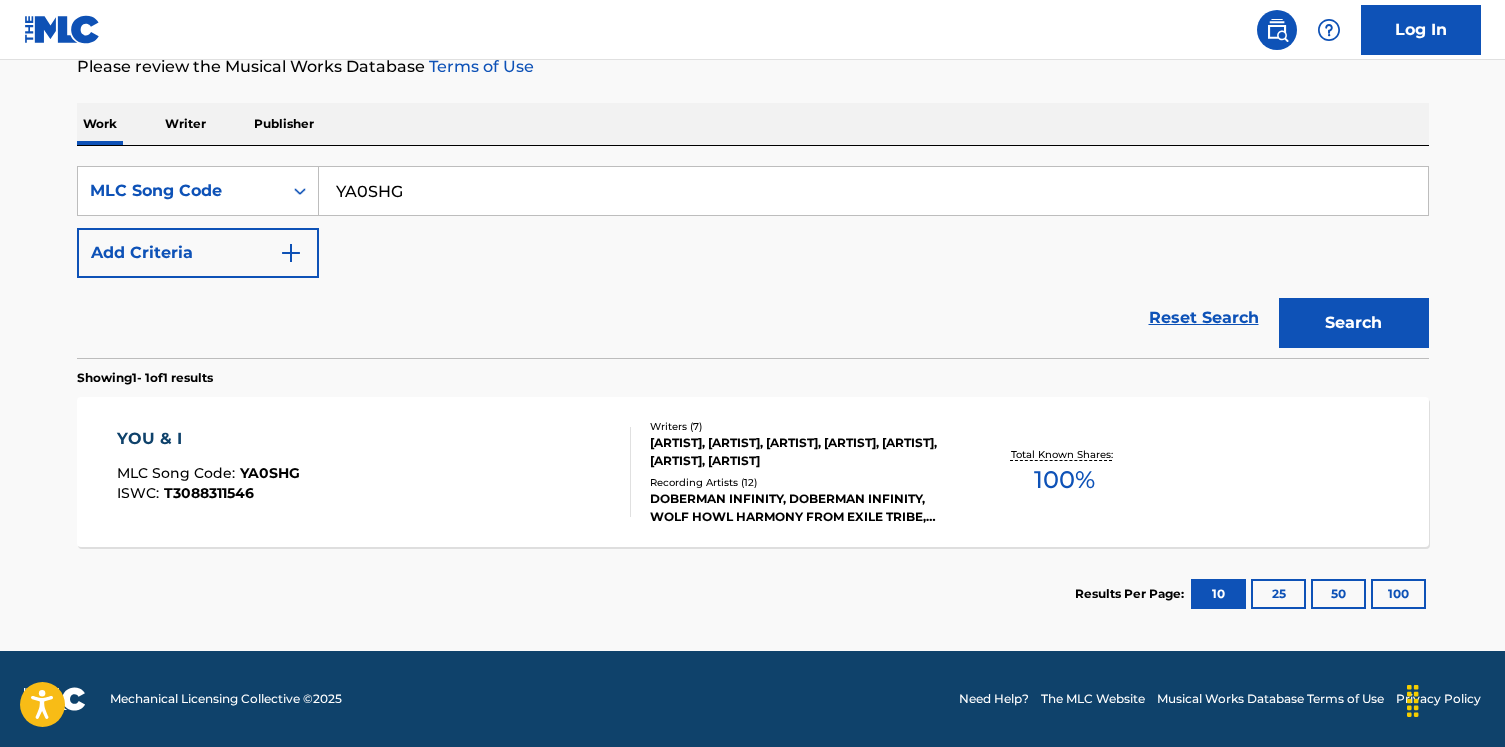 click on "YOU & I MLC Song Code : YA0SHG ISWC : T3088311546" at bounding box center [374, 472] 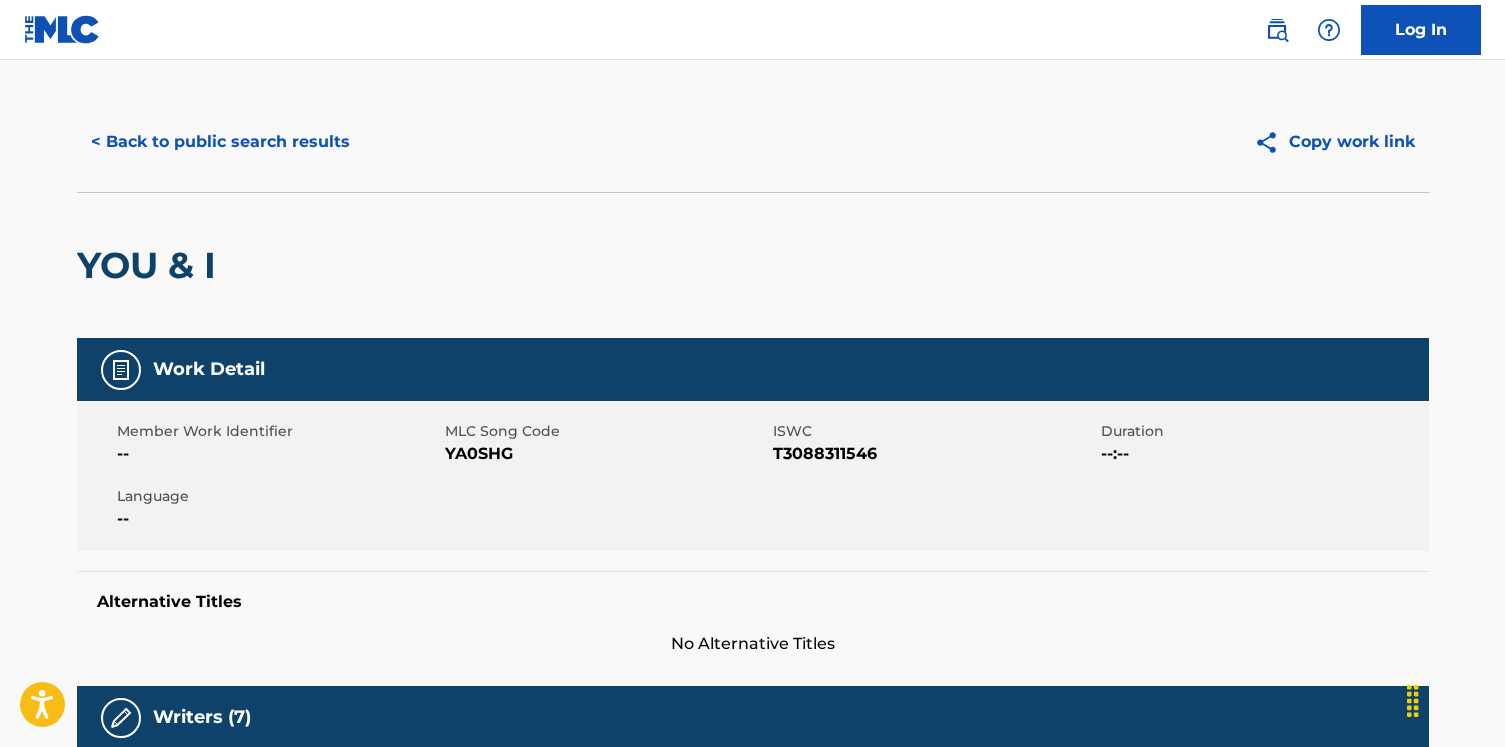scroll, scrollTop: 0, scrollLeft: 0, axis: both 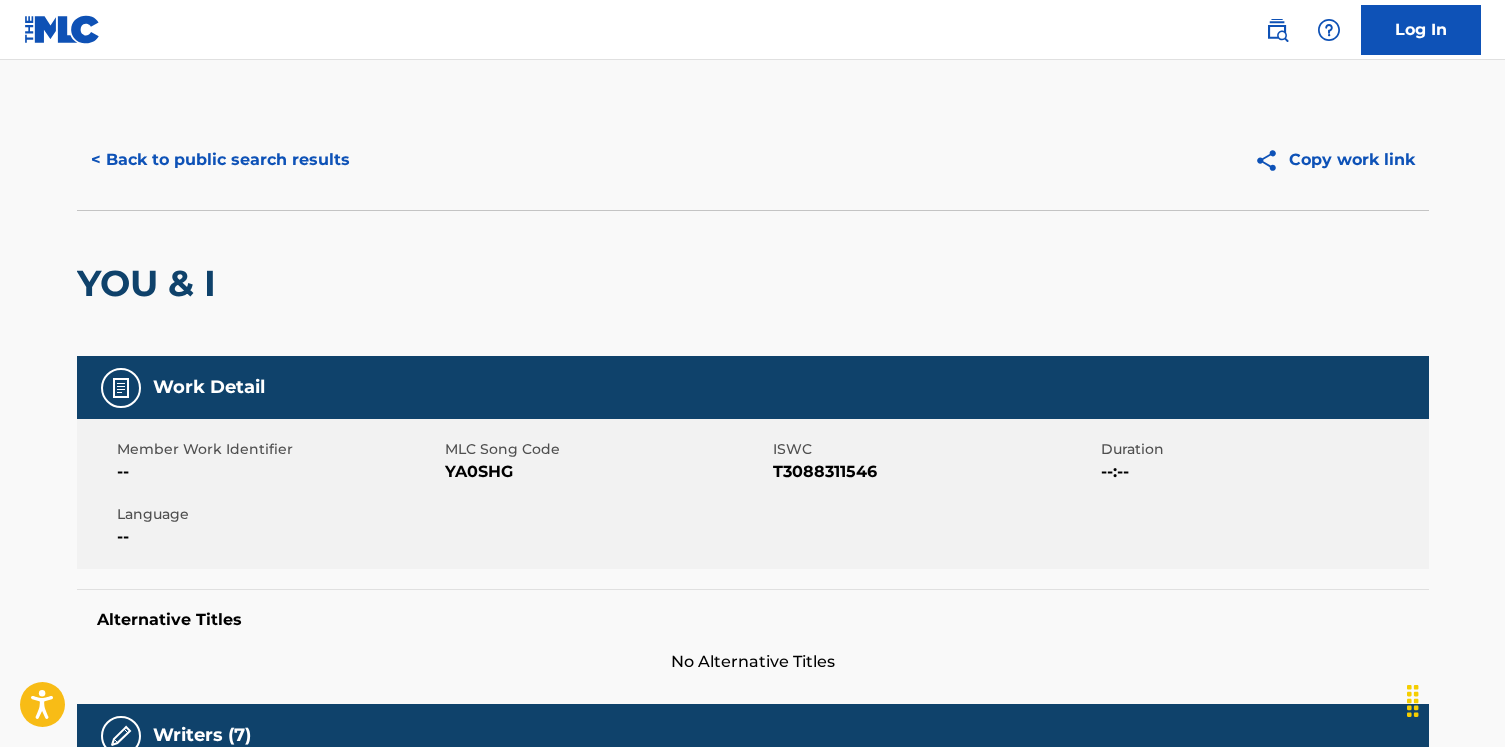 click on "< Back to public search results Copy work link" at bounding box center (753, 160) 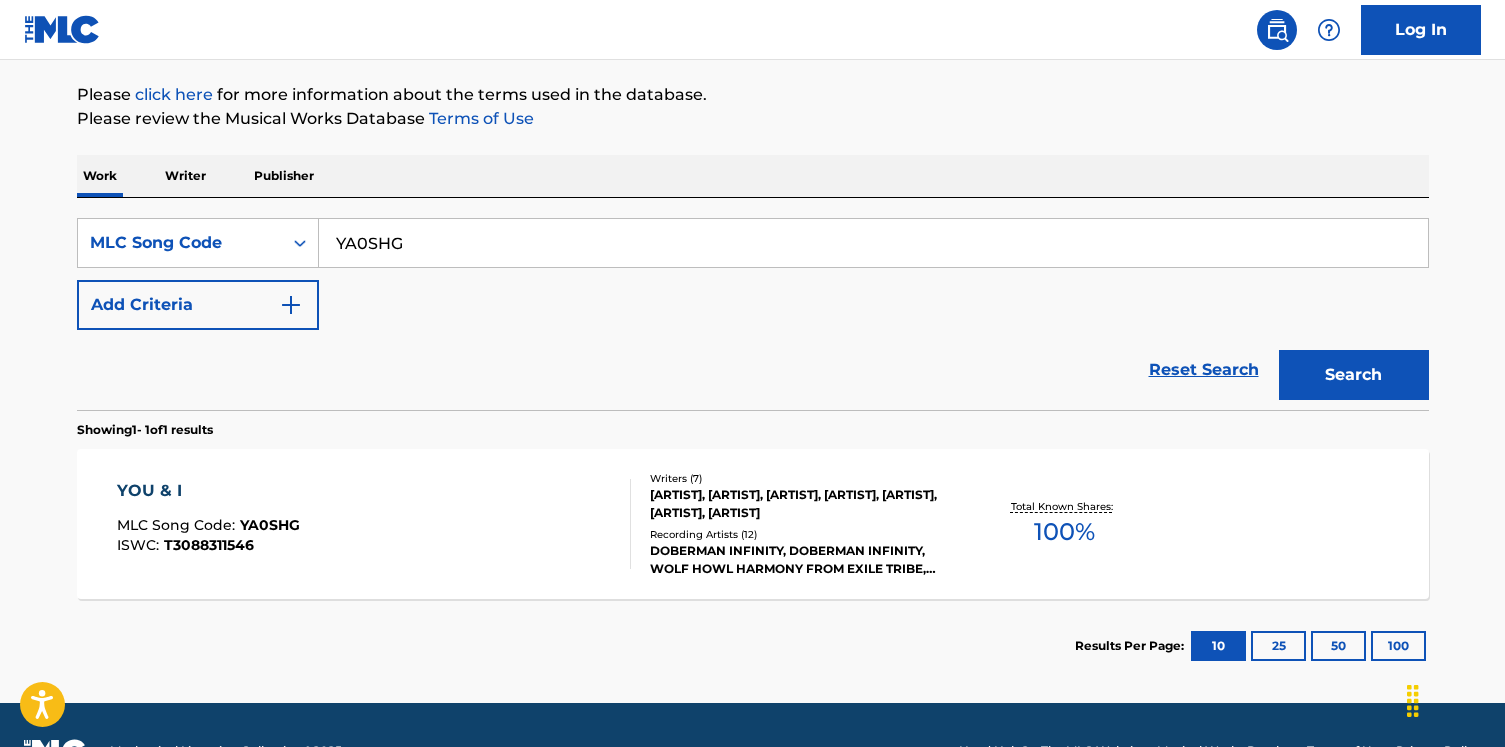 click on "YA0SHG" at bounding box center (873, 243) 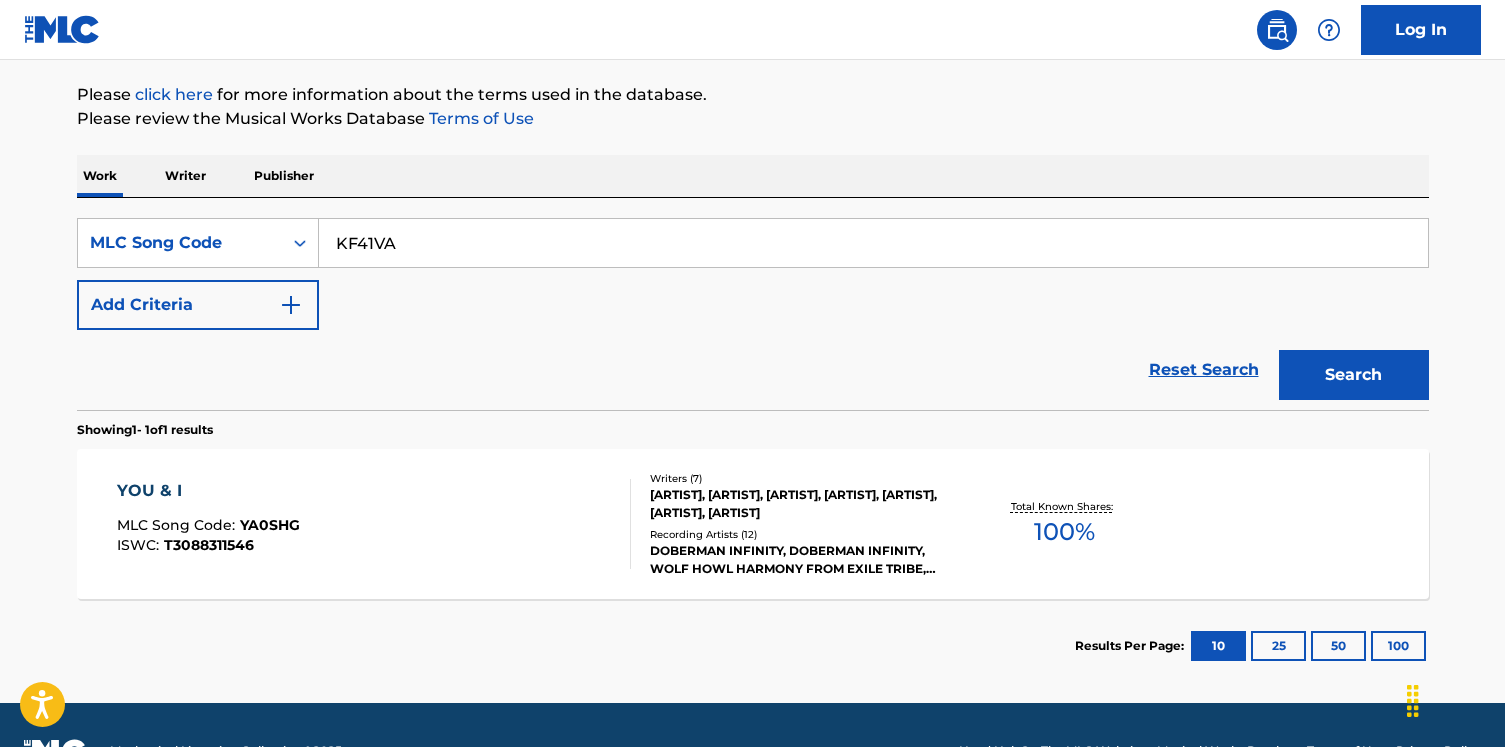 type on "KF41VA" 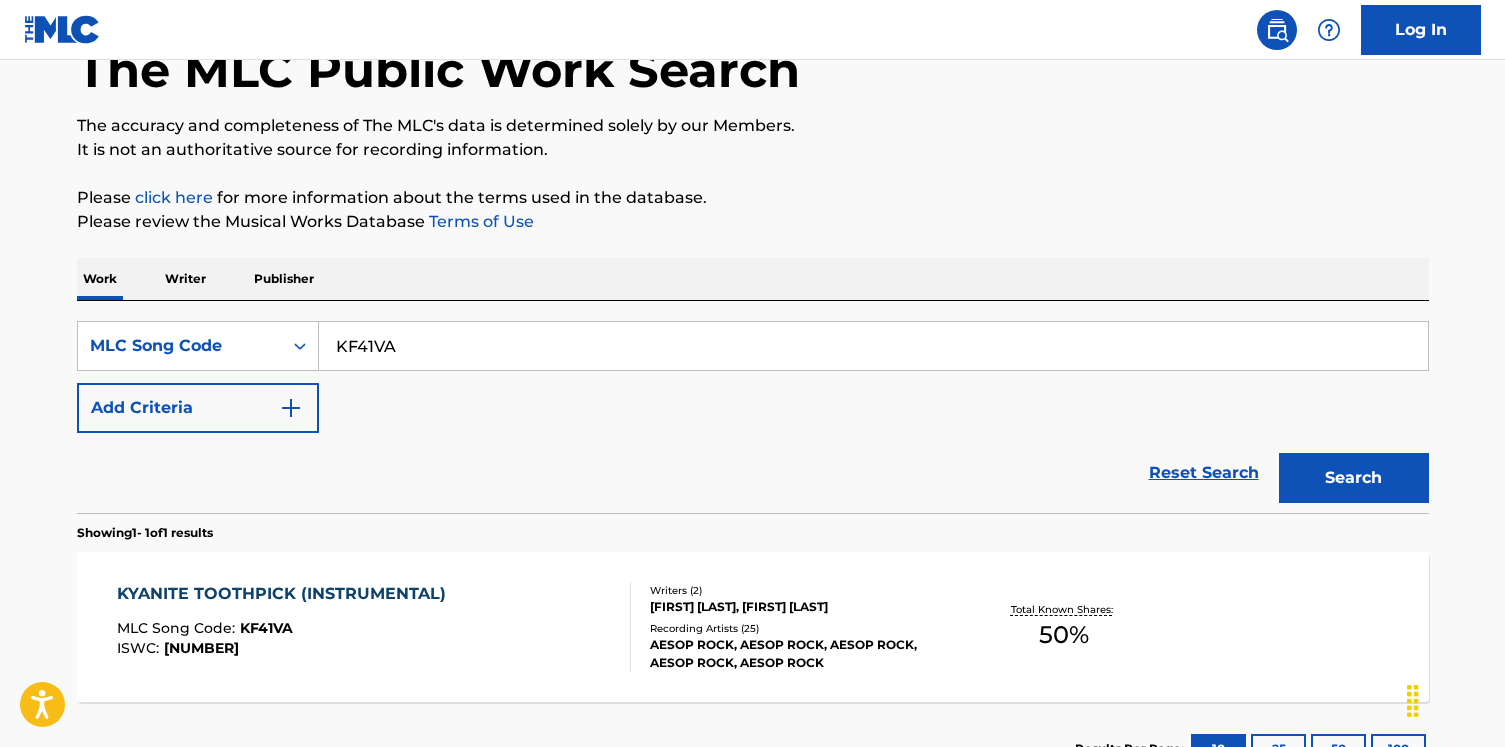 scroll, scrollTop: 227, scrollLeft: 0, axis: vertical 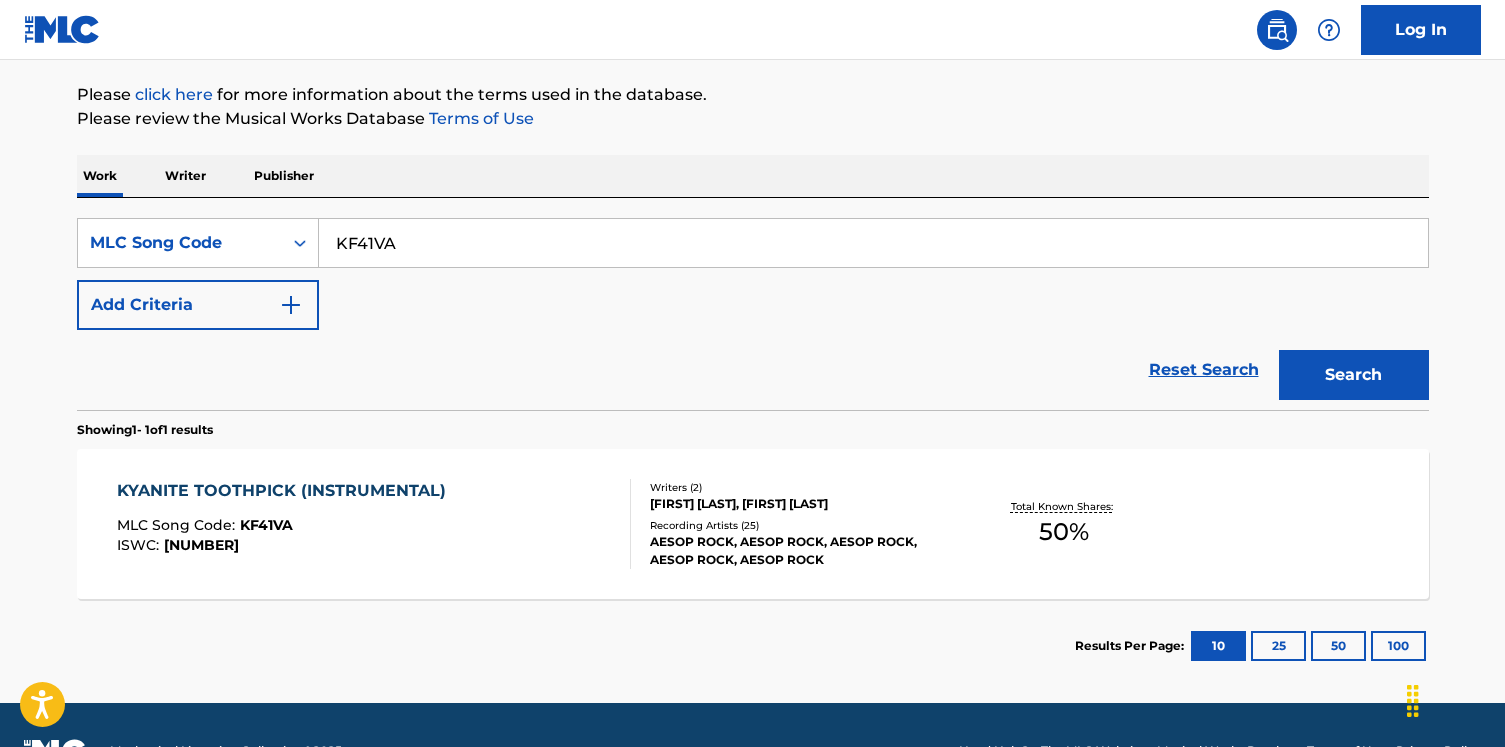click on "KYANITE TOOTHPICK (INSTRUMENTAL) MLC Song Code : KF41VA ISWC : T3293265193" at bounding box center (374, 524) 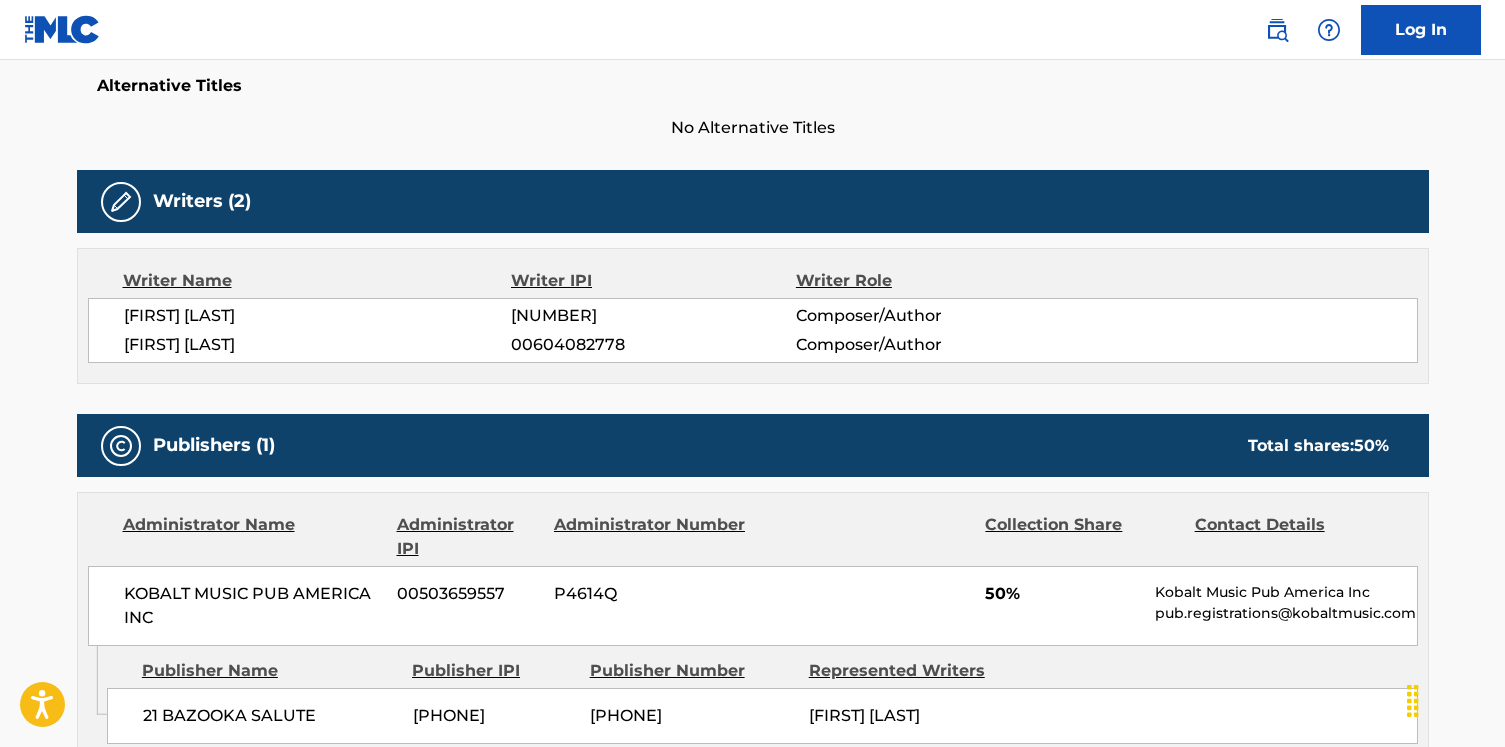 scroll, scrollTop: 727, scrollLeft: 0, axis: vertical 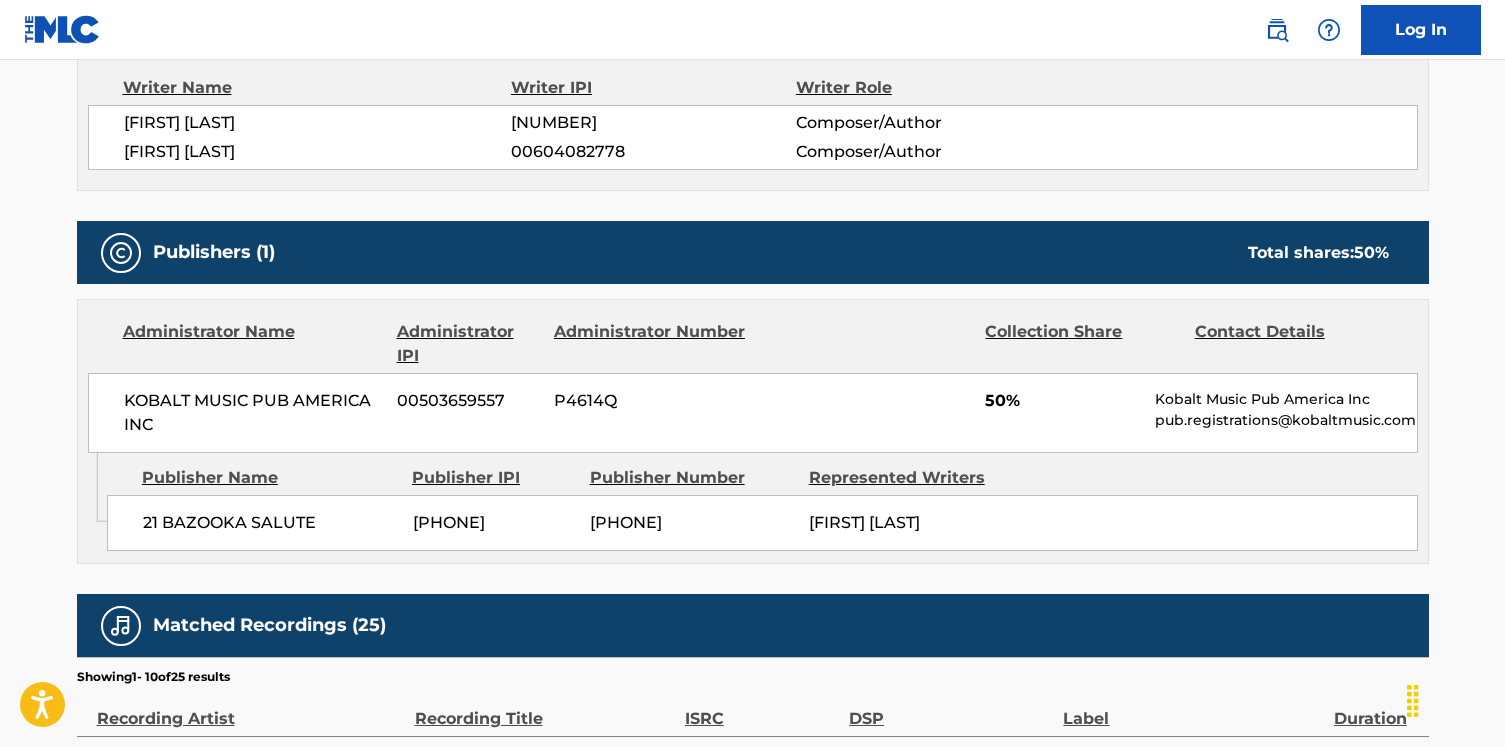 click on "Publishers   (1) Total shares:  50 %" at bounding box center [753, 252] 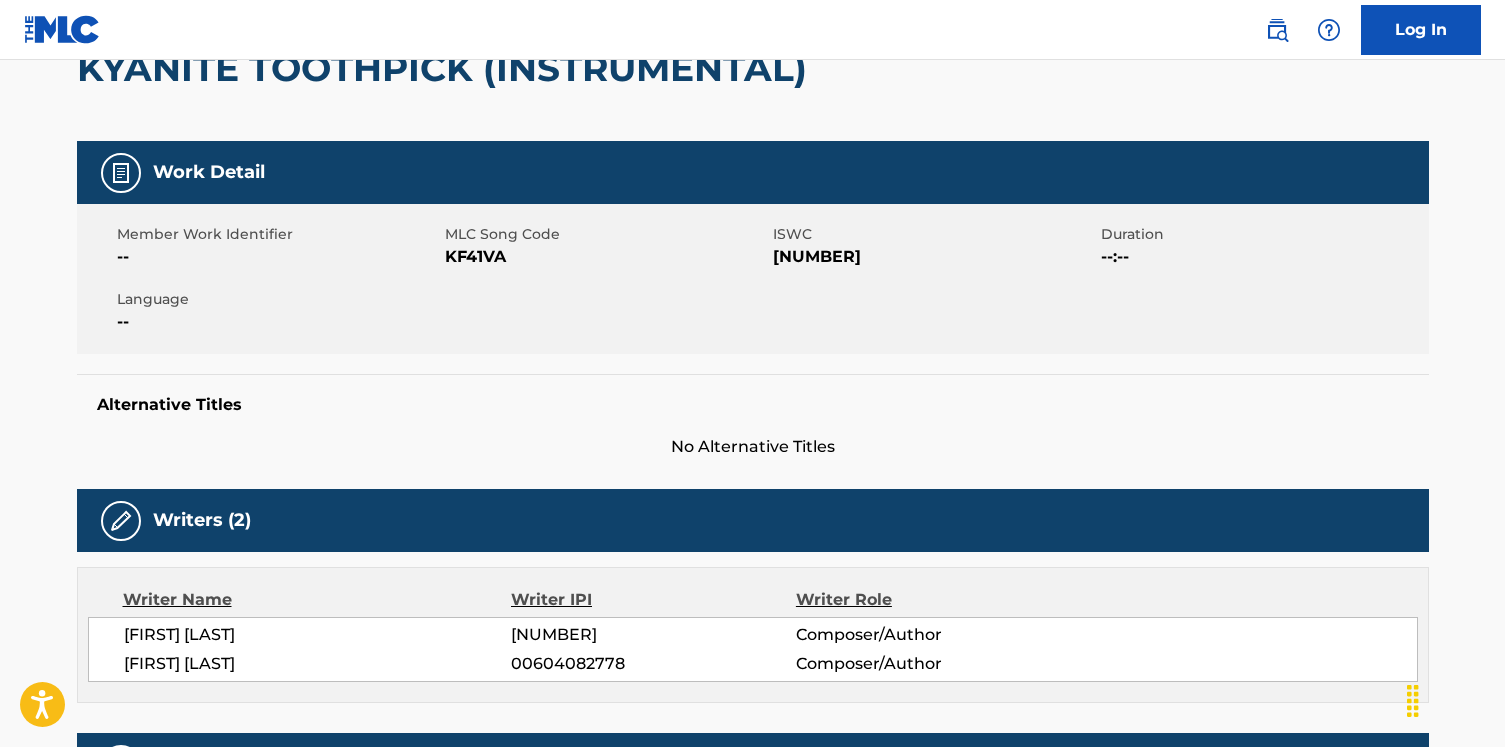 scroll, scrollTop: 0, scrollLeft: 0, axis: both 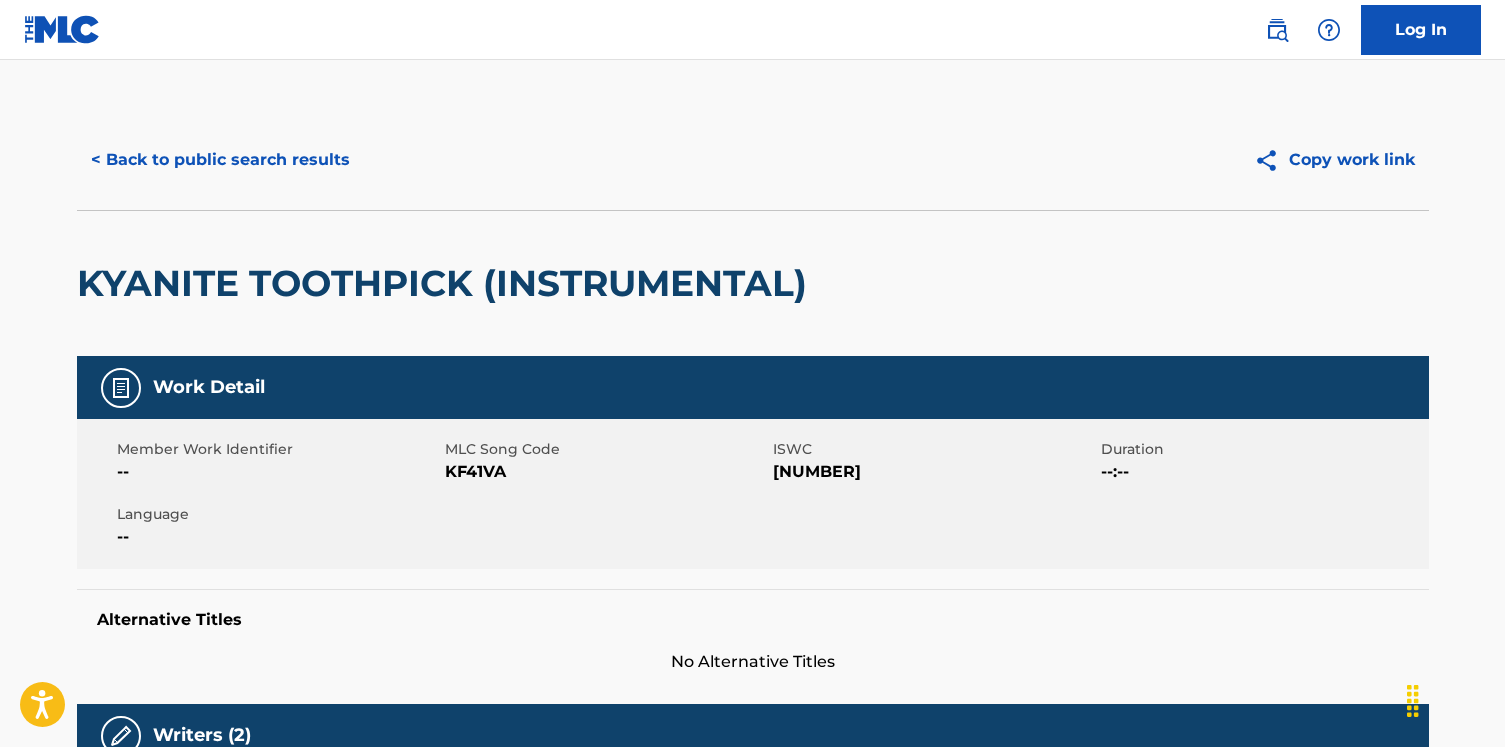 click on "< Back to public search results" at bounding box center [220, 160] 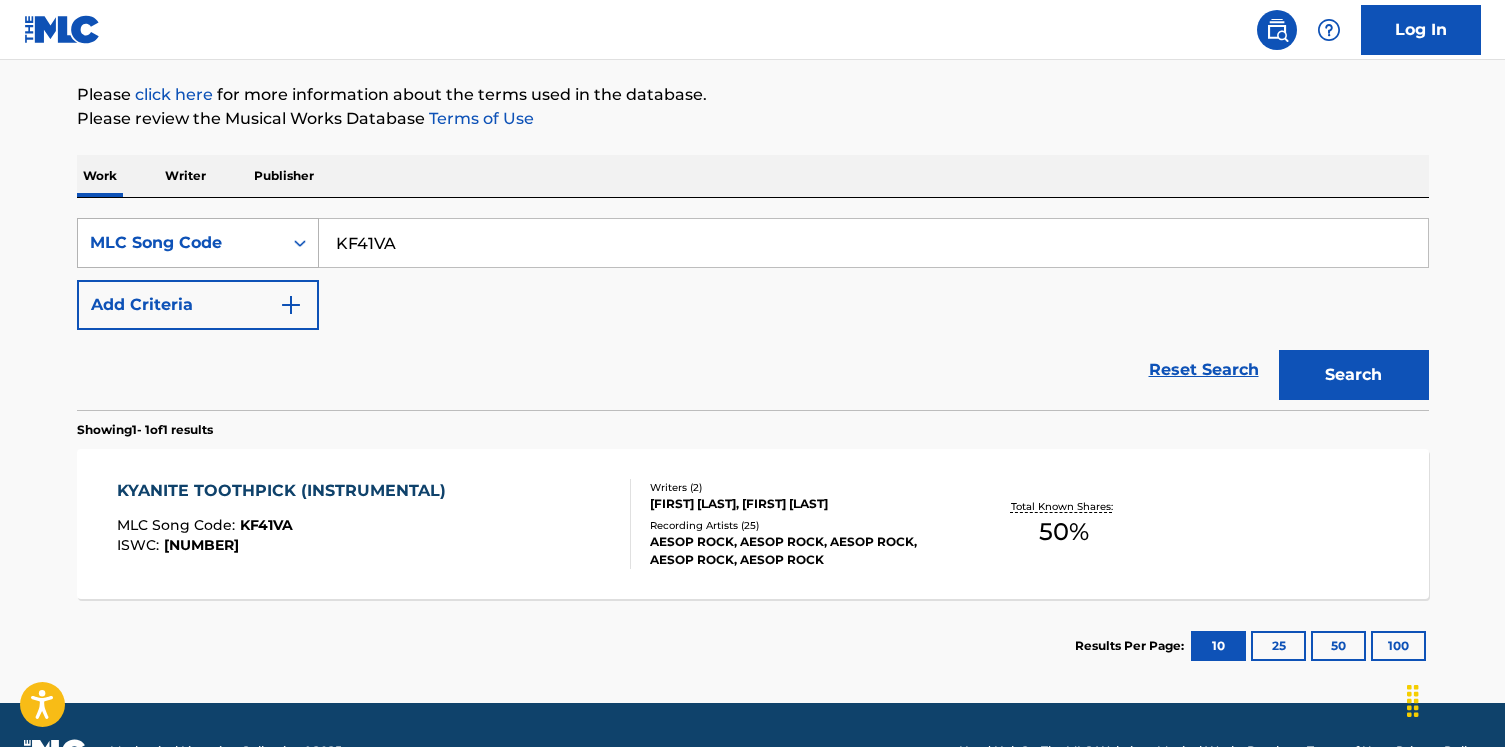 click on "MLC Song Code" at bounding box center [180, 243] 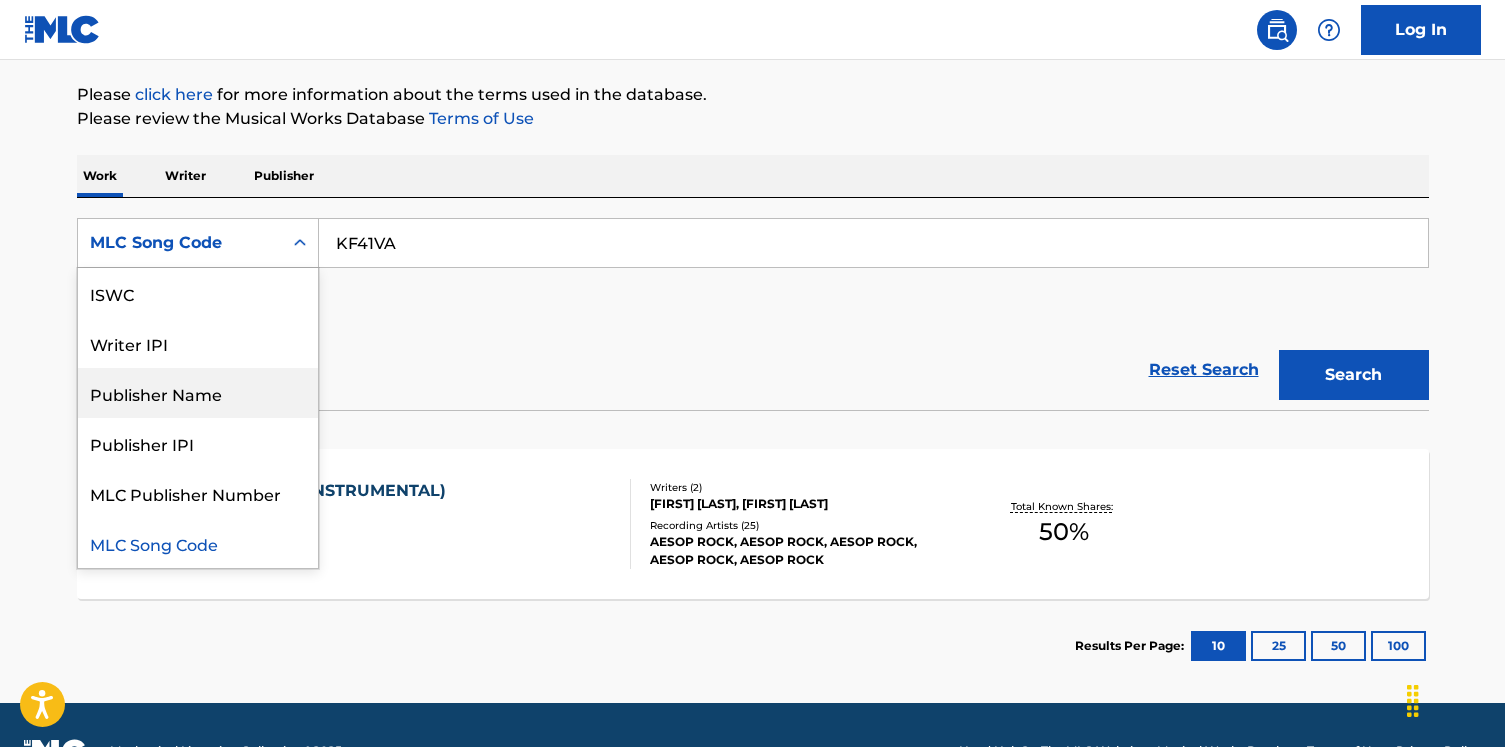 scroll, scrollTop: 0, scrollLeft: 0, axis: both 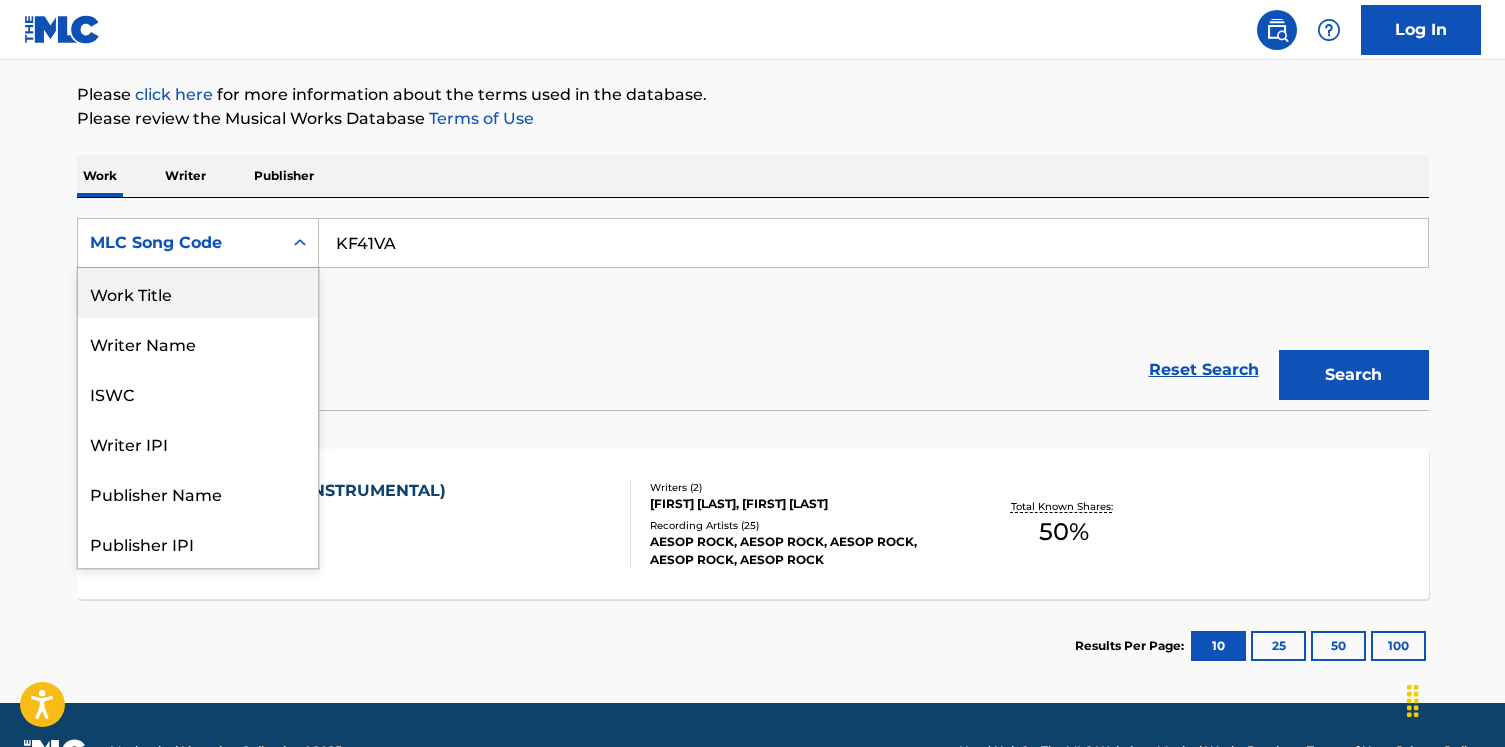 click on "Work Title" at bounding box center [198, 293] 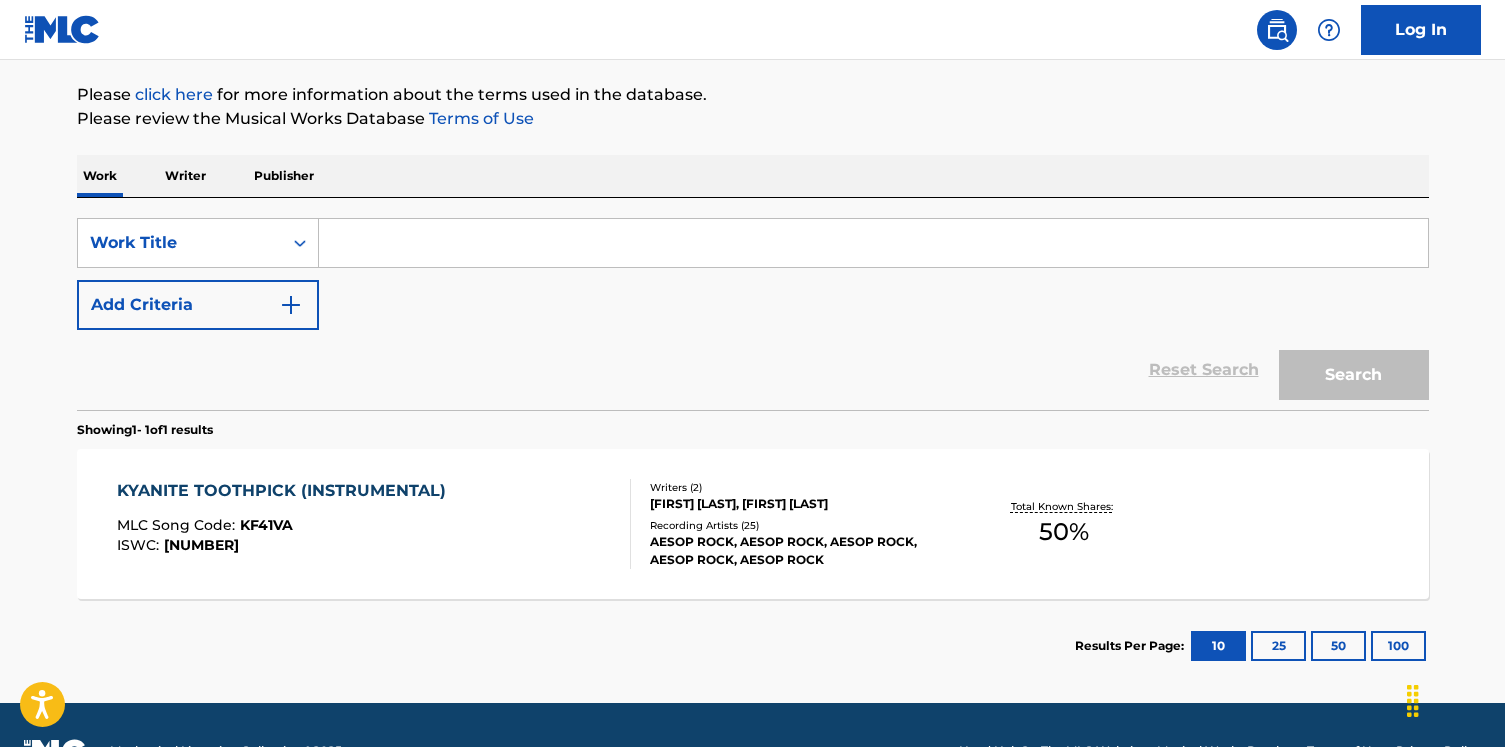 click at bounding box center (873, 243) 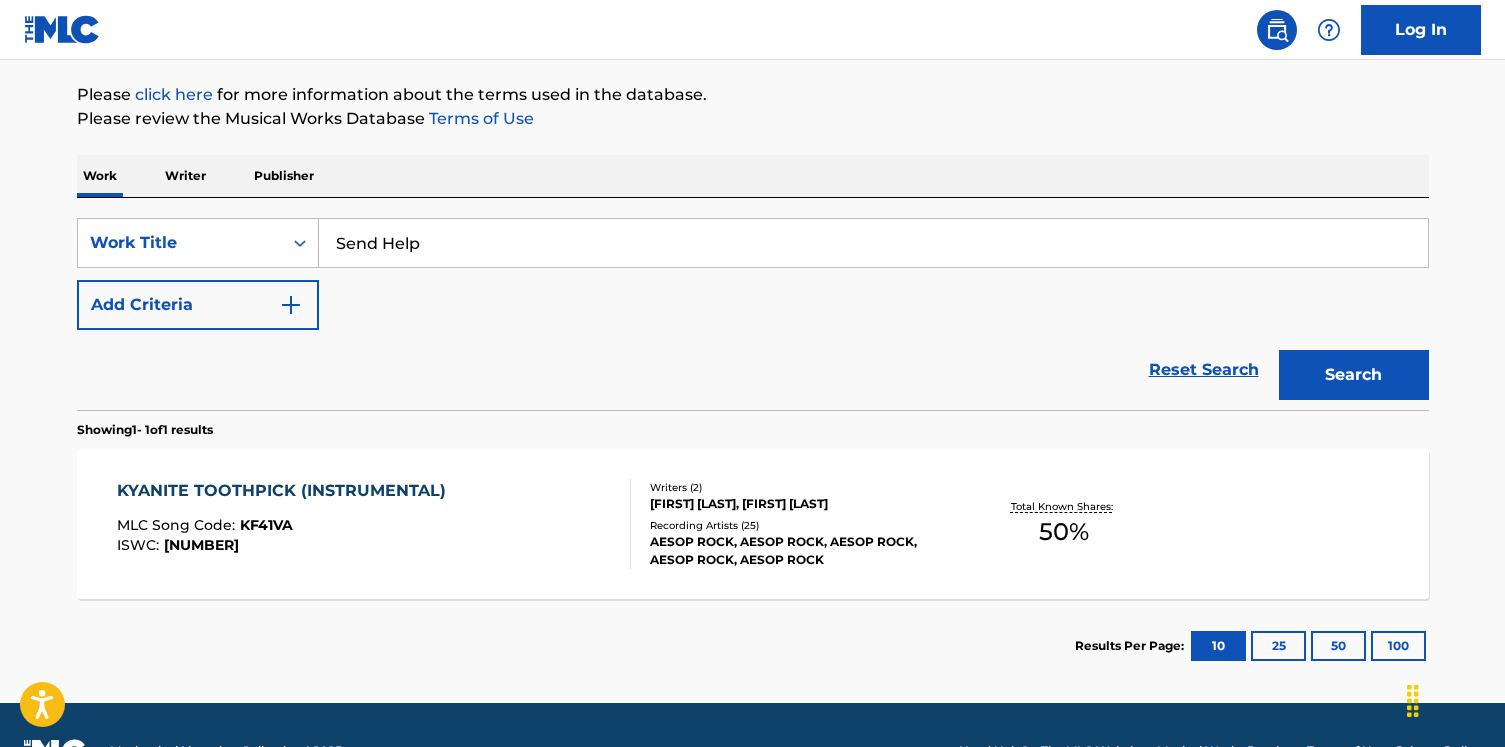 type on "Send Help" 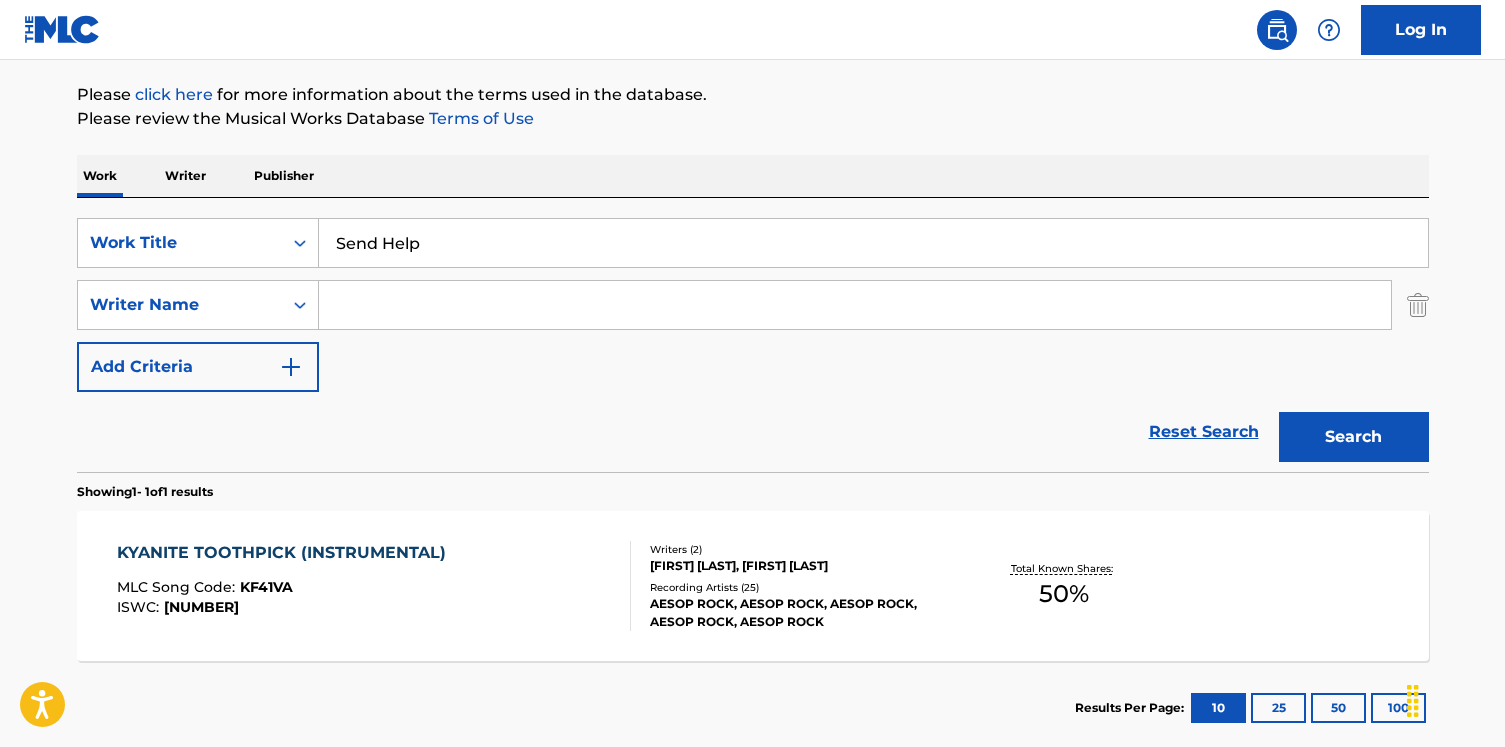 click at bounding box center (855, 305) 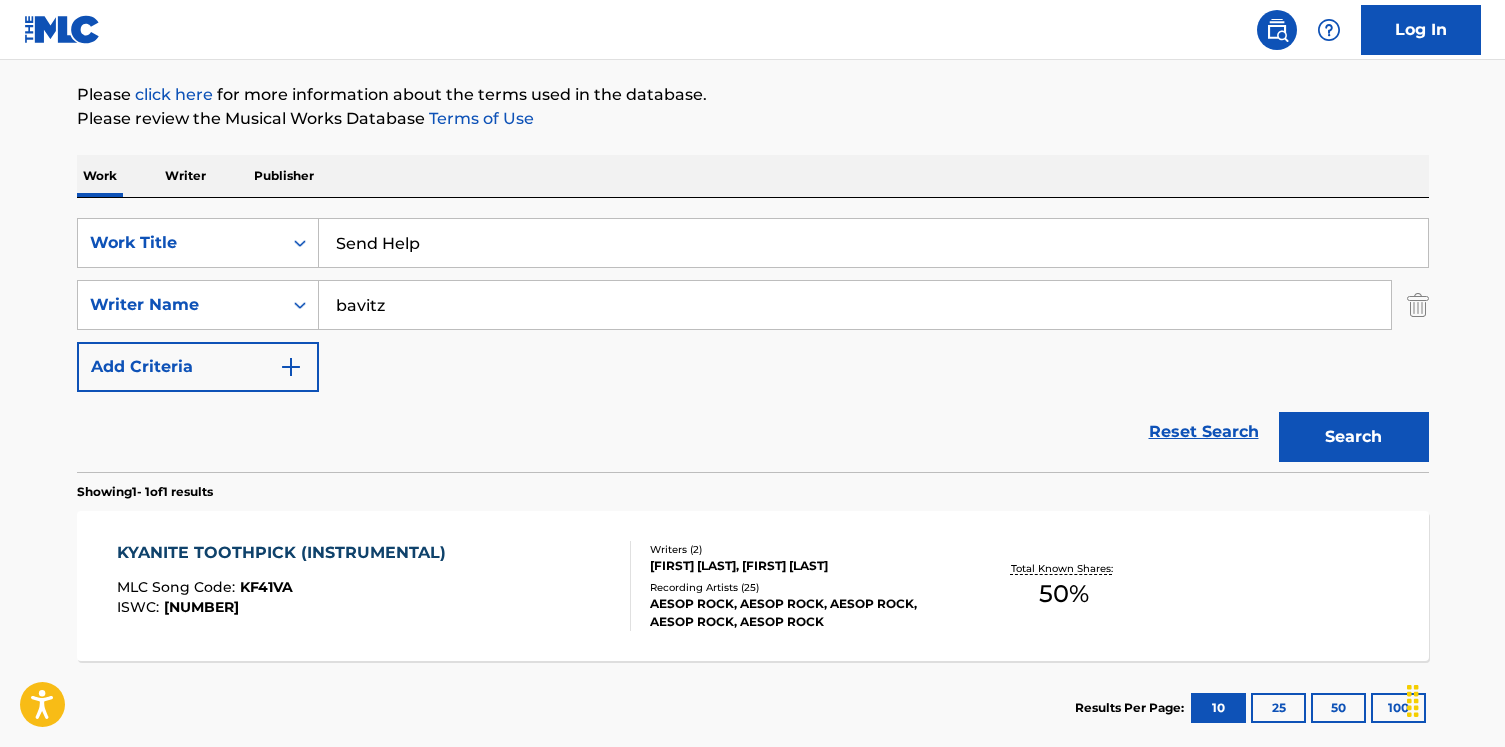 type on "bavitz" 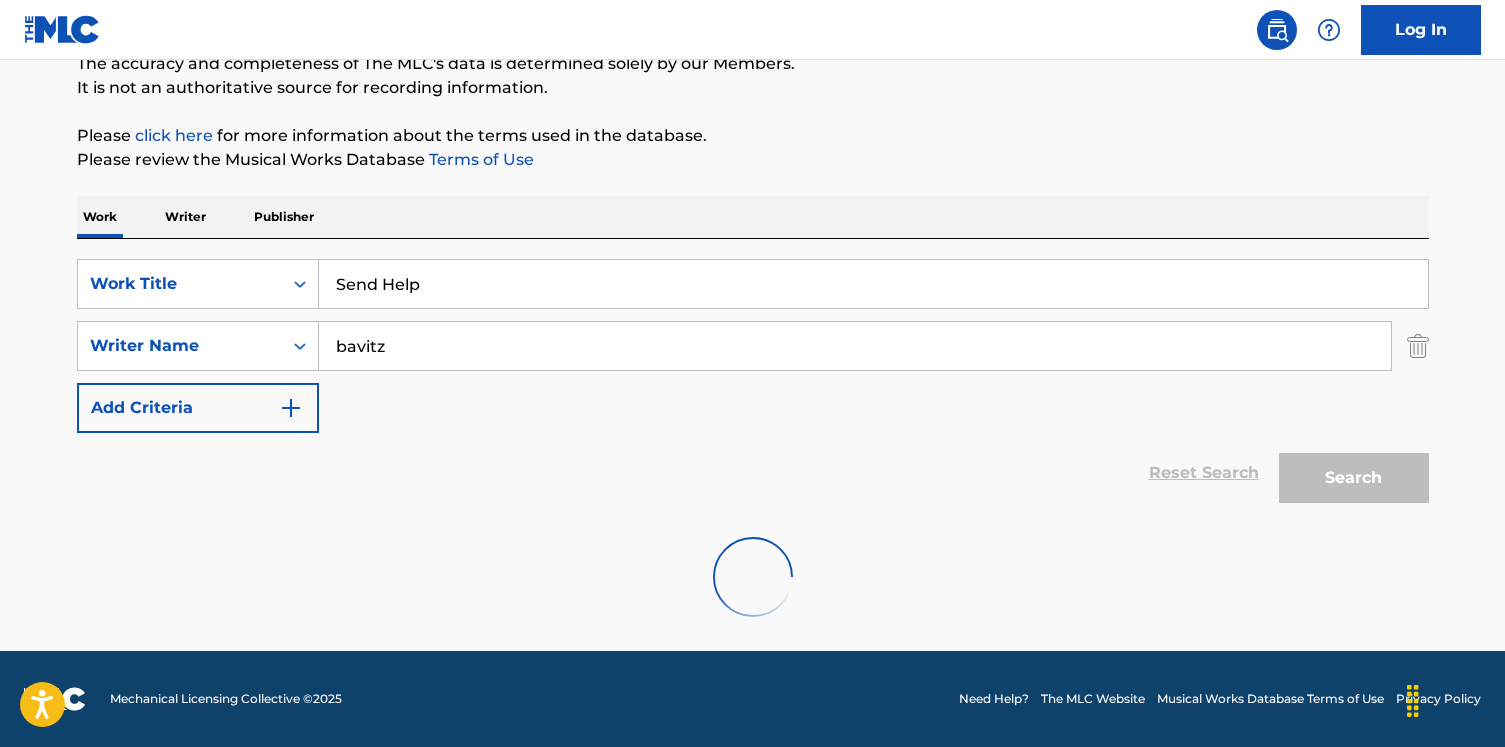 scroll, scrollTop: 227, scrollLeft: 0, axis: vertical 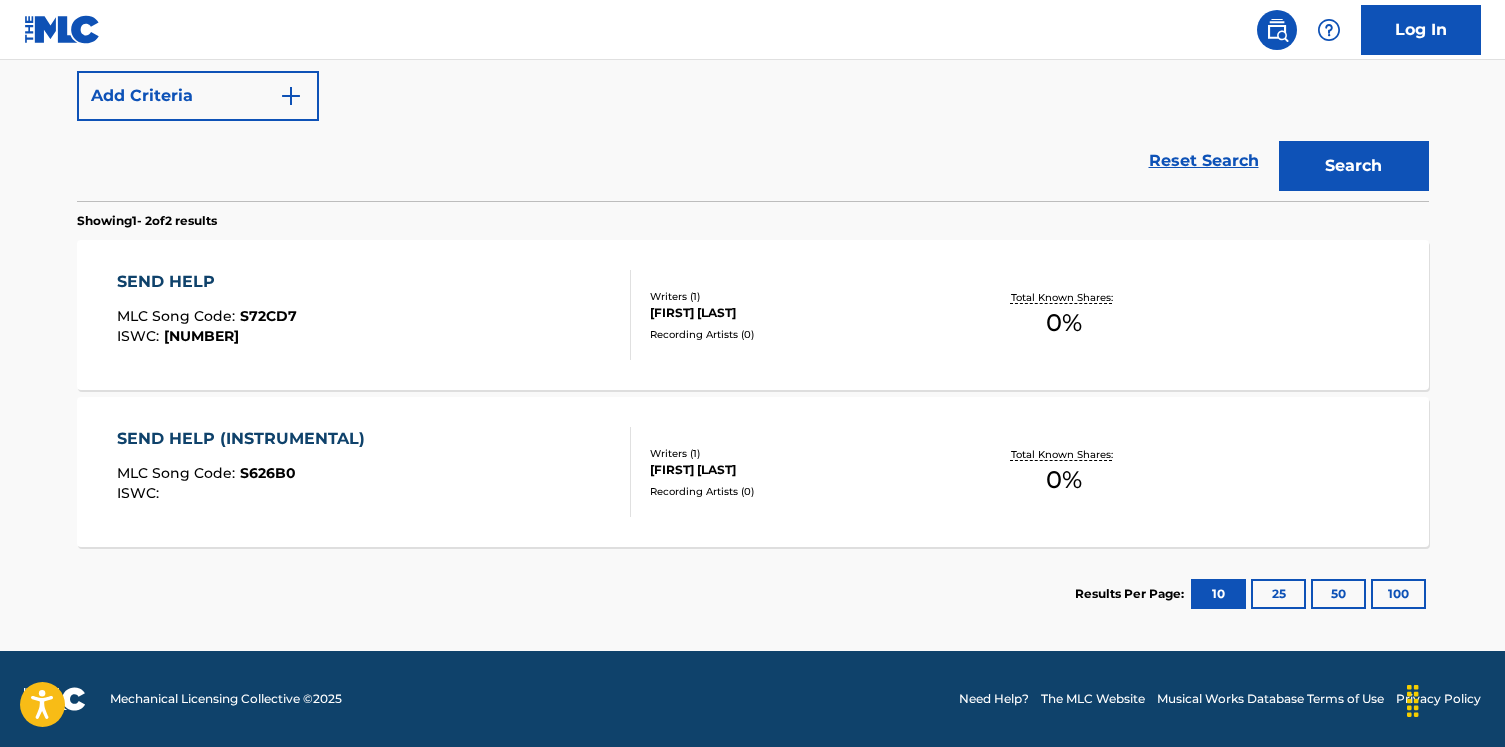 click on "Reset Search Search" at bounding box center [753, 161] 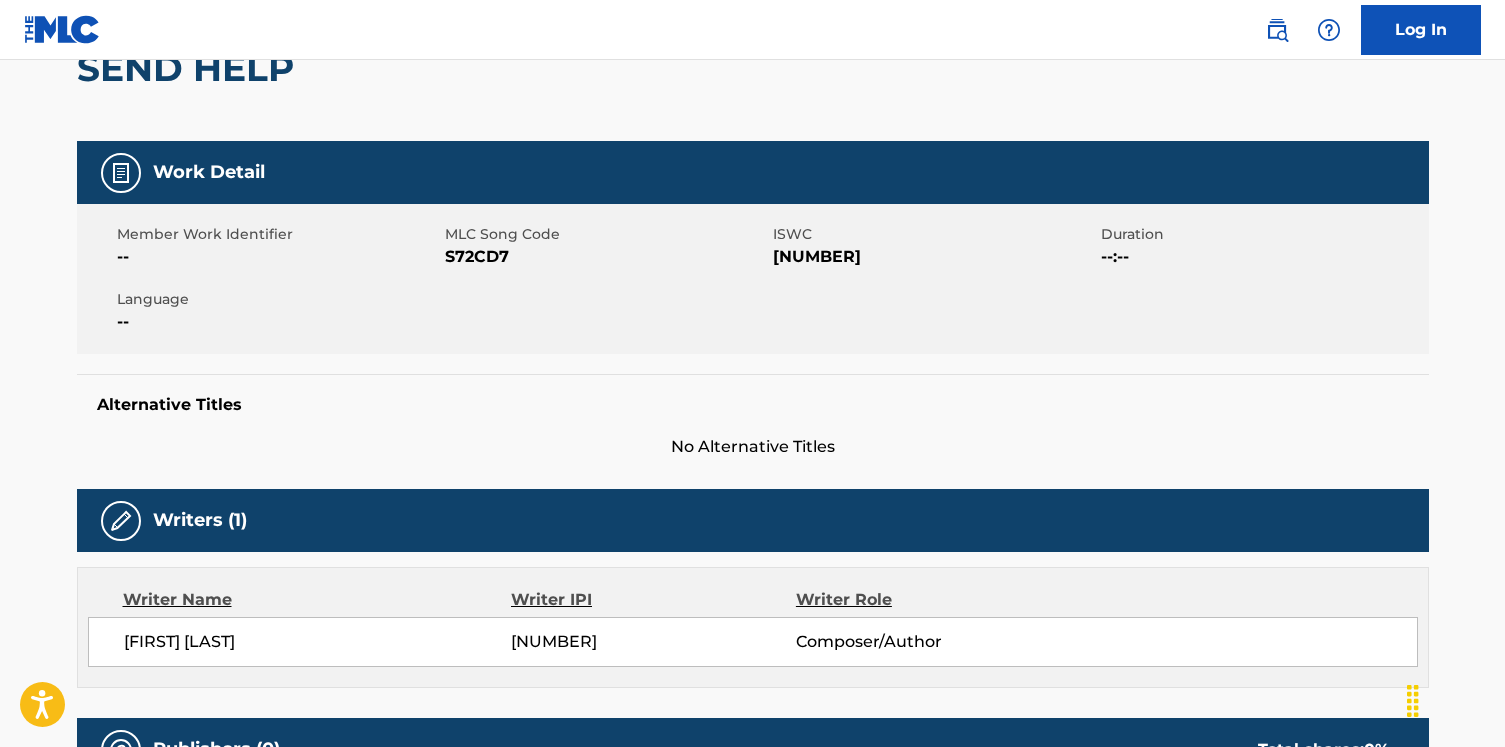 scroll, scrollTop: 0, scrollLeft: 0, axis: both 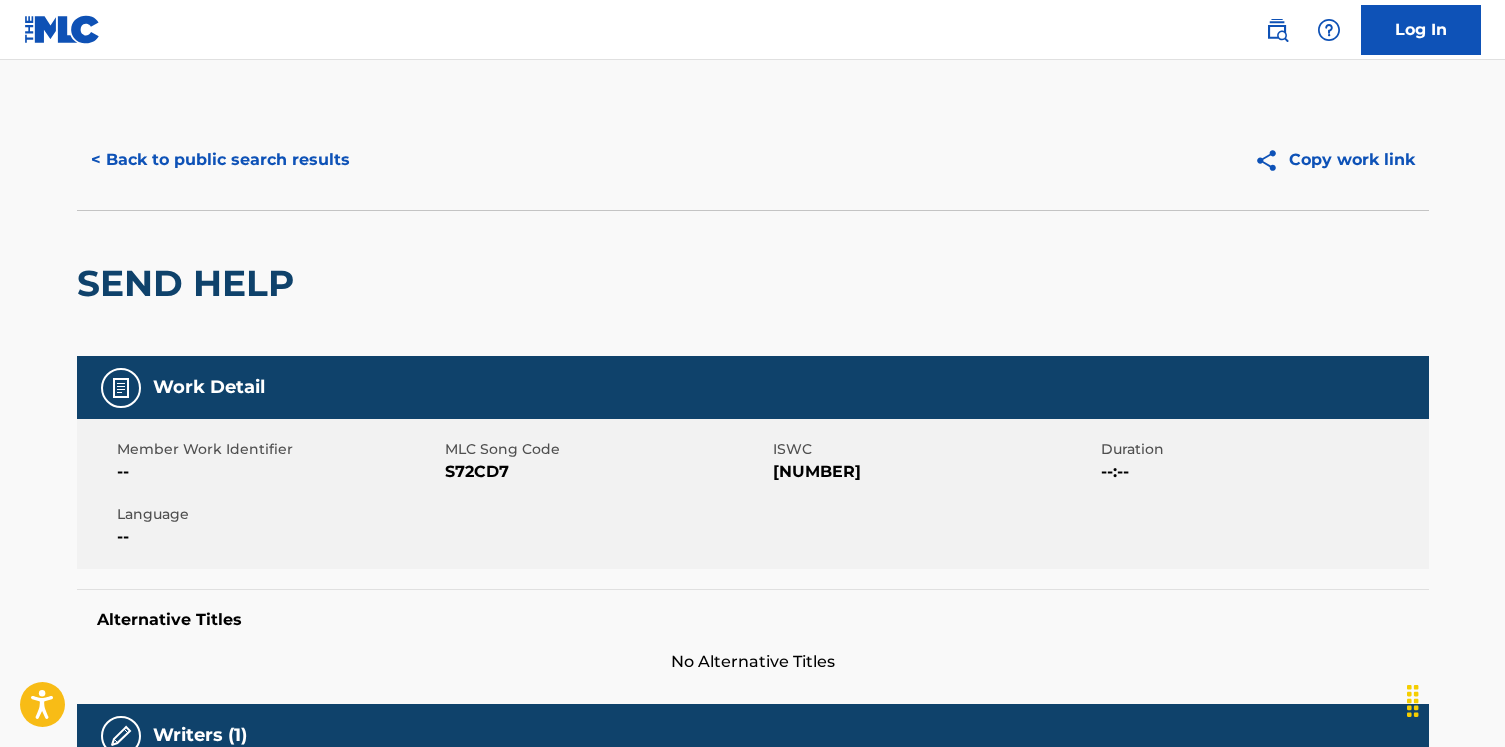 click on "< Back to public search results Copy work link" at bounding box center (753, 160) 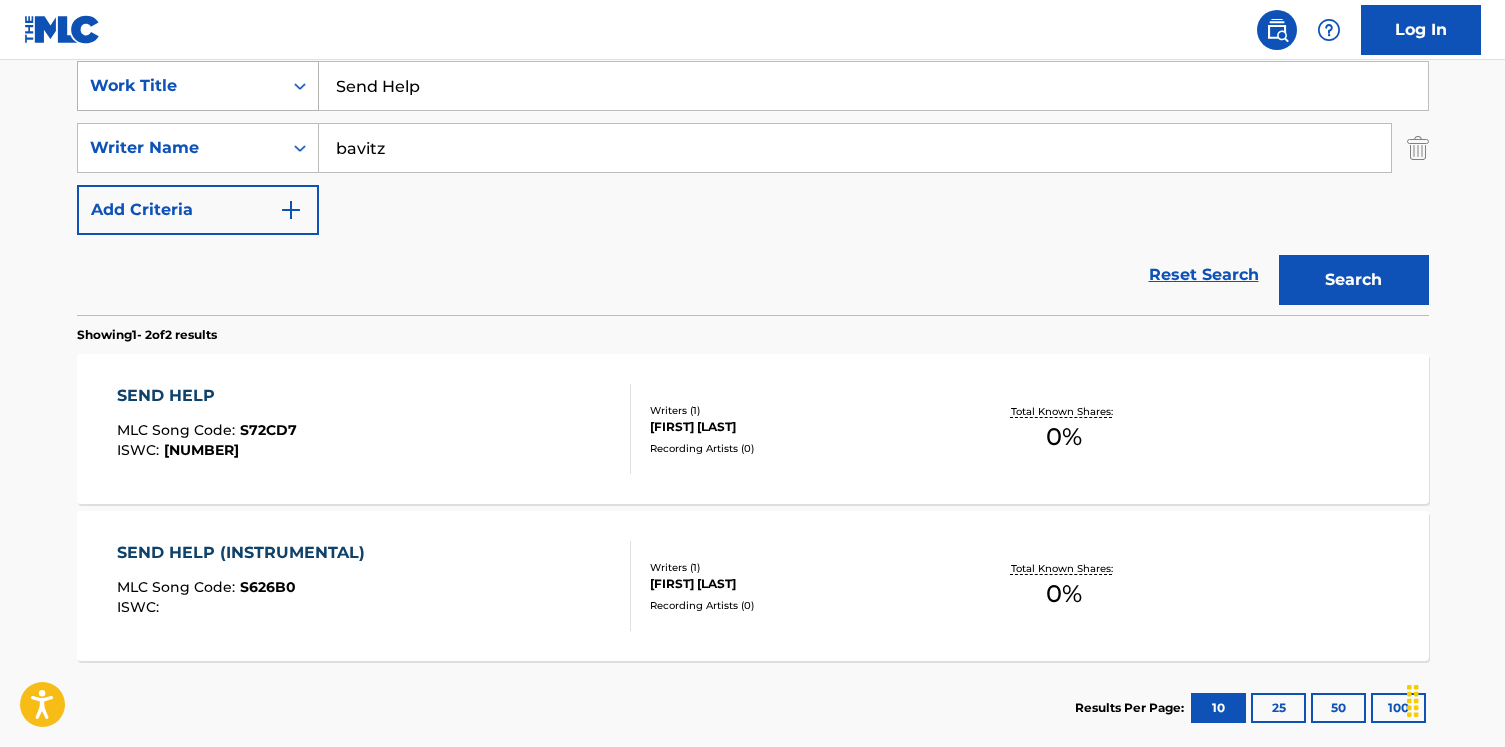 click on "Work Title" at bounding box center (180, 86) 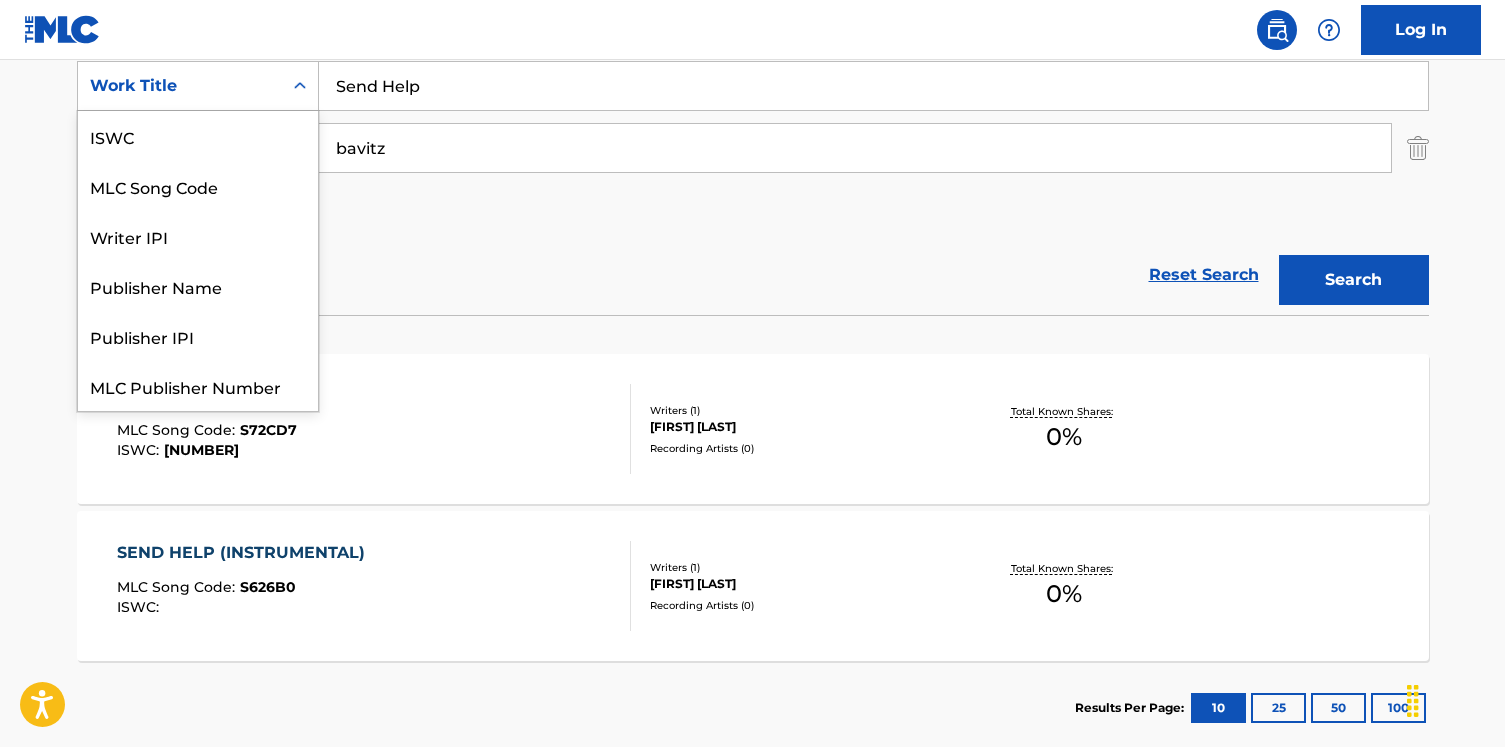 scroll, scrollTop: 50, scrollLeft: 0, axis: vertical 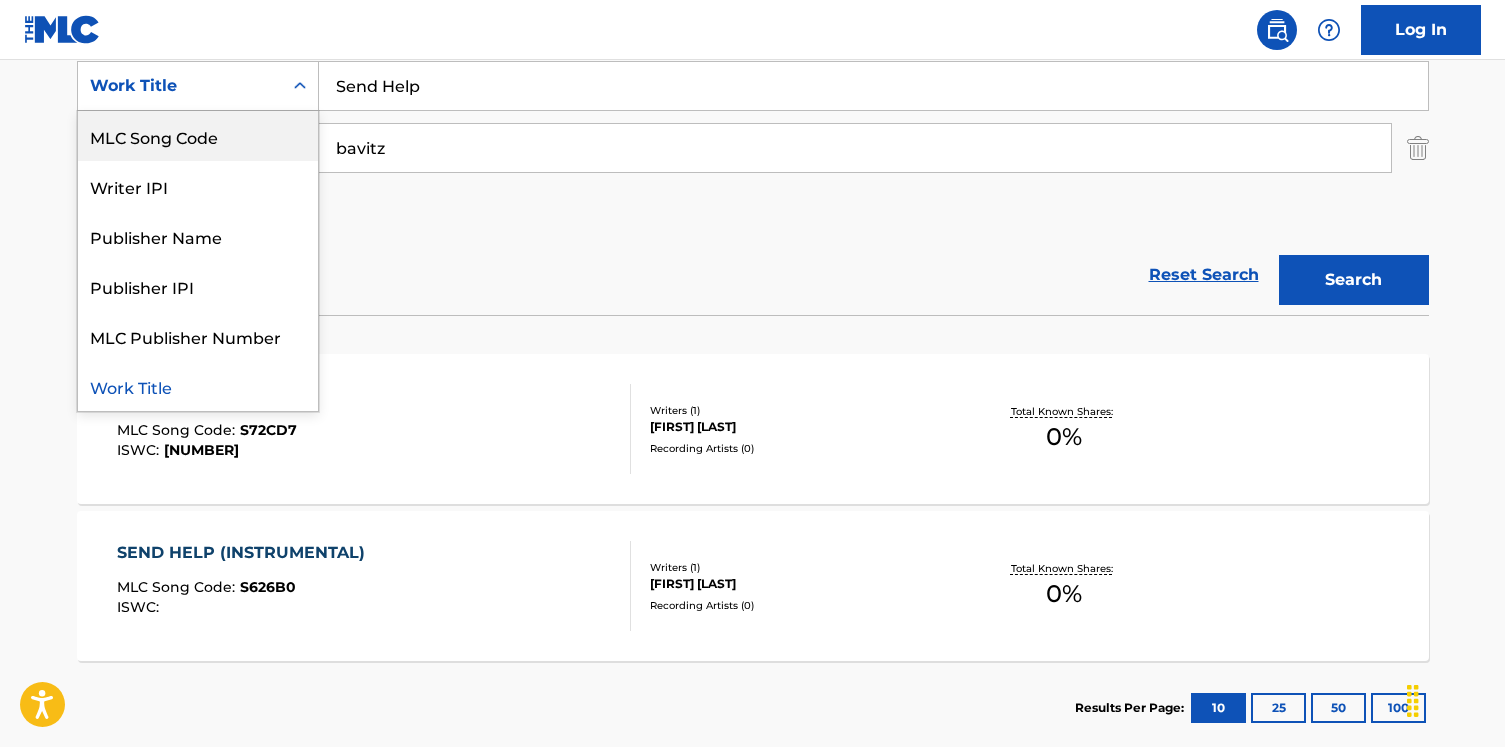 click on "MLC Song Code" at bounding box center (198, 136) 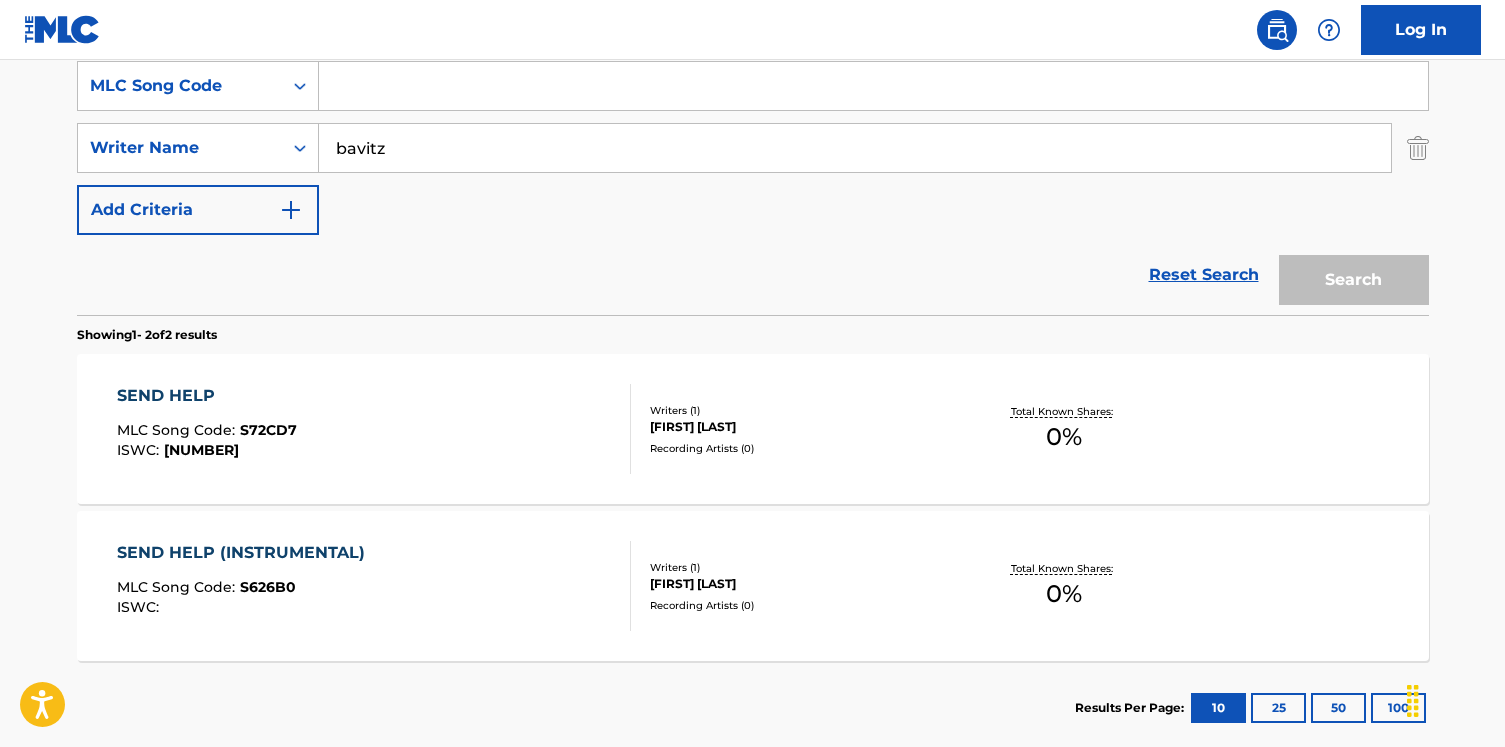 click at bounding box center [873, 86] 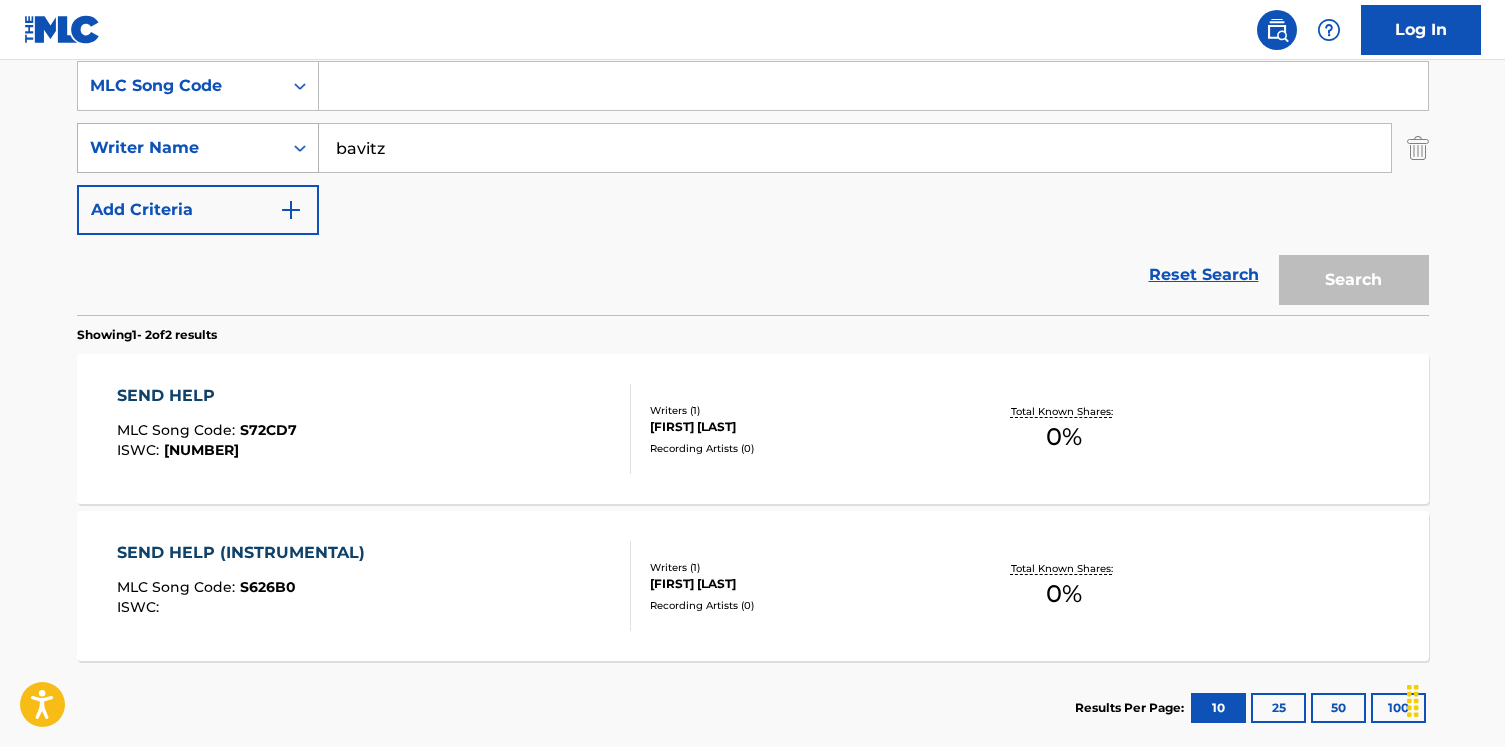 paste on "LA8KG7" 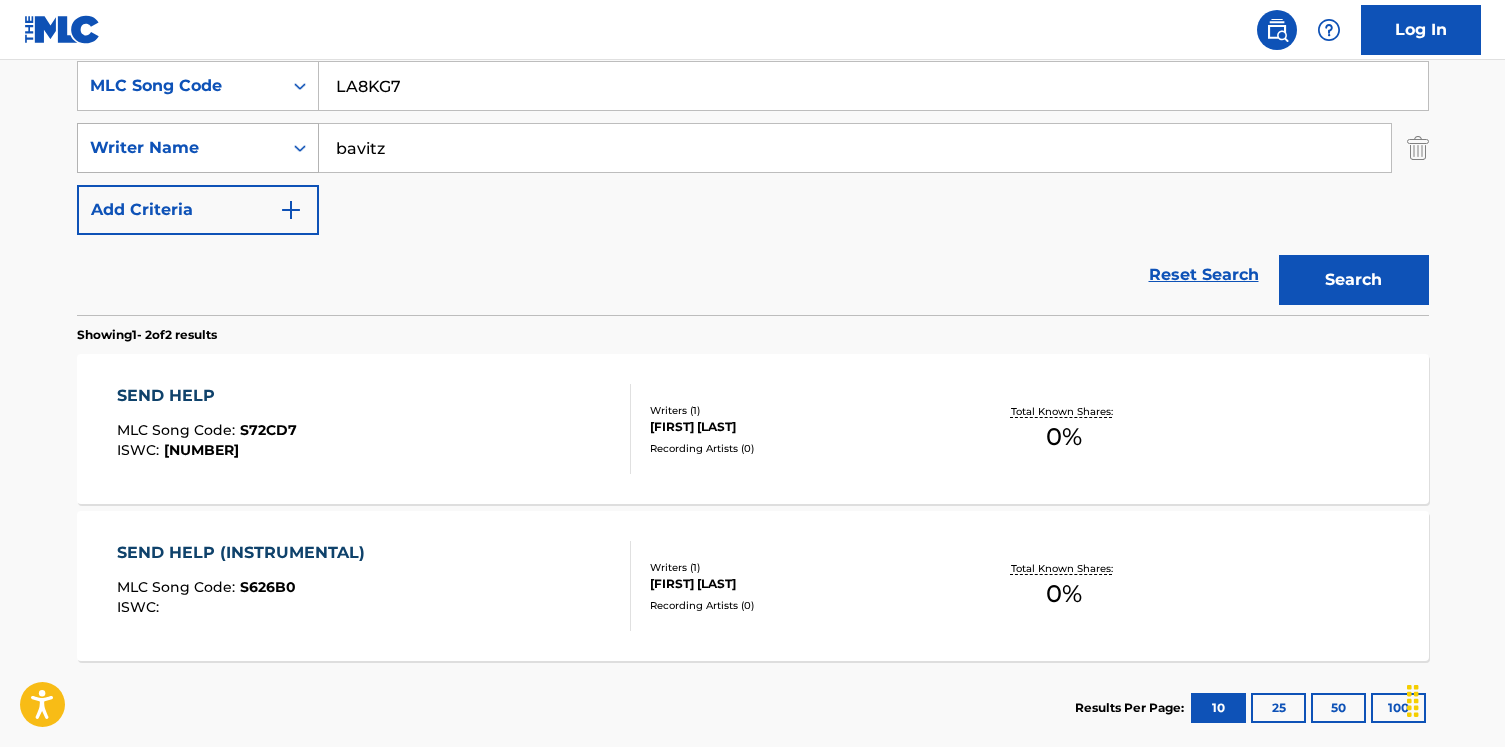 type on "LA8KG7" 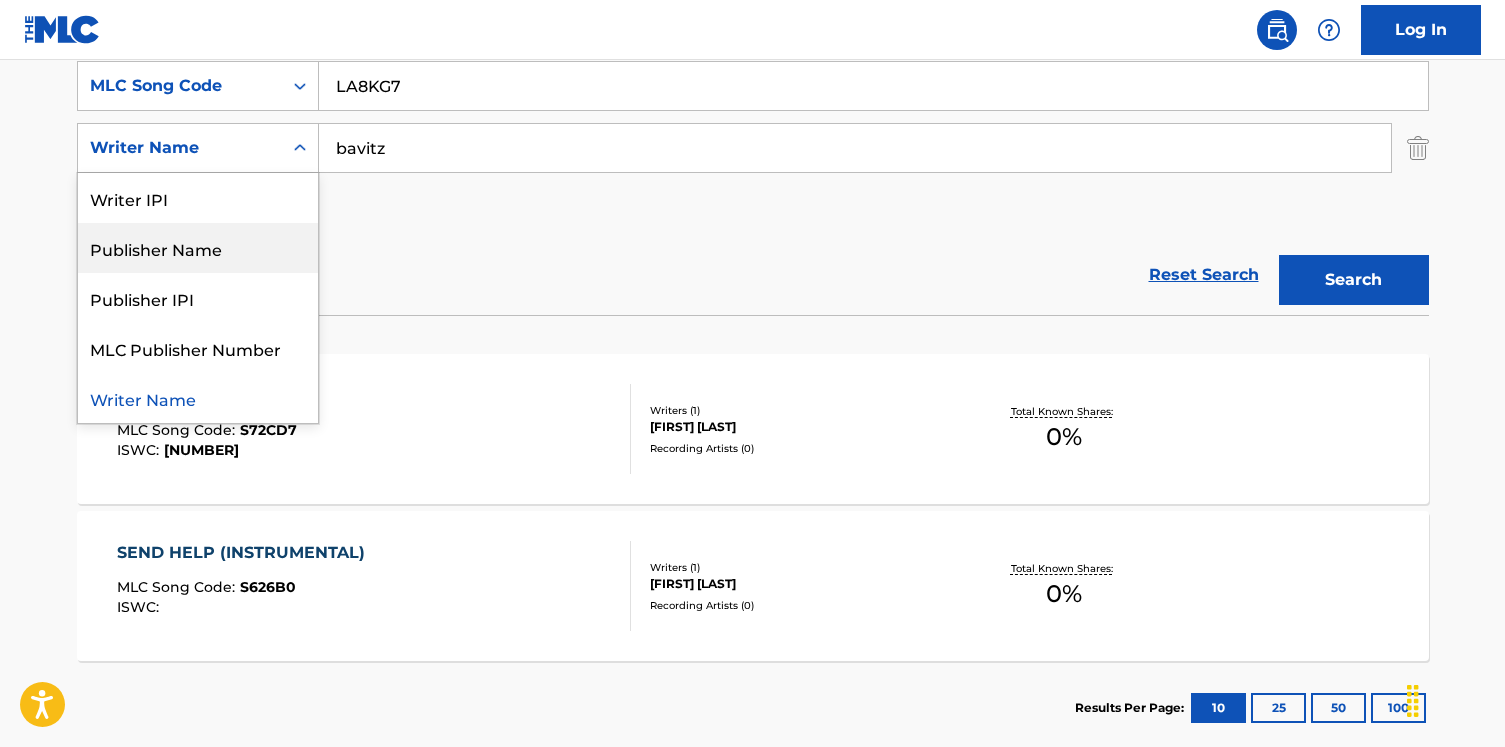 click at bounding box center (1418, 148) 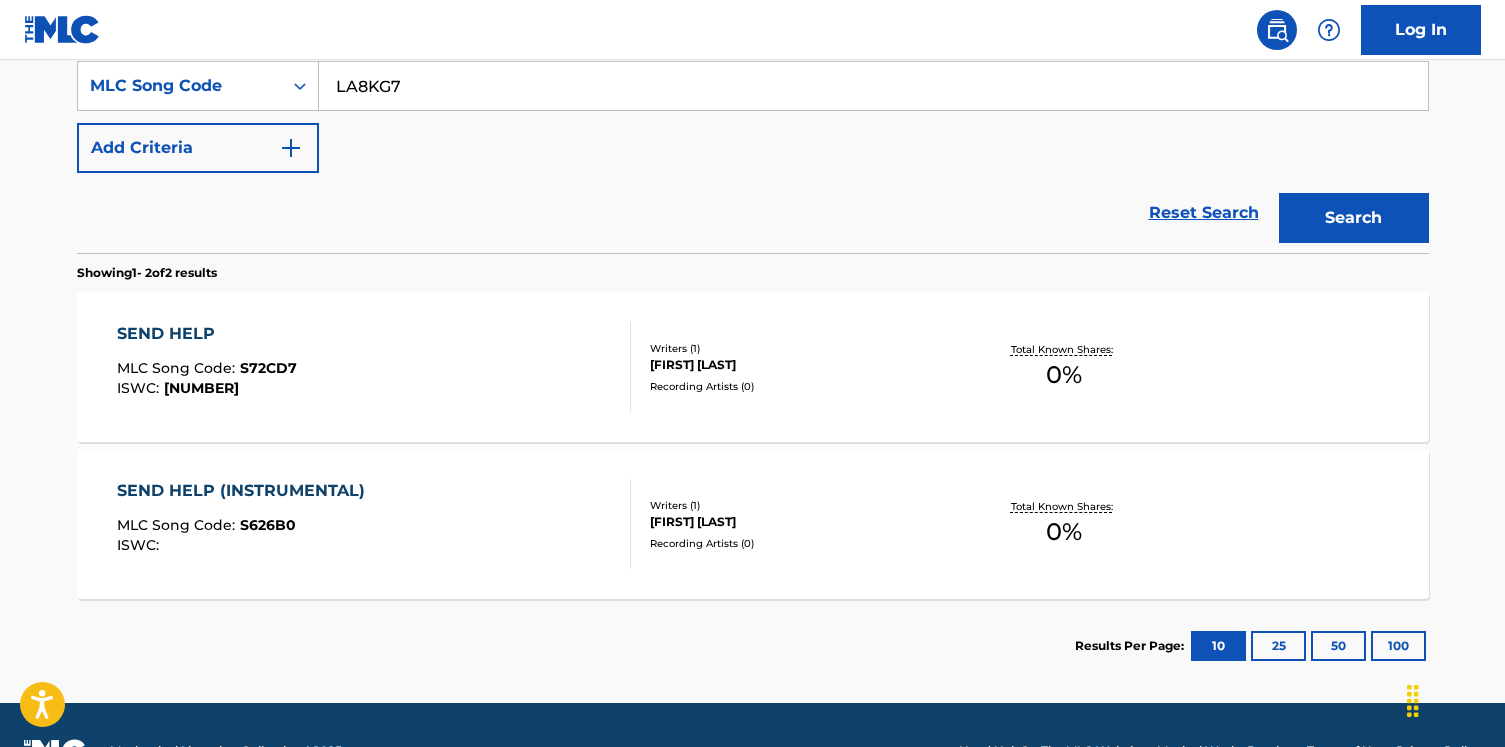 click on "Search" at bounding box center [1354, 218] 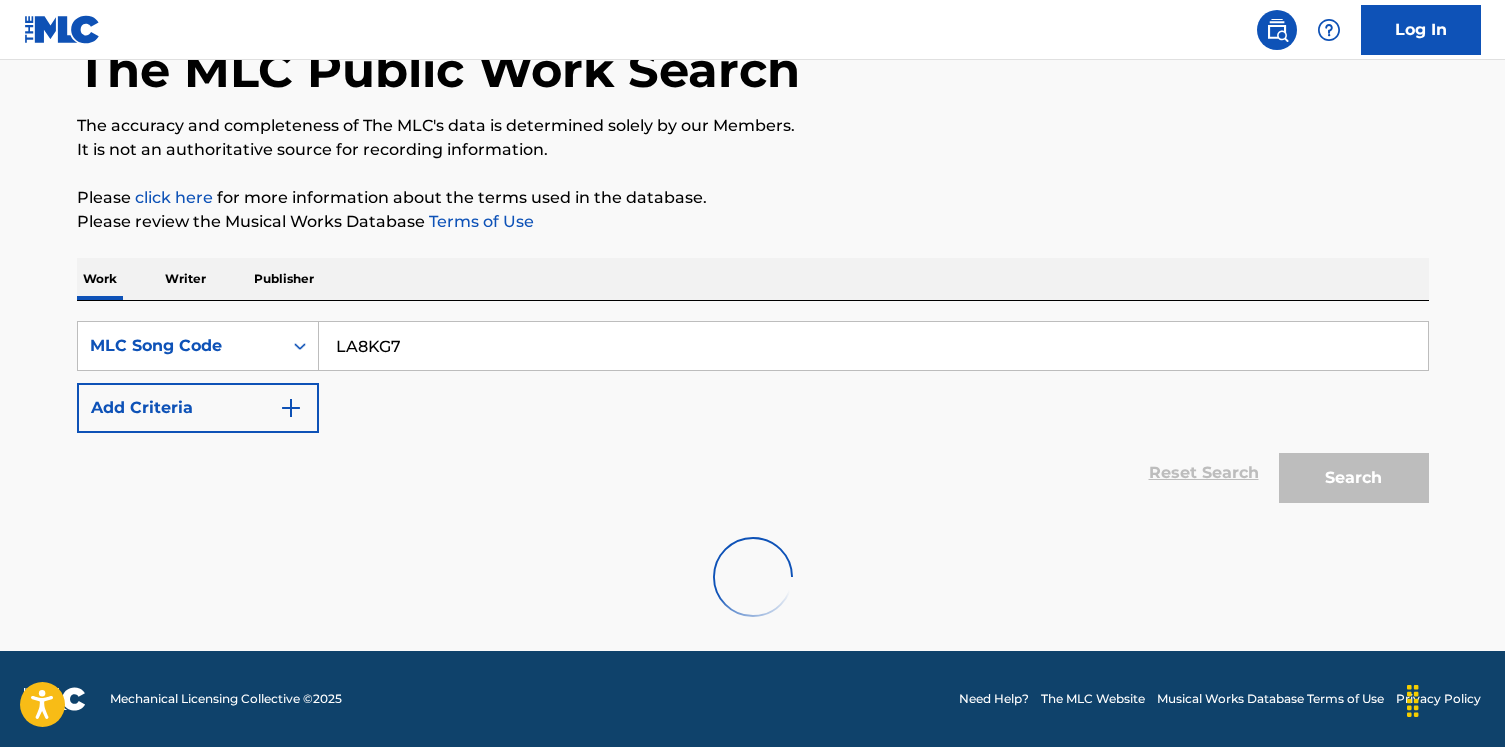 scroll, scrollTop: 279, scrollLeft: 0, axis: vertical 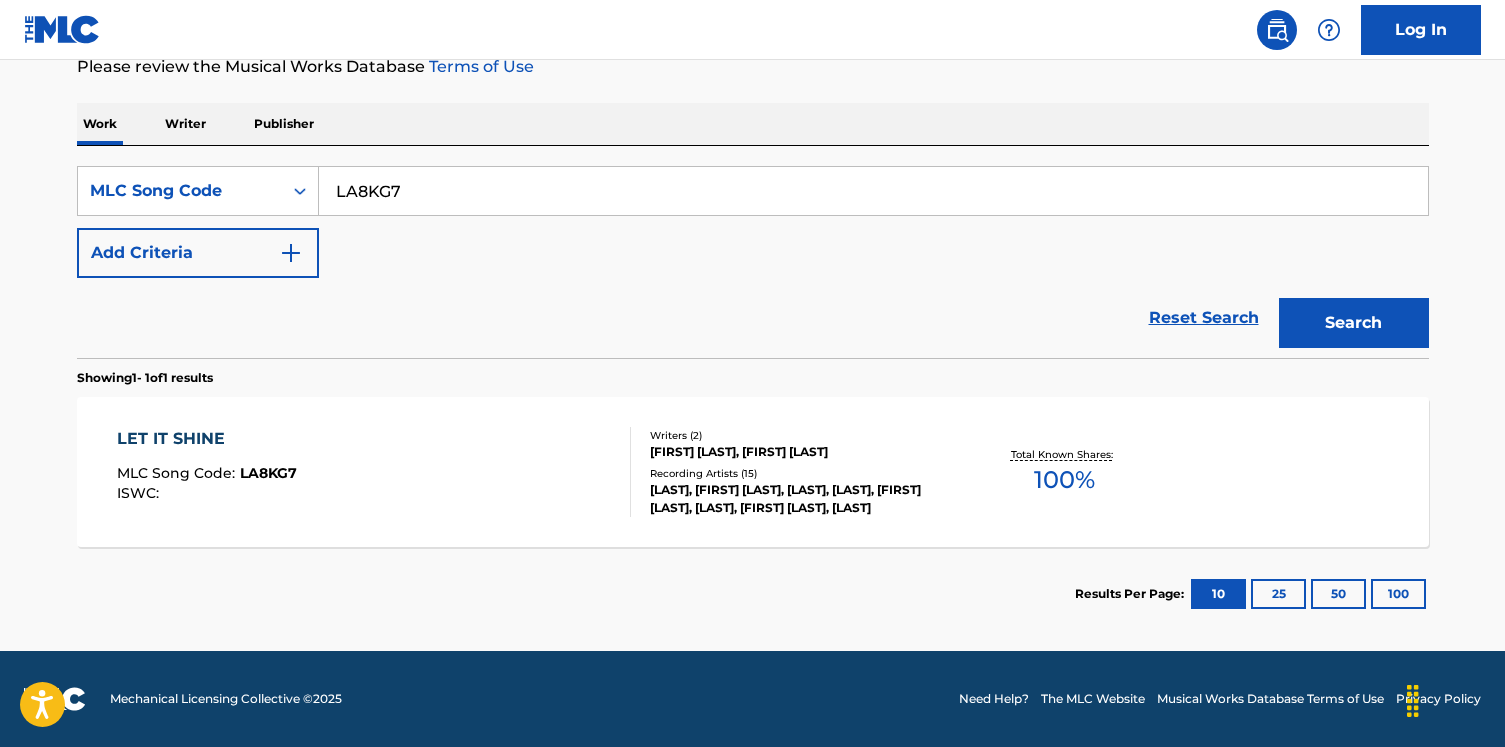 click on "LET IT SHINE MLC Song Code : LA8KG7 ISWC :" at bounding box center [374, 472] 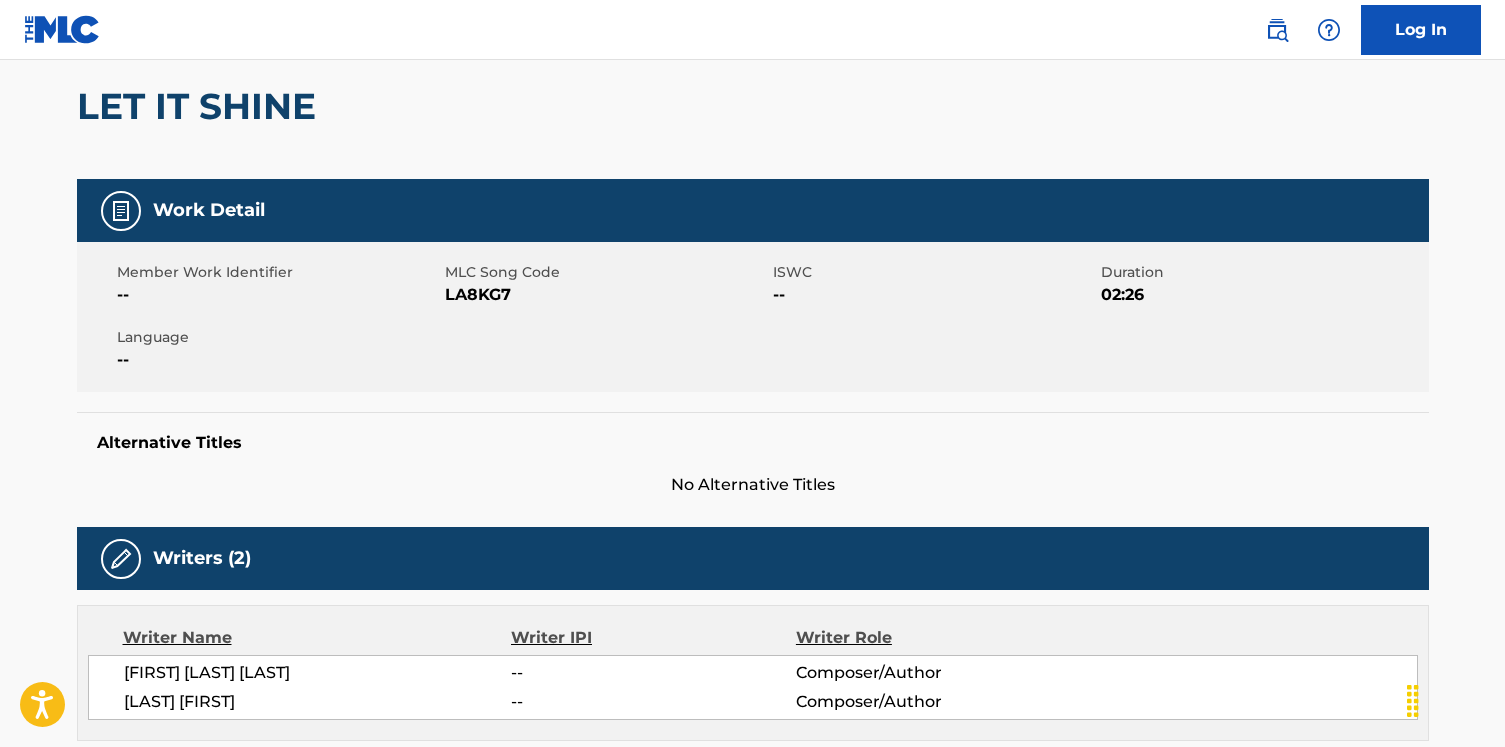 scroll, scrollTop: 0, scrollLeft: 0, axis: both 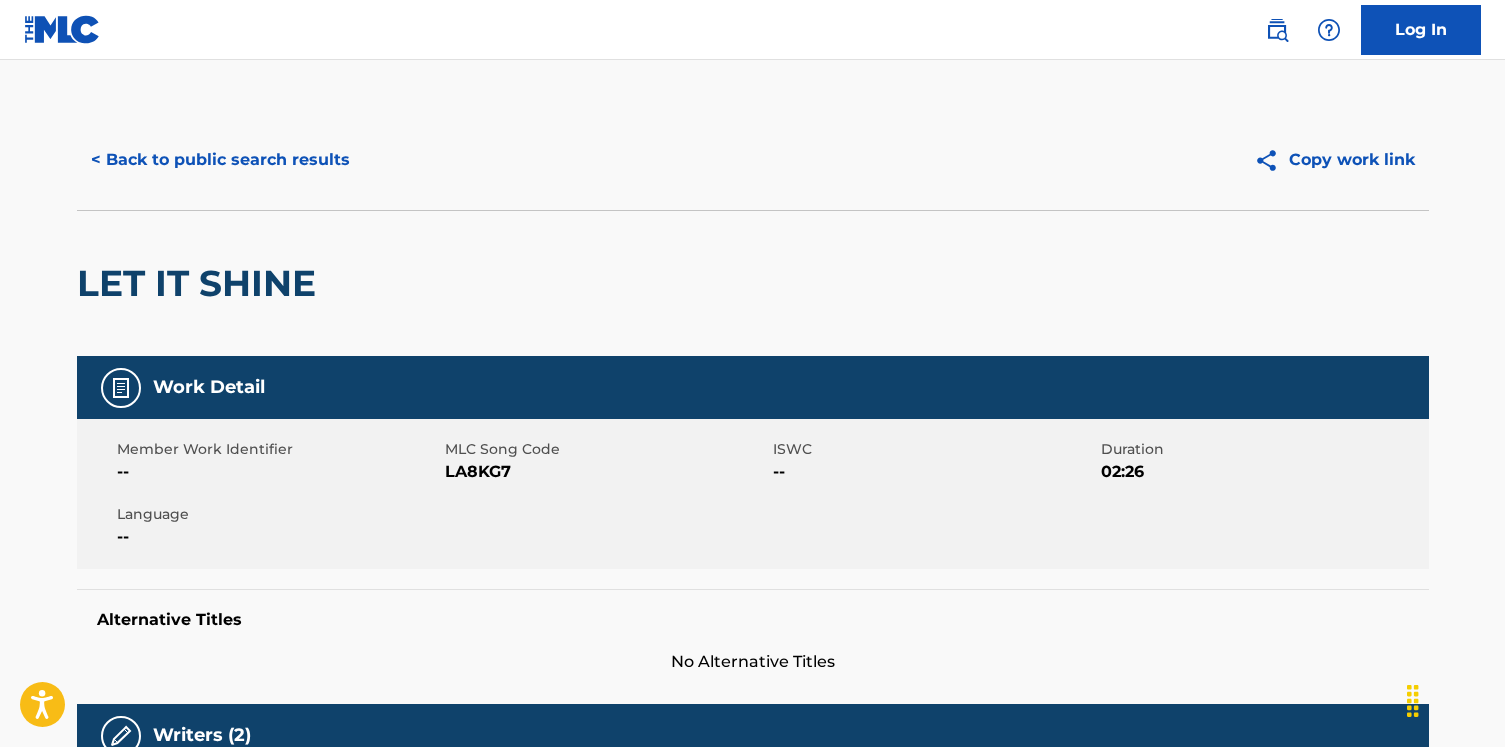 click on "< Back to public search results" at bounding box center (220, 160) 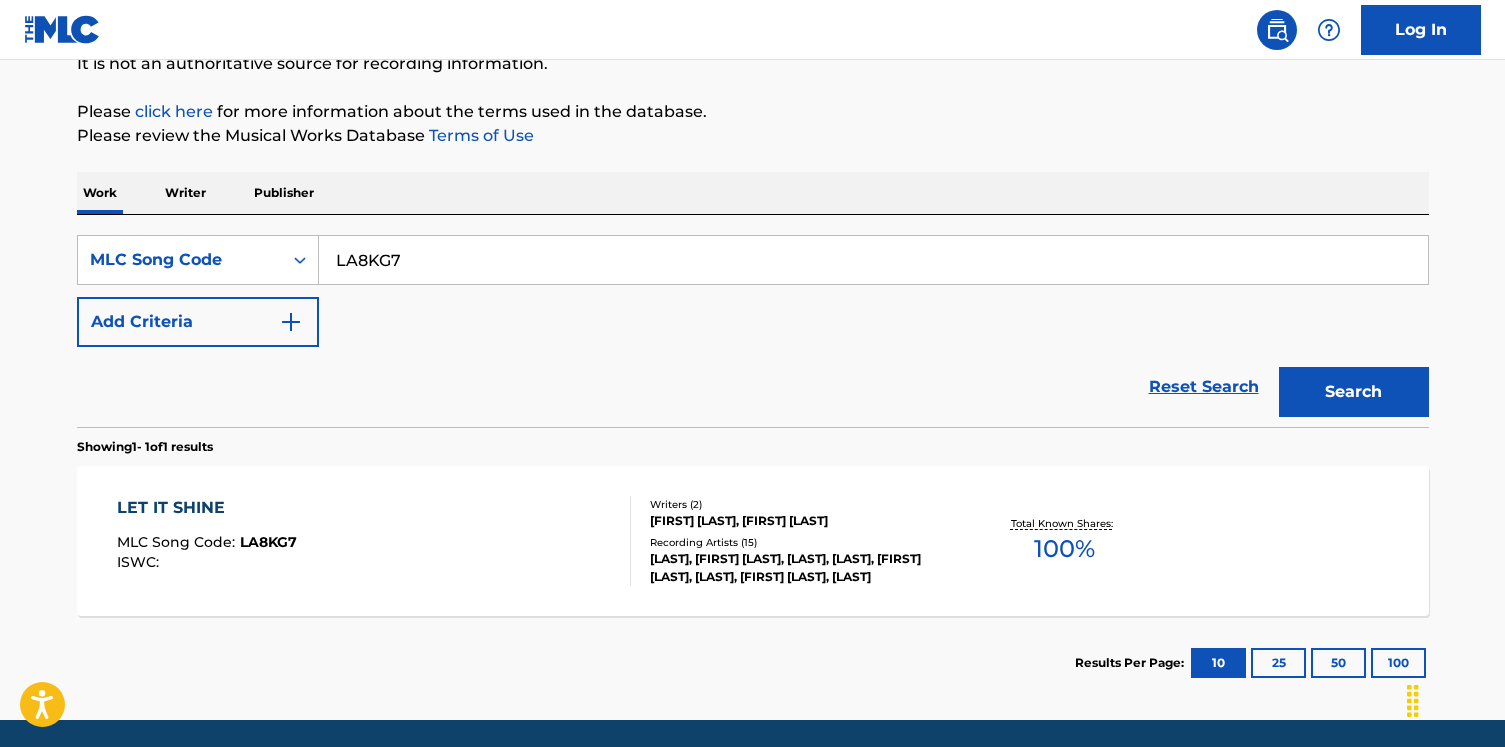 click on "LA8KG7" at bounding box center (873, 260) 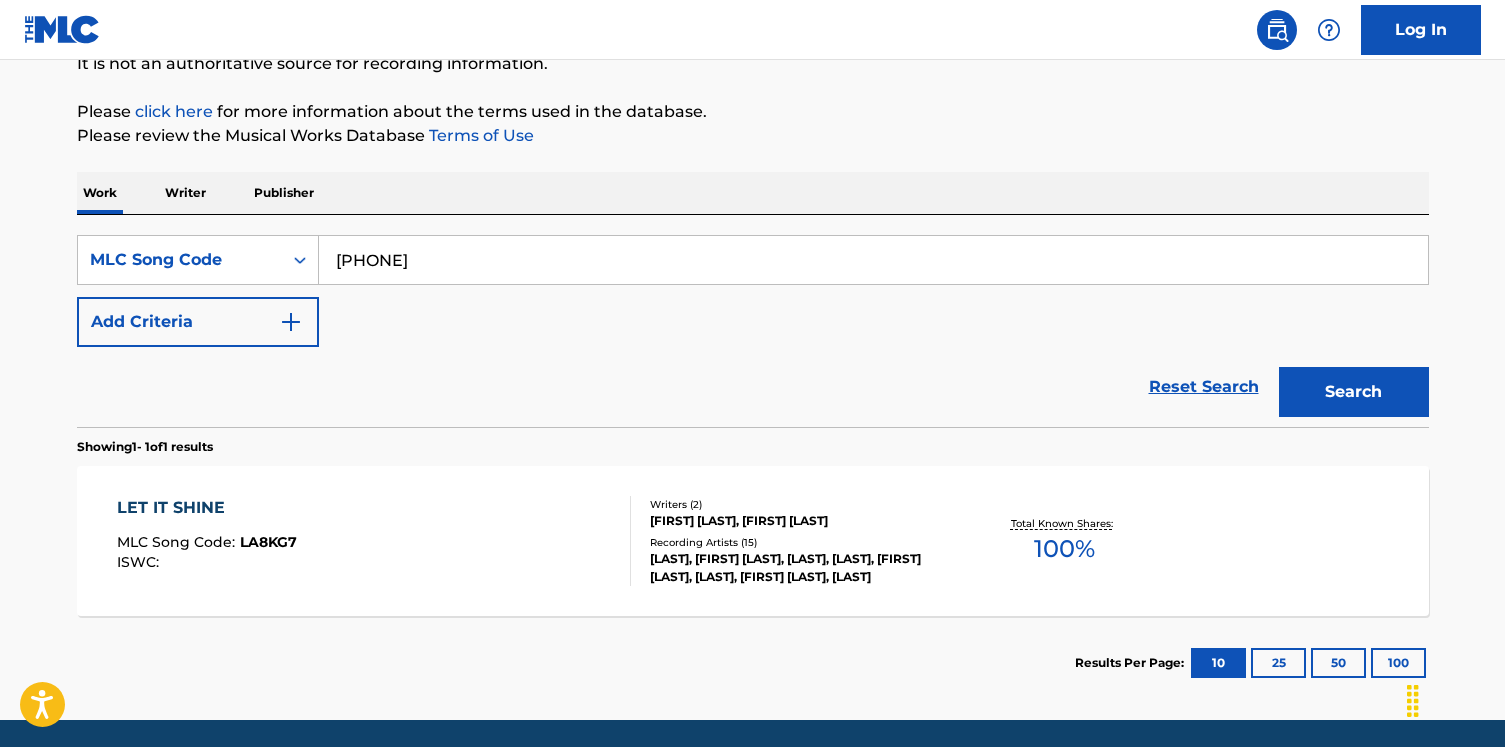 type on "[PHONE]" 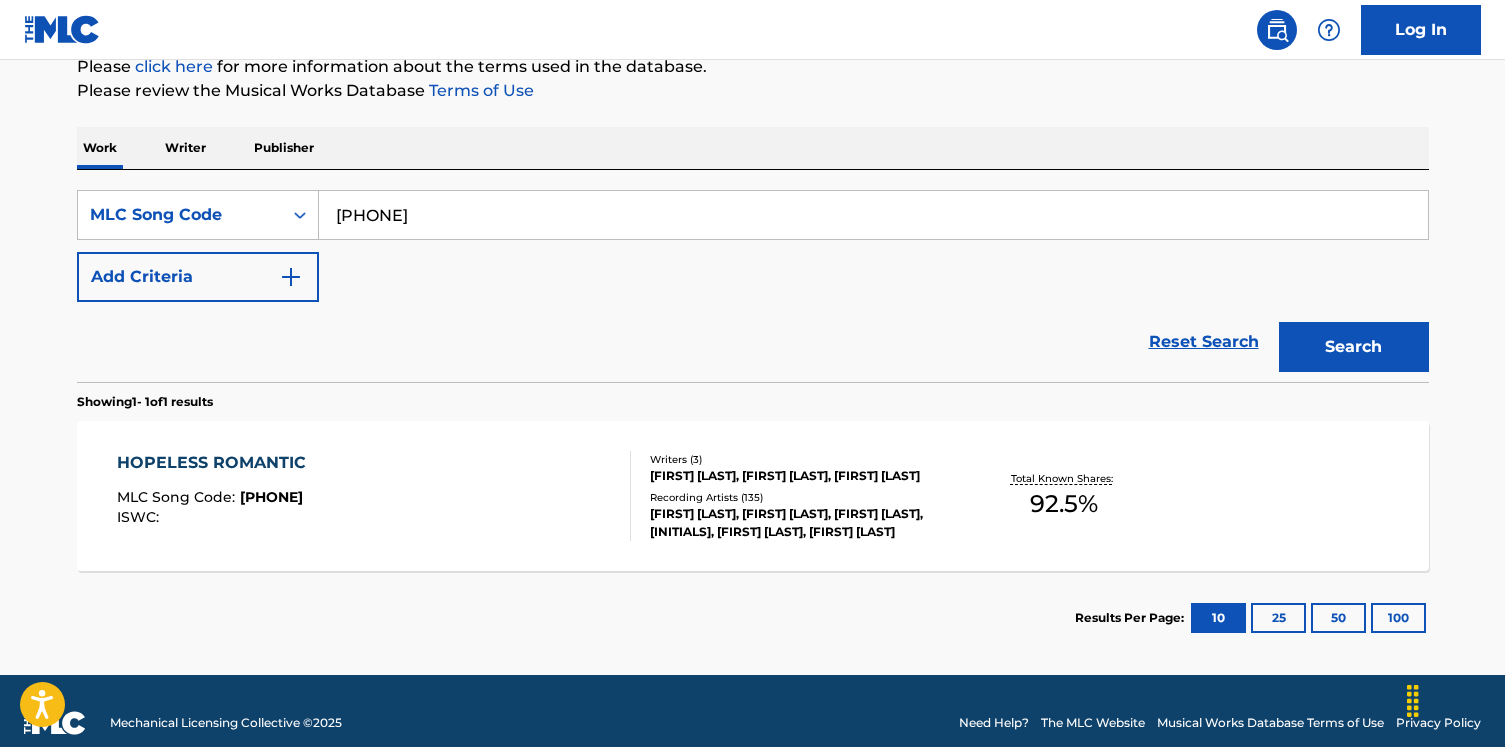 scroll, scrollTop: 268, scrollLeft: 0, axis: vertical 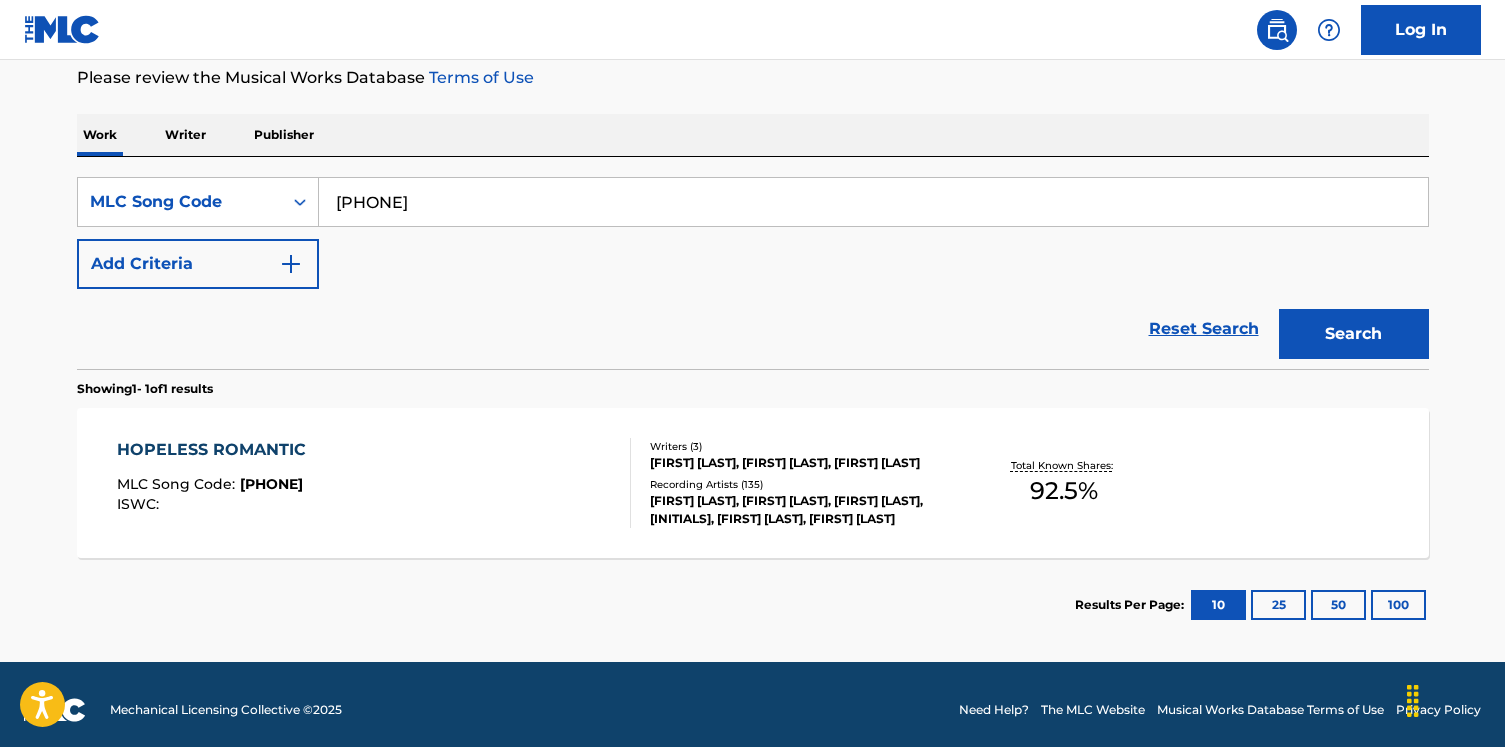 click on "HOPELESS ROMANTIC MLC Song Code : HA7ITE ISWC :" at bounding box center (374, 483) 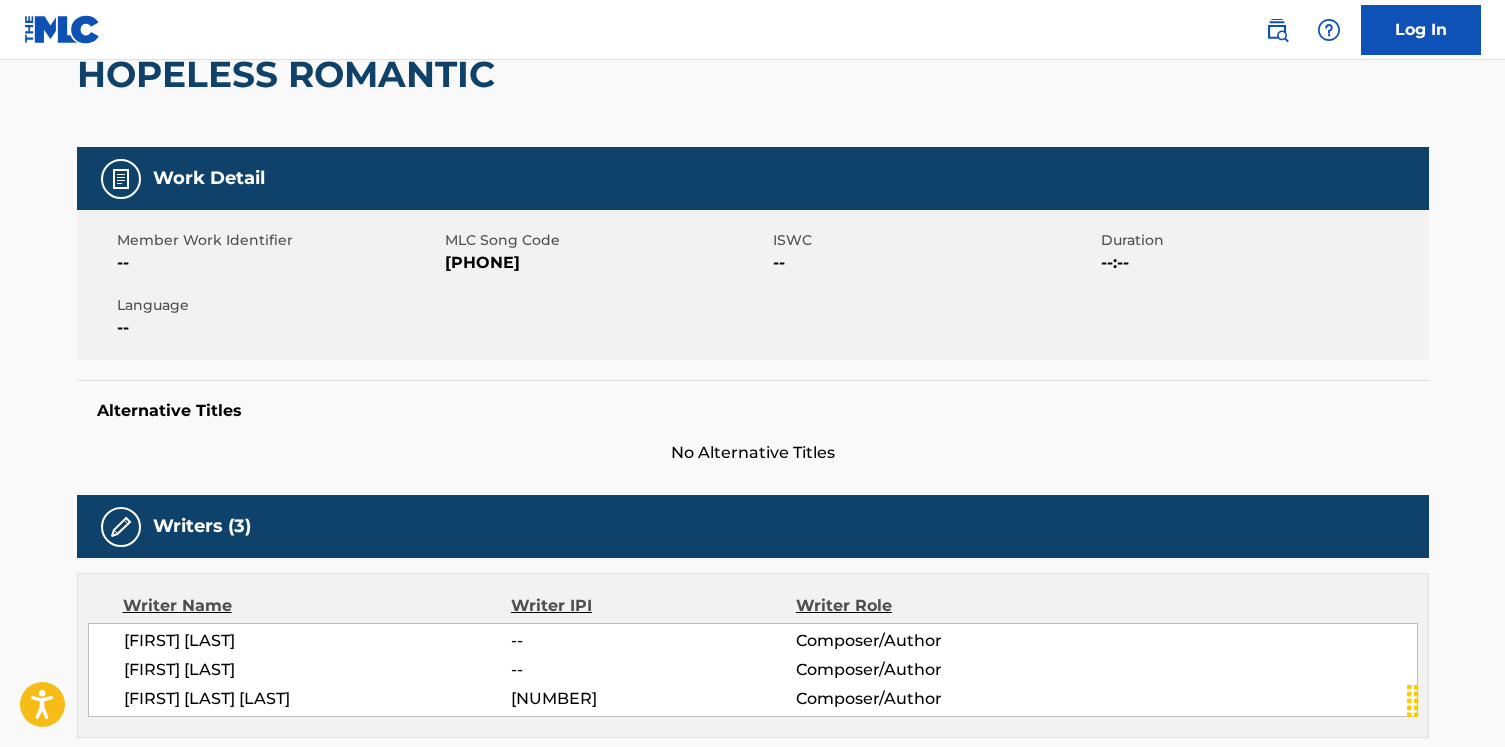 scroll, scrollTop: 0, scrollLeft: 0, axis: both 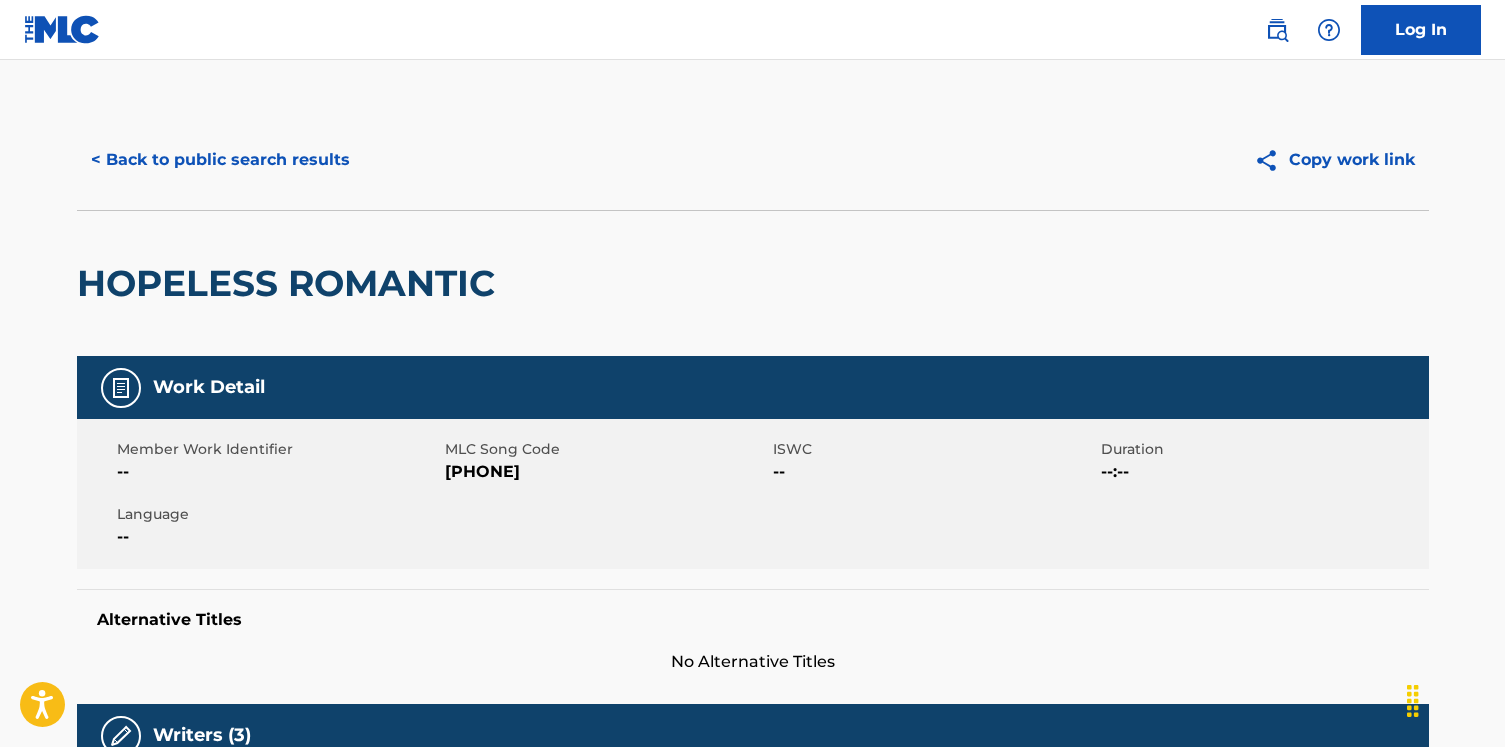 click on "< Back to public search results" at bounding box center [220, 160] 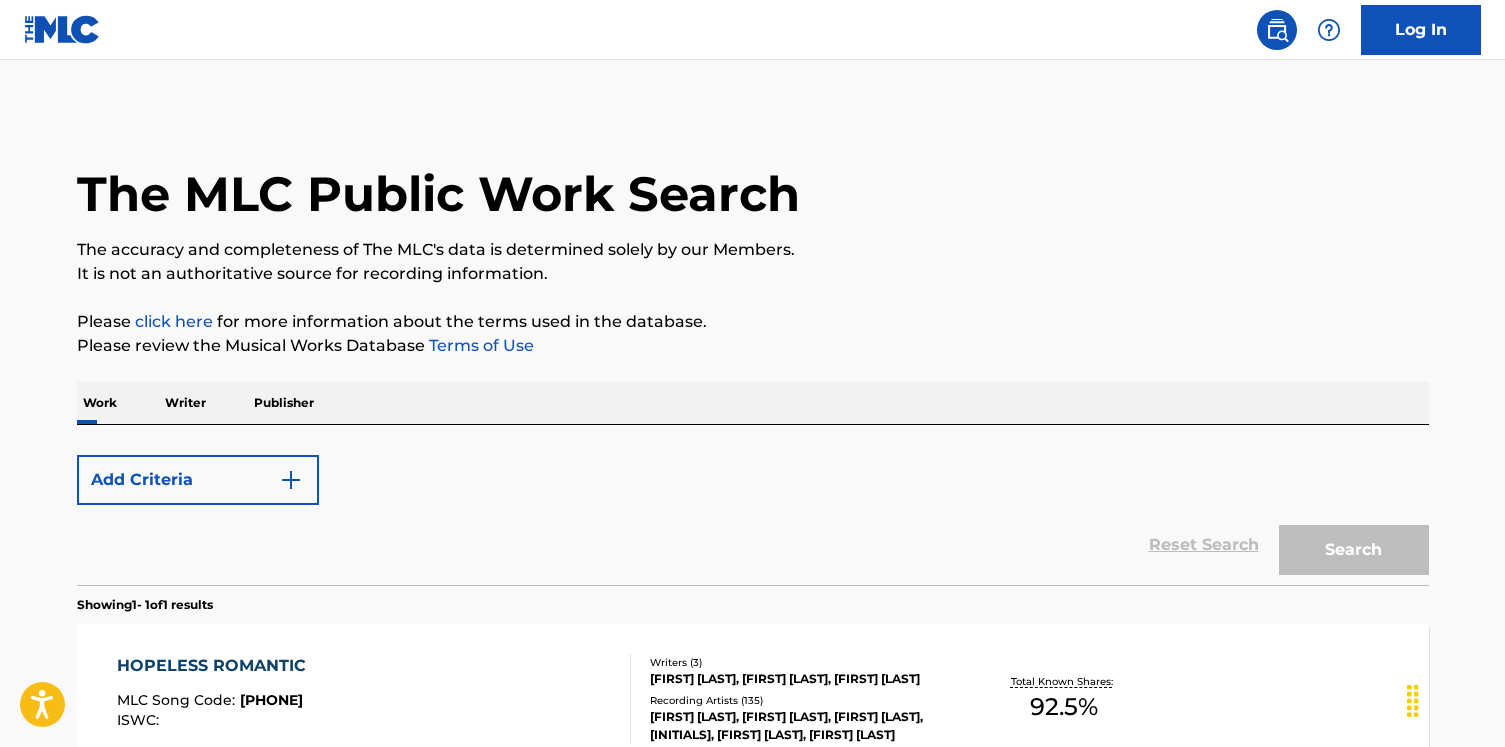 scroll, scrollTop: 227, scrollLeft: 0, axis: vertical 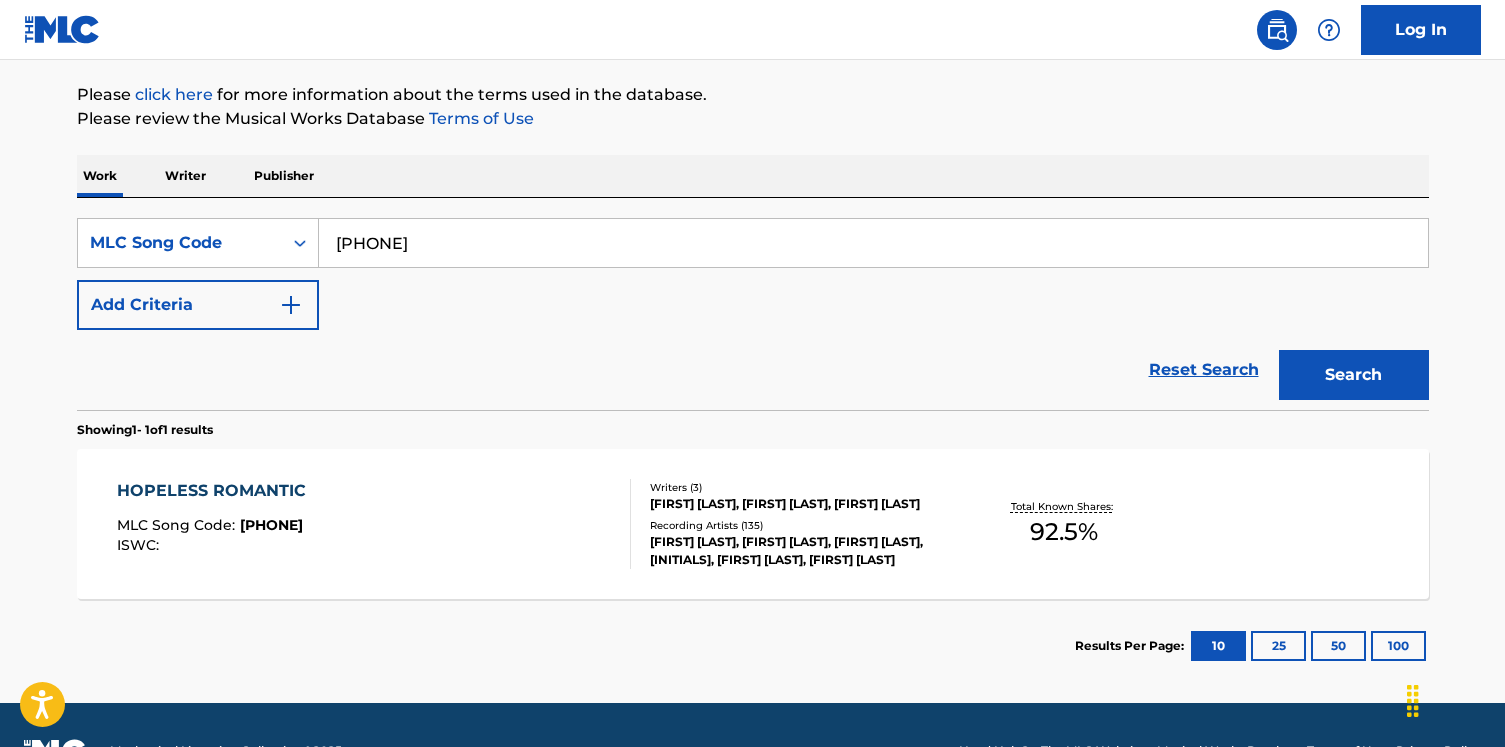 click on "SearchWithCriteria584e3304-5394-45c5-9155-6e8f950d9a89 MLC Song Code HA7ITE Add Criteria" at bounding box center [753, 274] 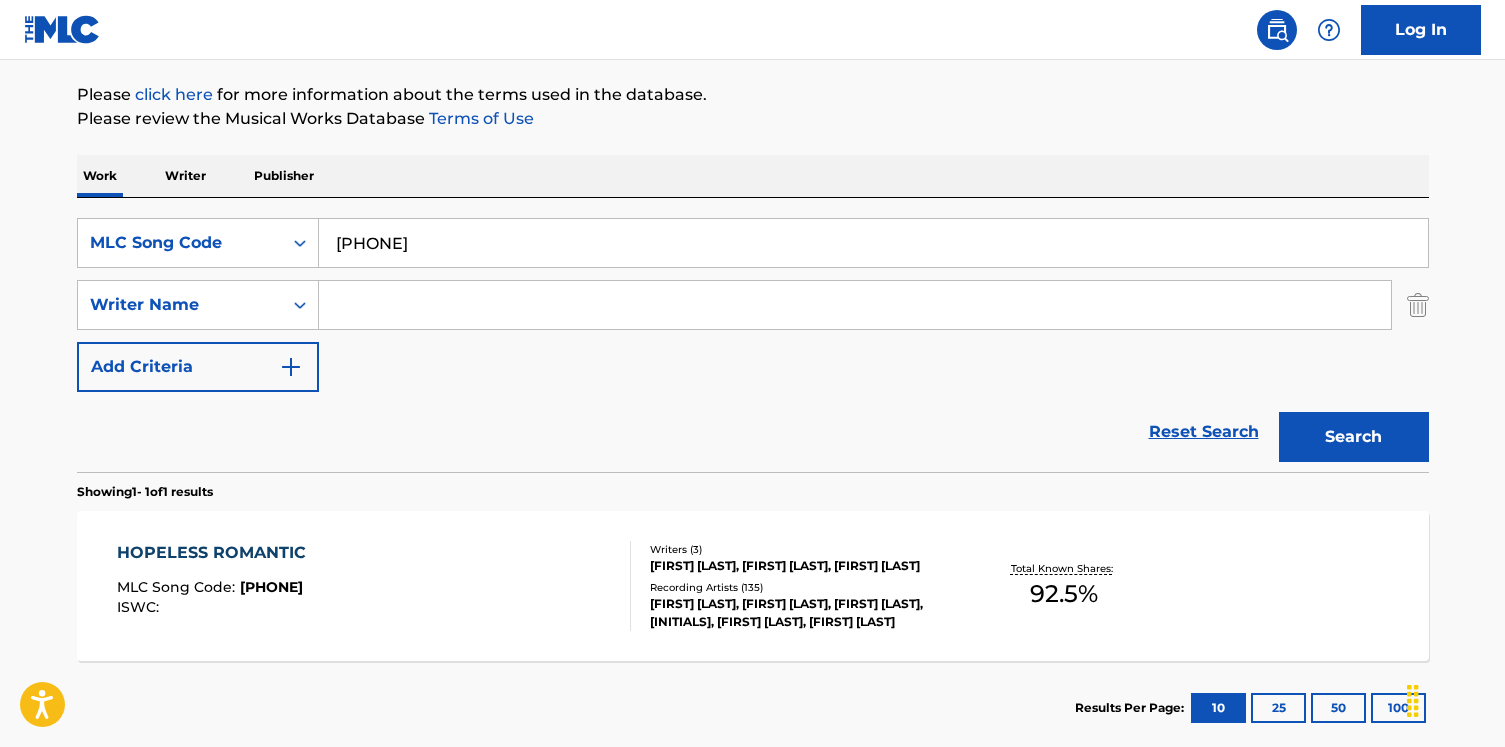 click at bounding box center (855, 305) 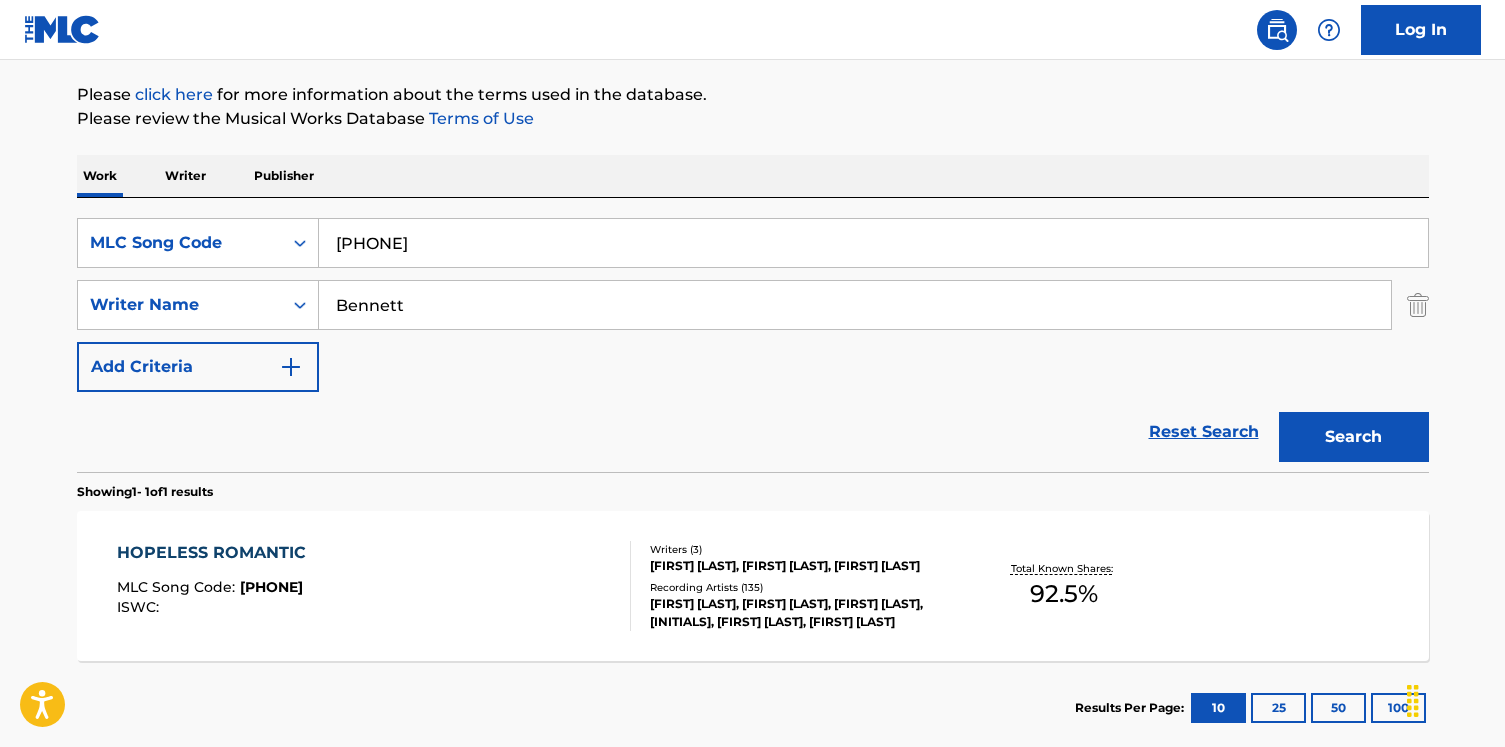 type on "Bennett" 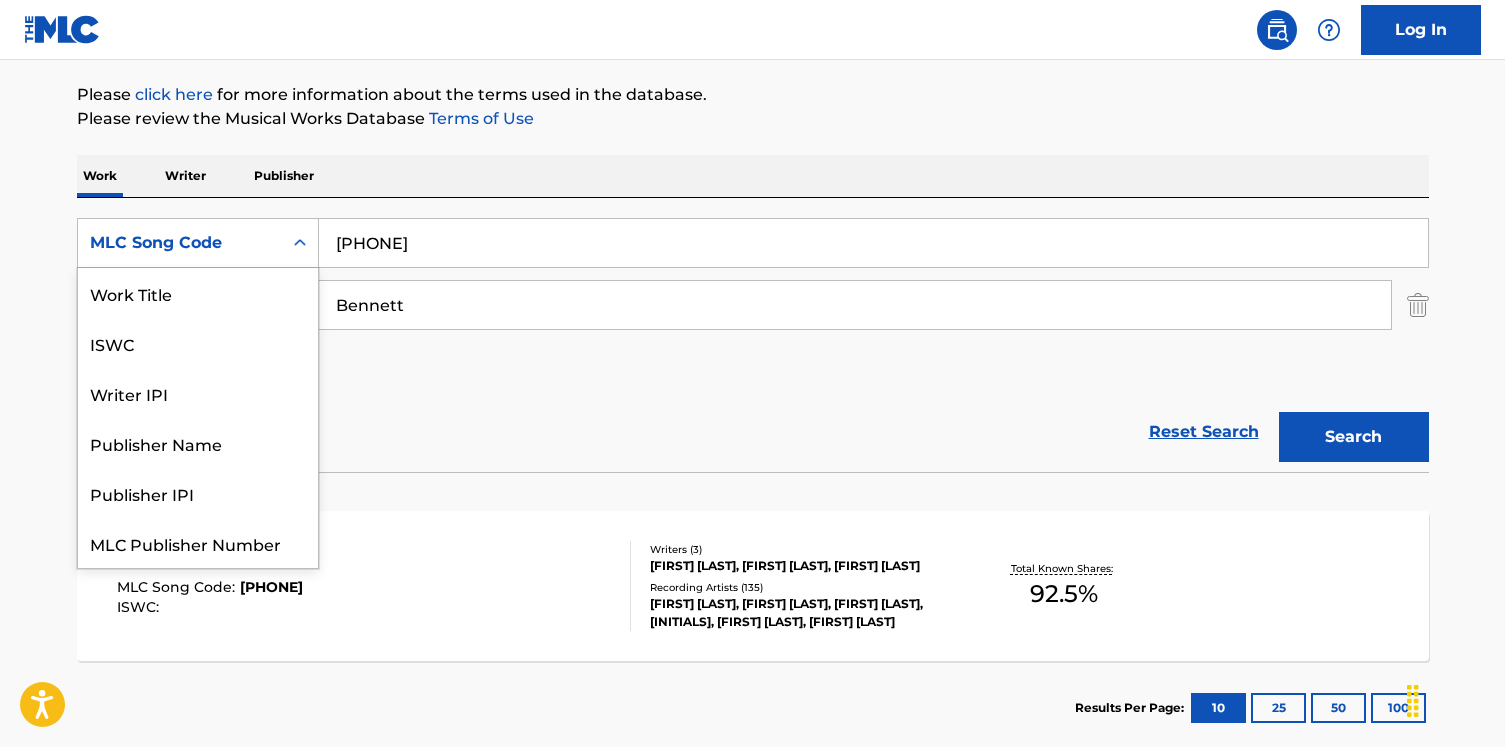 click on "MLC Song Code" at bounding box center (180, 243) 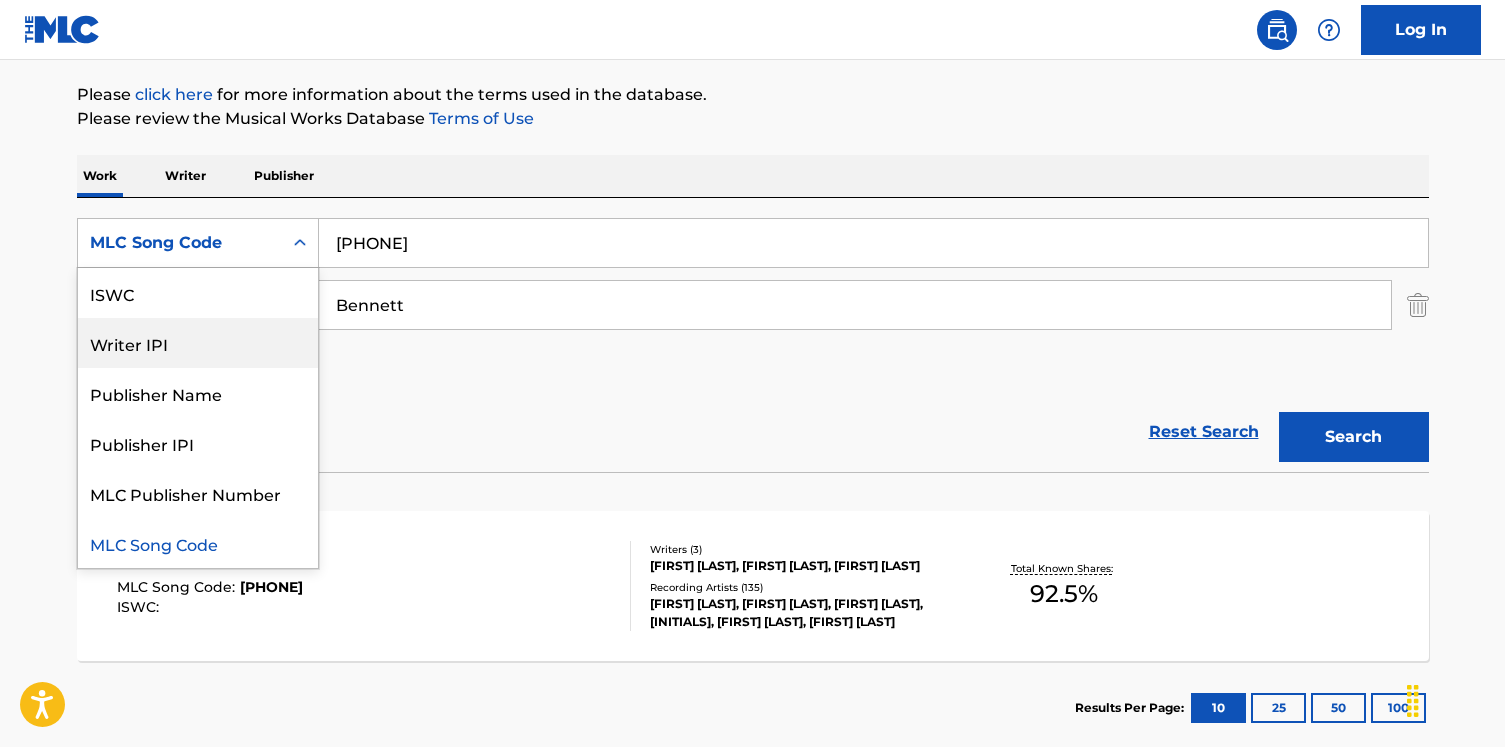 scroll, scrollTop: 0, scrollLeft: 0, axis: both 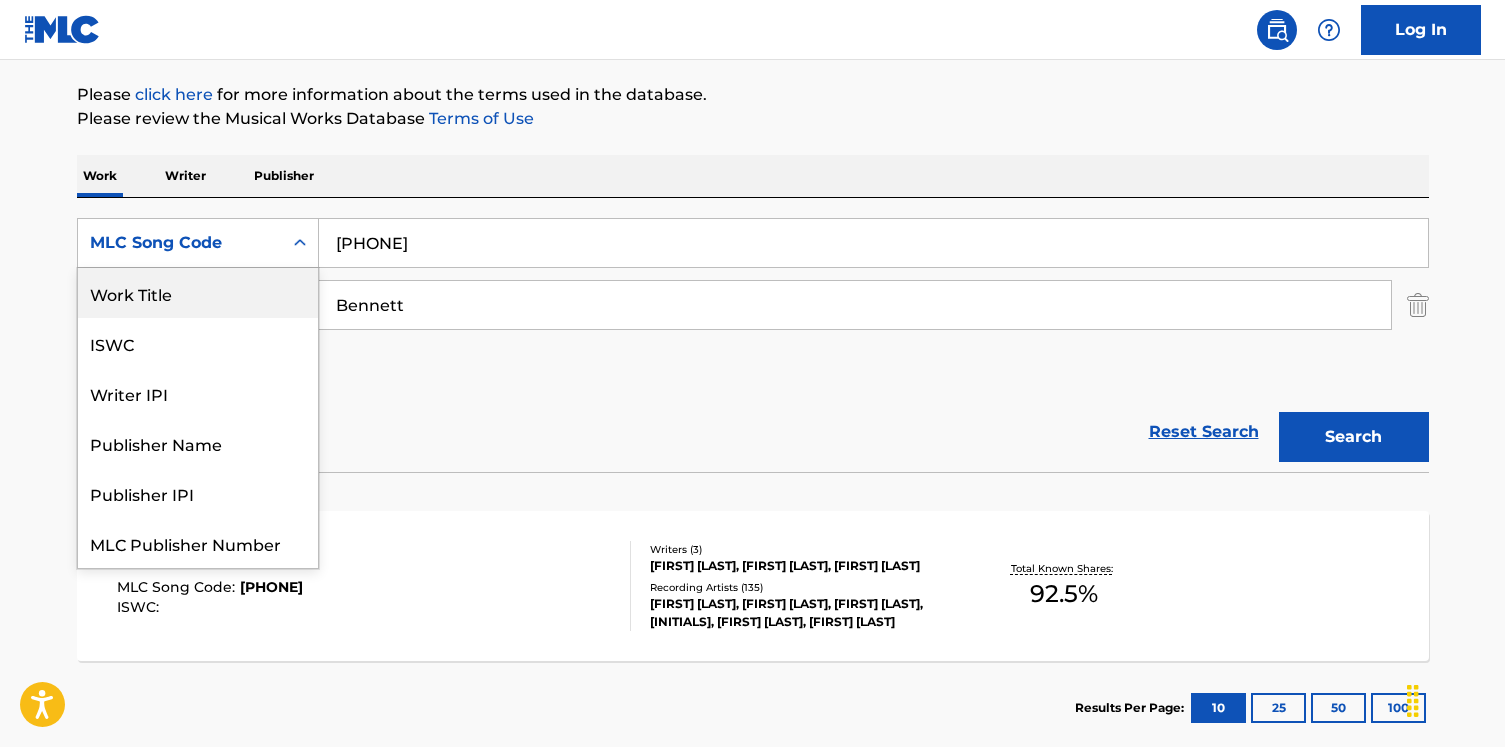 click on "Work Title" at bounding box center [198, 293] 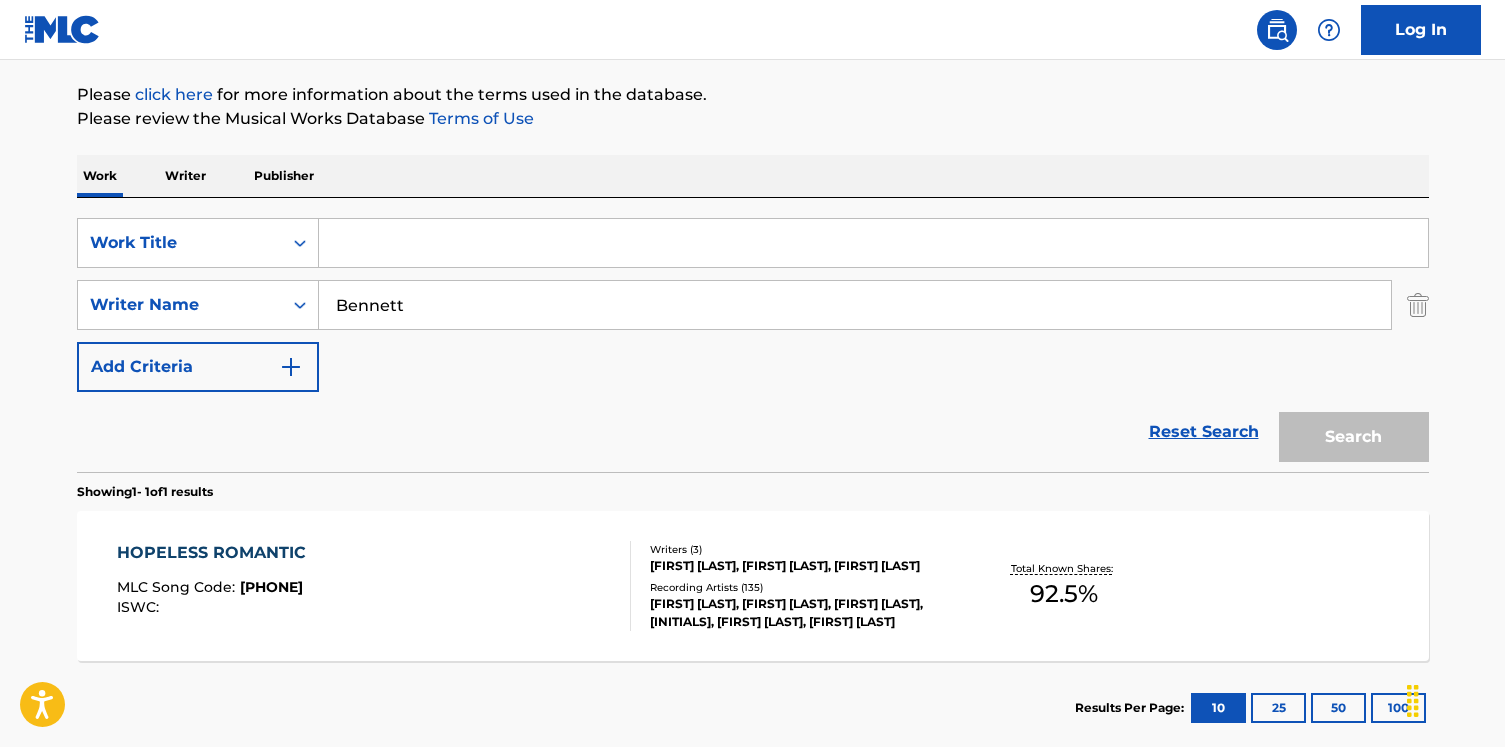 click at bounding box center [873, 243] 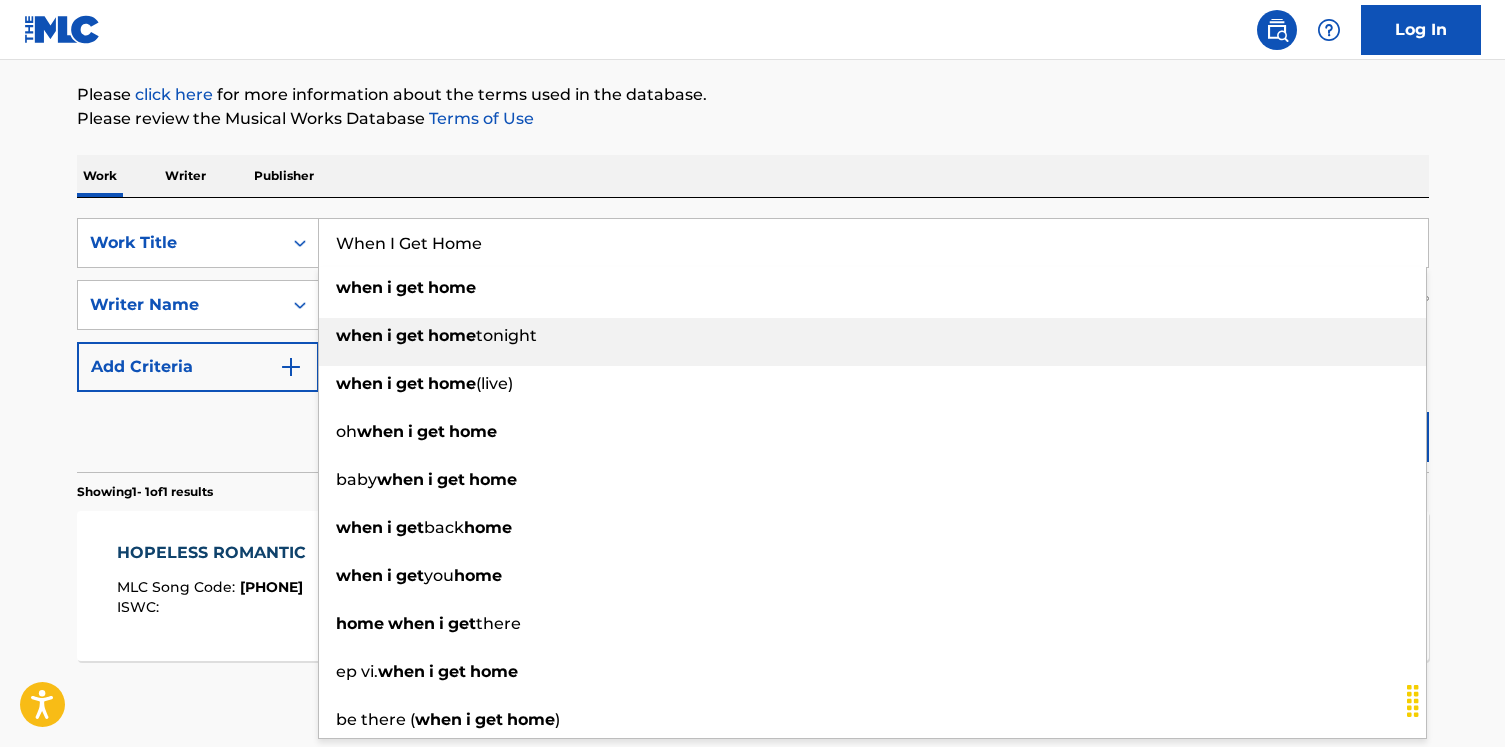 type on "When I Get Home" 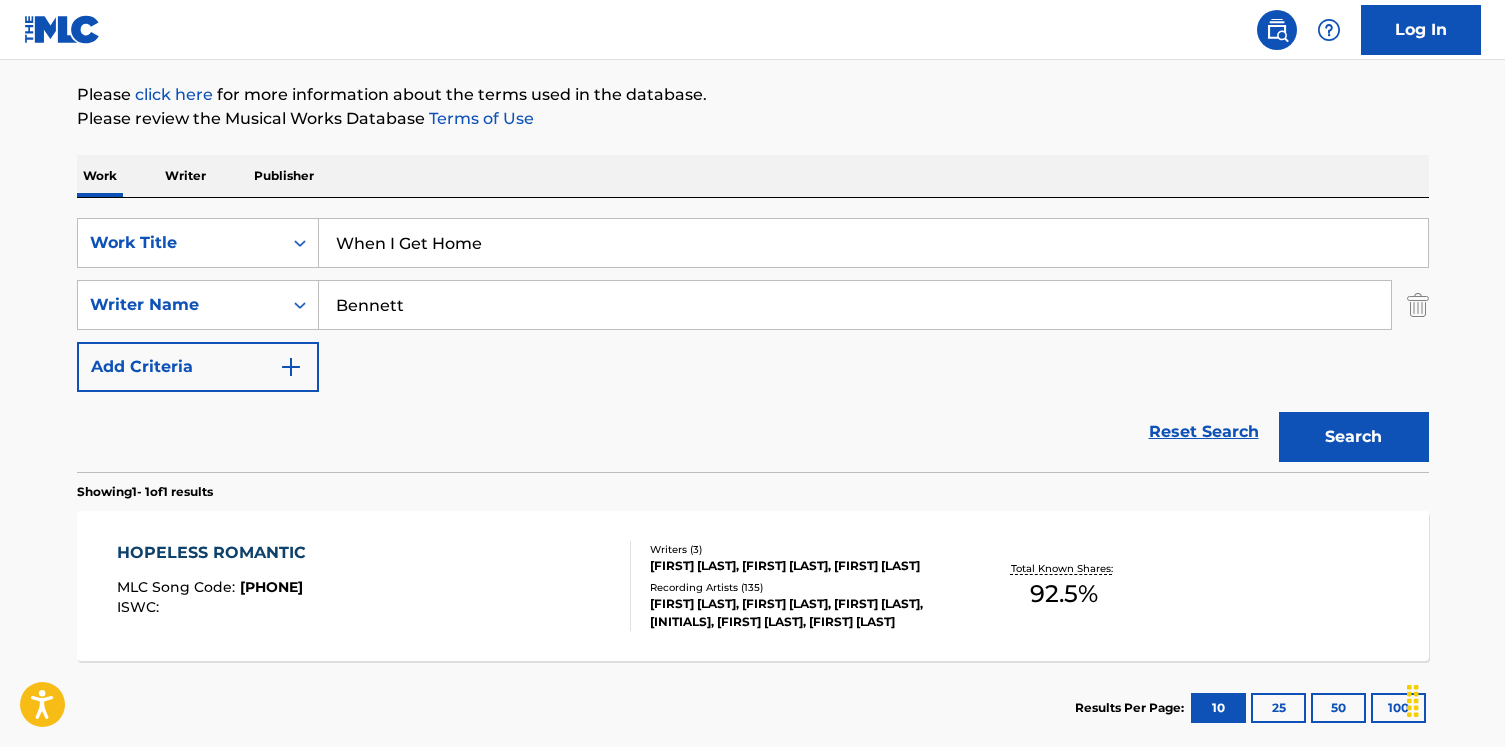 click on "The MLC Public Work Search The accuracy and completeness of The MLC's data is determined solely by our Members. It is not an authoritative source for recording information. Please   click here   for more information about the terms used in the database. Please review the Musical Works Database   Terms of Use Work Writer Publisher SearchWithCriteriaebee6432-d6a4-441d-8cff-5dd566a57b0c Work Title When I Get Home SearchWithCriteria483aad6a-edf3-40b4-992a-a2509d5bd8cf Writer Name [LAST] Add Criteria Reset Search Search Showing  1  -   1  of  1   results   HOPELESS ROMANTIC MLC Song Code : HA7ITE ISWC : Writers ( 3 ) [FIRST] [LAST], [FIRST] [LAST], [FIRST] [LAST] Recording Artists ( 135 ) [FIRST] [LAST], [FIRST] [LAST], [FIRST] [LAST], [FIRST] [LAST], [FIRST] [LAST], [FIRST] [LAST] Total Known Shares: 92.5 % Results Per Page: 10 25 50 100" at bounding box center [753, 319] 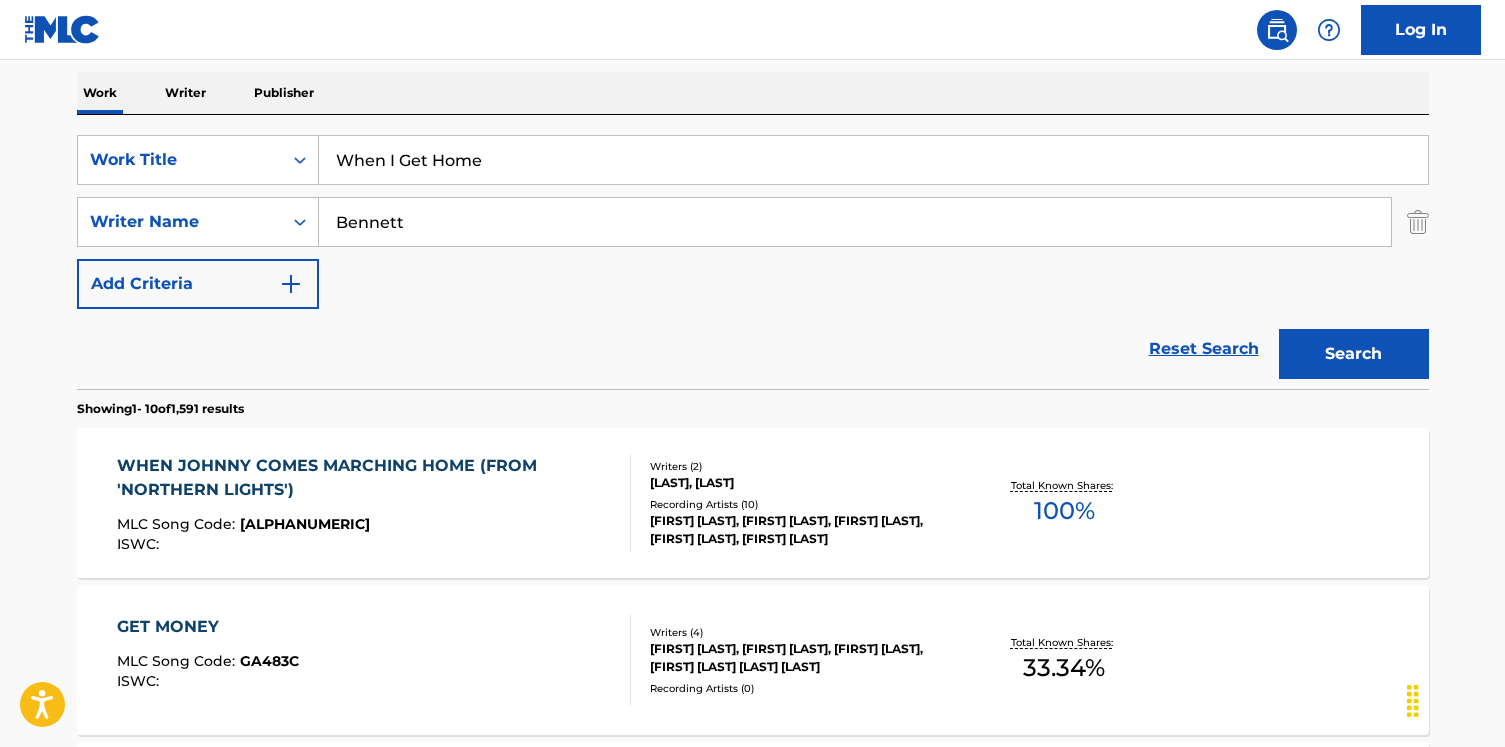 scroll, scrollTop: 0, scrollLeft: 0, axis: both 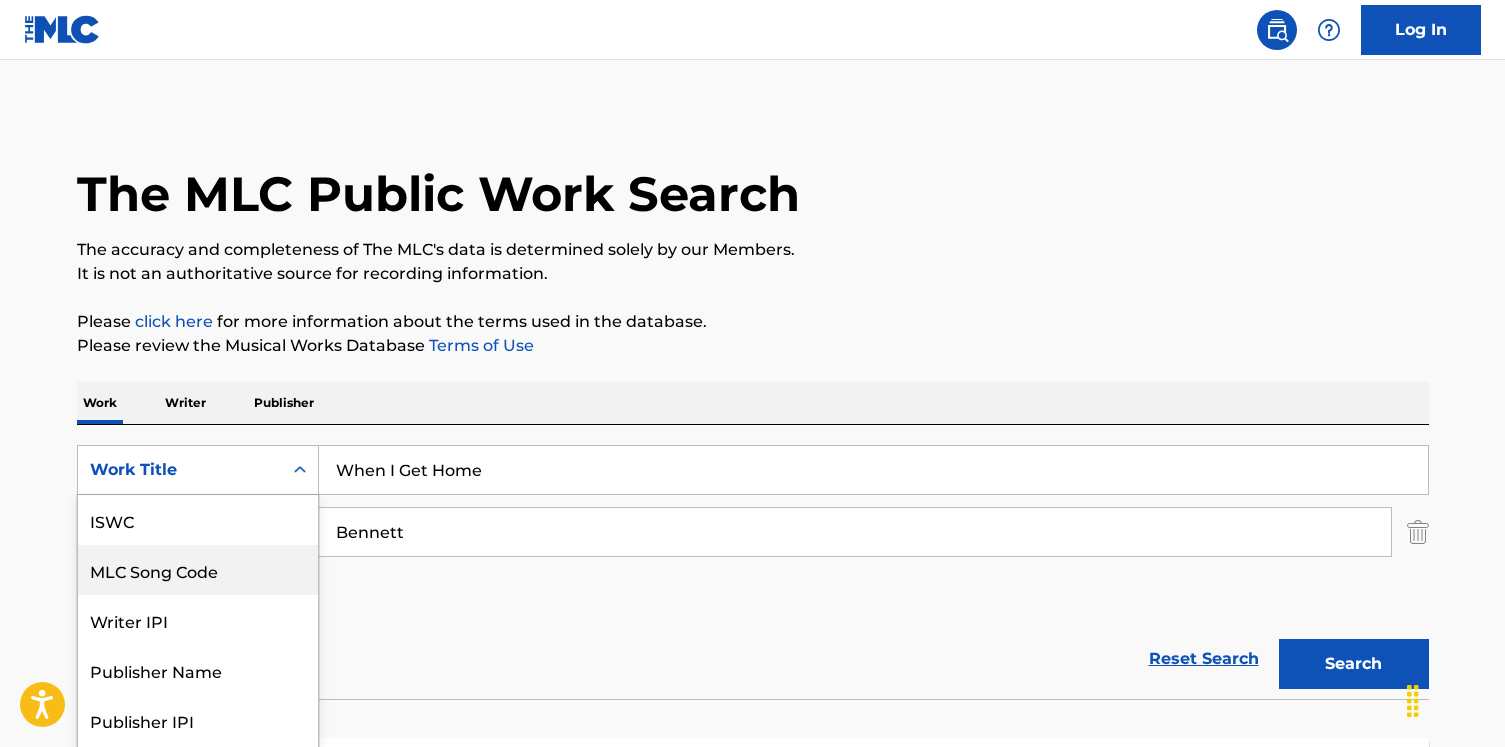 click on "MLC Song Code, 2 of 7. 7 results available. Use Up and Down to choose options, press Enter to select the currently focused option, press Escape to exit the menu, press Tab to select the option and exit the menu. Work Title ISWC MLC Song Code Writer IPI Publisher Name Publisher IPI MLC Publisher Number Work Title" at bounding box center (198, 470) 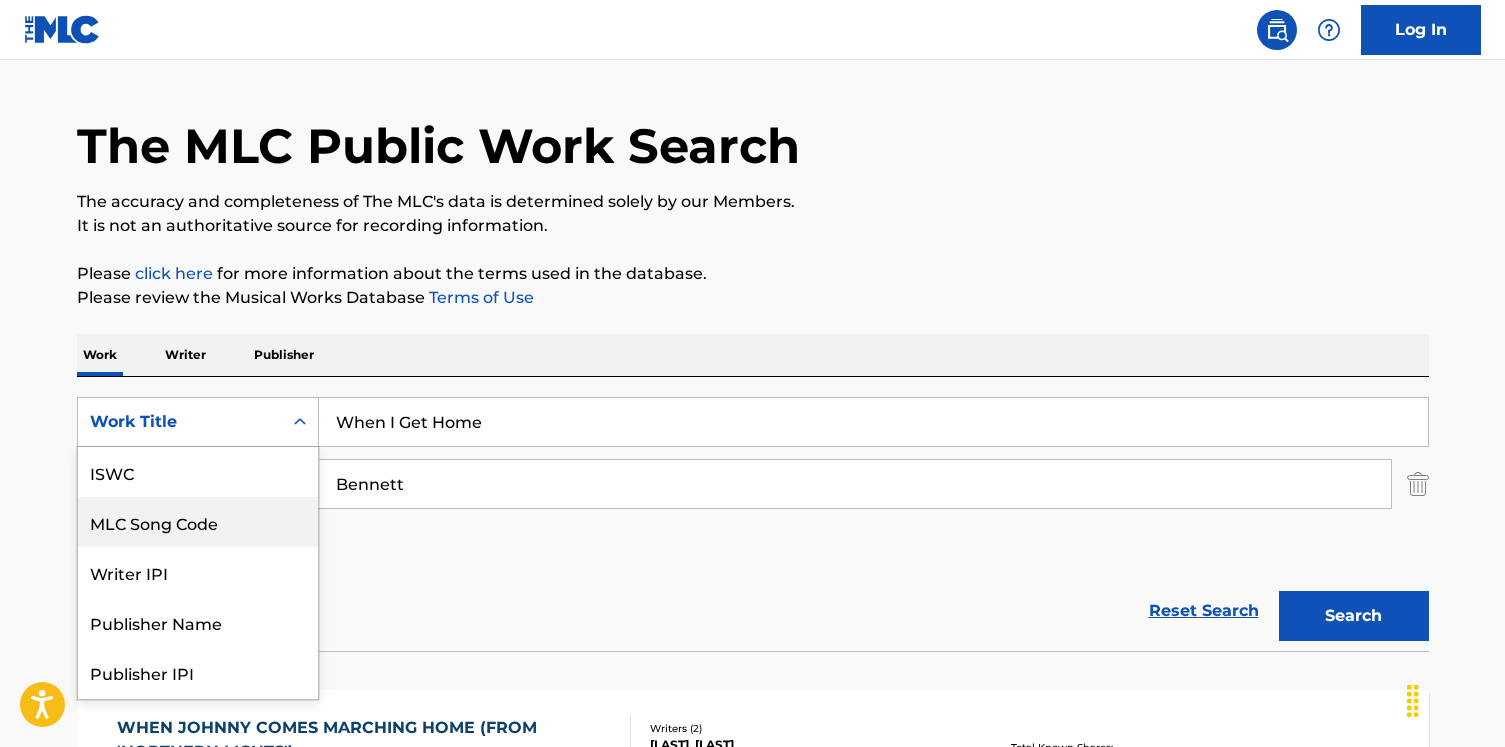 scroll, scrollTop: 50, scrollLeft: 0, axis: vertical 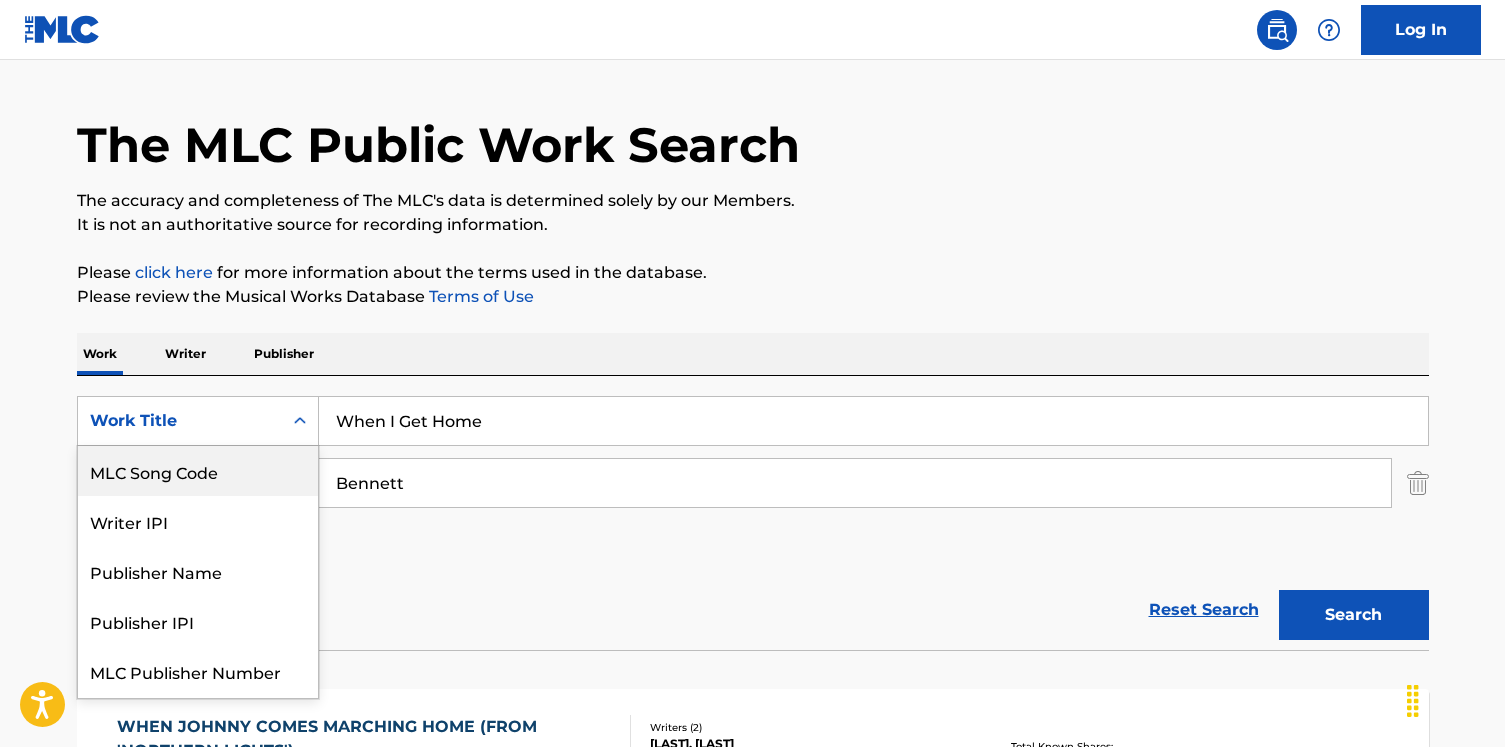 click on "MLC Song Code" at bounding box center (198, 471) 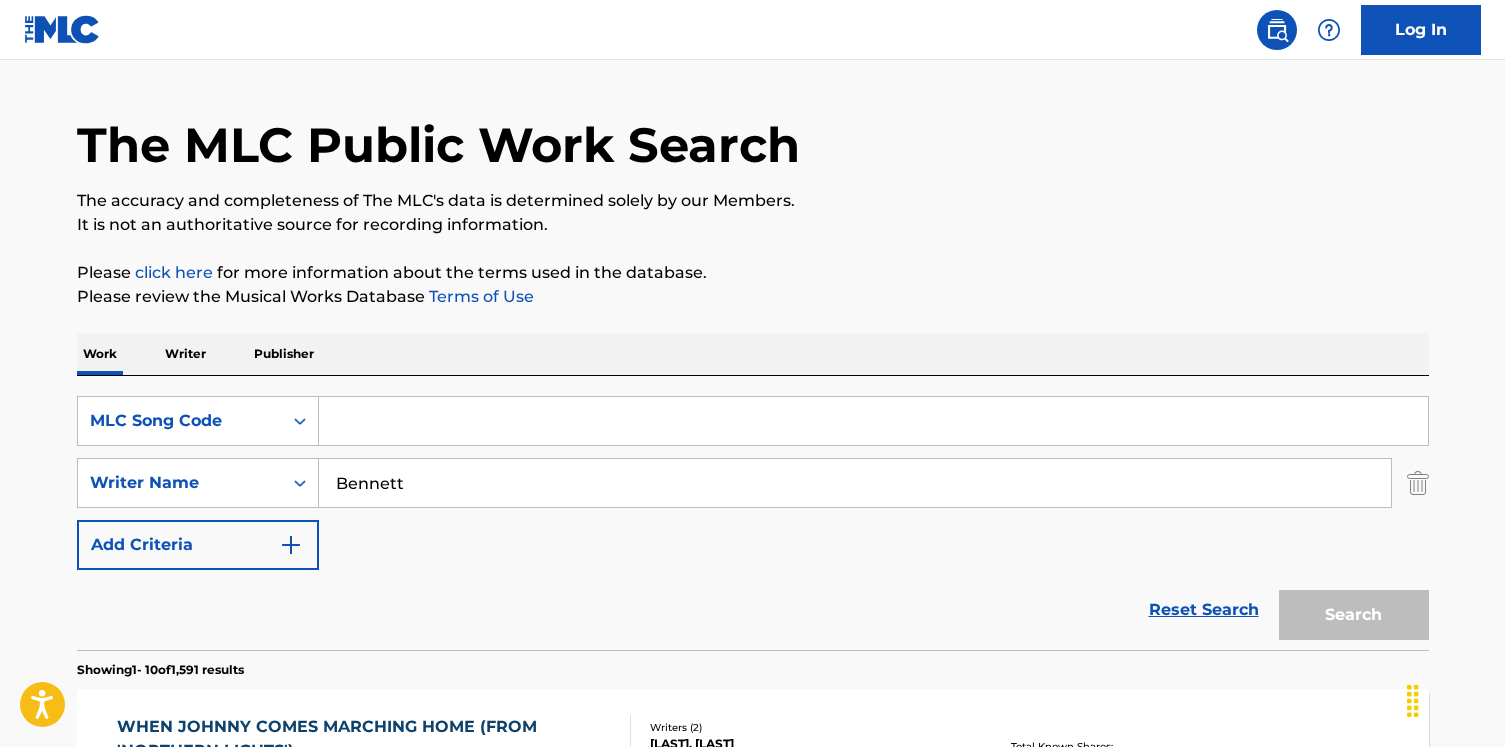 click at bounding box center [873, 421] 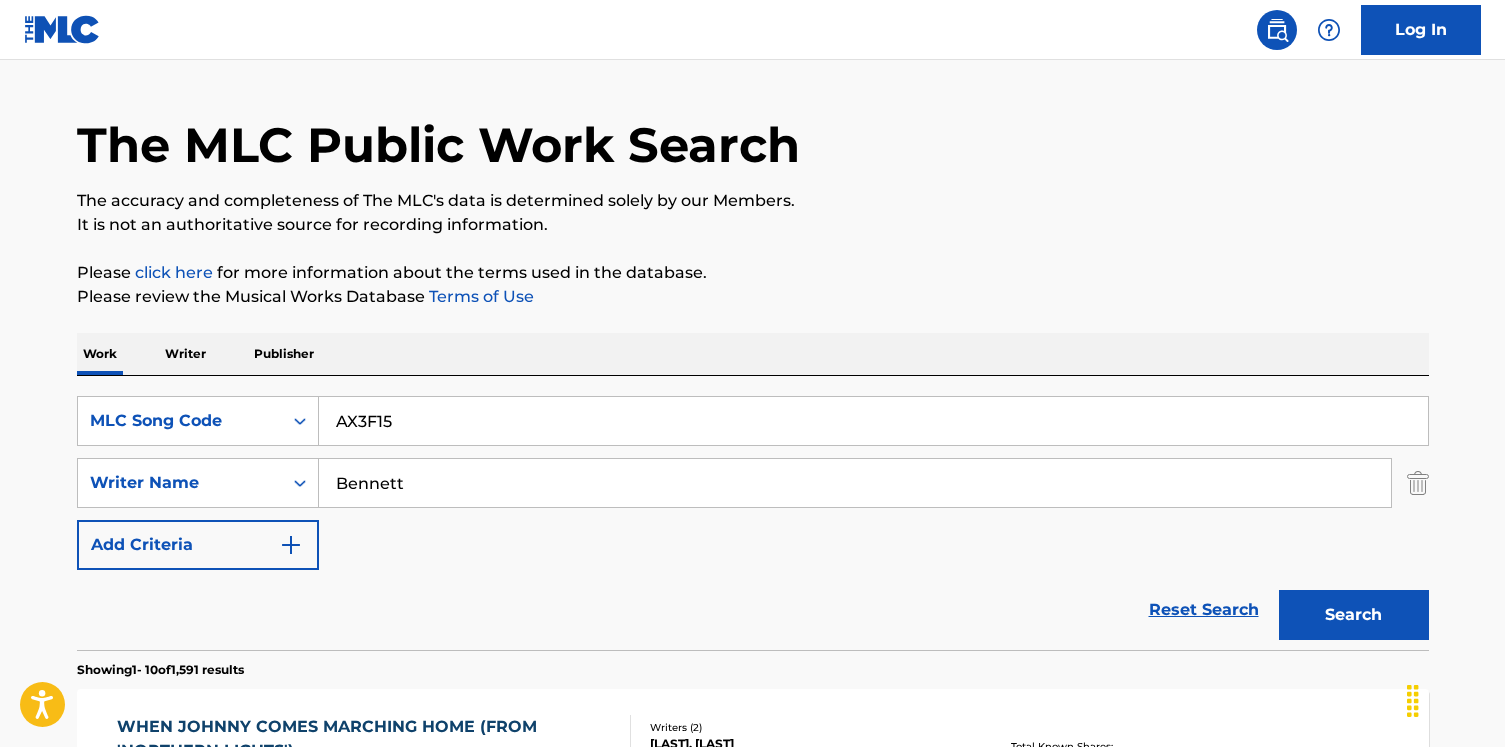 type on "AX3F15" 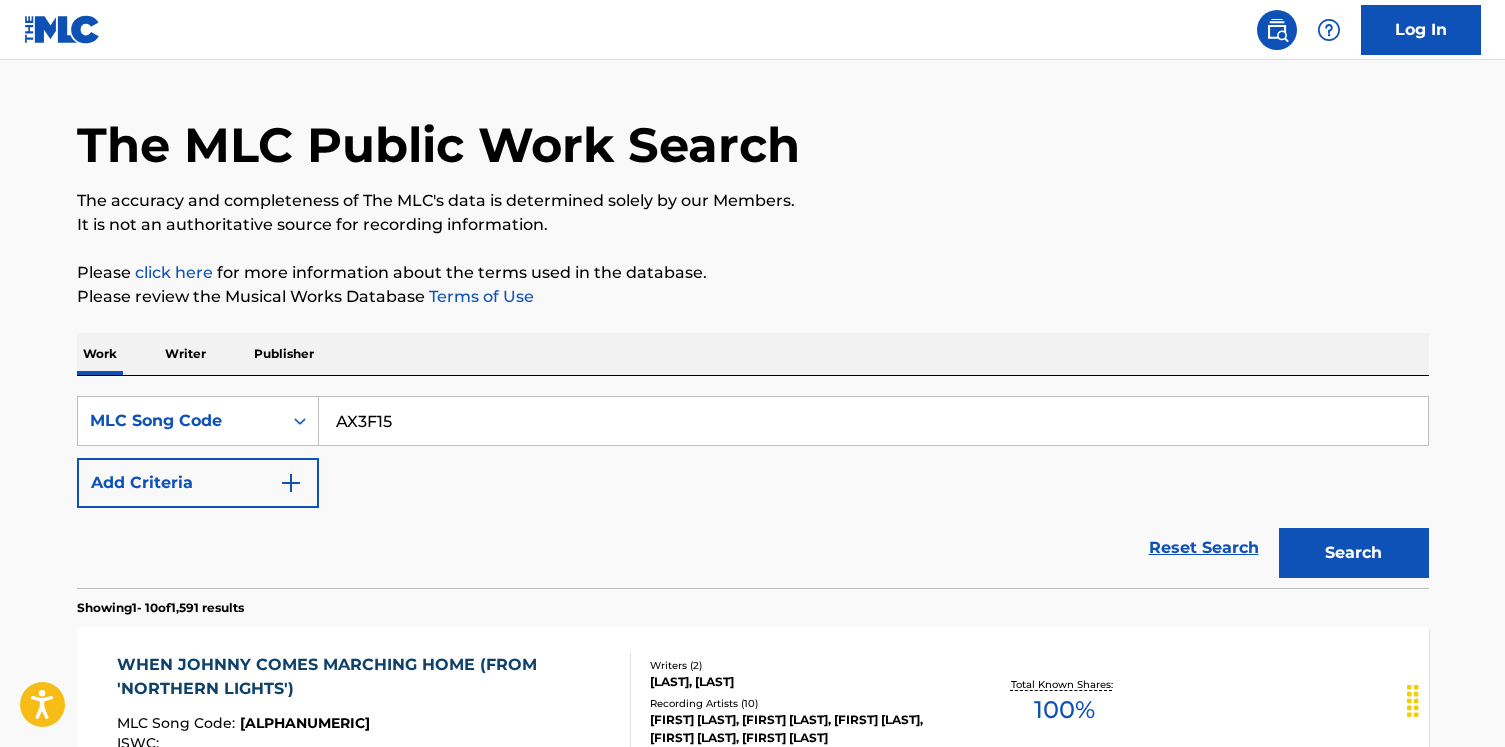 click on "Search" at bounding box center [1354, 553] 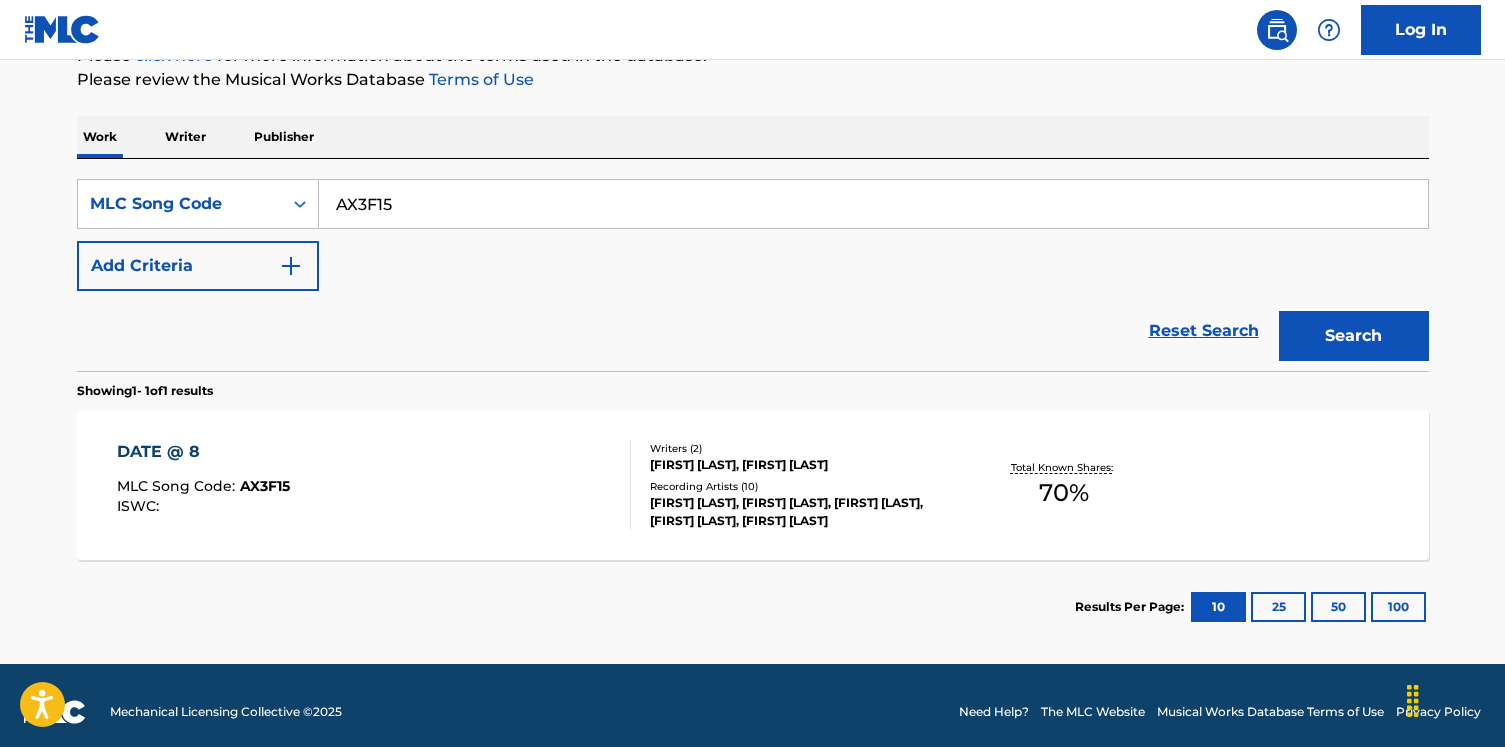 scroll, scrollTop: 279, scrollLeft: 0, axis: vertical 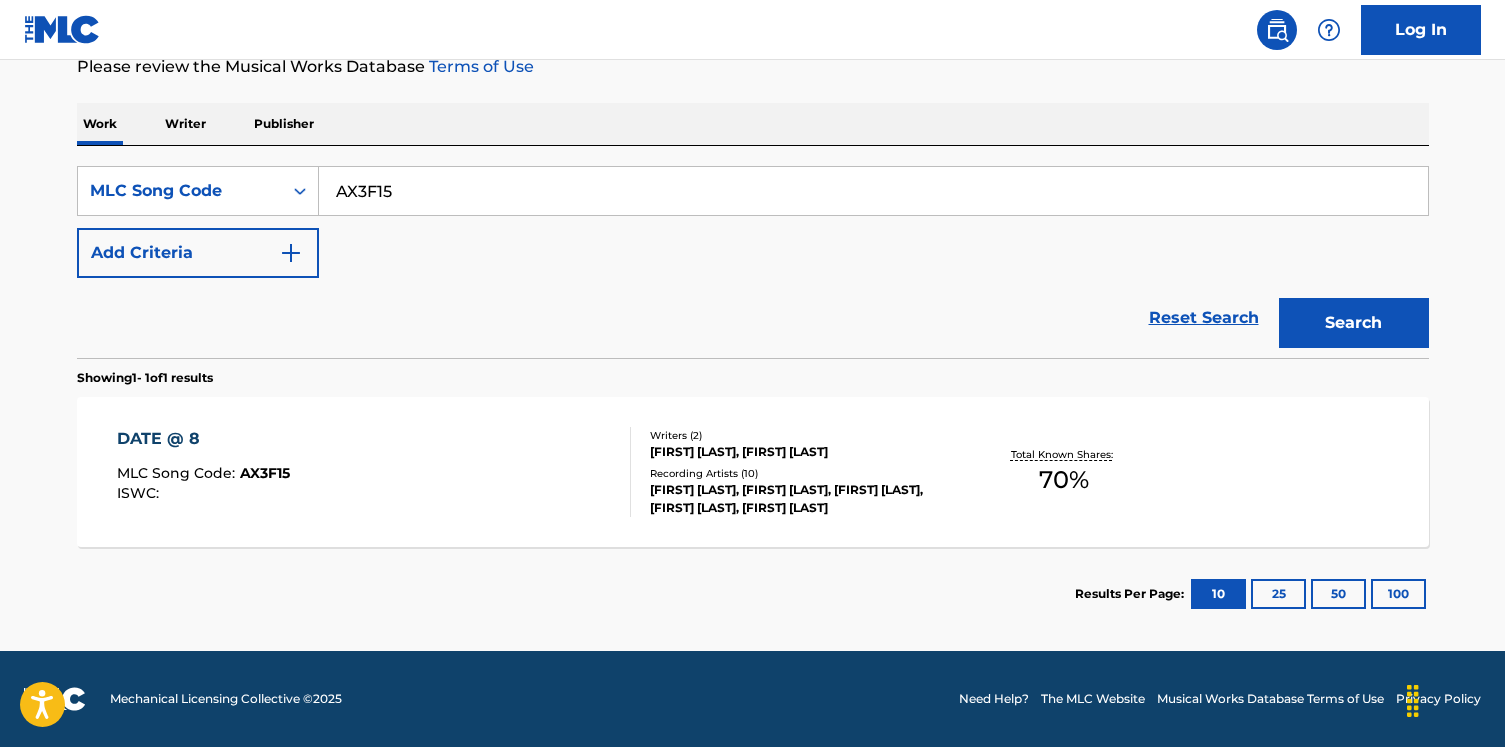 click on "Recording Artists ( 10 )" at bounding box center (801, 473) 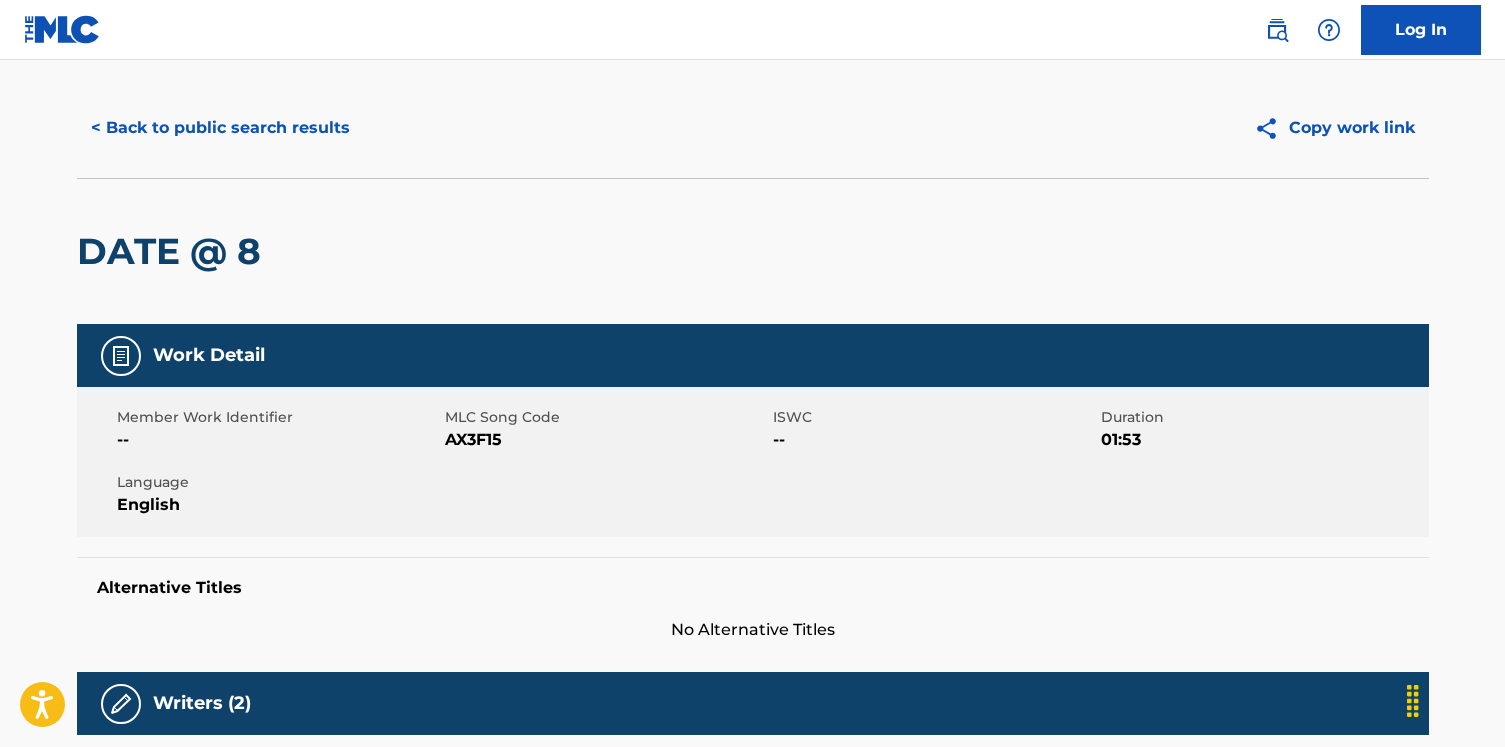 click on "< Back to public search results" at bounding box center [220, 128] 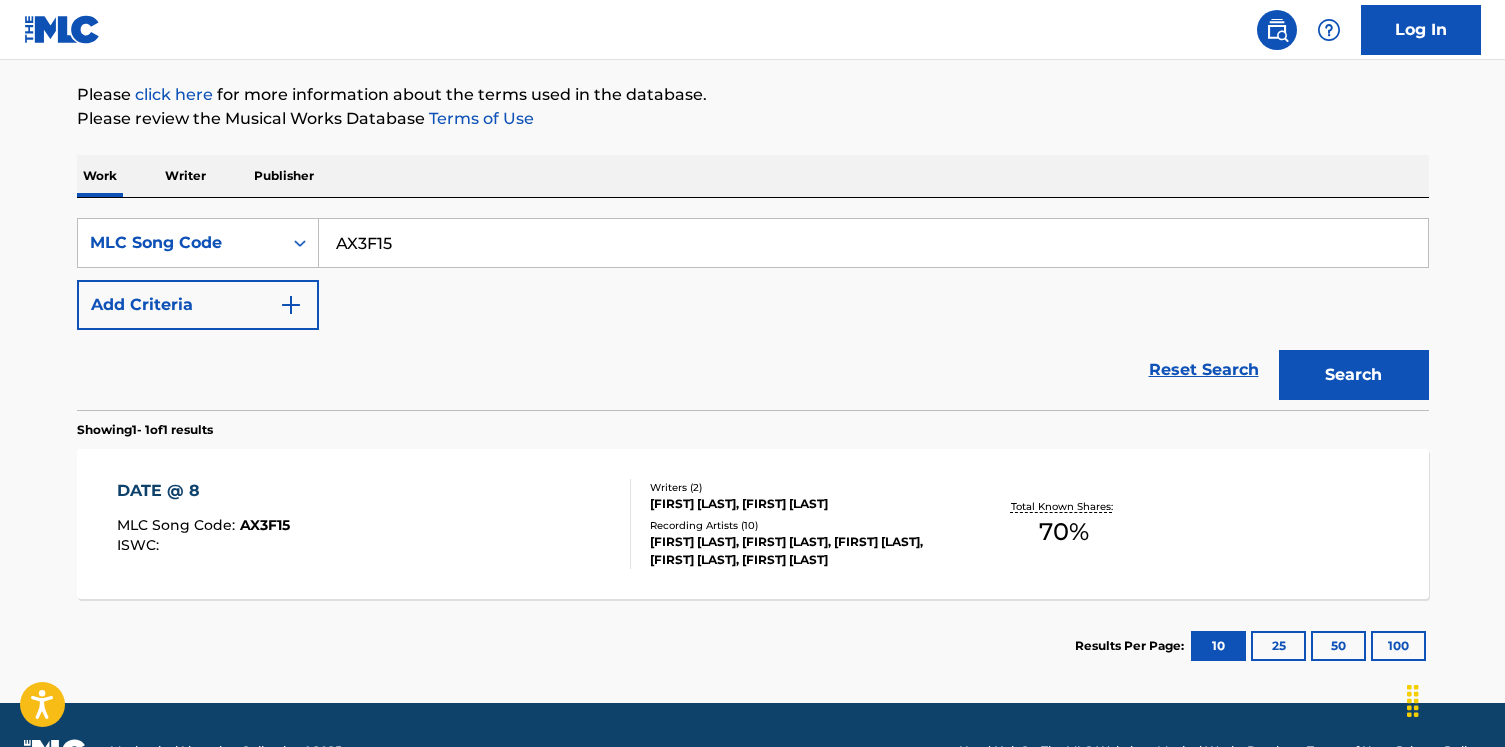 click on "Writer" at bounding box center (185, 176) 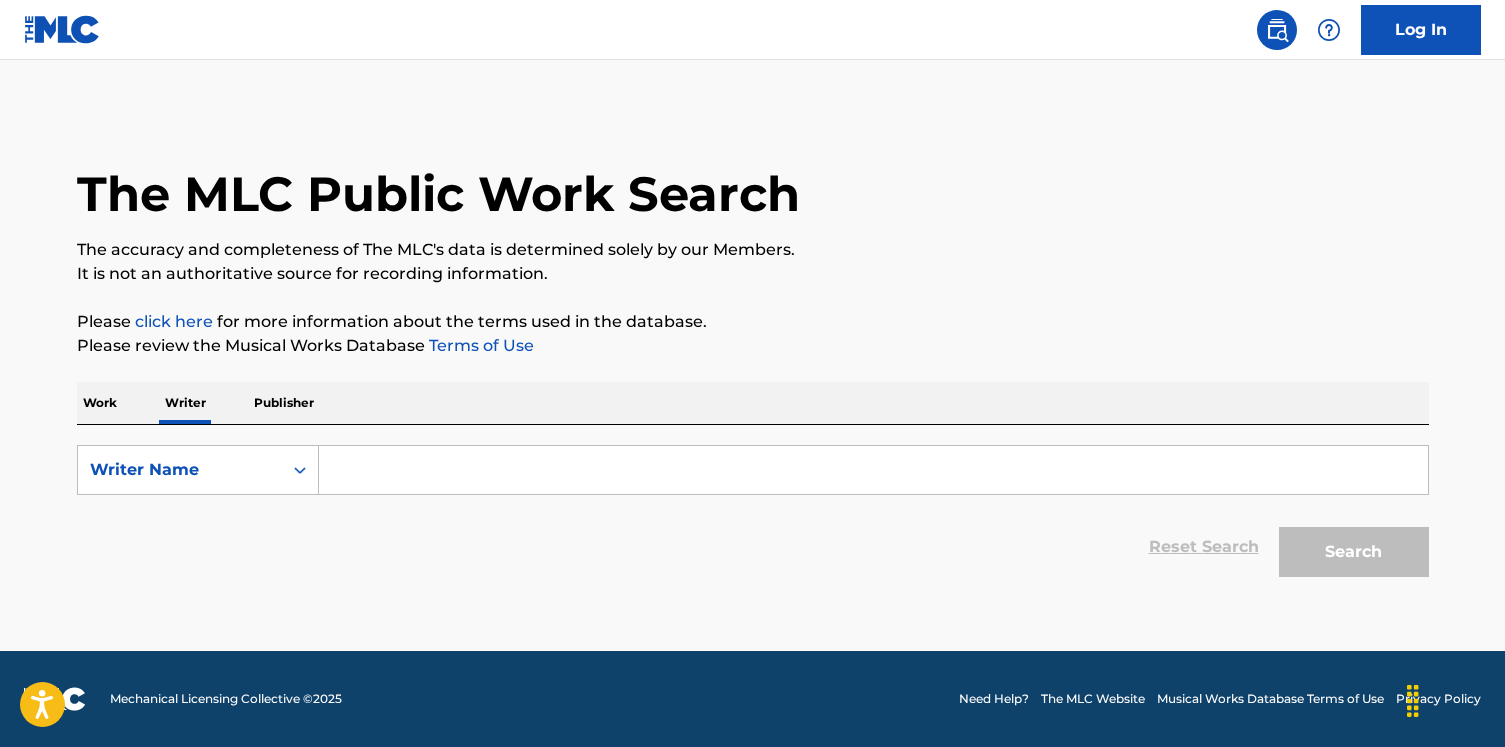 scroll, scrollTop: 0, scrollLeft: 0, axis: both 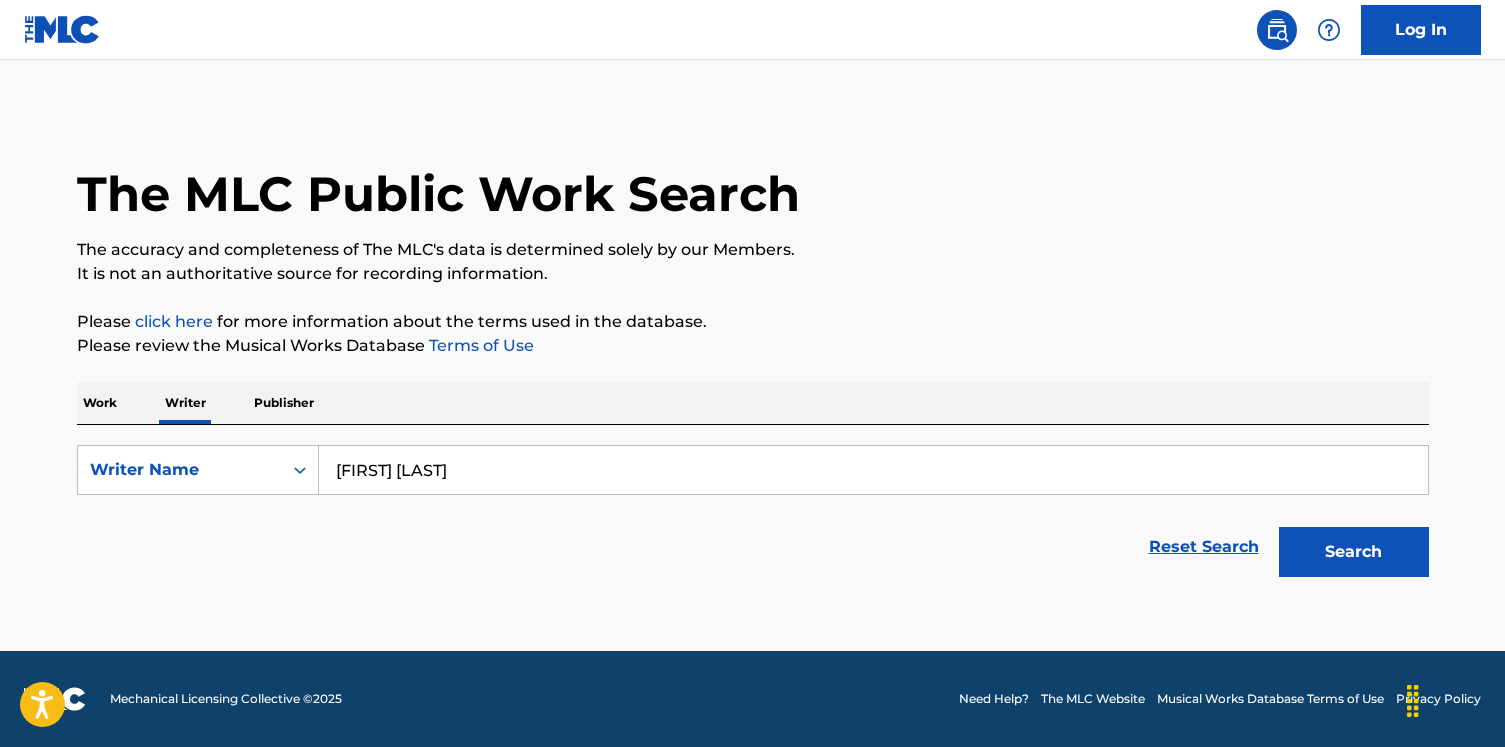 type on "[FIRST] [LAST]" 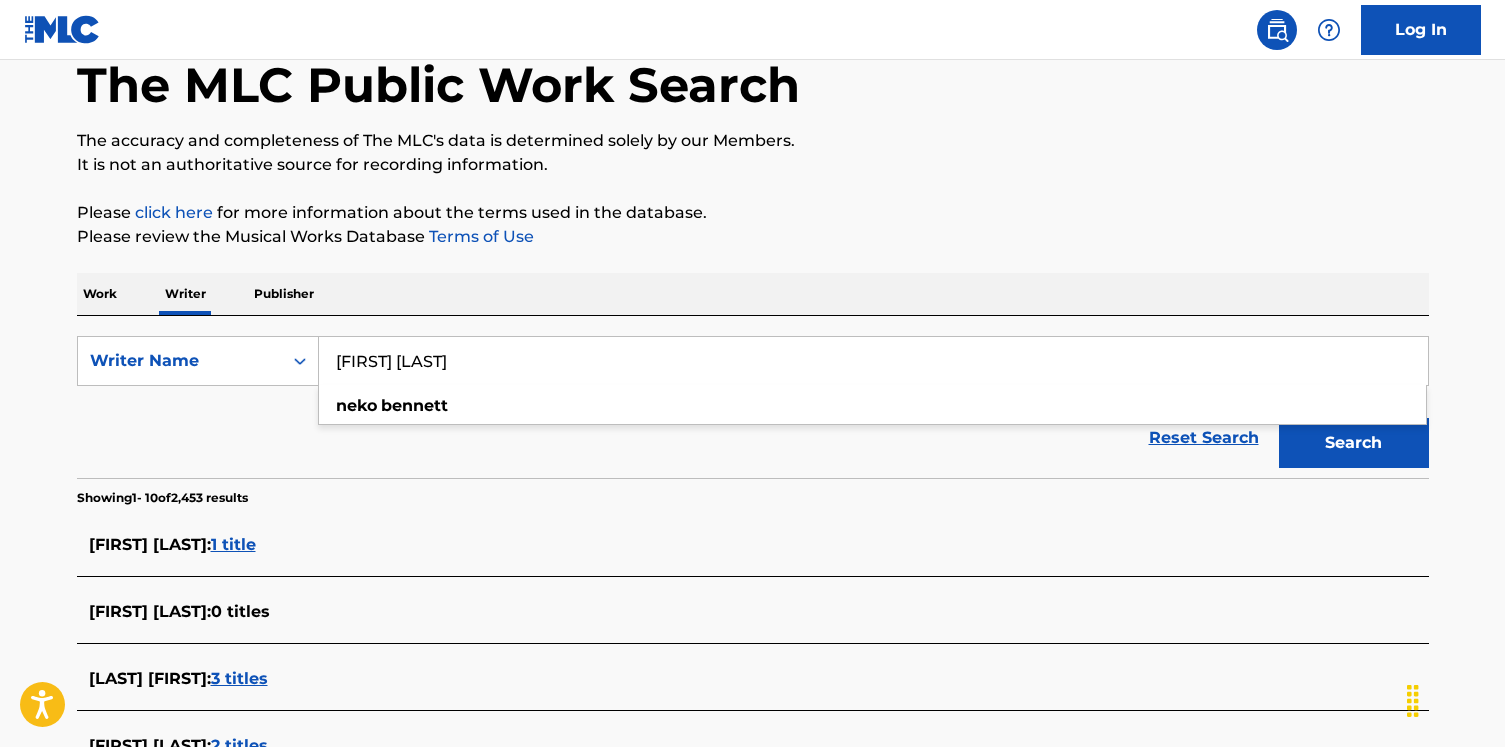 click on "[FIRST] [LAST]" at bounding box center (873, 361) 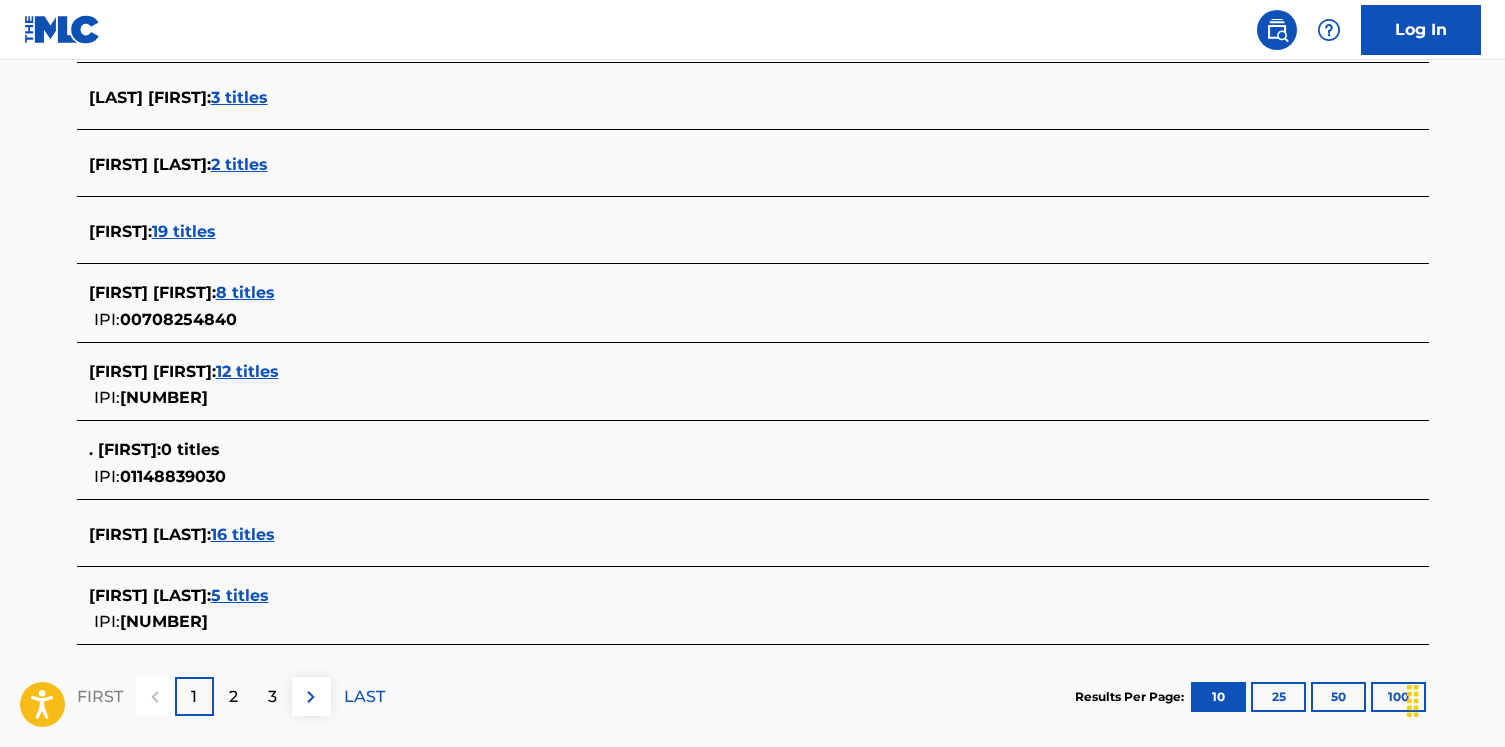 scroll, scrollTop: 731, scrollLeft: 0, axis: vertical 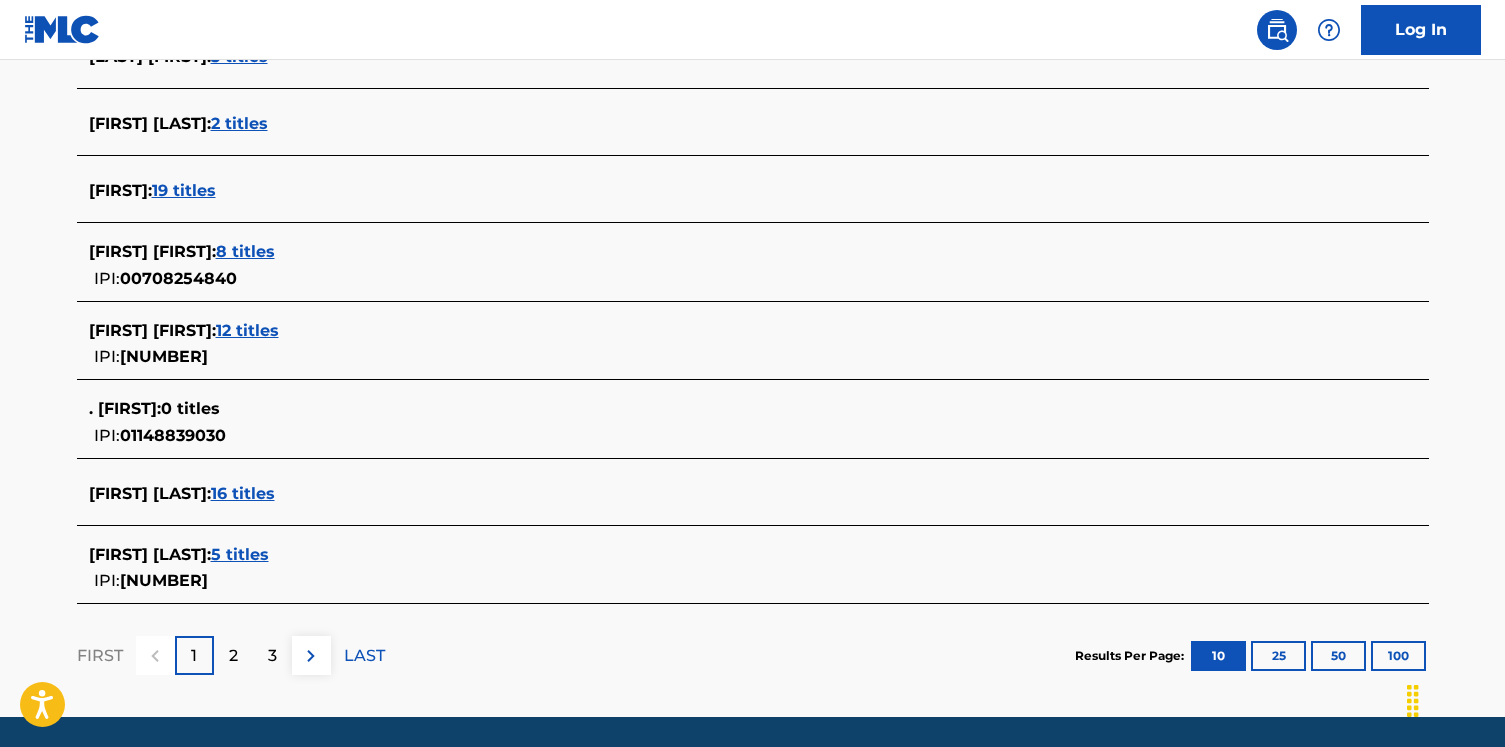 click on "16 titles" at bounding box center [243, 493] 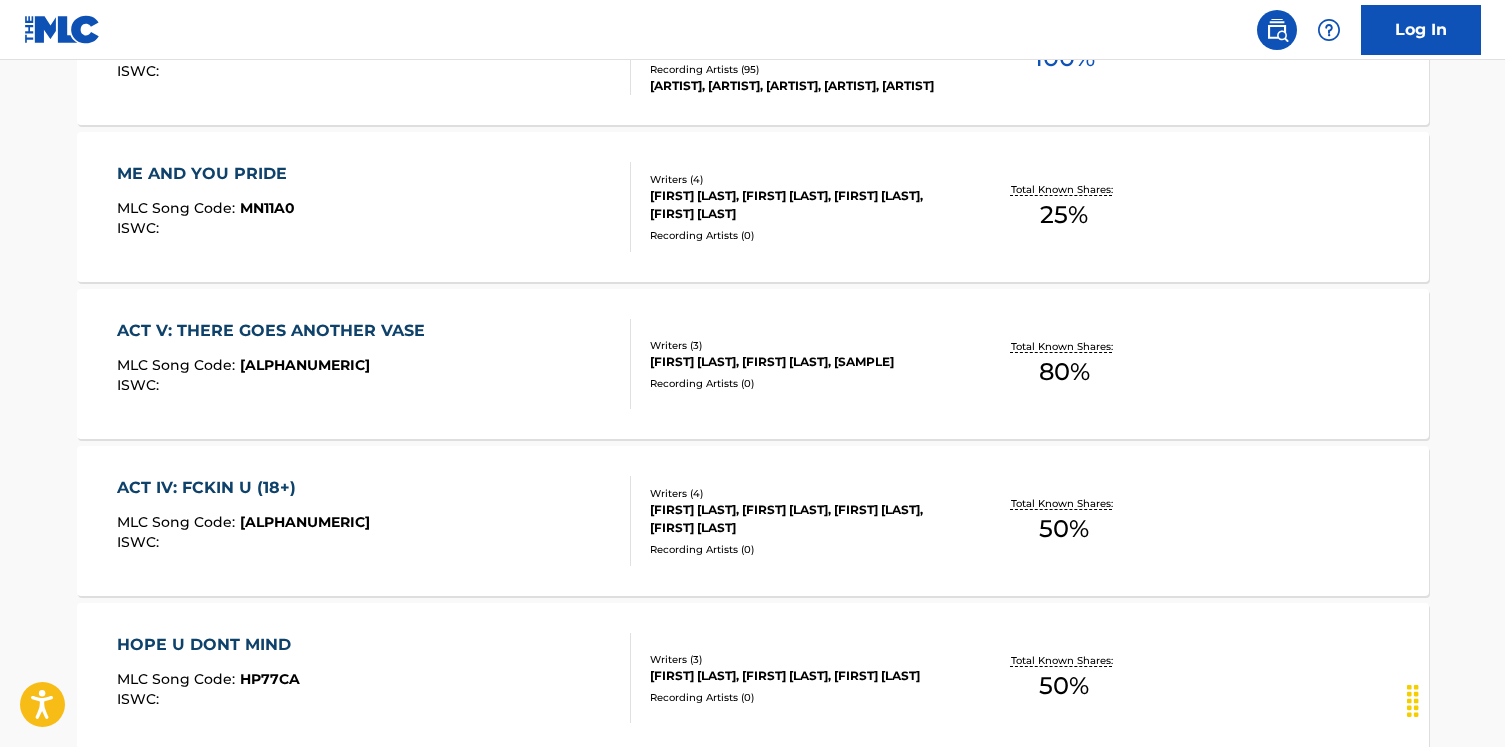 scroll, scrollTop: 939, scrollLeft: 0, axis: vertical 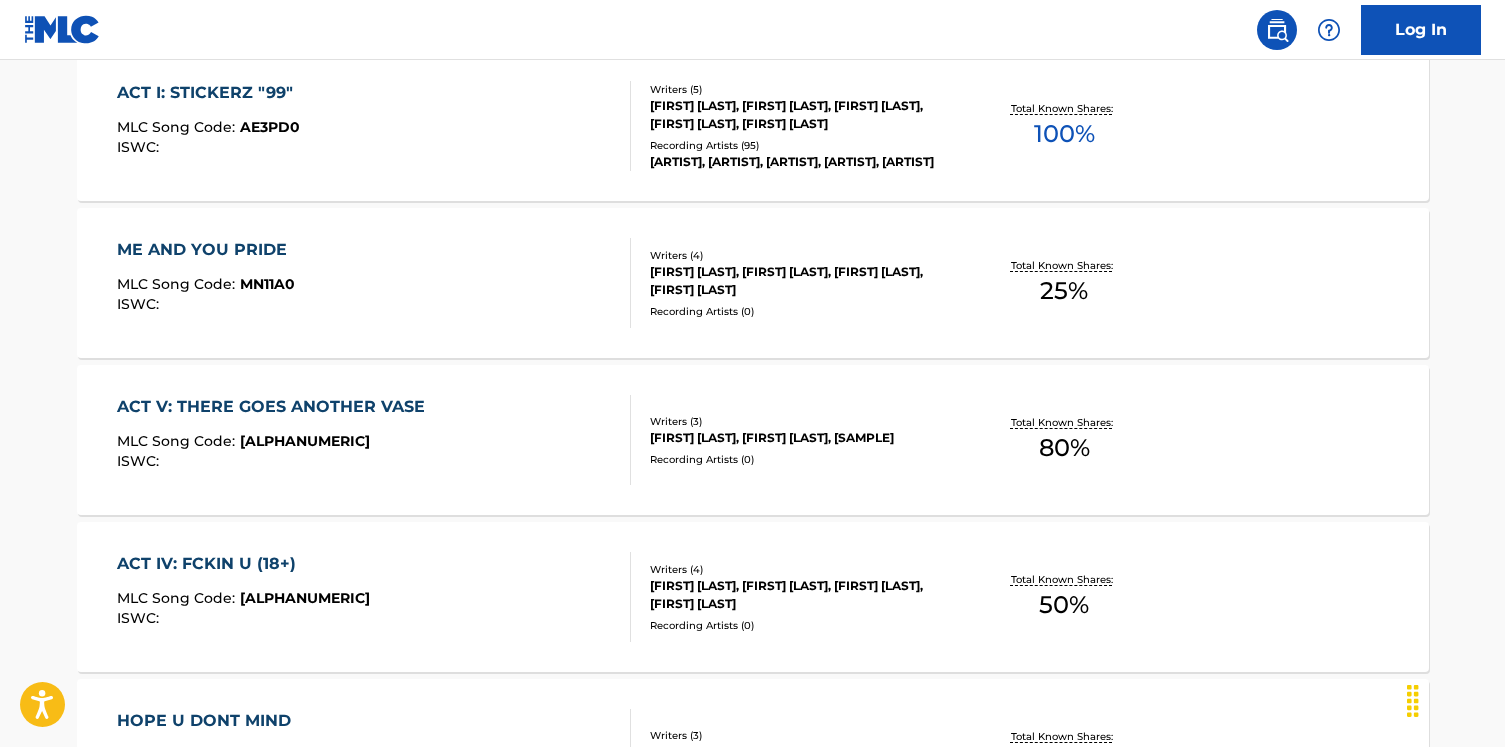 click on "ACT I: STICKERZ "99" MLC Song Code : AE3PD0 ISWC :" at bounding box center (374, 126) 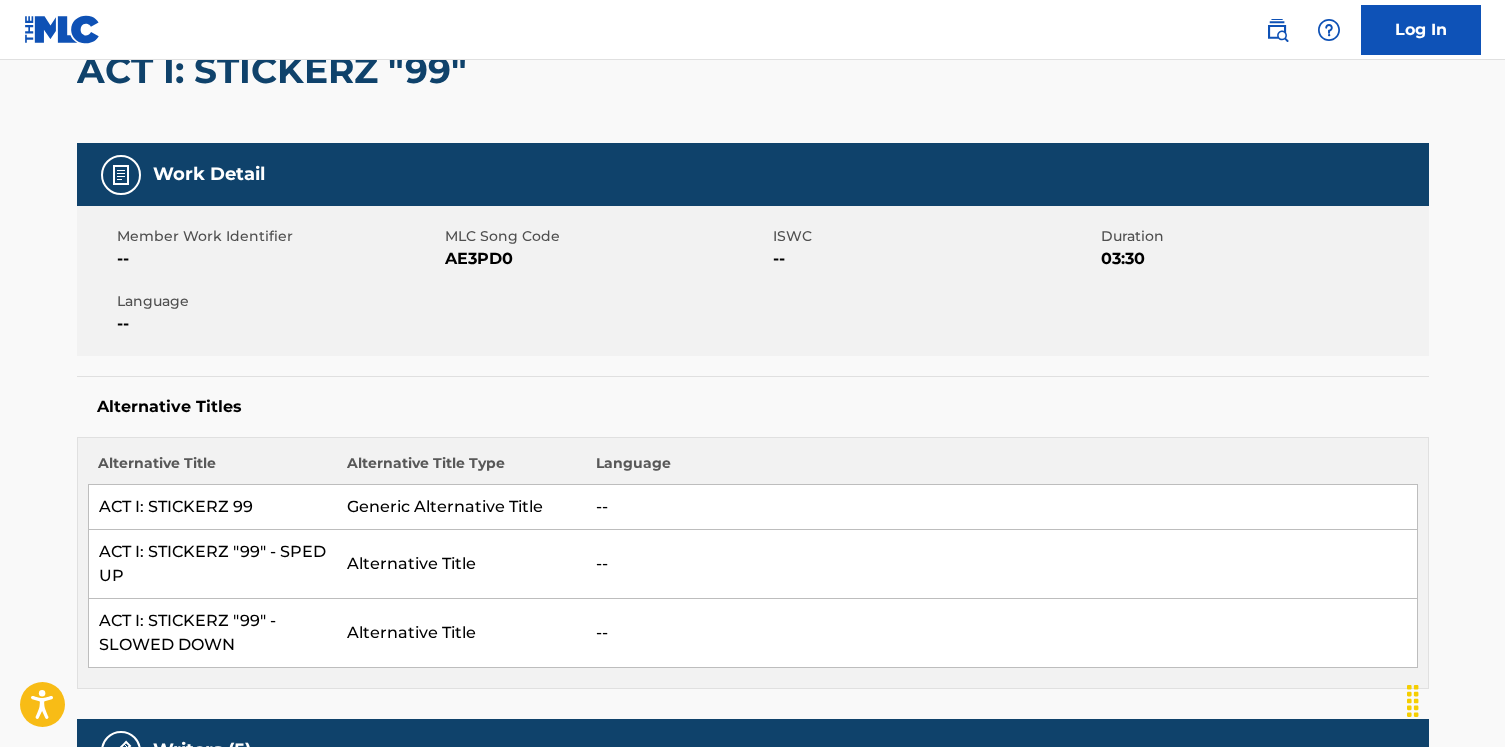scroll, scrollTop: 0, scrollLeft: 0, axis: both 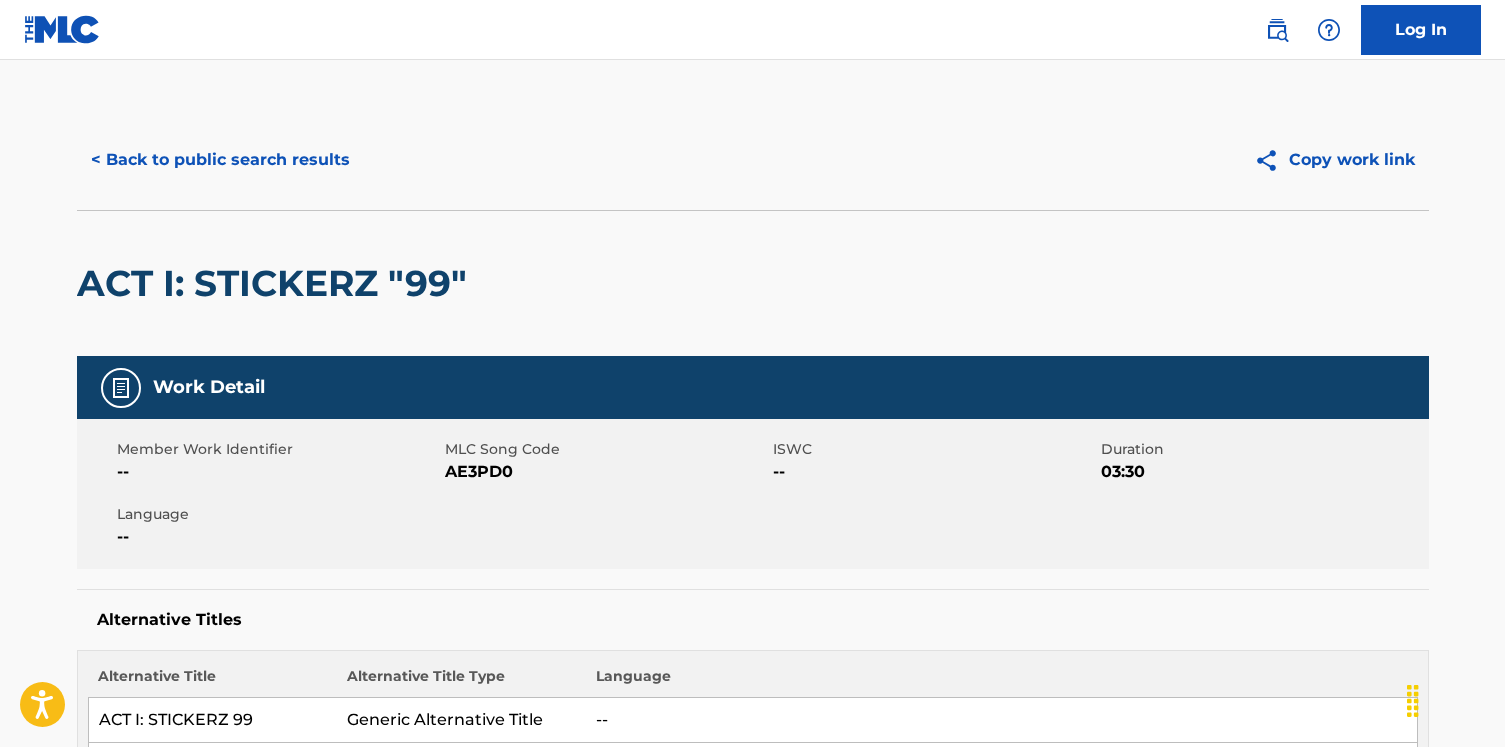 click on "< Back to public search results" at bounding box center [220, 160] 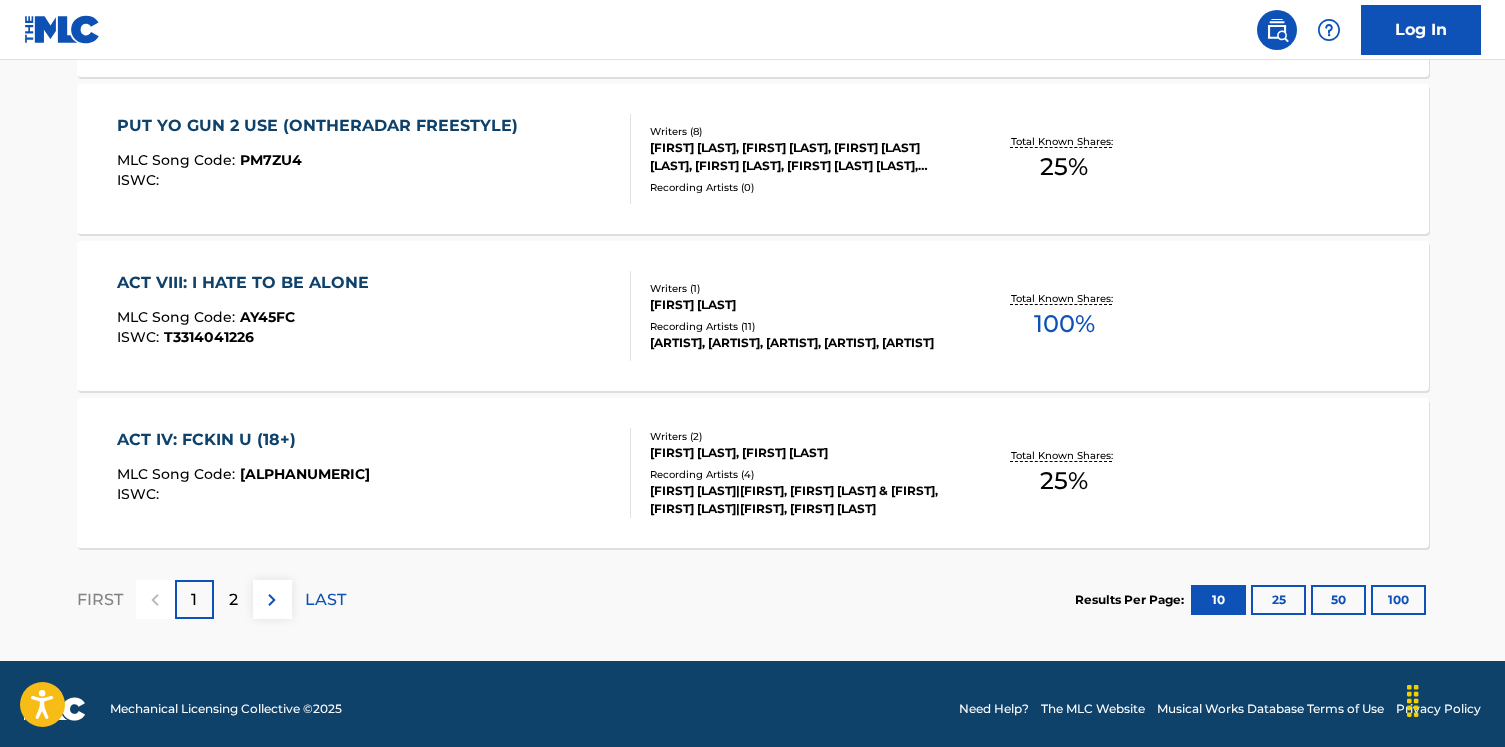 scroll, scrollTop: 1701, scrollLeft: 0, axis: vertical 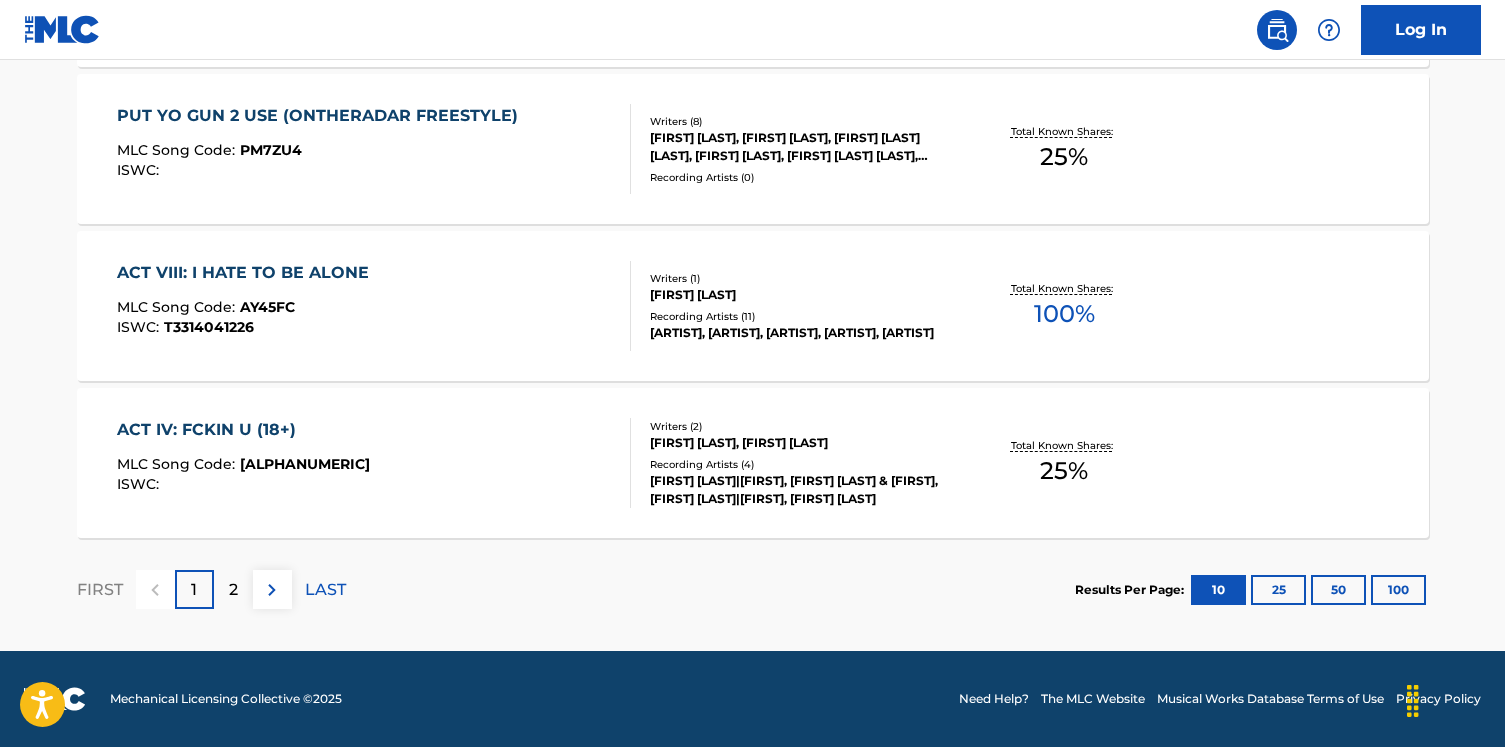 click on "MLC Song Code :" at bounding box center [178, 307] 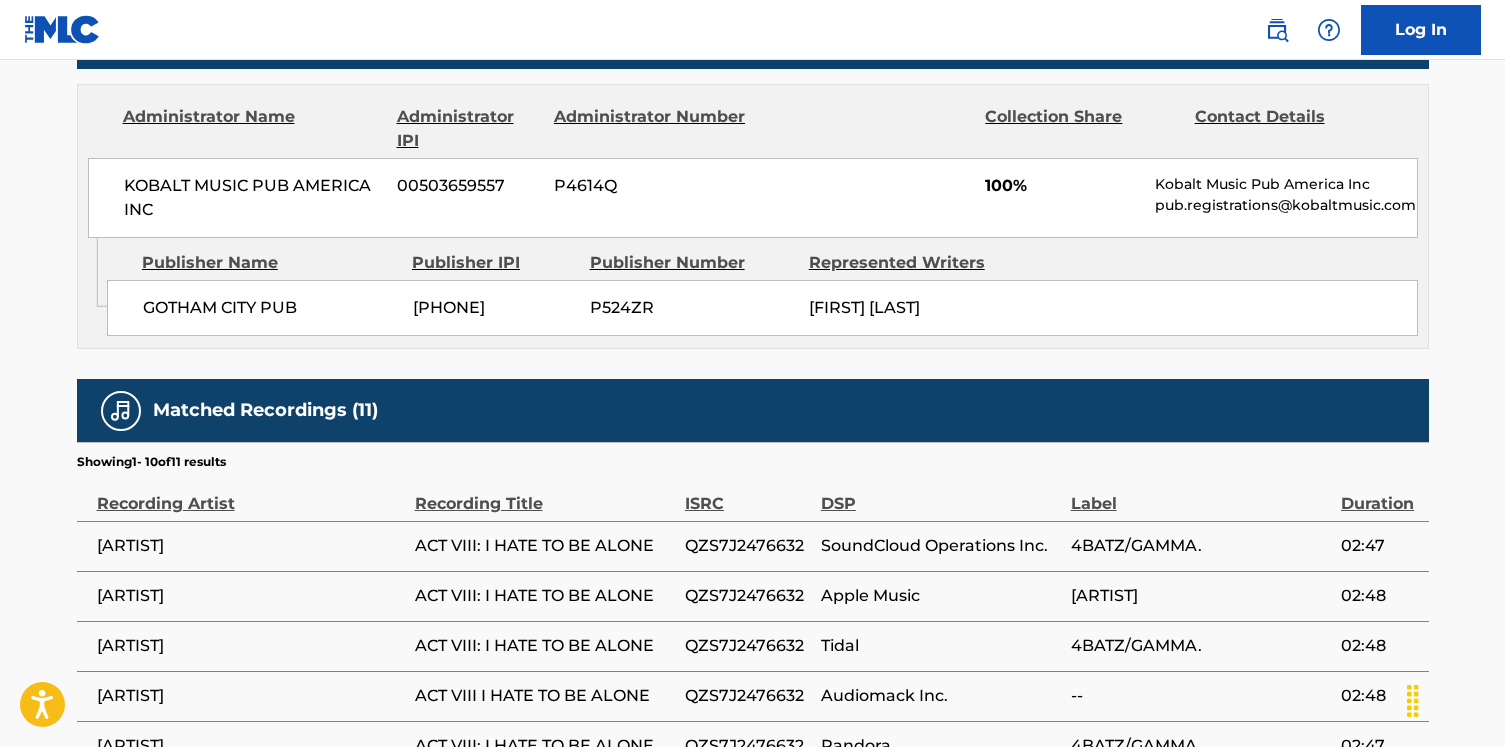 scroll, scrollTop: 0, scrollLeft: 0, axis: both 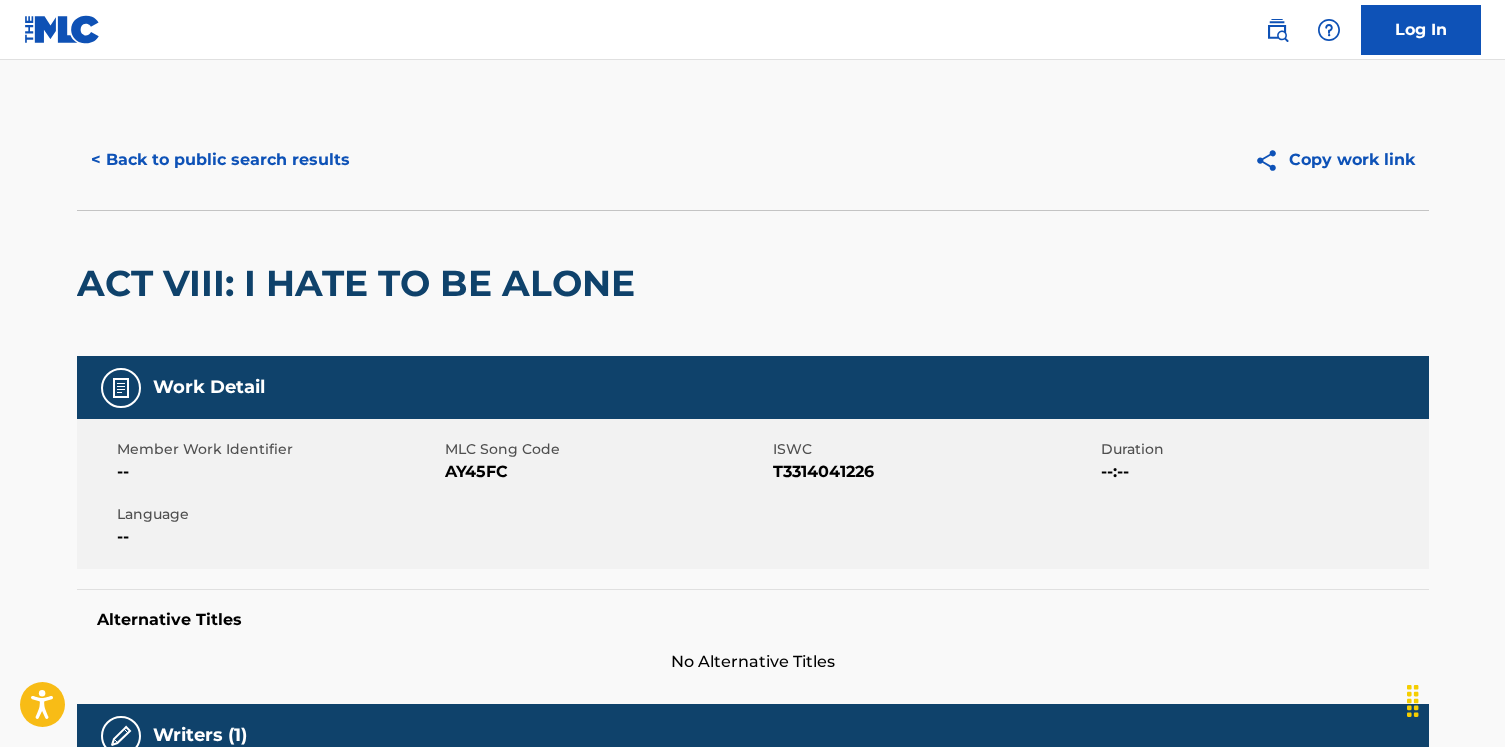 click on "< Back to public search results" at bounding box center [220, 160] 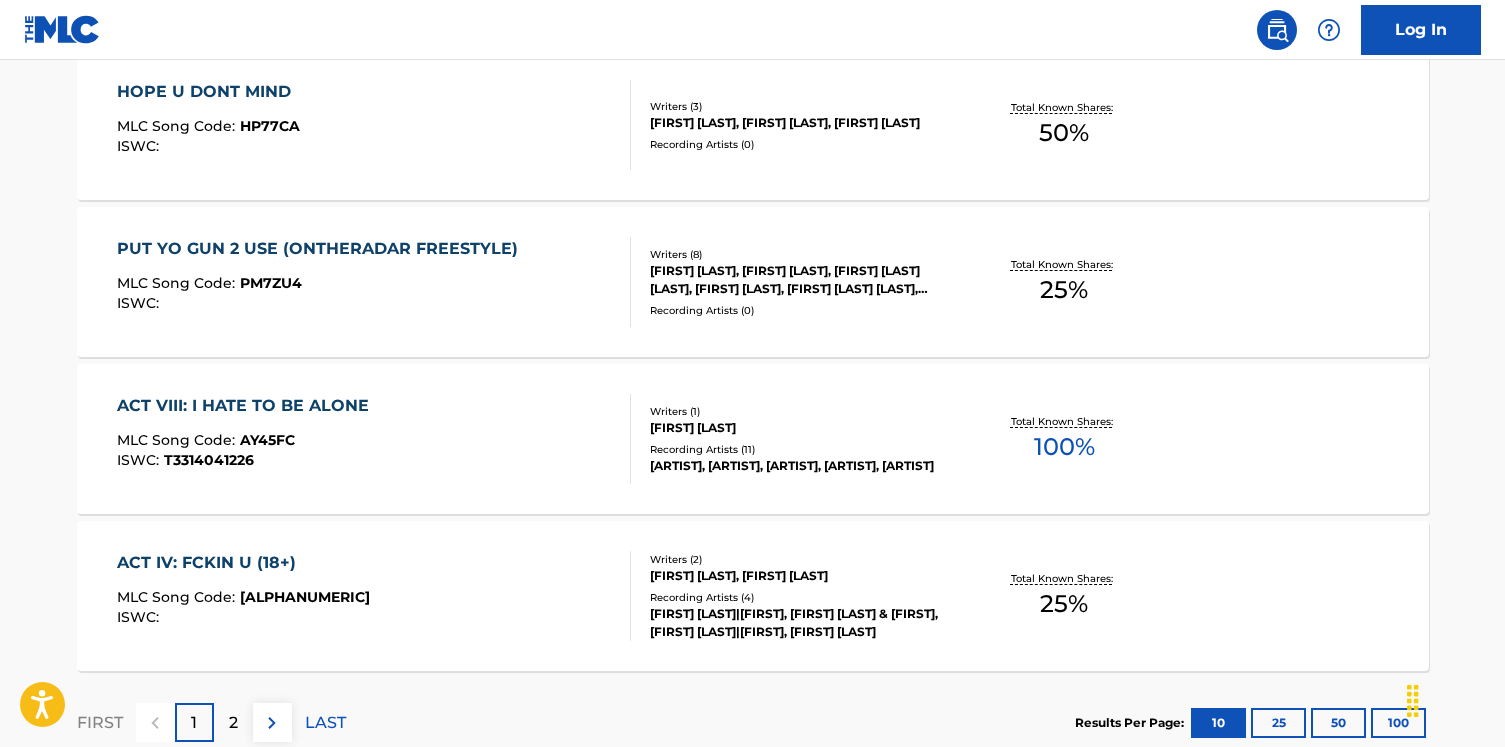 scroll, scrollTop: 1695, scrollLeft: 0, axis: vertical 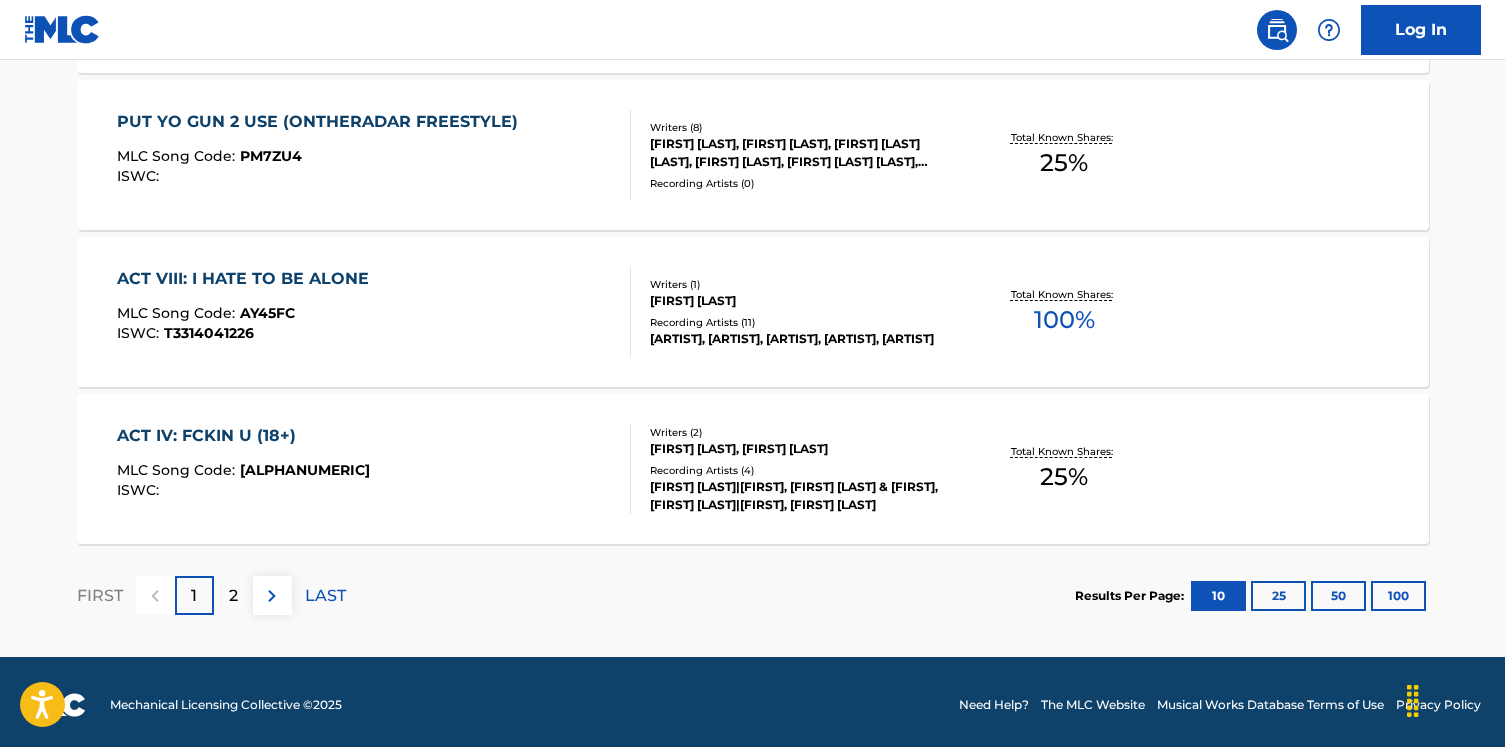 click on "PUT YO GUN 2 USE (ONTHERADAR FREESTYLE) MLC Song Code : PM7ZU4 ISWC :" at bounding box center [322, 155] 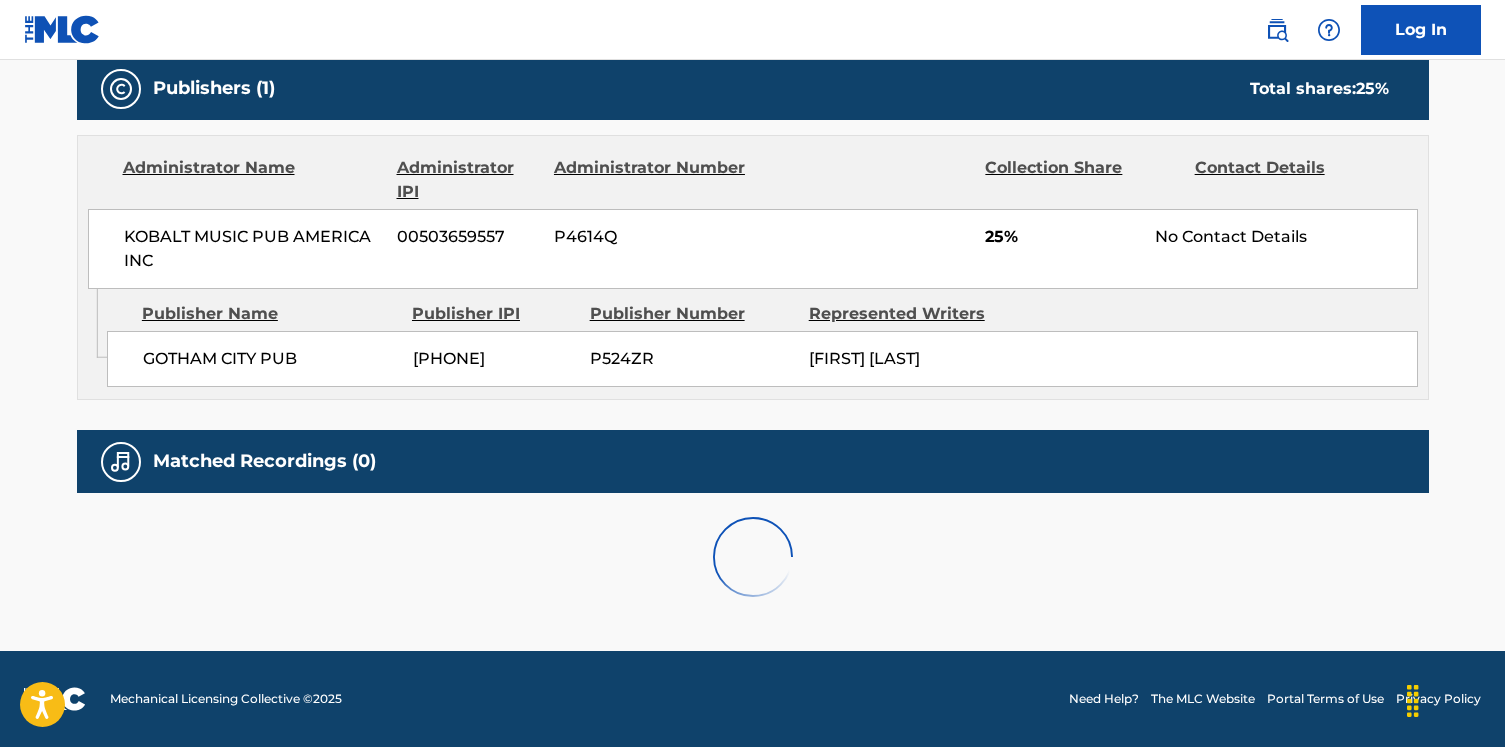 scroll, scrollTop: 0, scrollLeft: 0, axis: both 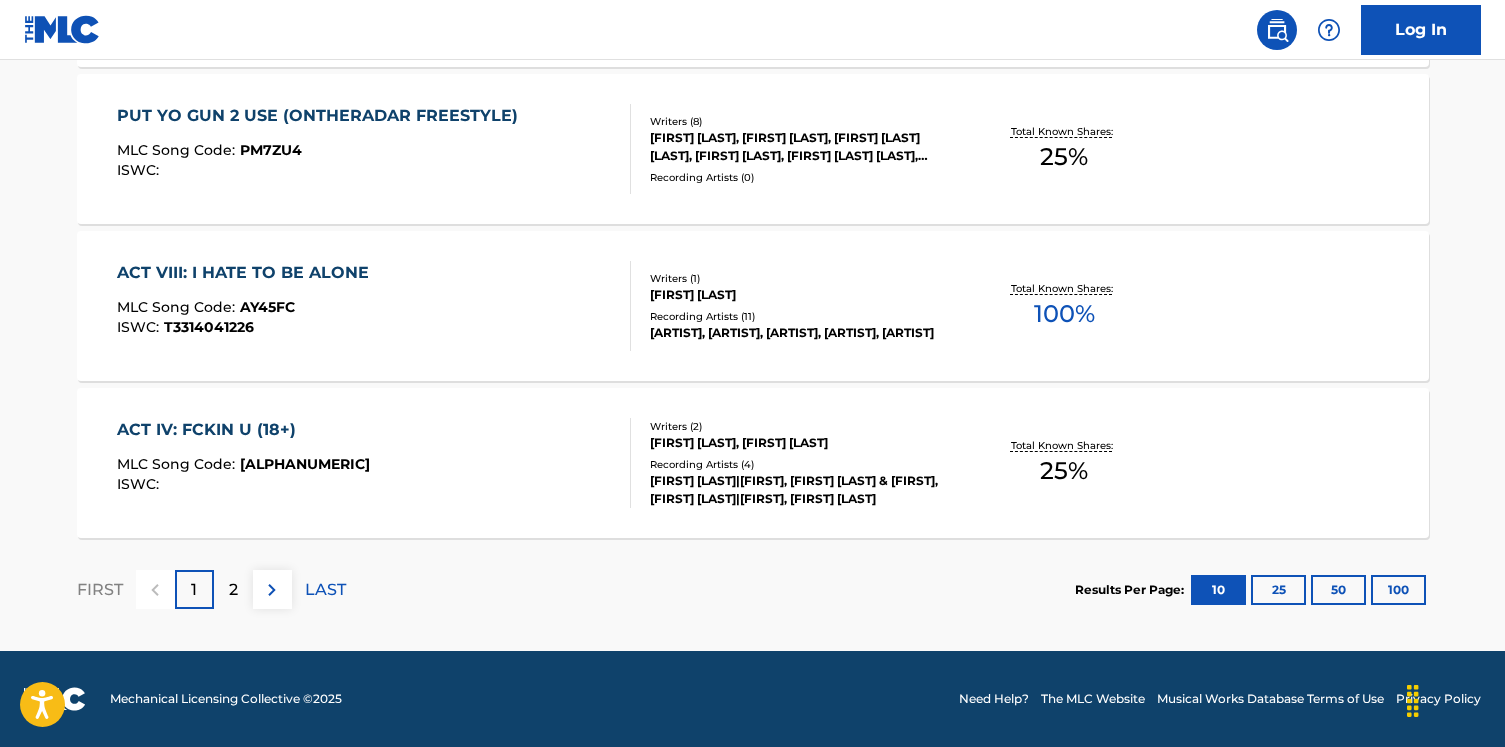 click on "[ALPHANUMERIC]" at bounding box center (305, 464) 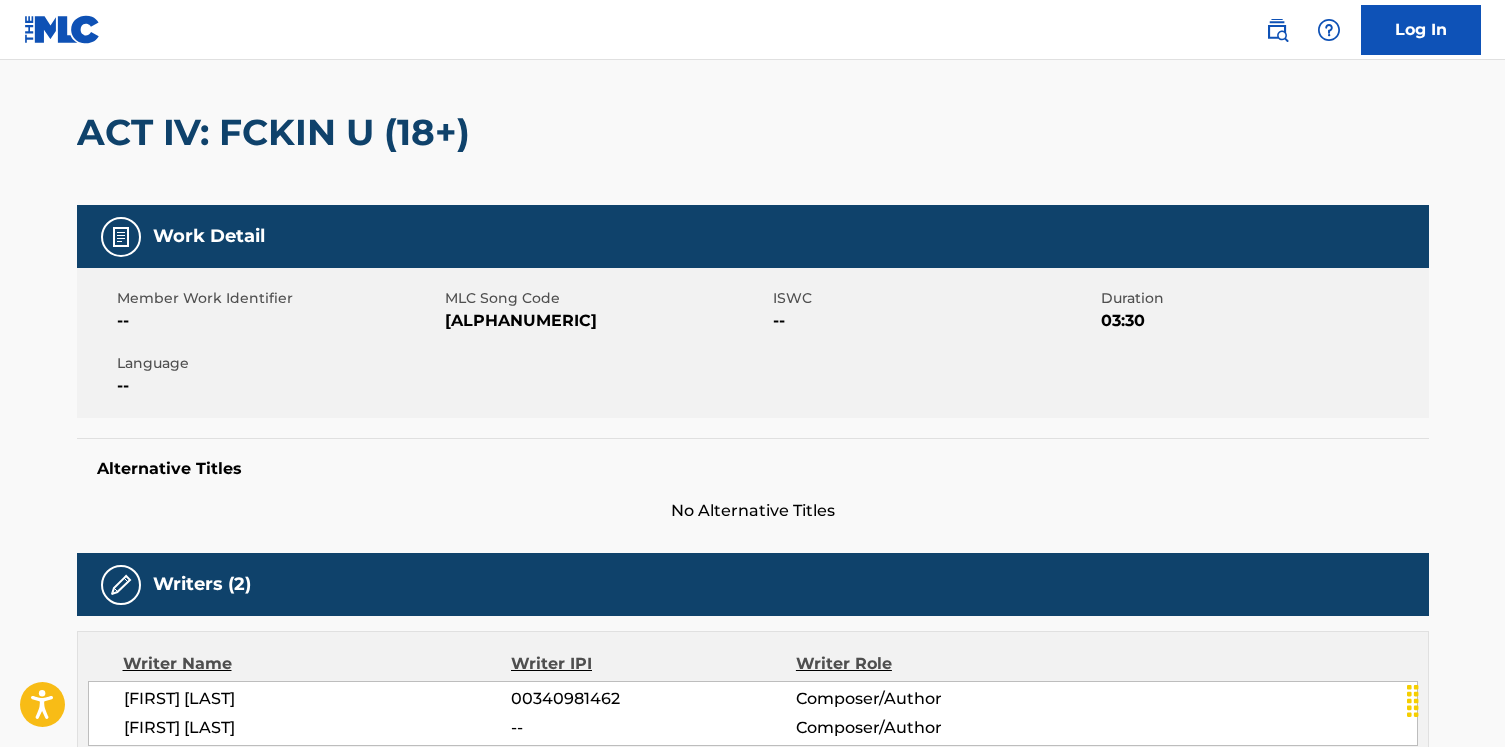 scroll, scrollTop: 963, scrollLeft: 0, axis: vertical 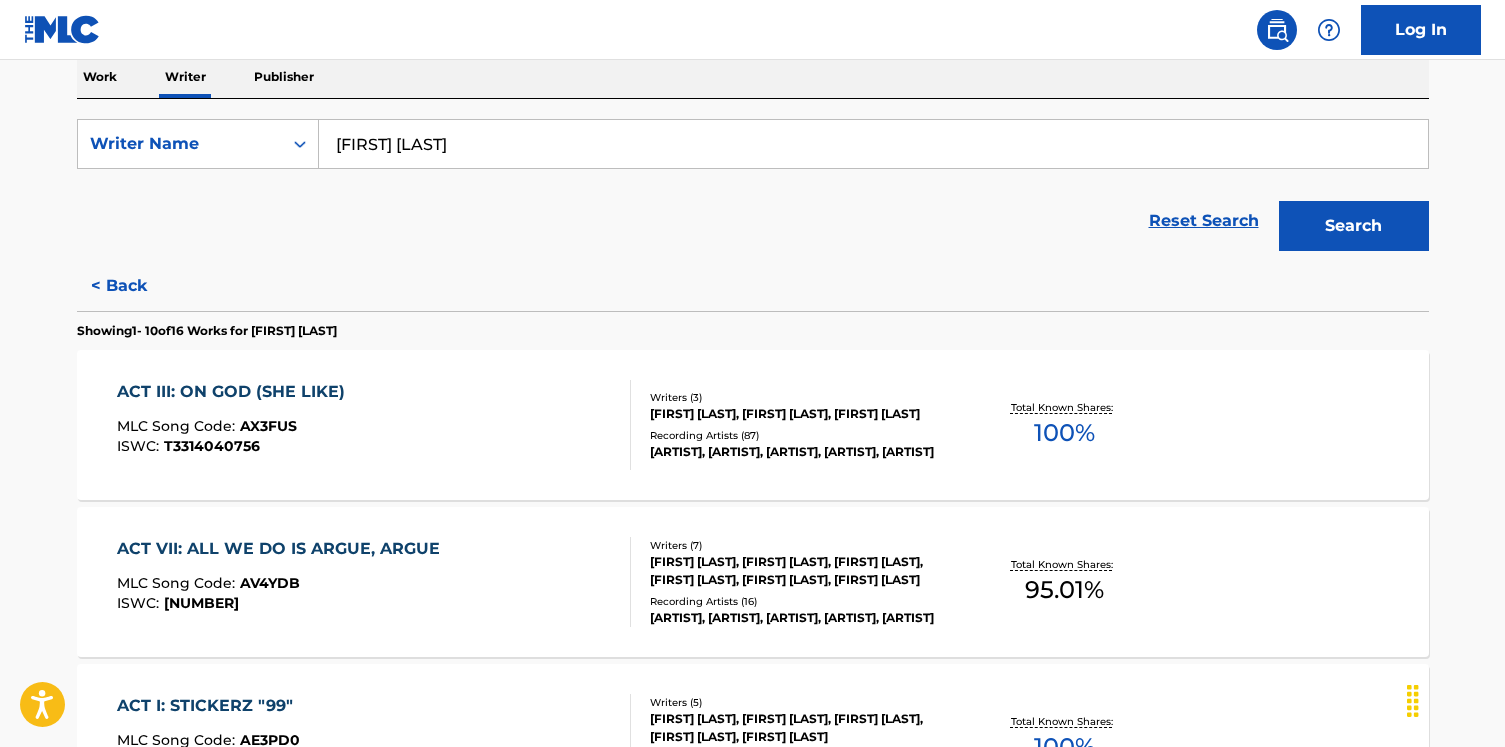 click on "< Back" at bounding box center [137, 286] 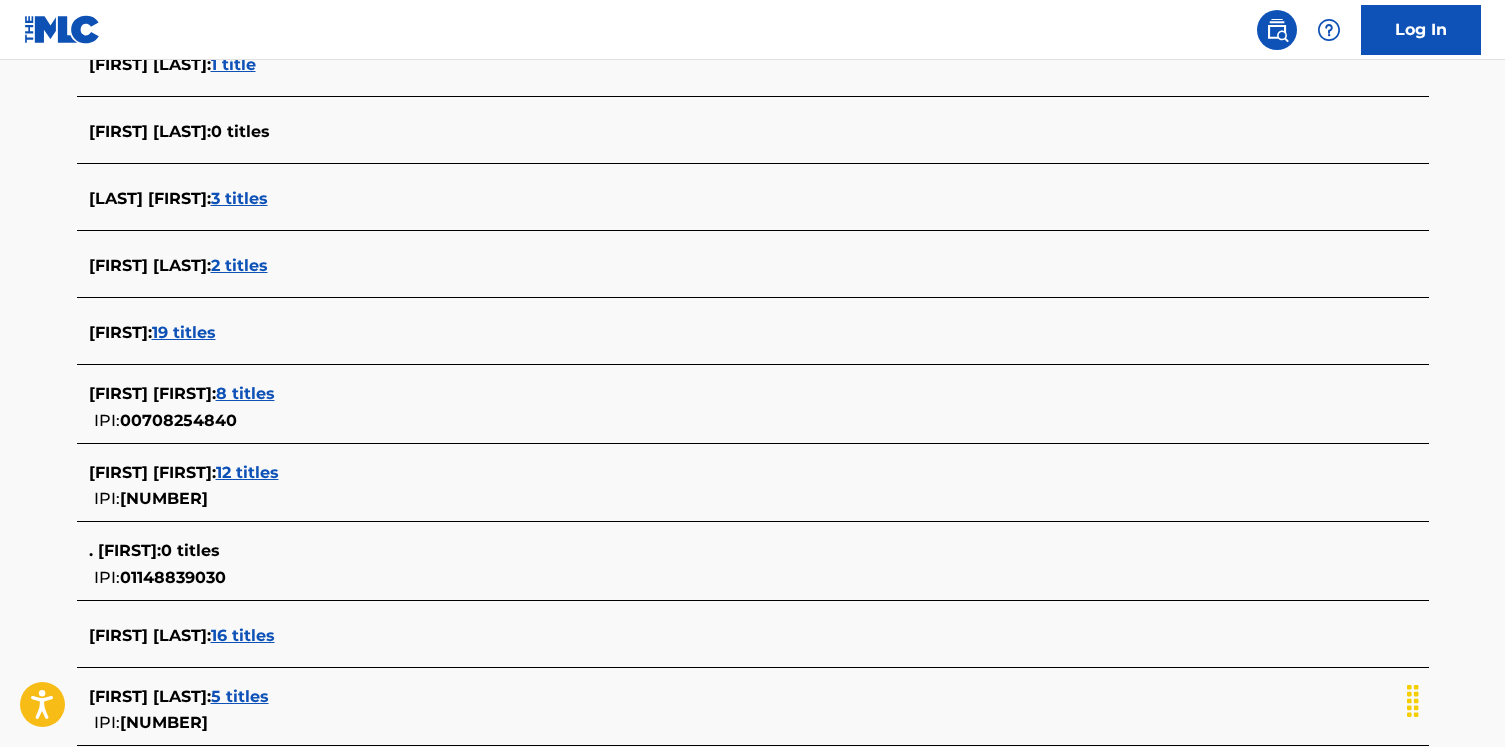 scroll, scrollTop: 797, scrollLeft: 0, axis: vertical 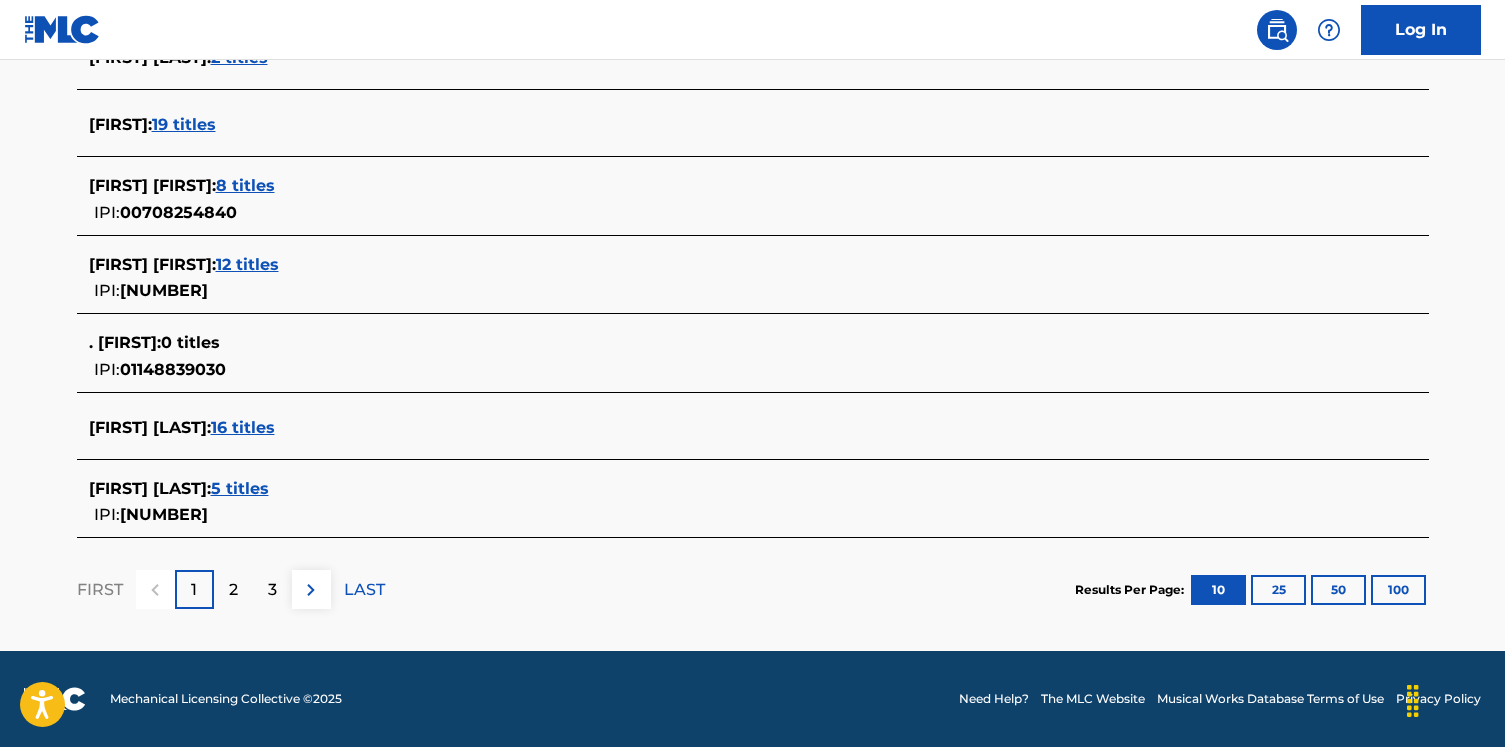 click on "16 titles" at bounding box center (243, 427) 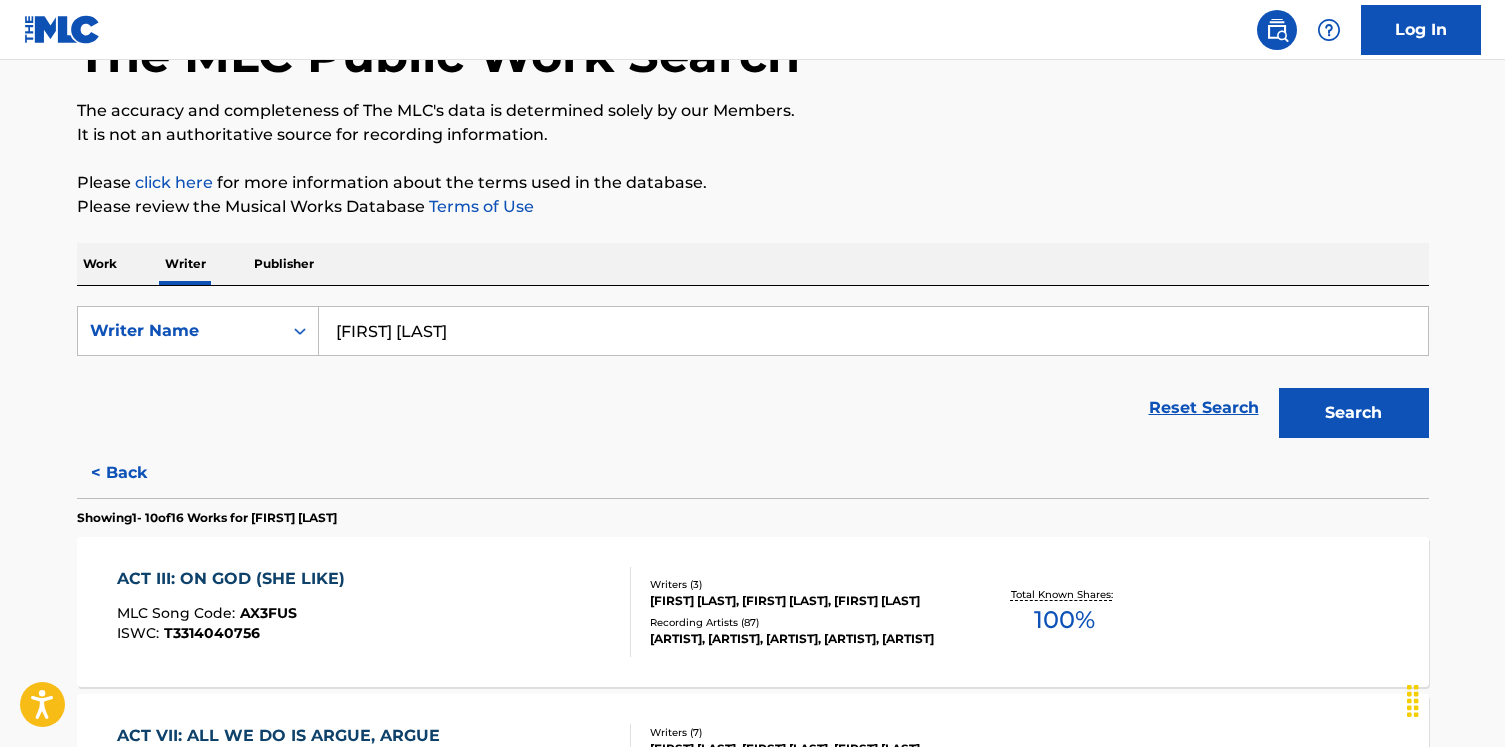 scroll, scrollTop: 0, scrollLeft: 0, axis: both 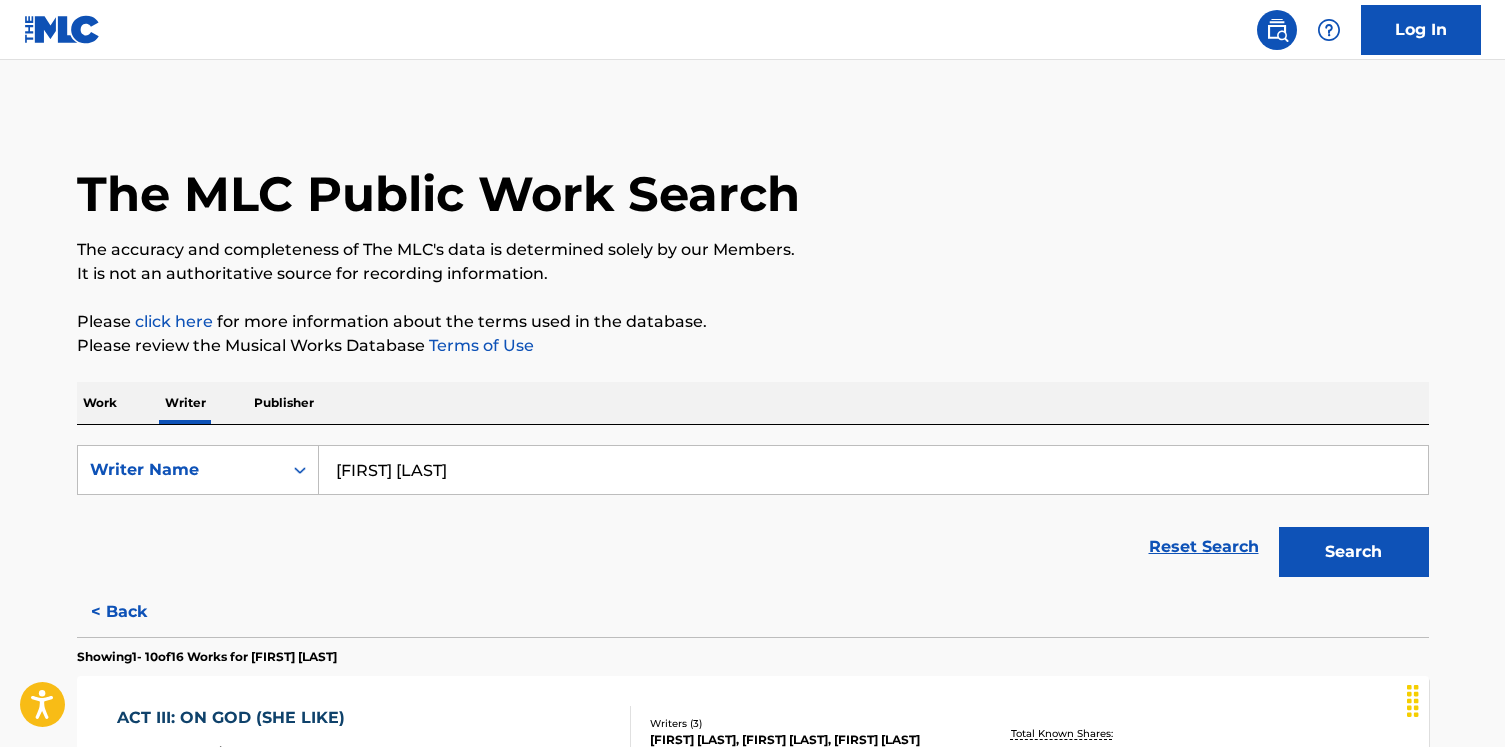 click on "< Back" at bounding box center [137, 612] 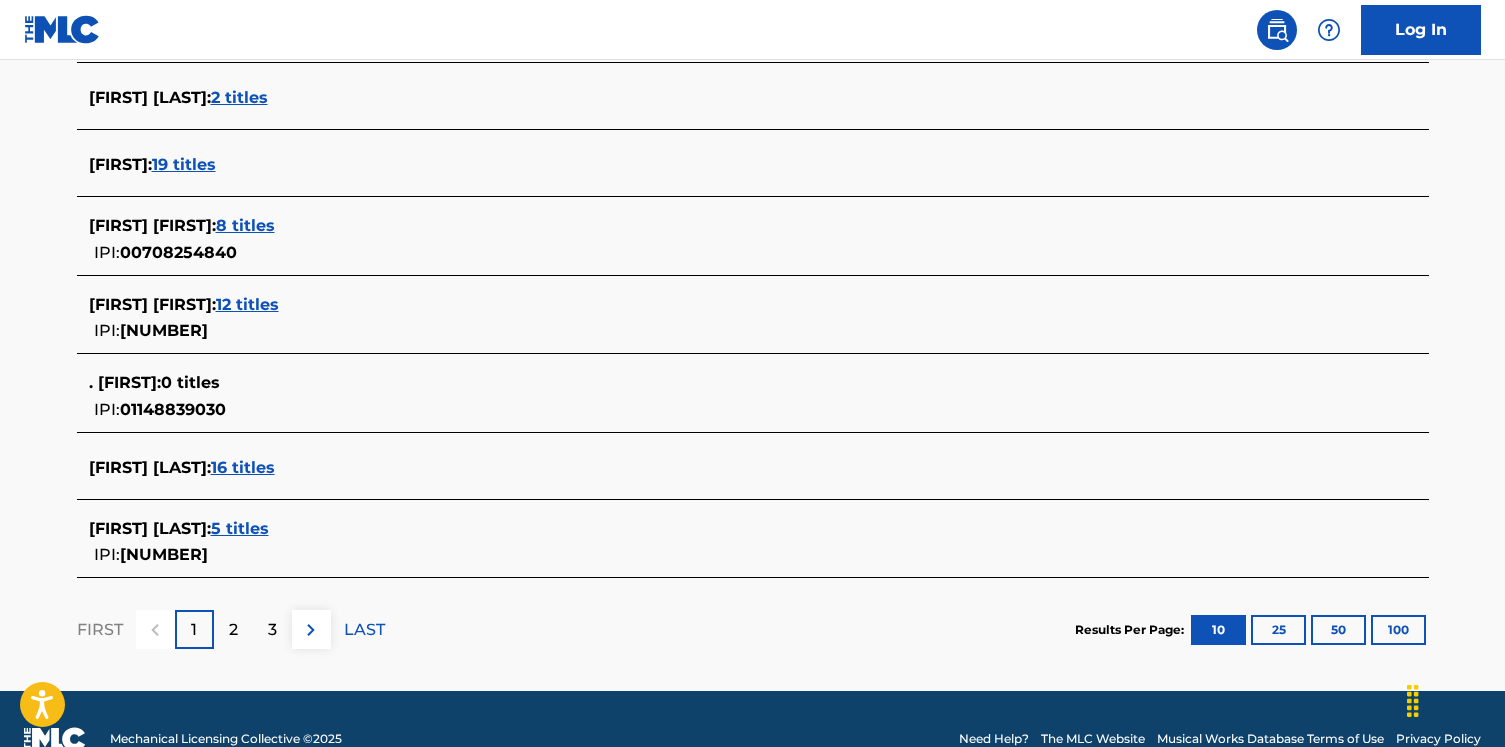 scroll, scrollTop: 797, scrollLeft: 0, axis: vertical 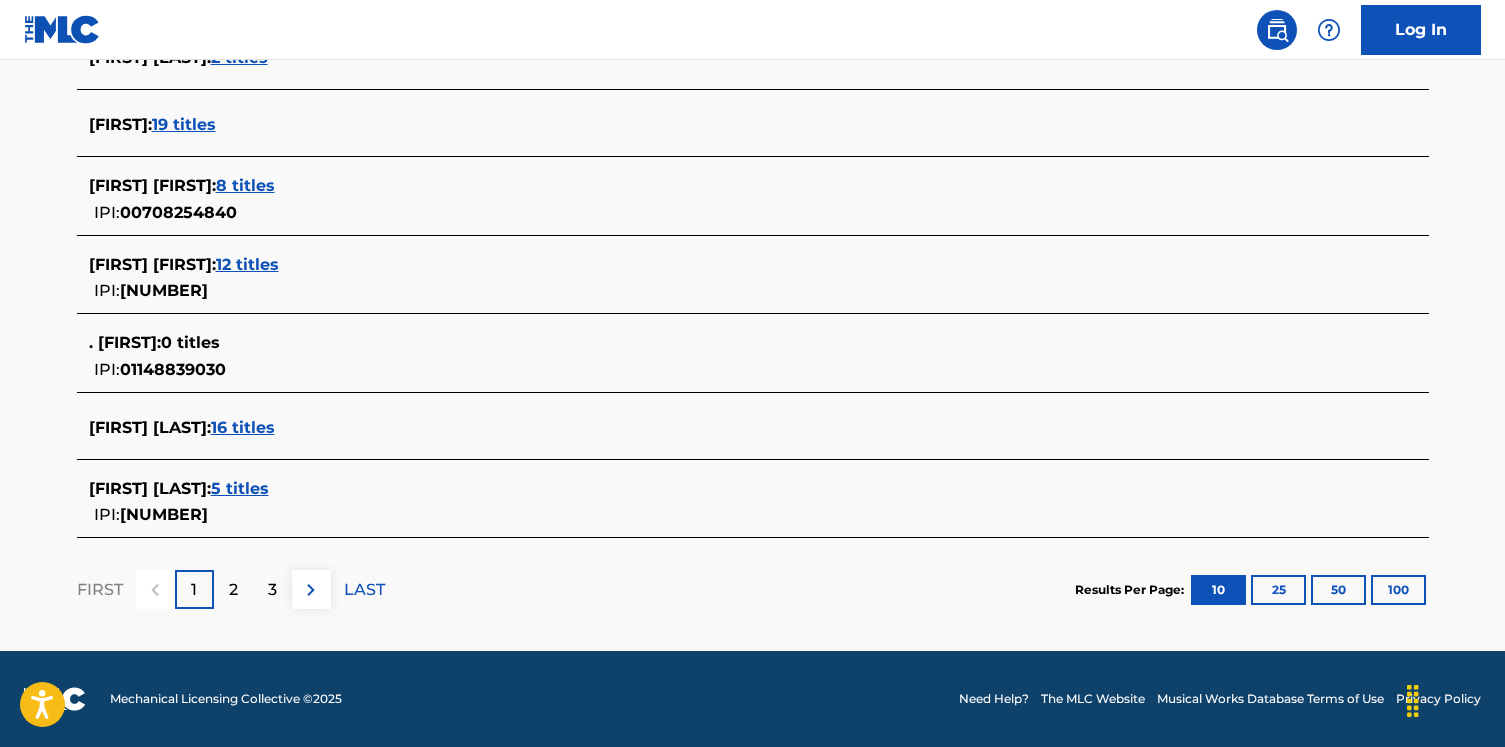 click on "5 titles" at bounding box center [240, 488] 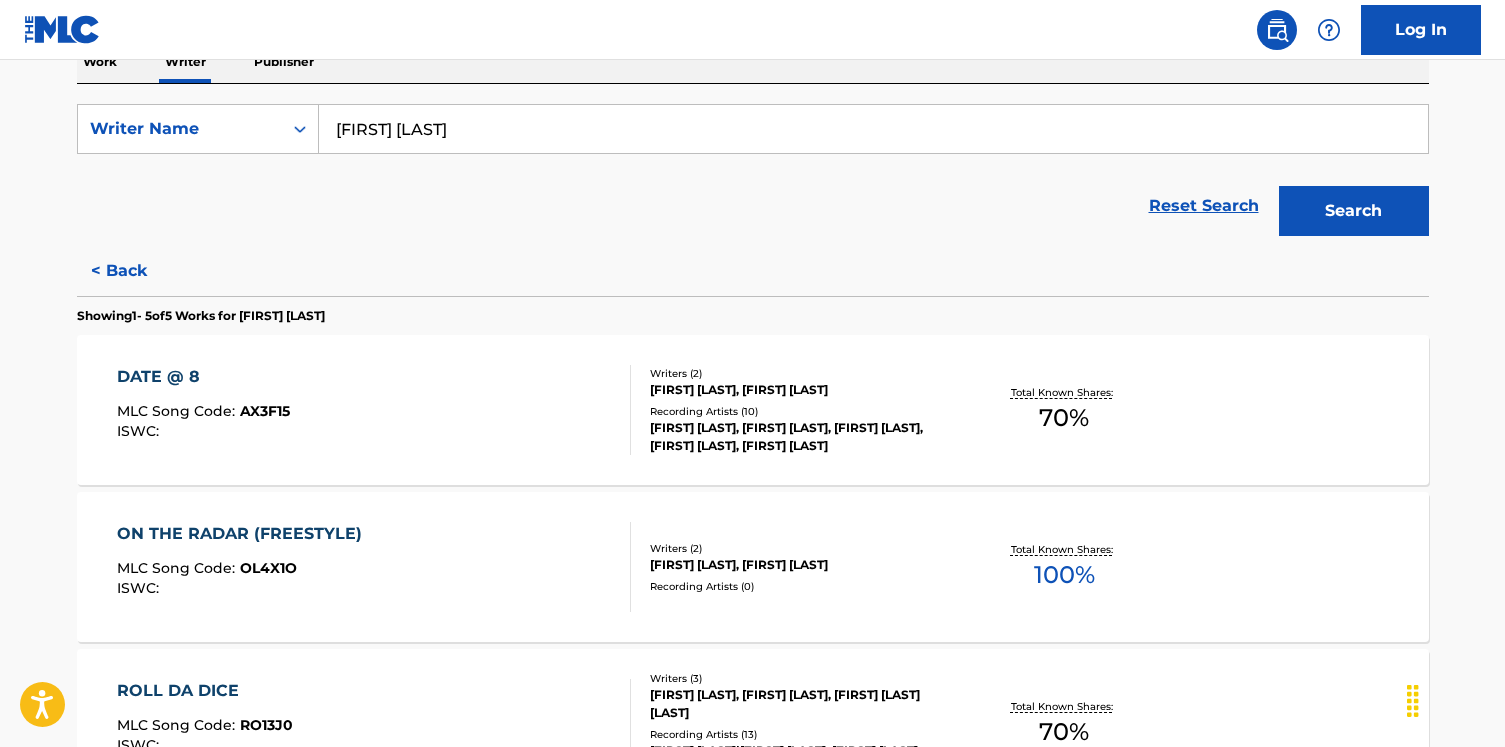 scroll, scrollTop: 445, scrollLeft: 0, axis: vertical 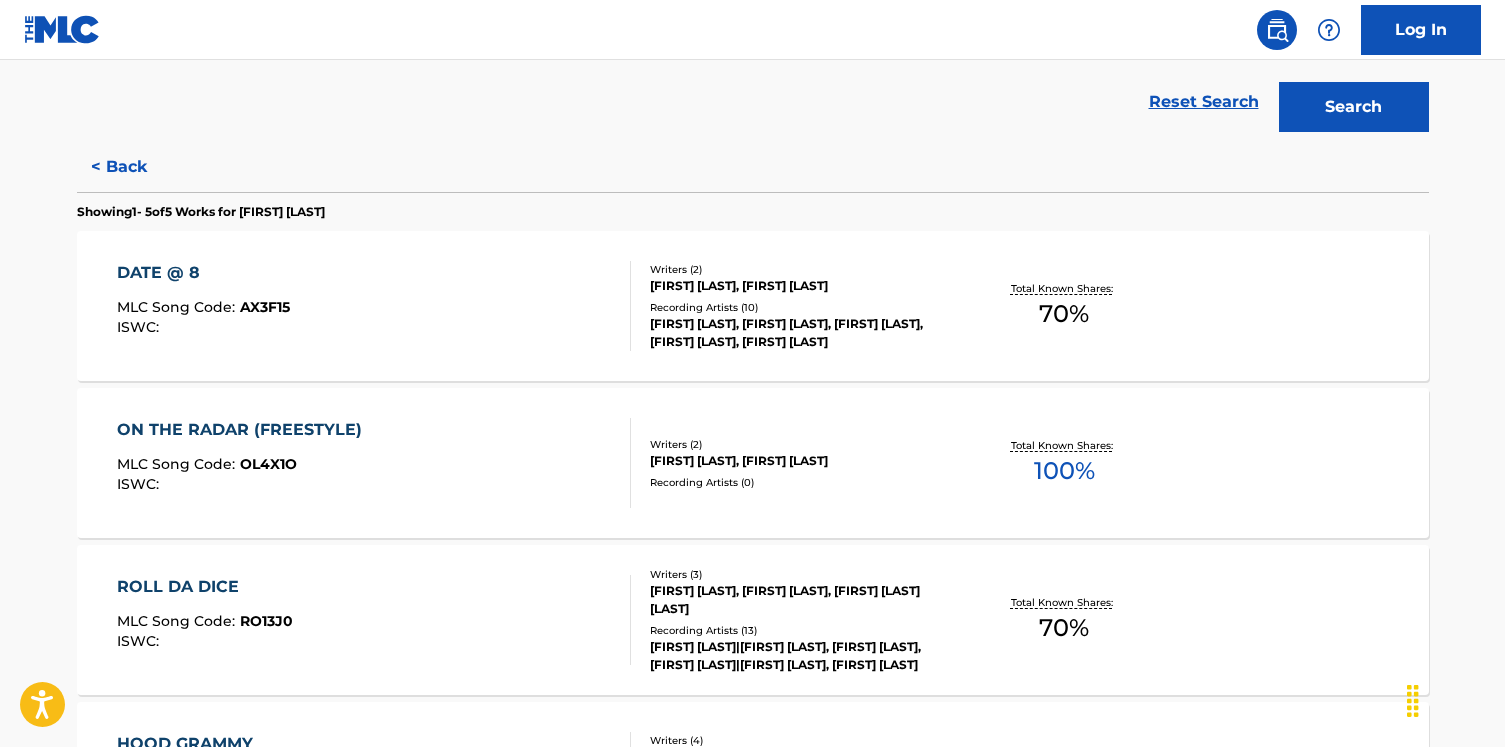 click on "ISWC :" at bounding box center (244, 484) 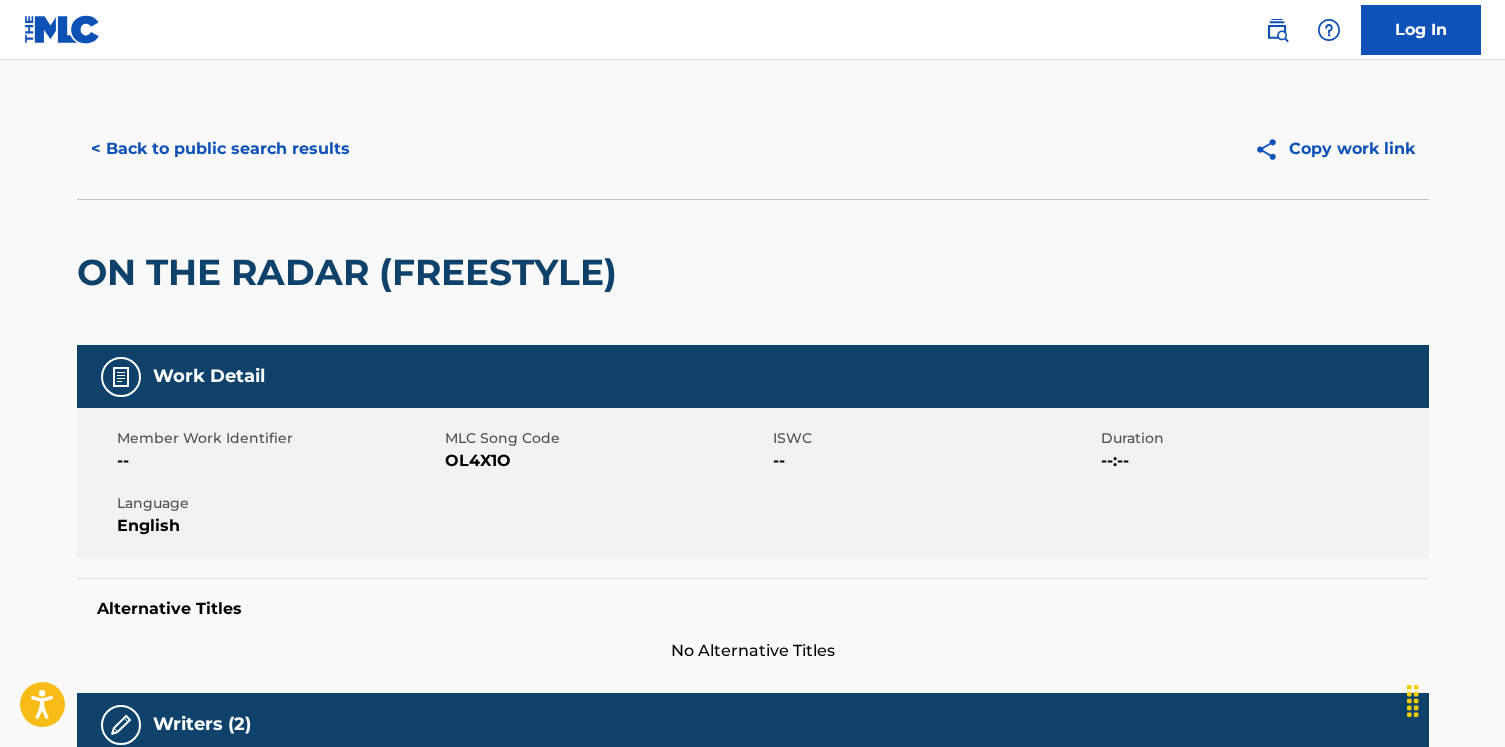 scroll, scrollTop: 0, scrollLeft: 0, axis: both 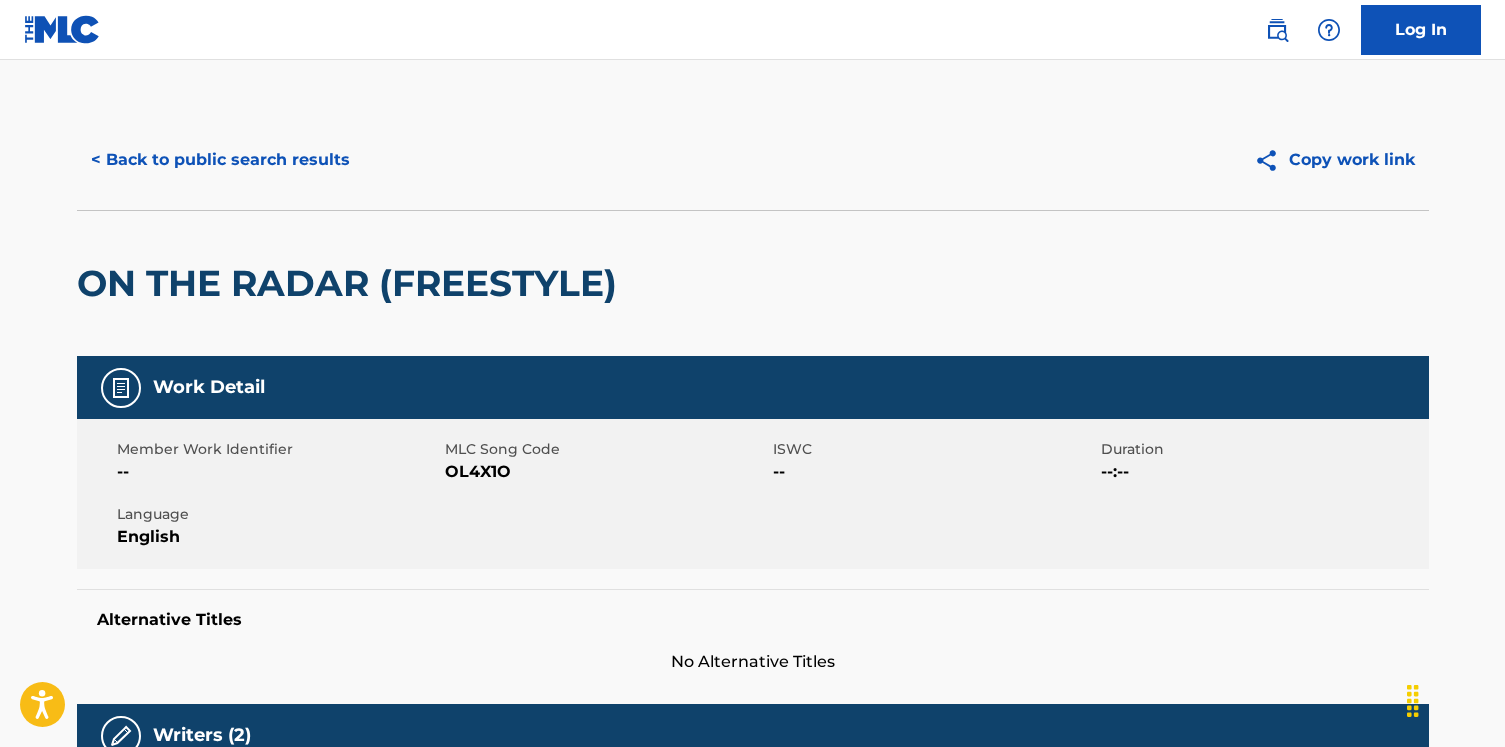 click on "< Back to public search results Copy work link" at bounding box center [753, 160] 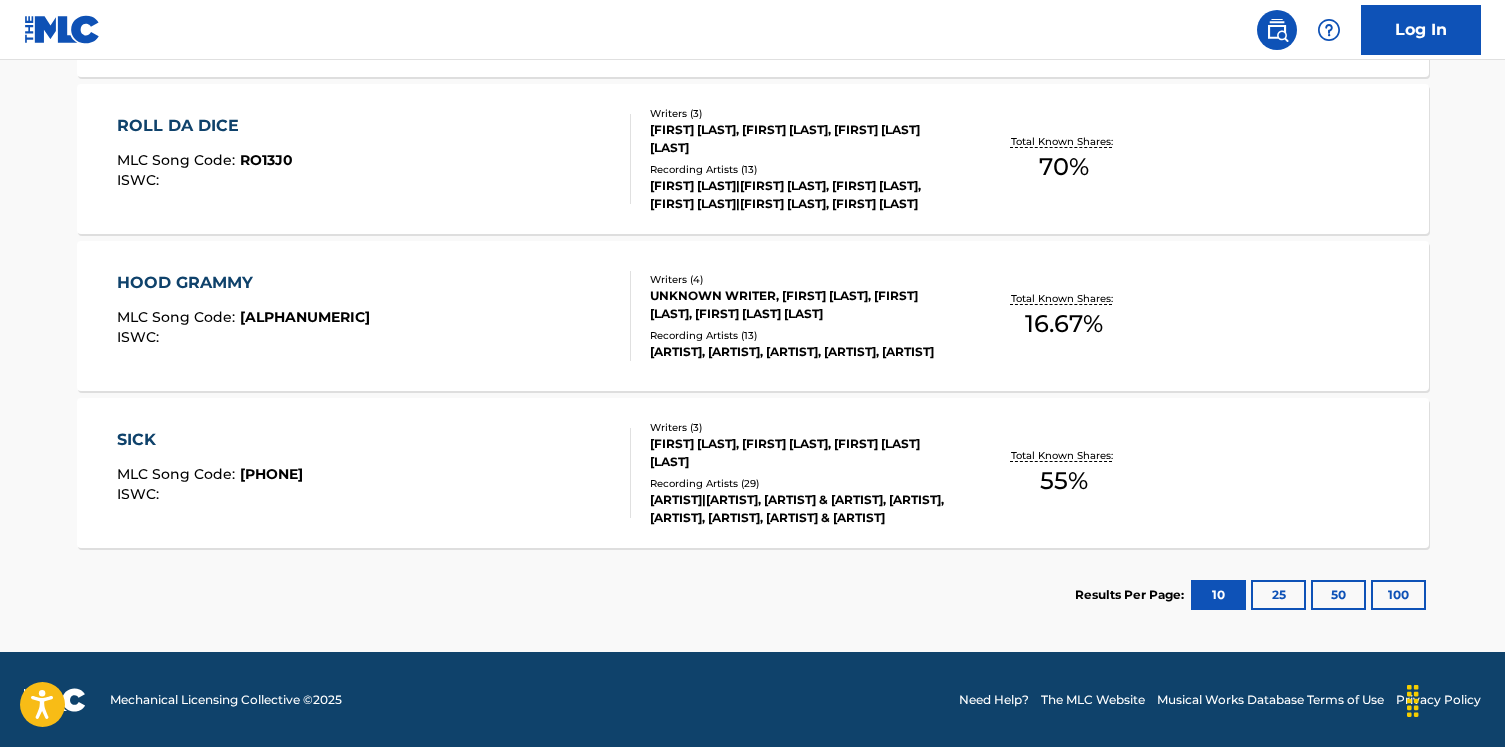 scroll, scrollTop: 907, scrollLeft: 0, axis: vertical 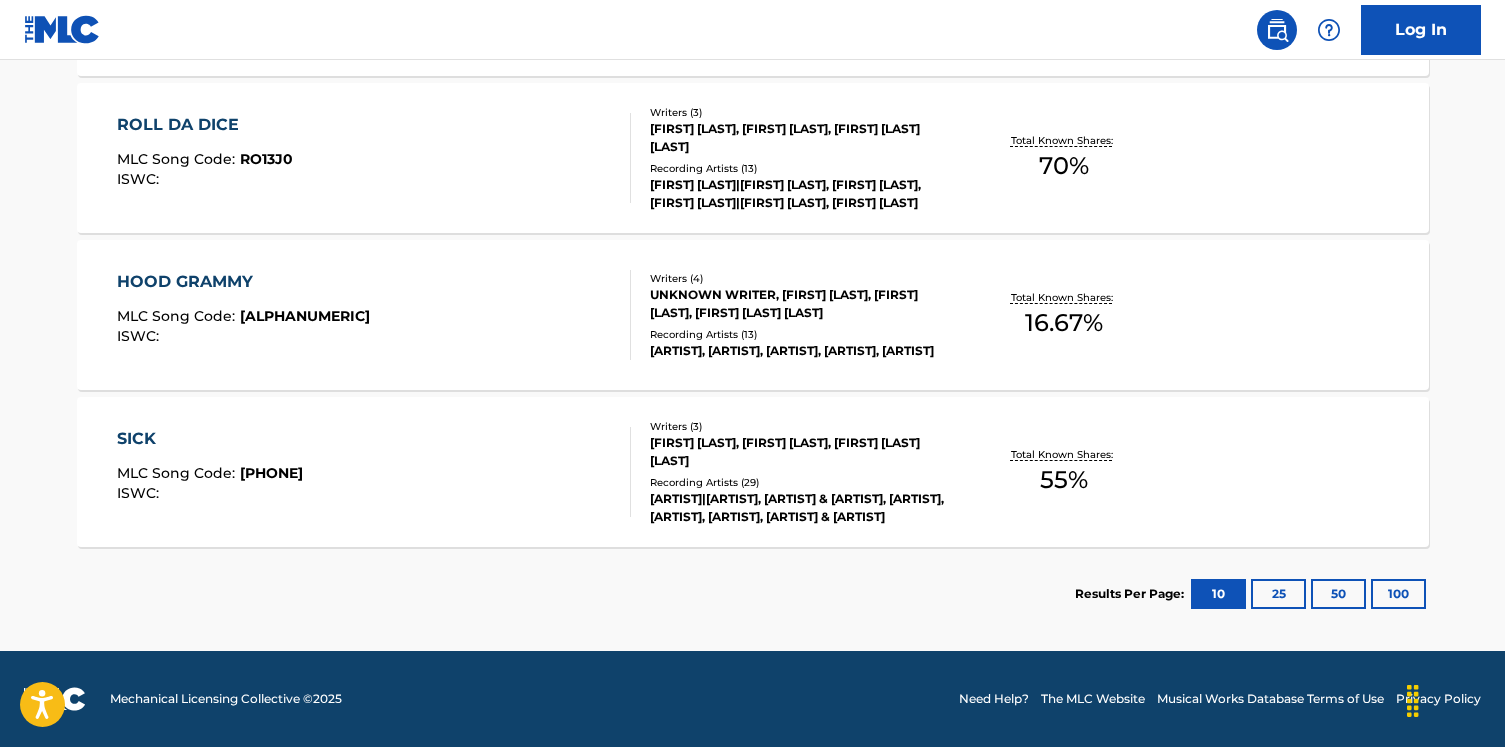 click on "ROLL DA DICE MLC Song Code : RO13J0 ISWC :" at bounding box center [374, 158] 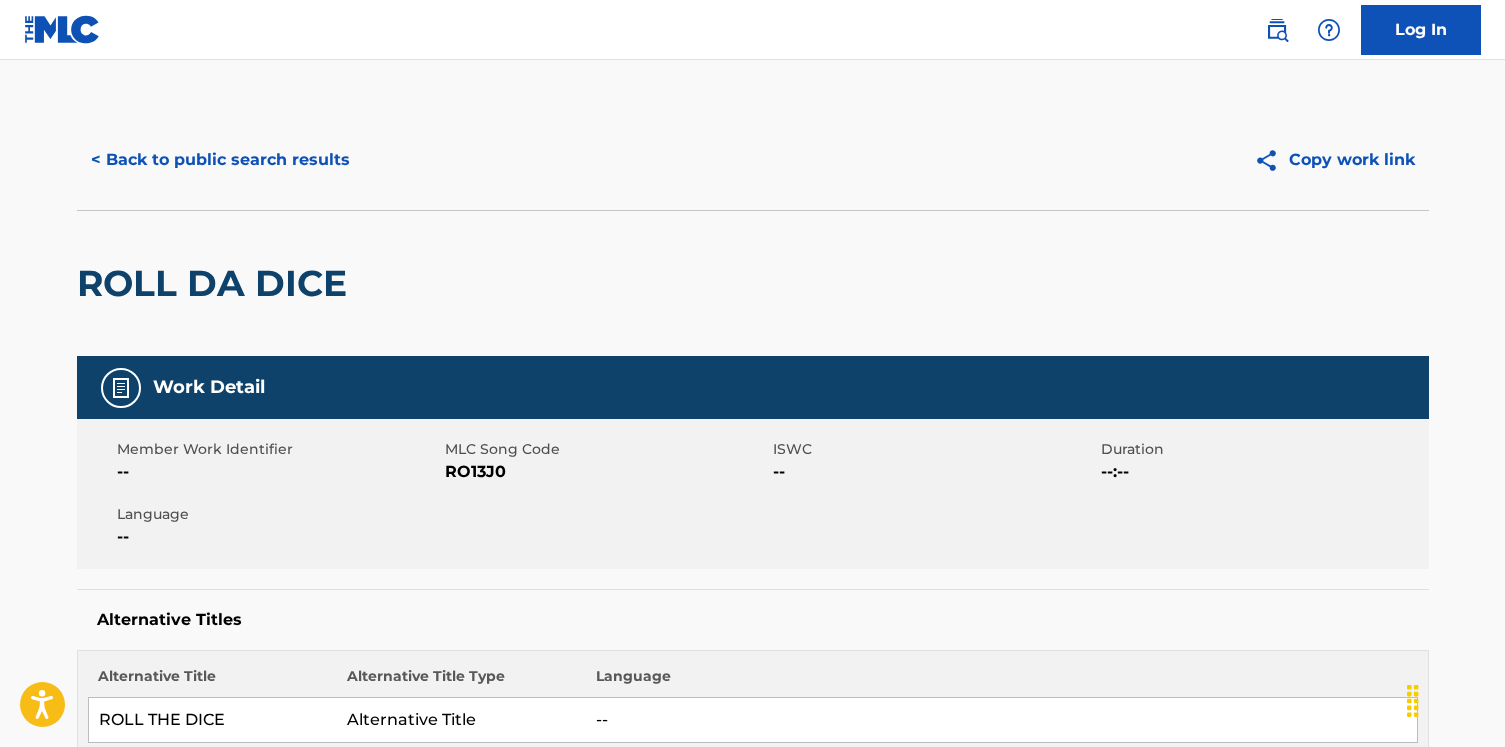 click on "< Back to public search results" at bounding box center [220, 160] 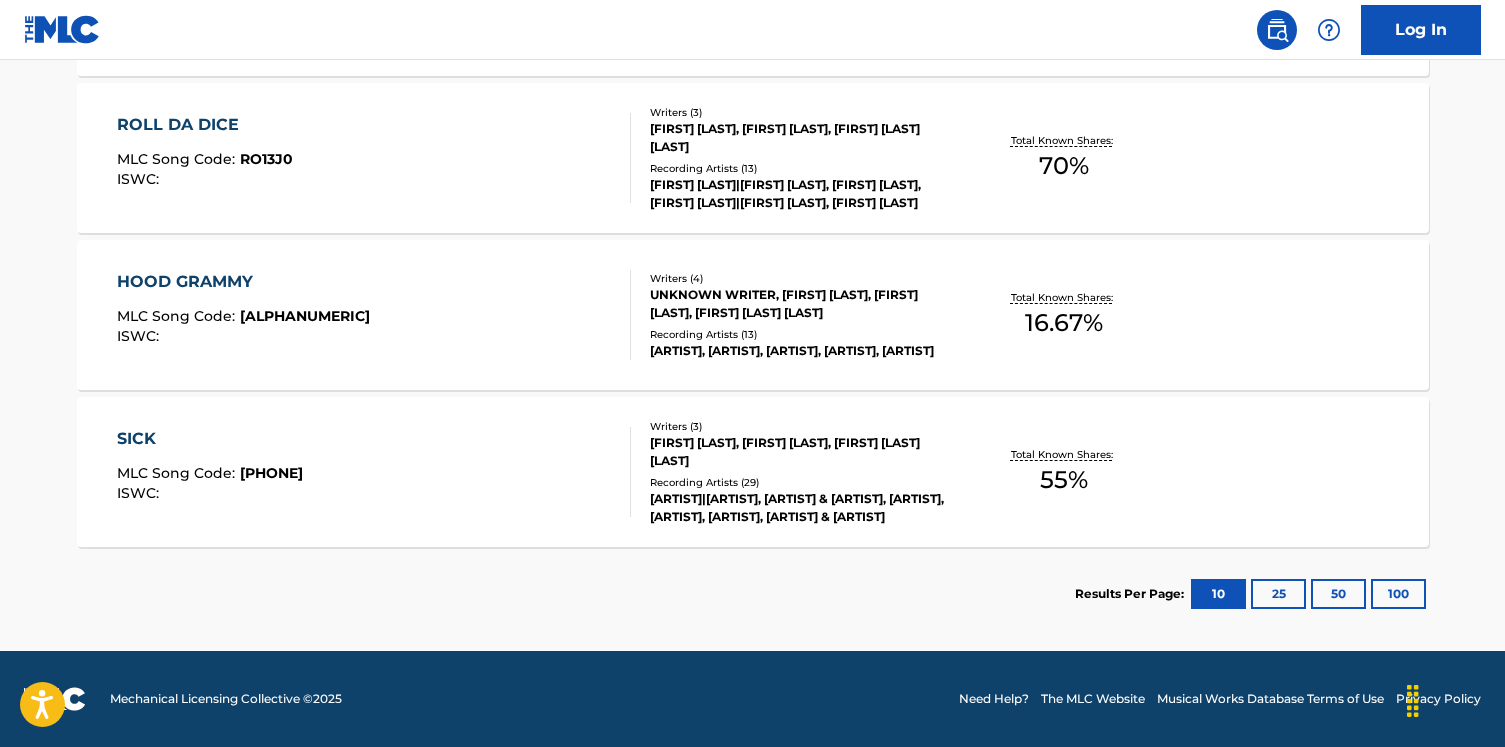 click on "SICK MLC Song Code : S51XA8 ISWC :" at bounding box center (210, 472) 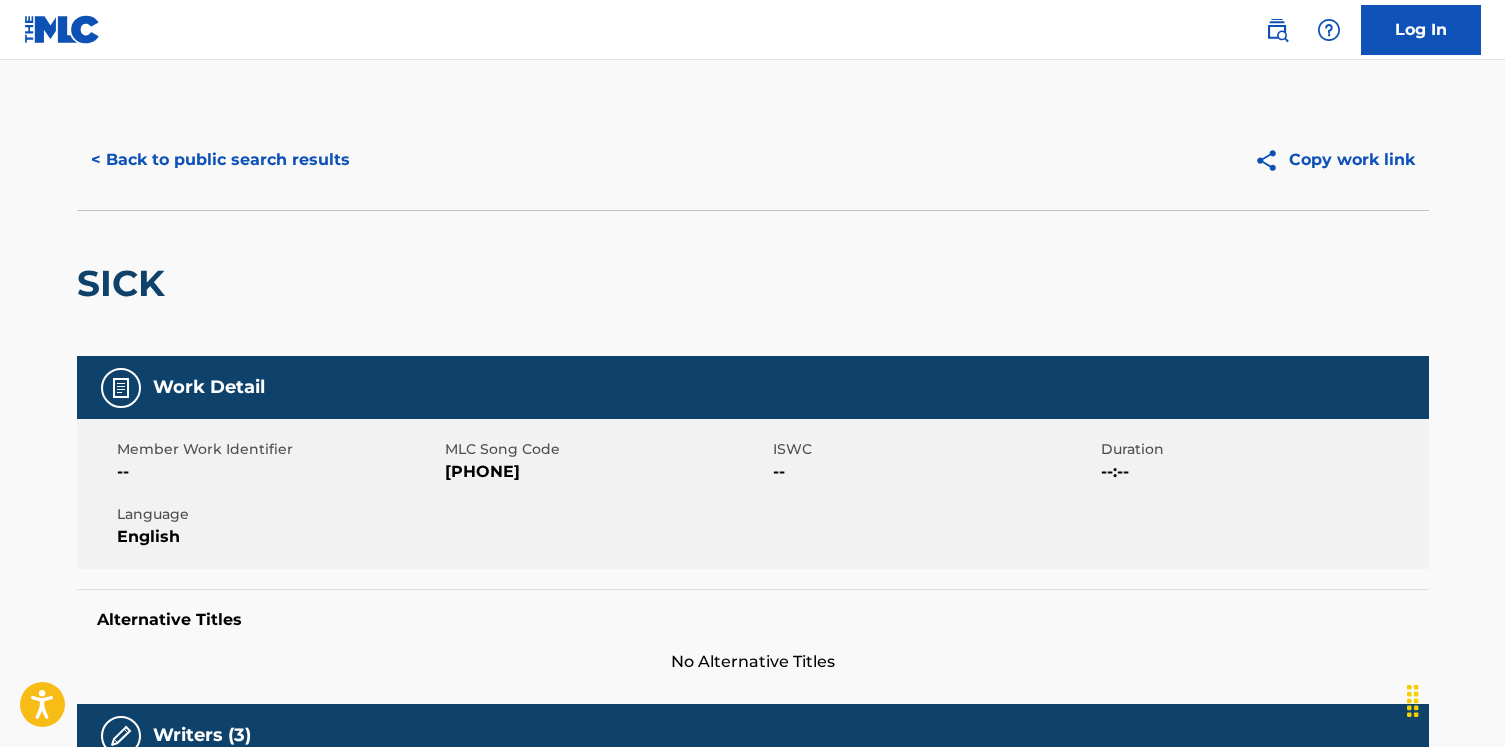 click on "< Back to public search results" at bounding box center [220, 160] 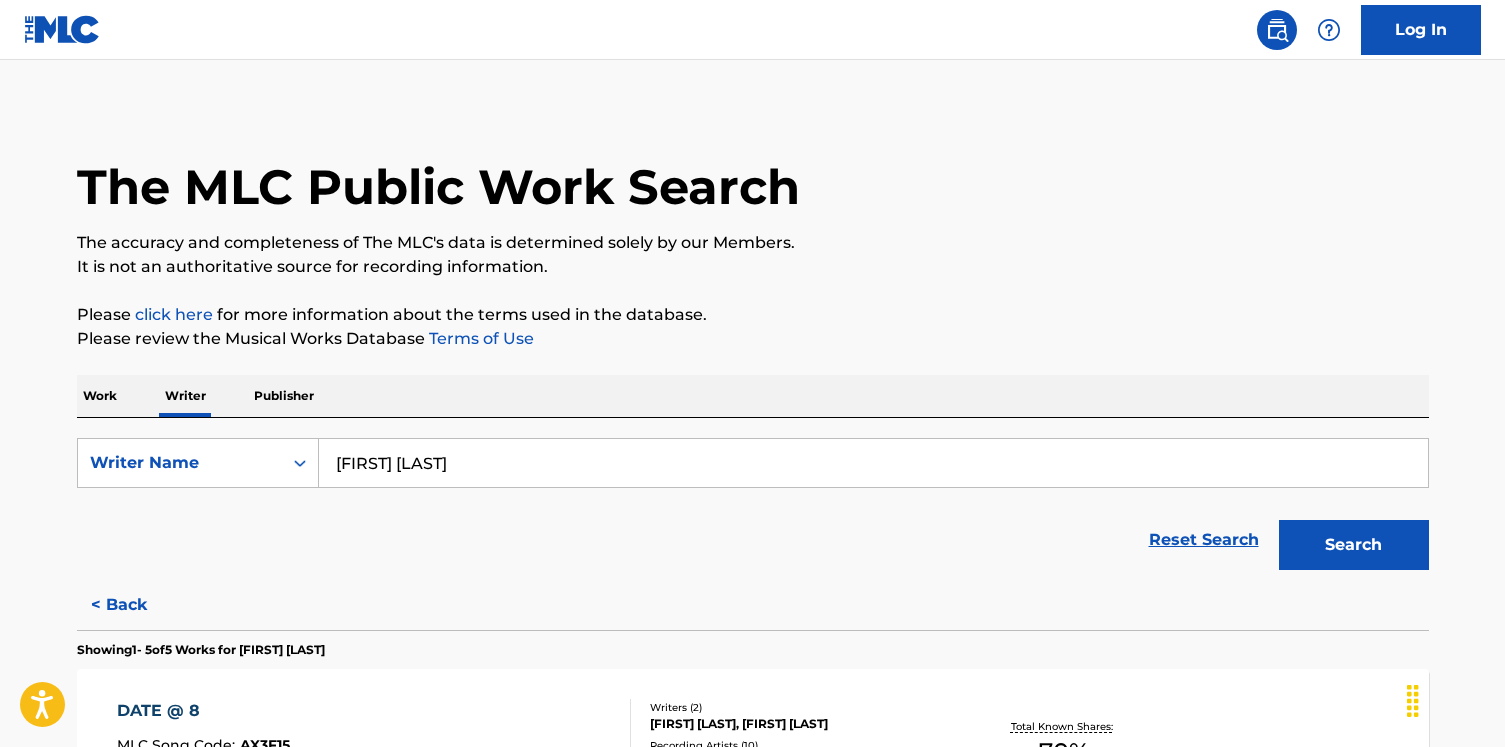 click on "Work" at bounding box center [100, 396] 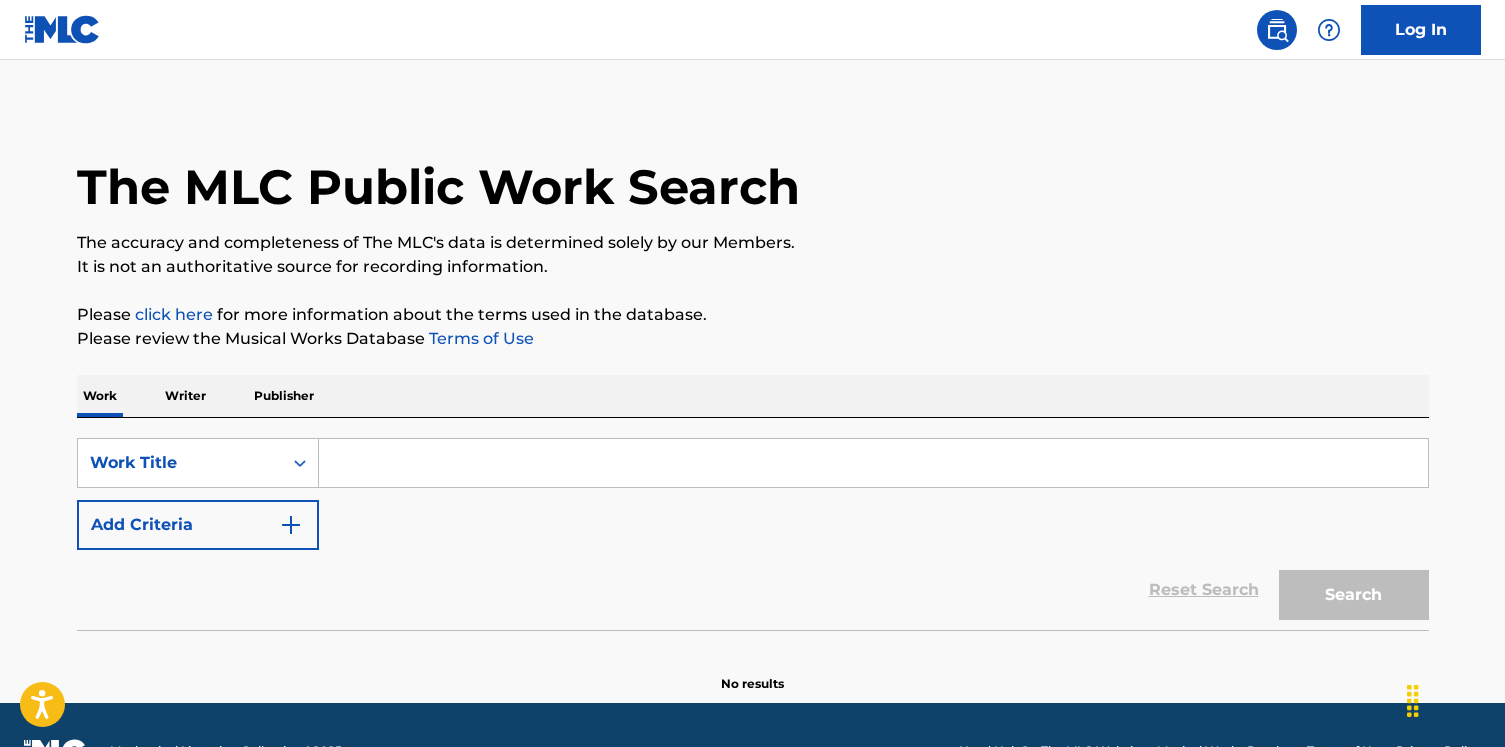 scroll, scrollTop: 0, scrollLeft: 0, axis: both 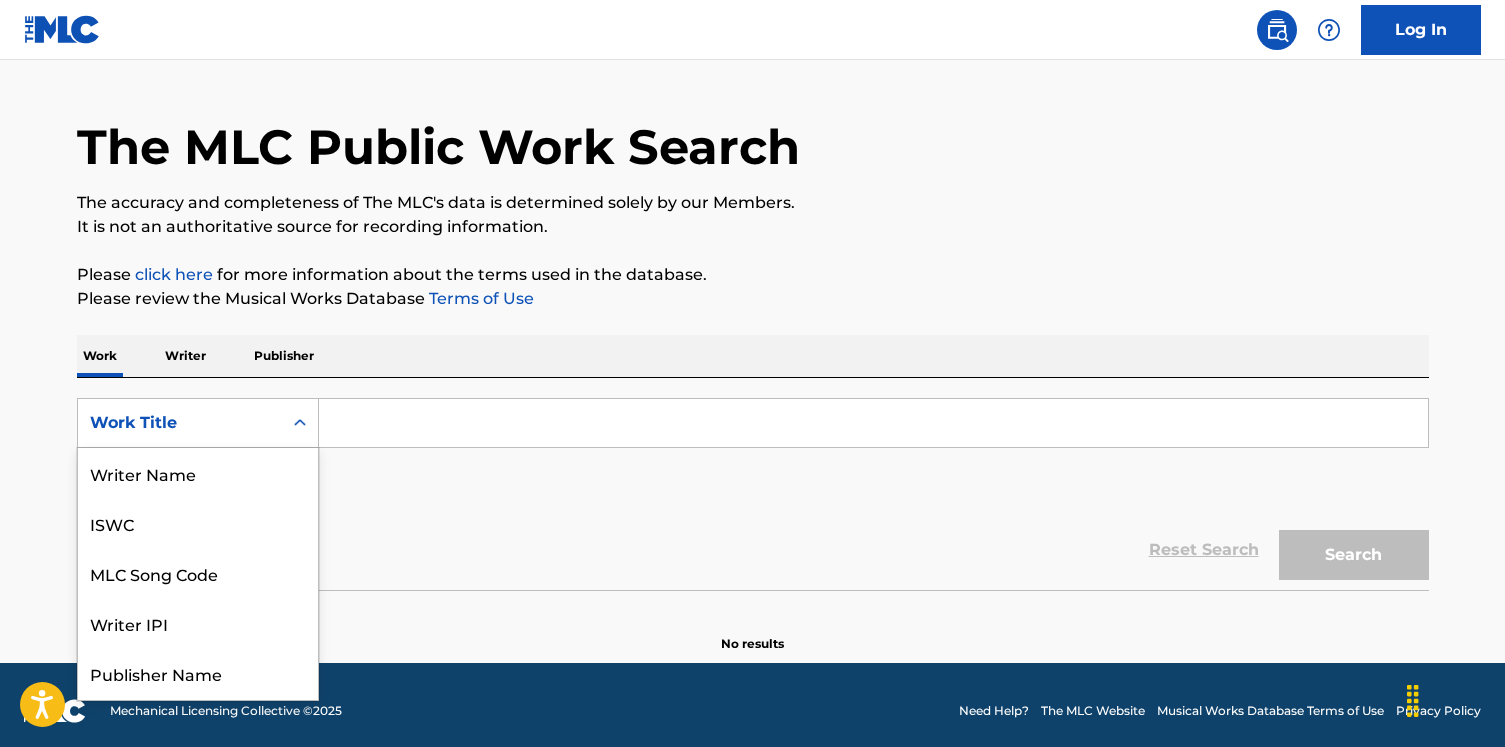 click on "Work Title selected, 8 of 8. 8 results available. Use Up and Down to choose options, press Enter to select the currently focused option, press Escape to exit the menu, press Tab to select the option and exit the menu. Work Title Writer Name ISWC MLC Song Code Writer IPI Publisher Name Publisher IPI MLC Publisher Number Work Title" at bounding box center (198, 423) 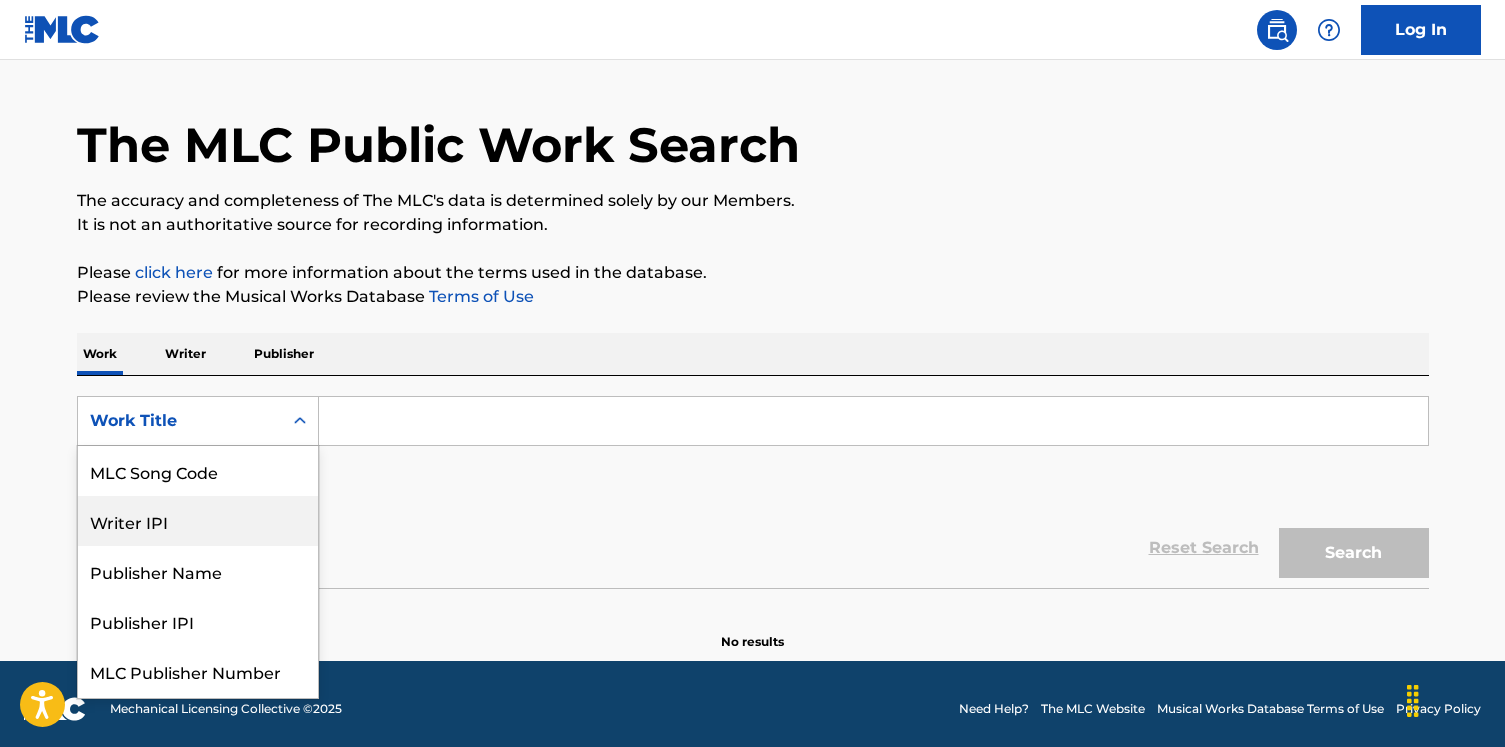 scroll, scrollTop: 0, scrollLeft: 0, axis: both 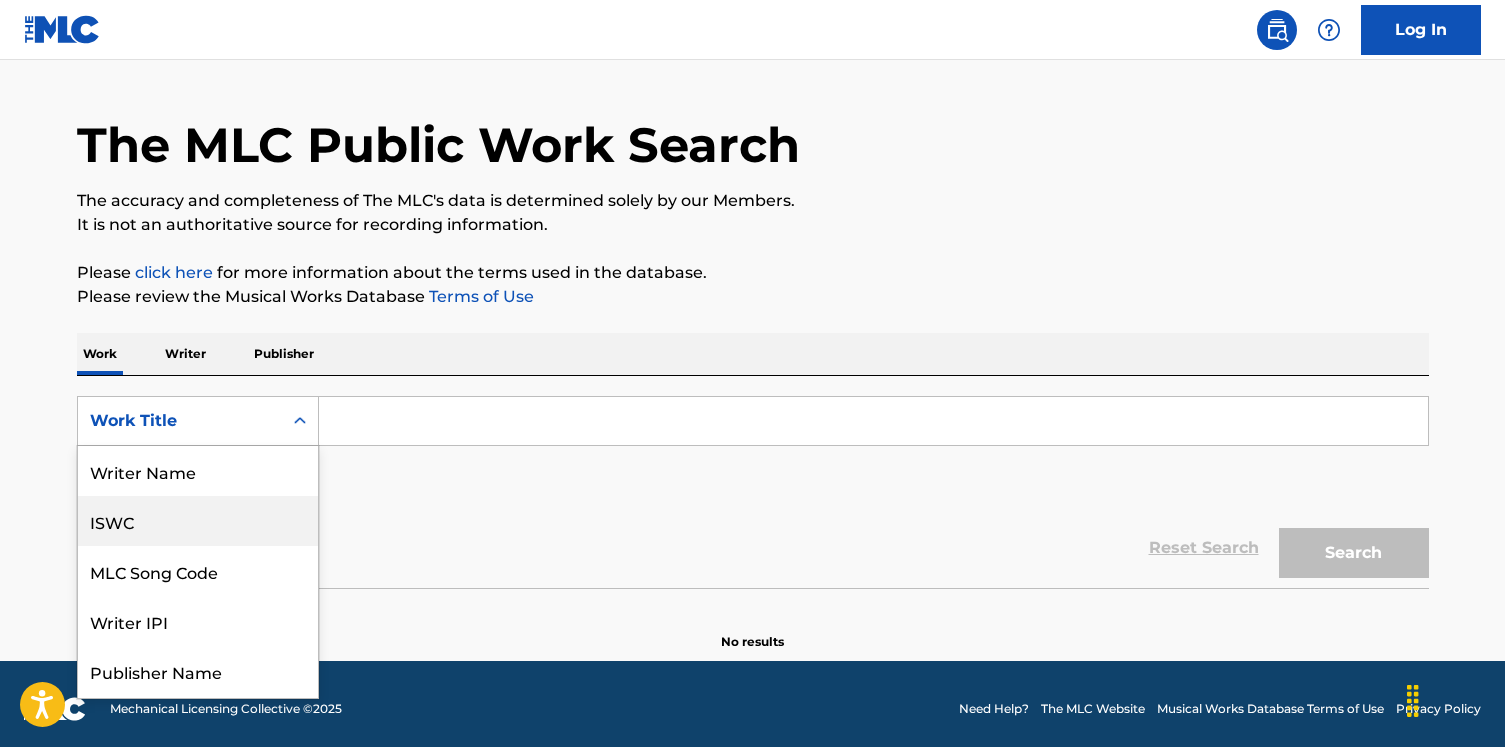 click on "Writer Name" at bounding box center [198, 471] 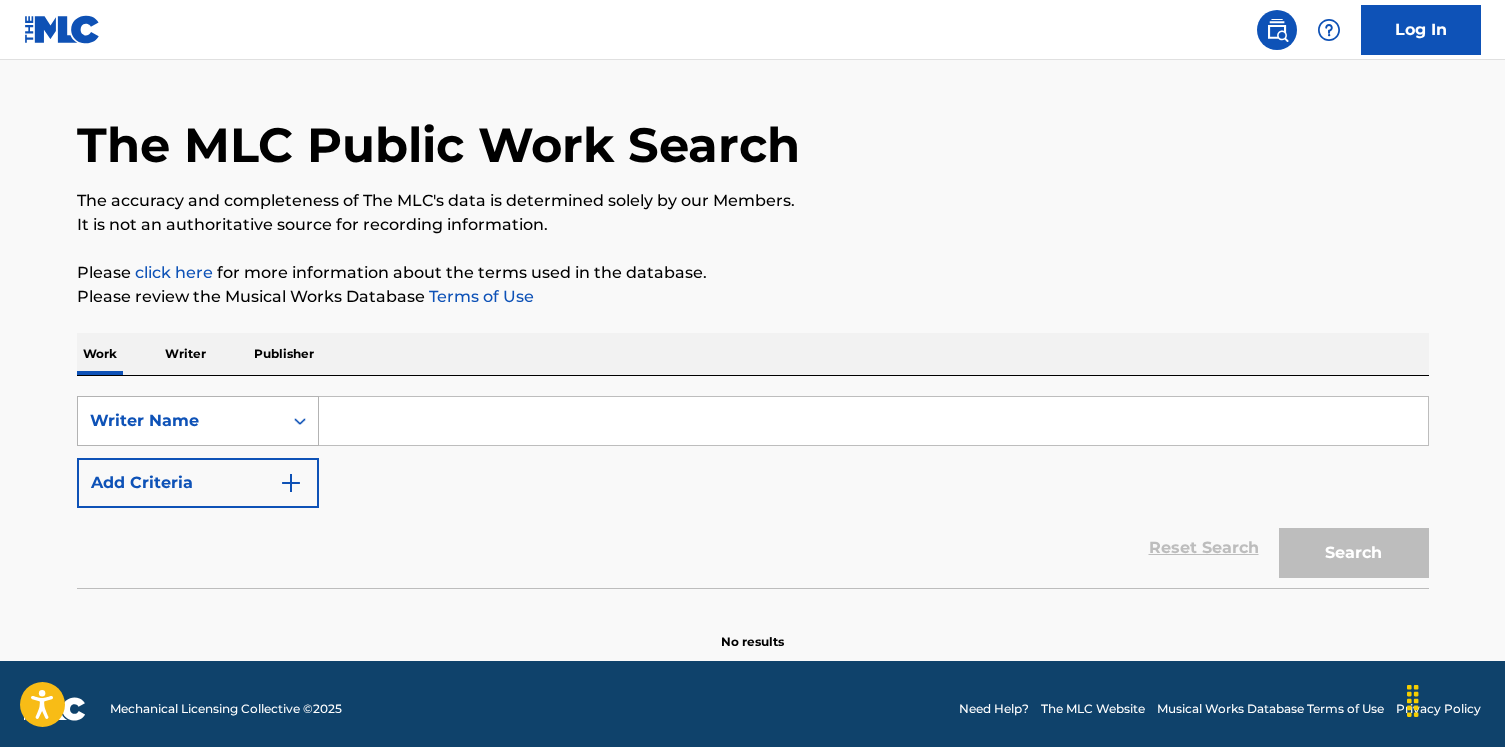 click on "Writer Name" at bounding box center (180, 421) 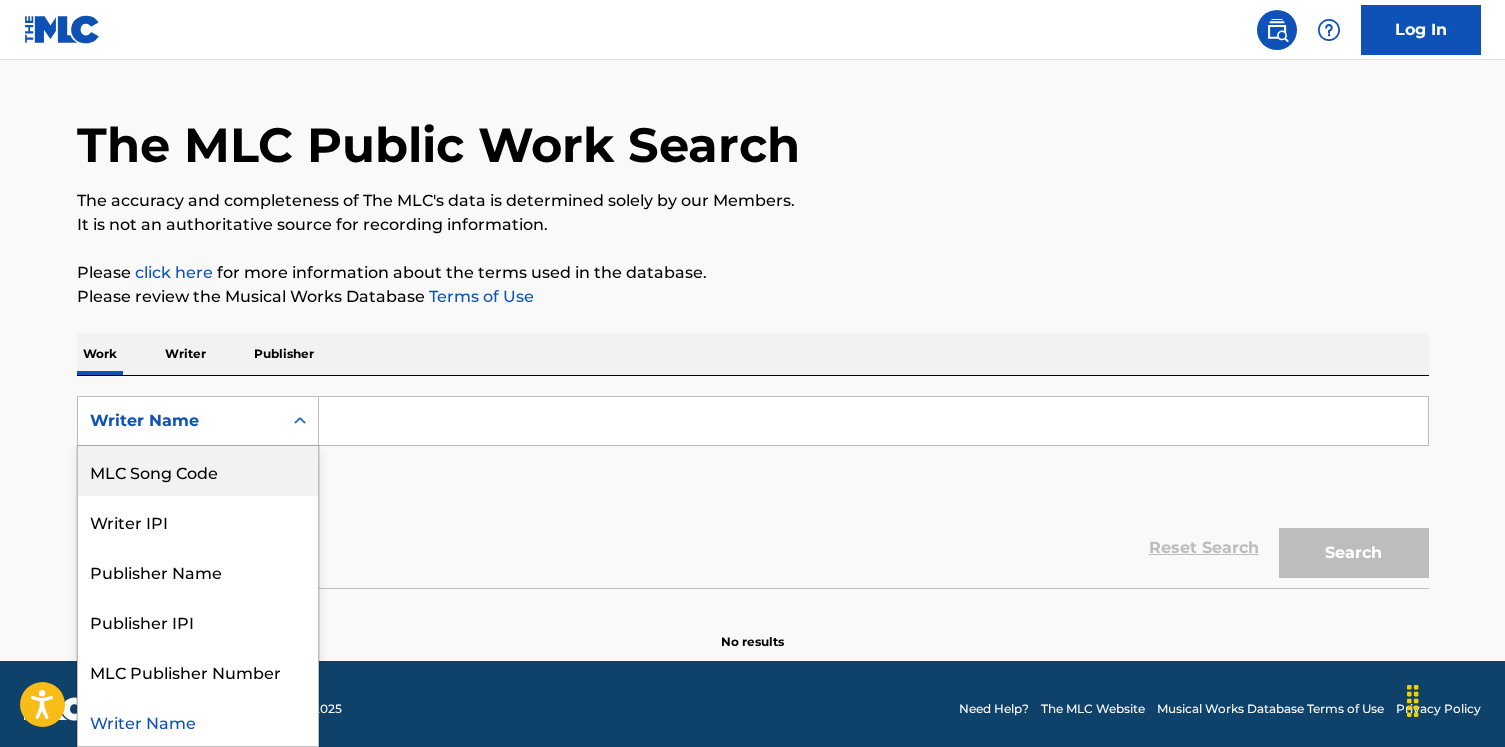 scroll, scrollTop: 0, scrollLeft: 0, axis: both 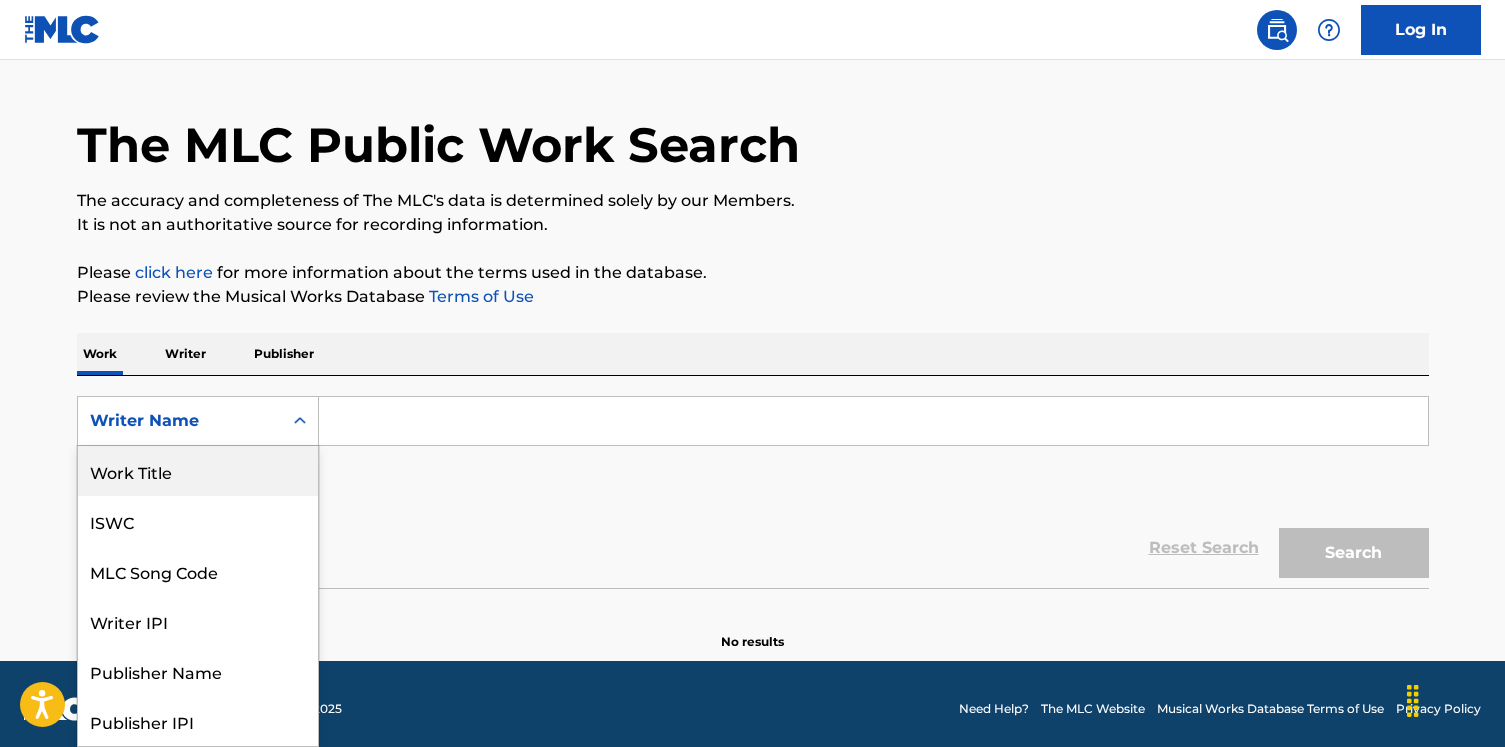 click on "Work Title" at bounding box center (198, 471) 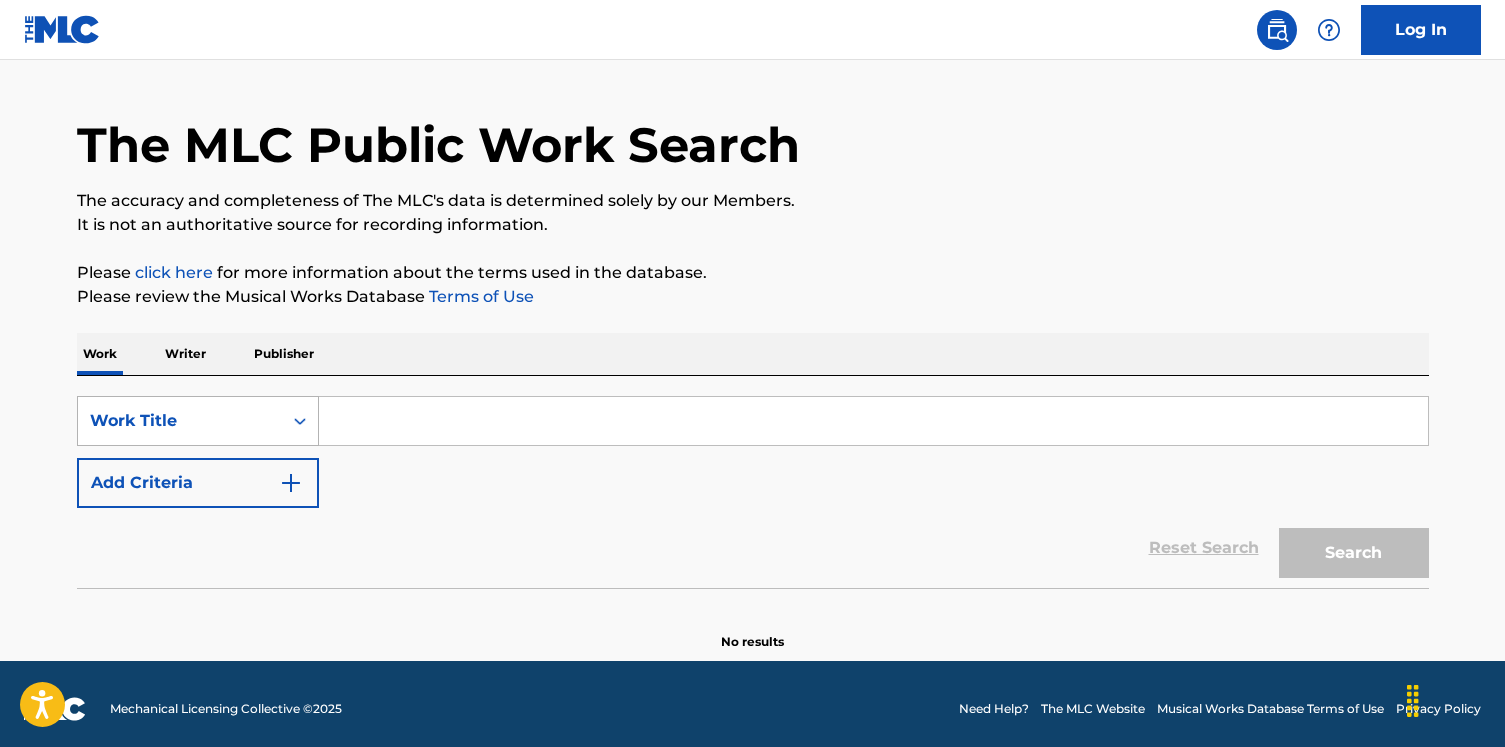 click on "Work Title" at bounding box center (180, 421) 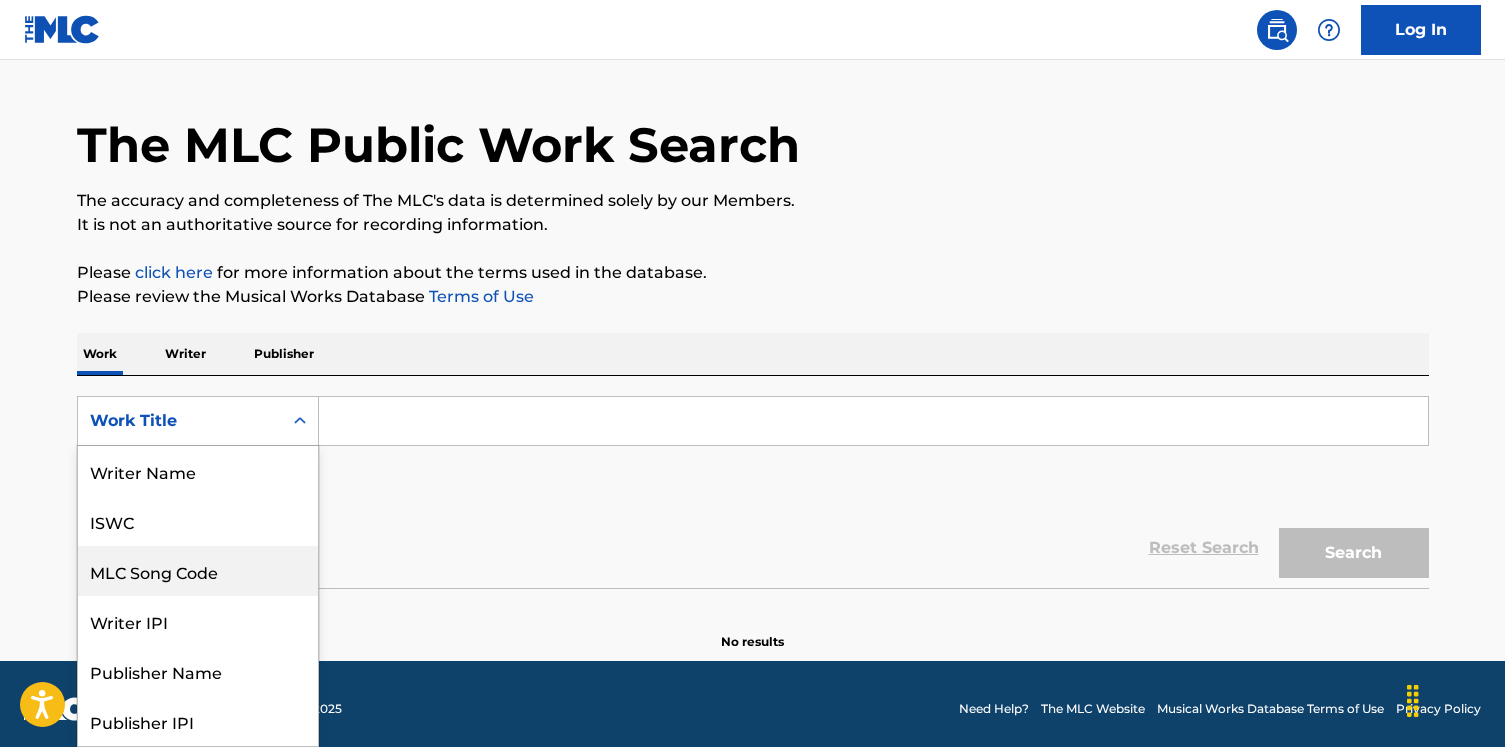 scroll, scrollTop: 100, scrollLeft: 0, axis: vertical 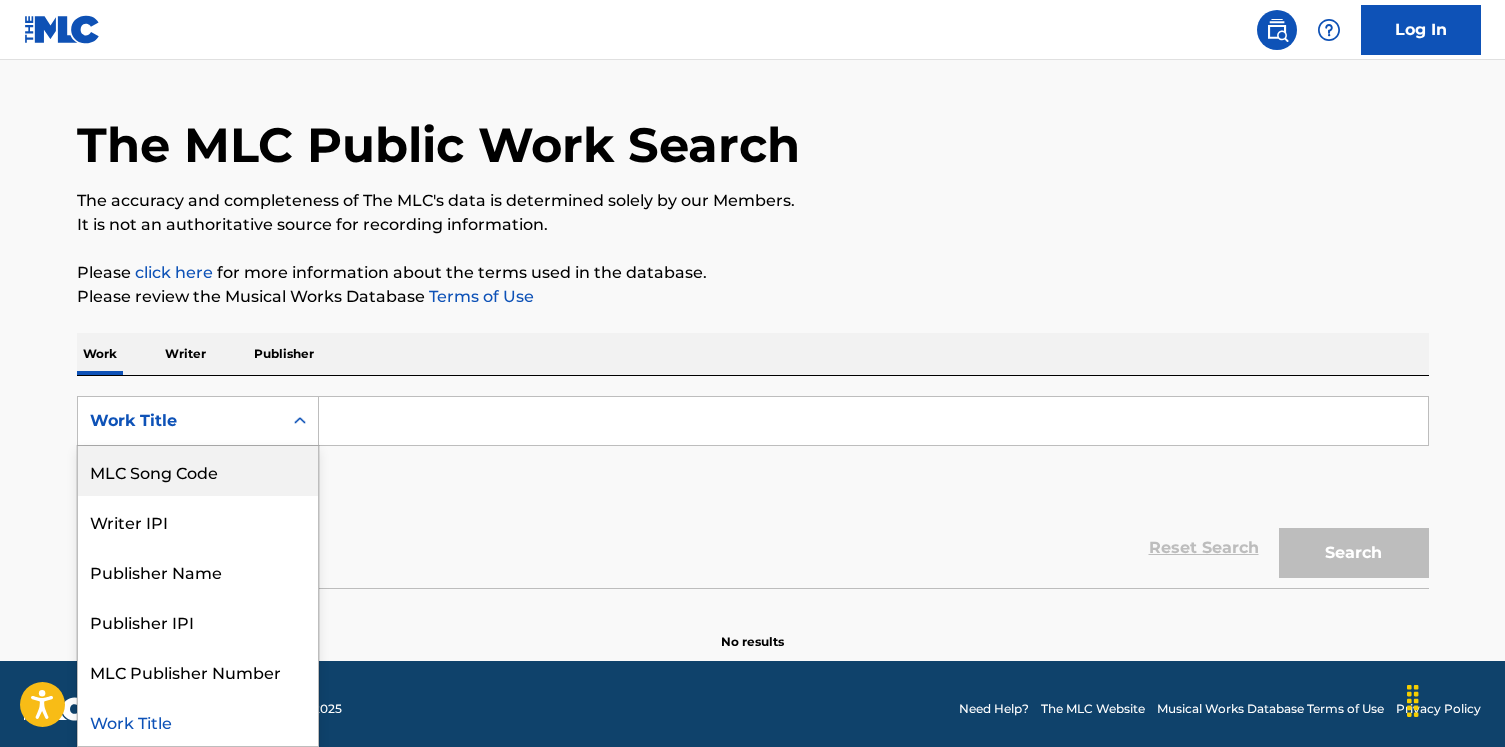 click on "MLC Song Code" at bounding box center [198, 471] 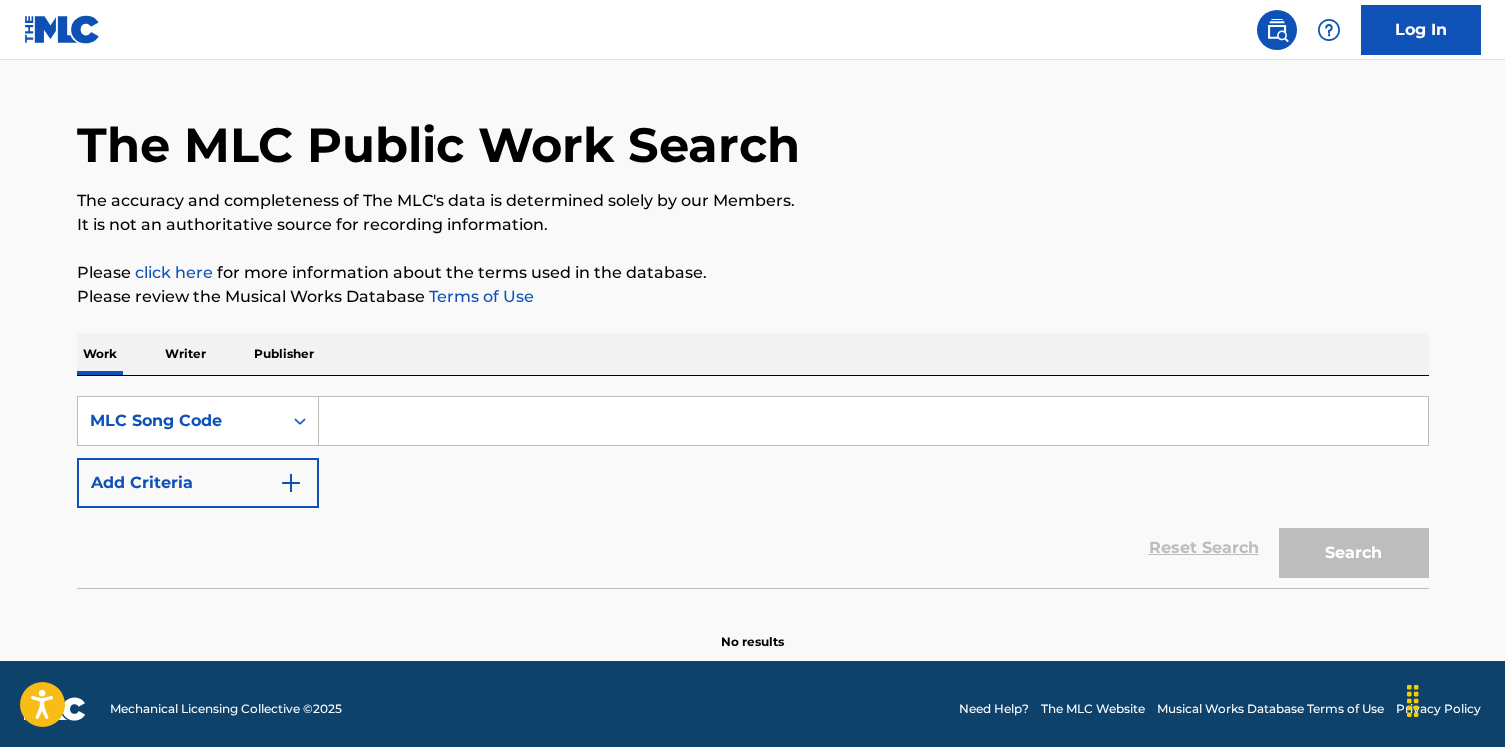 click at bounding box center (873, 421) 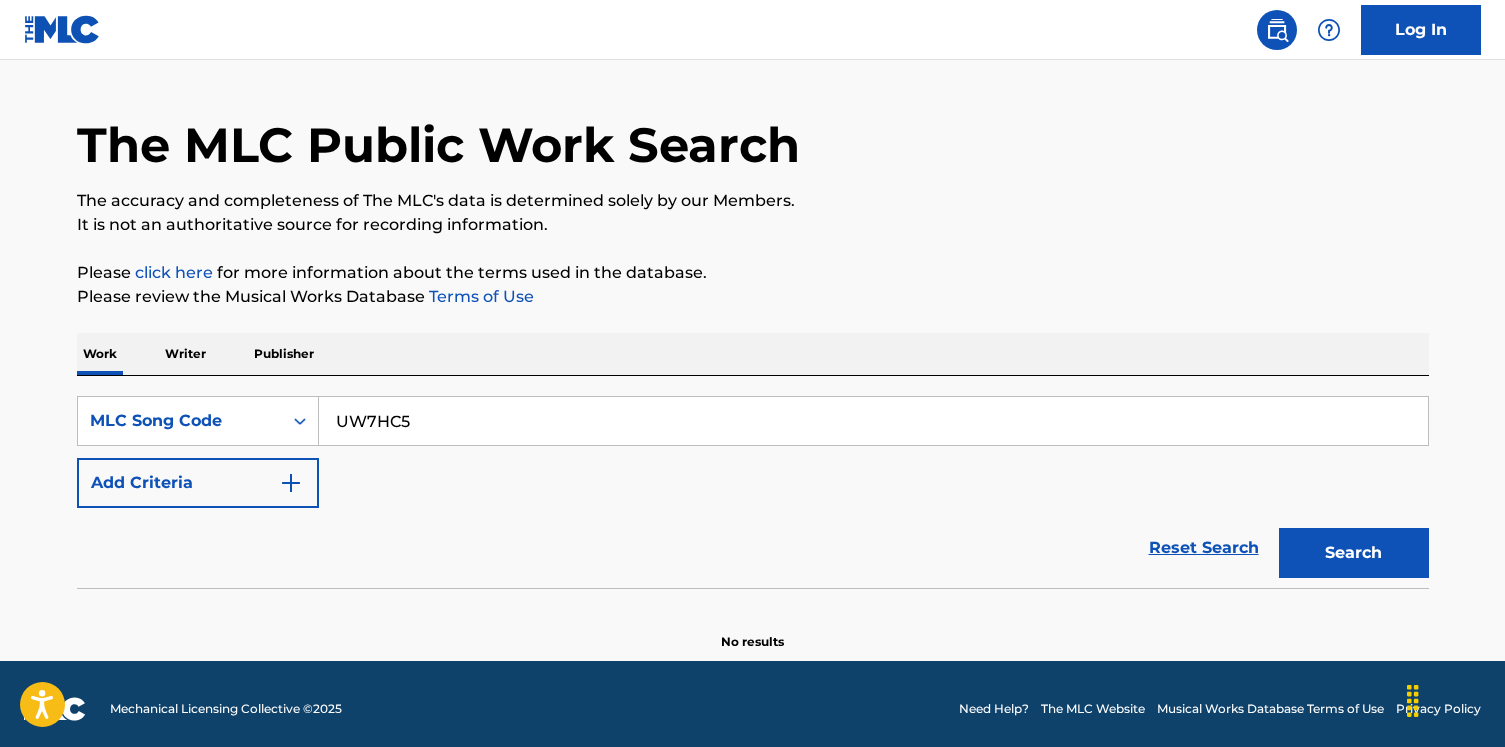 type on "UW7HC5" 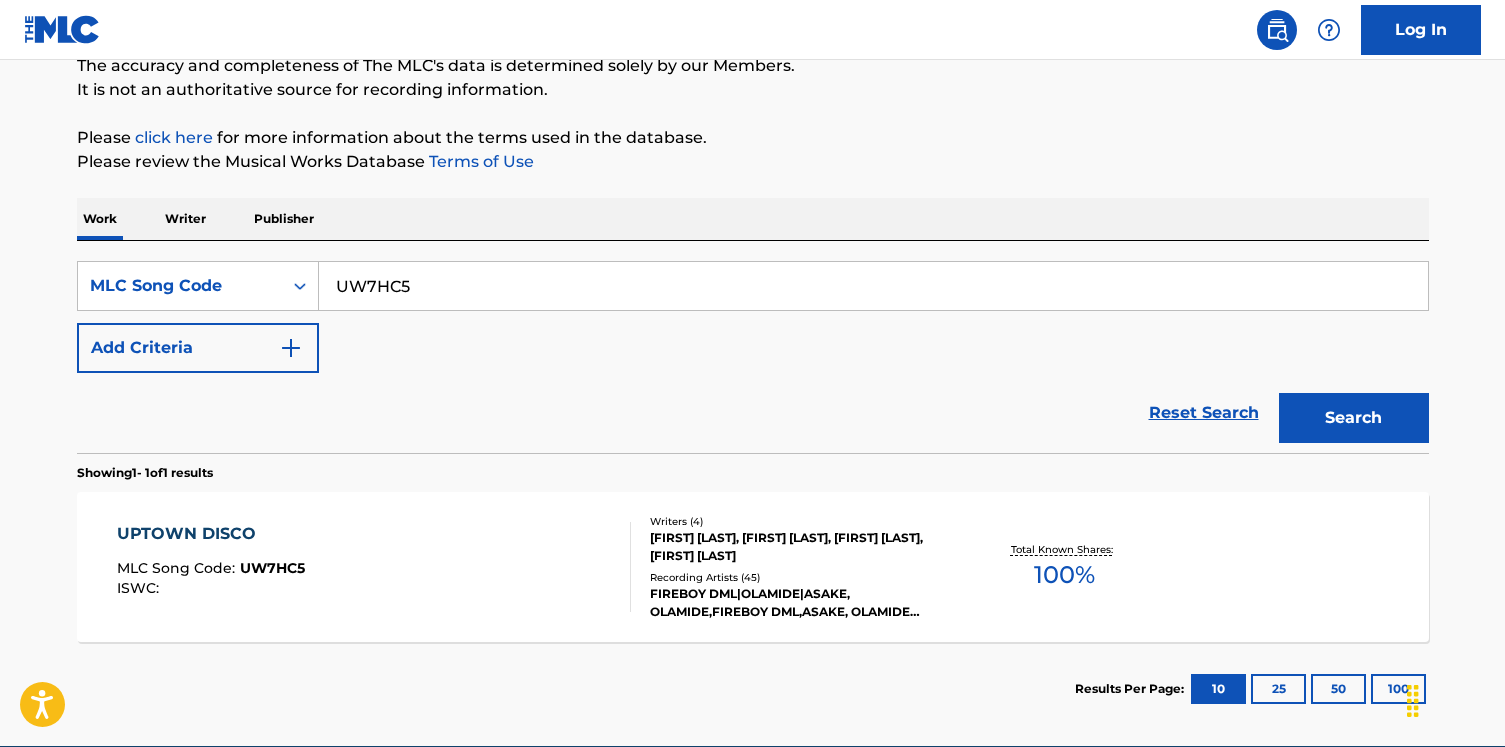 scroll, scrollTop: 198, scrollLeft: 0, axis: vertical 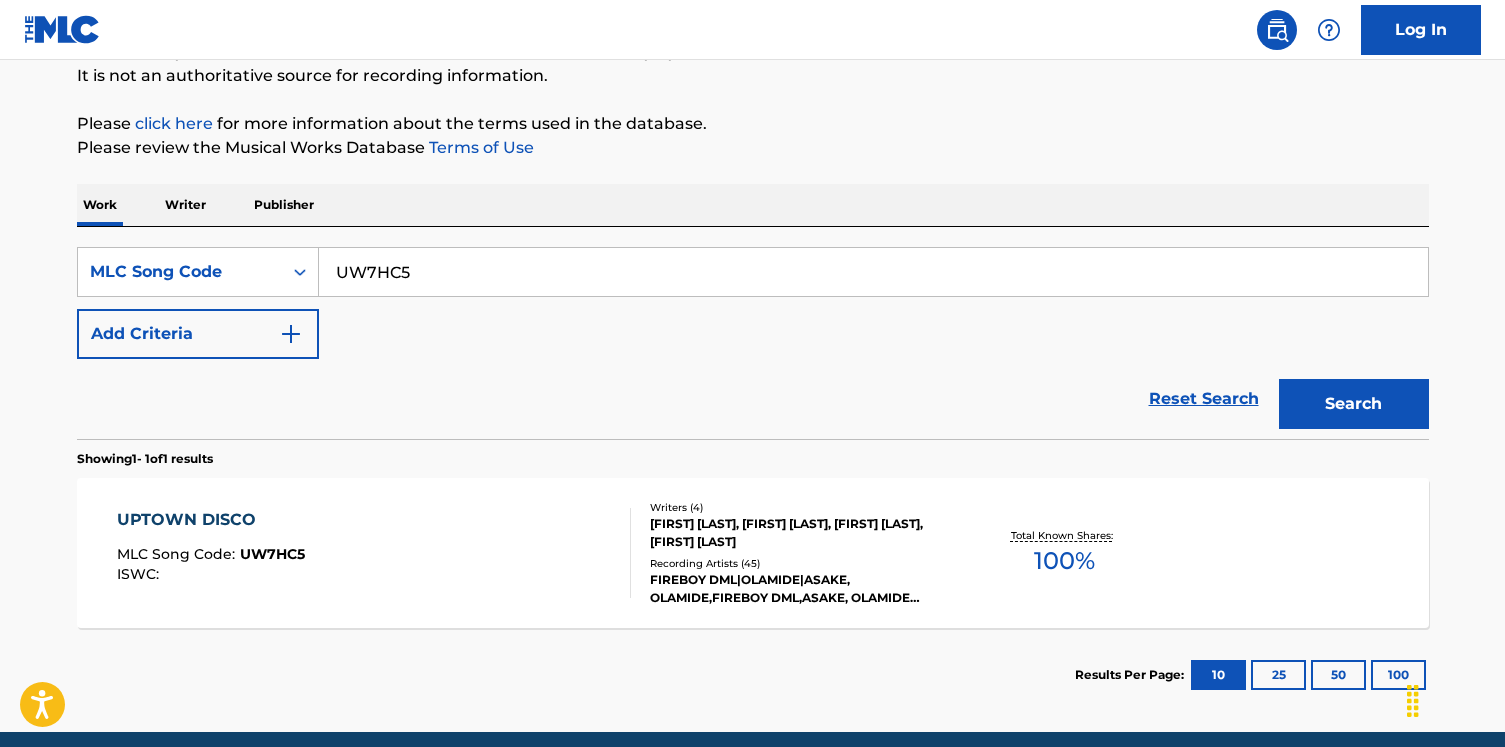 click on "UPTOWN DISCO MLC Song Code : UW7HC5 ISWC : Writers ( 4 ) [FIRST] [LAST], [FIRST] [LAST], [FIRST] [LAST], [FIRST] [LAST] Recording Artists ( 45 ) [FIRST] [LAST]|[FIRST] [LAST]|[FIRST] [LAST], [FIRST] [LAST], [FIRST] [LAST], [FIRST] [LAST], [FIRST] [LAST] [LAST], [FIRST] [LAST] Total Known Shares: 100 %" at bounding box center [753, 553] 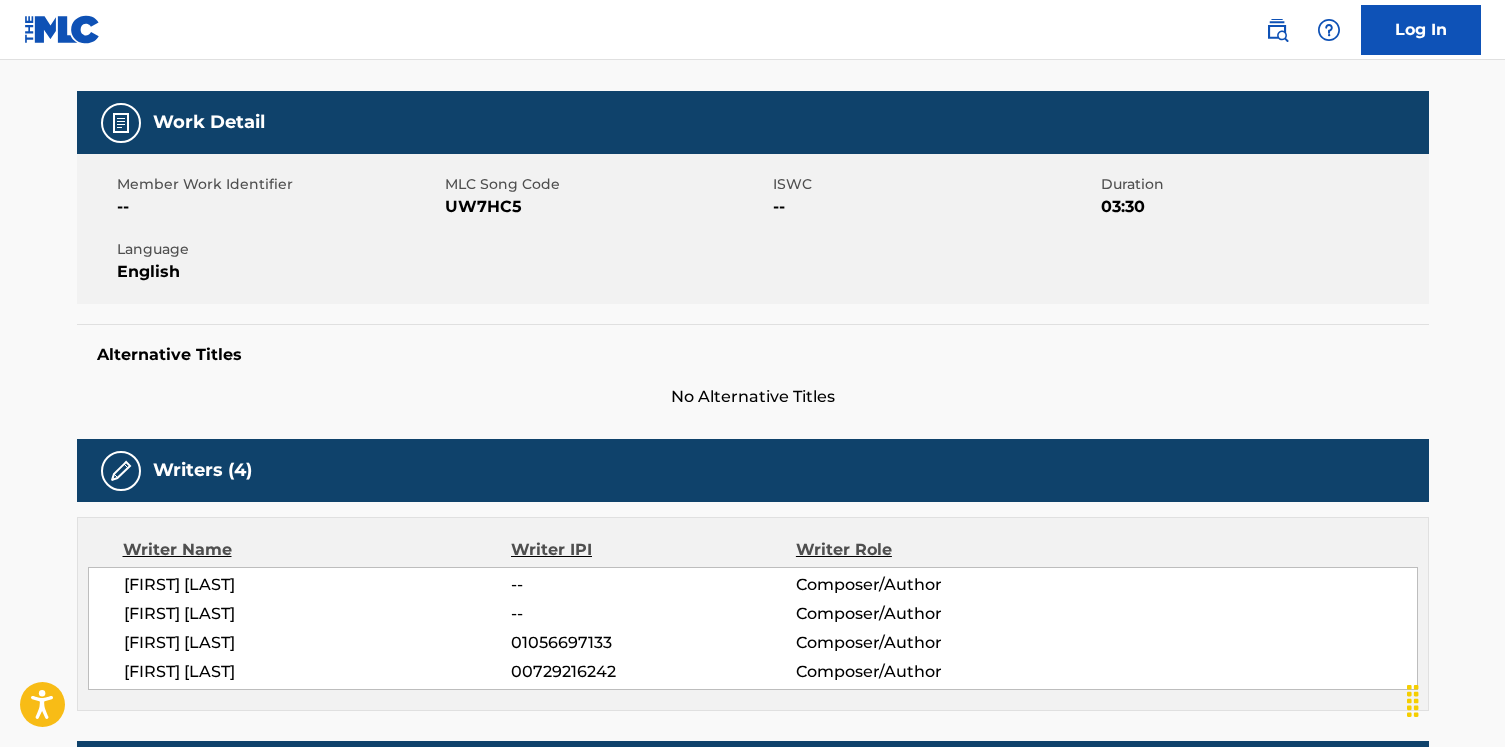 scroll, scrollTop: 0, scrollLeft: 0, axis: both 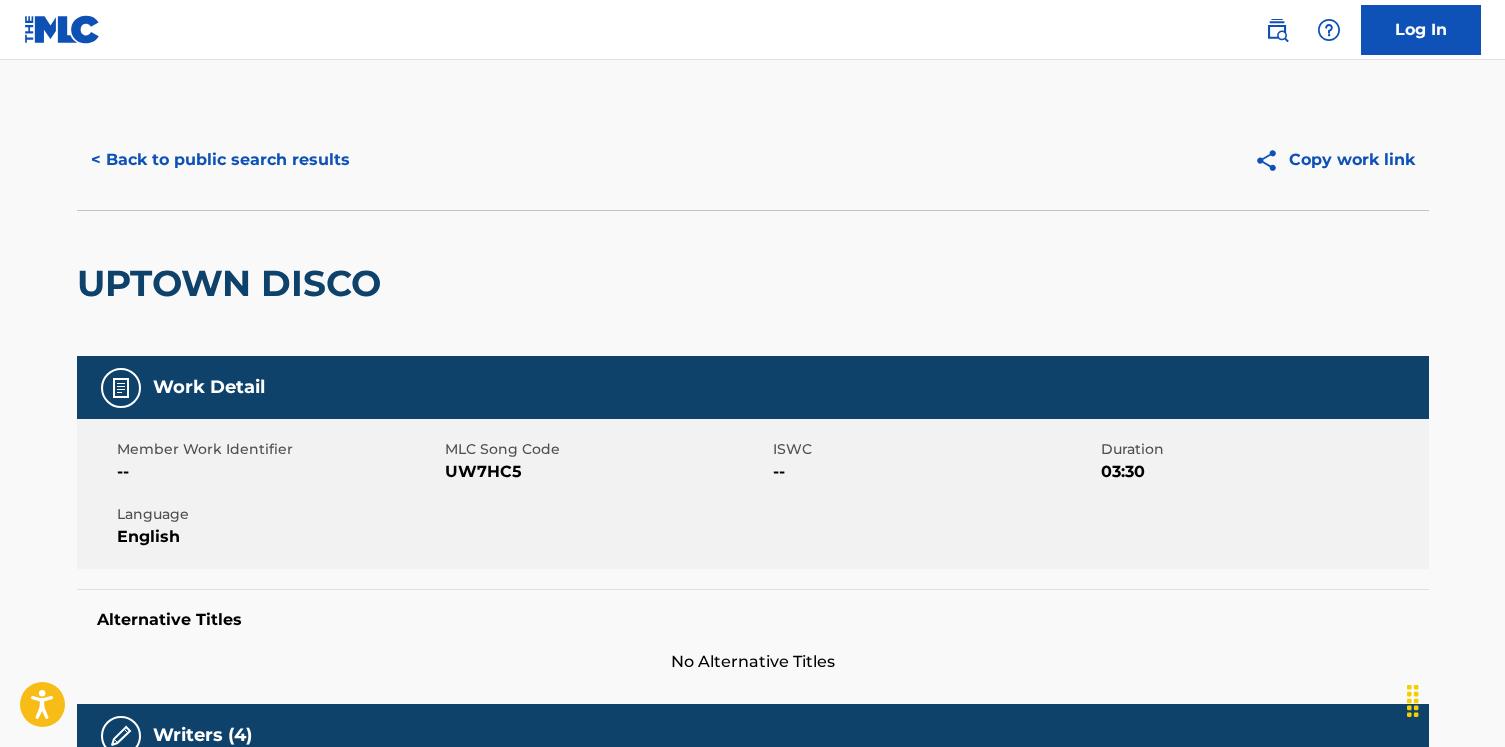 click on "< Back to public search results" at bounding box center [220, 160] 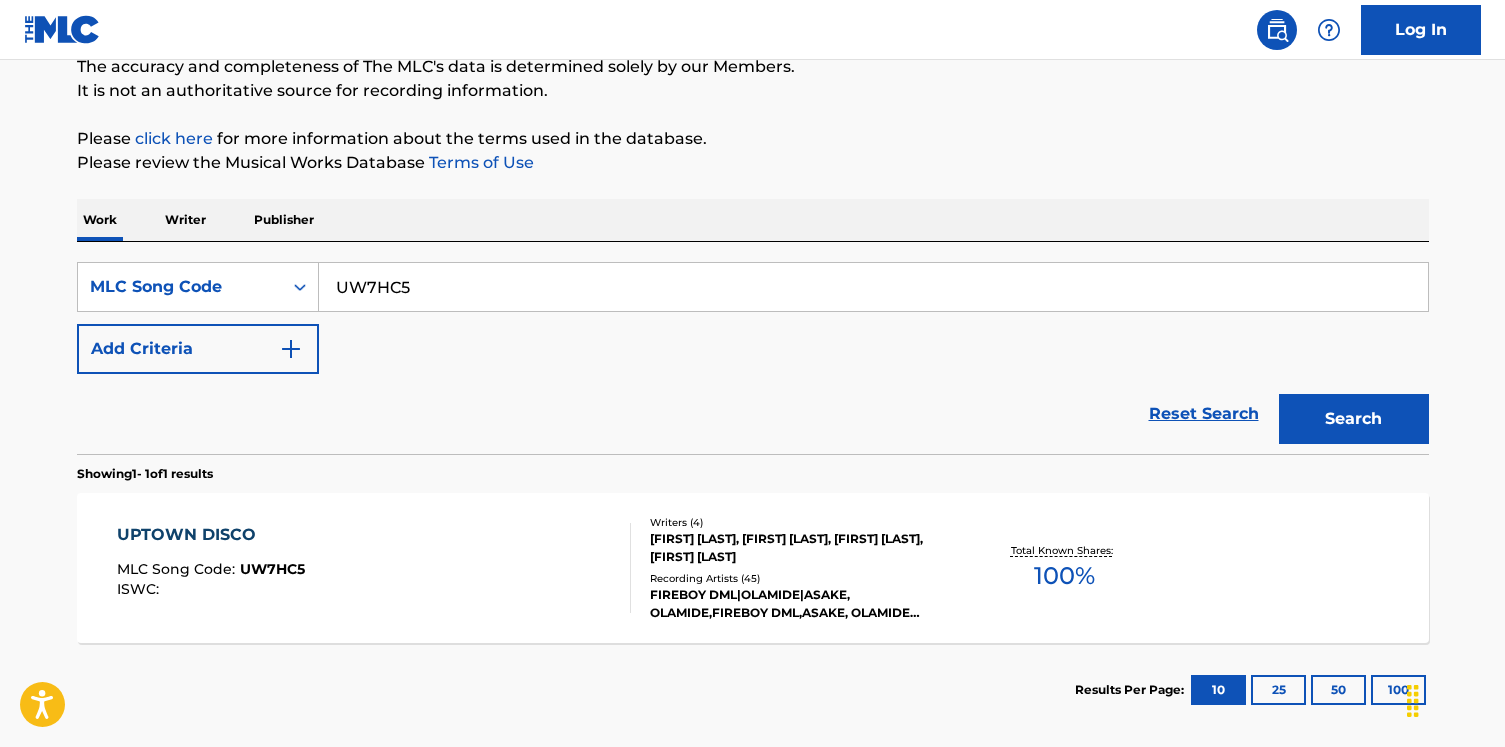 scroll, scrollTop: 183, scrollLeft: 0, axis: vertical 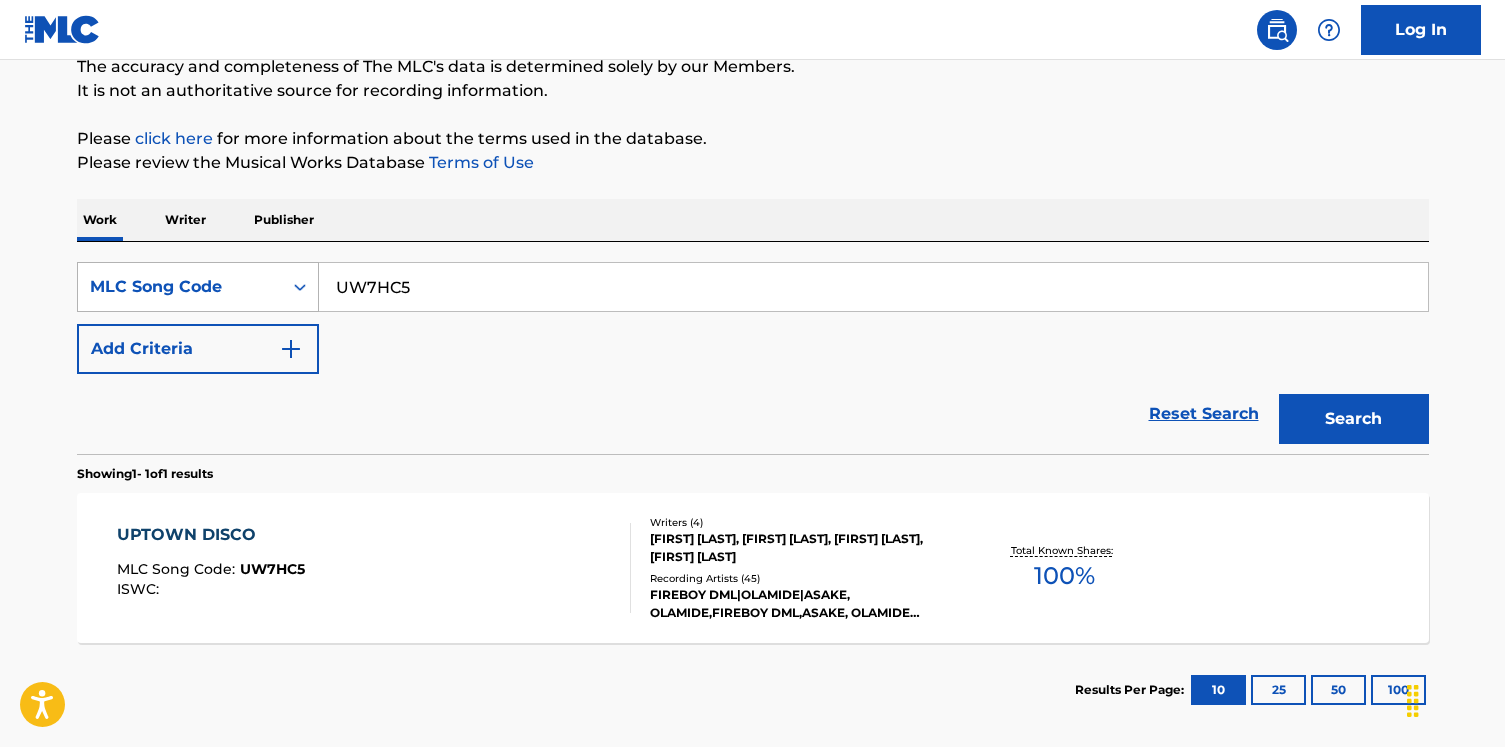 click on "MLC Song Code" at bounding box center (180, 287) 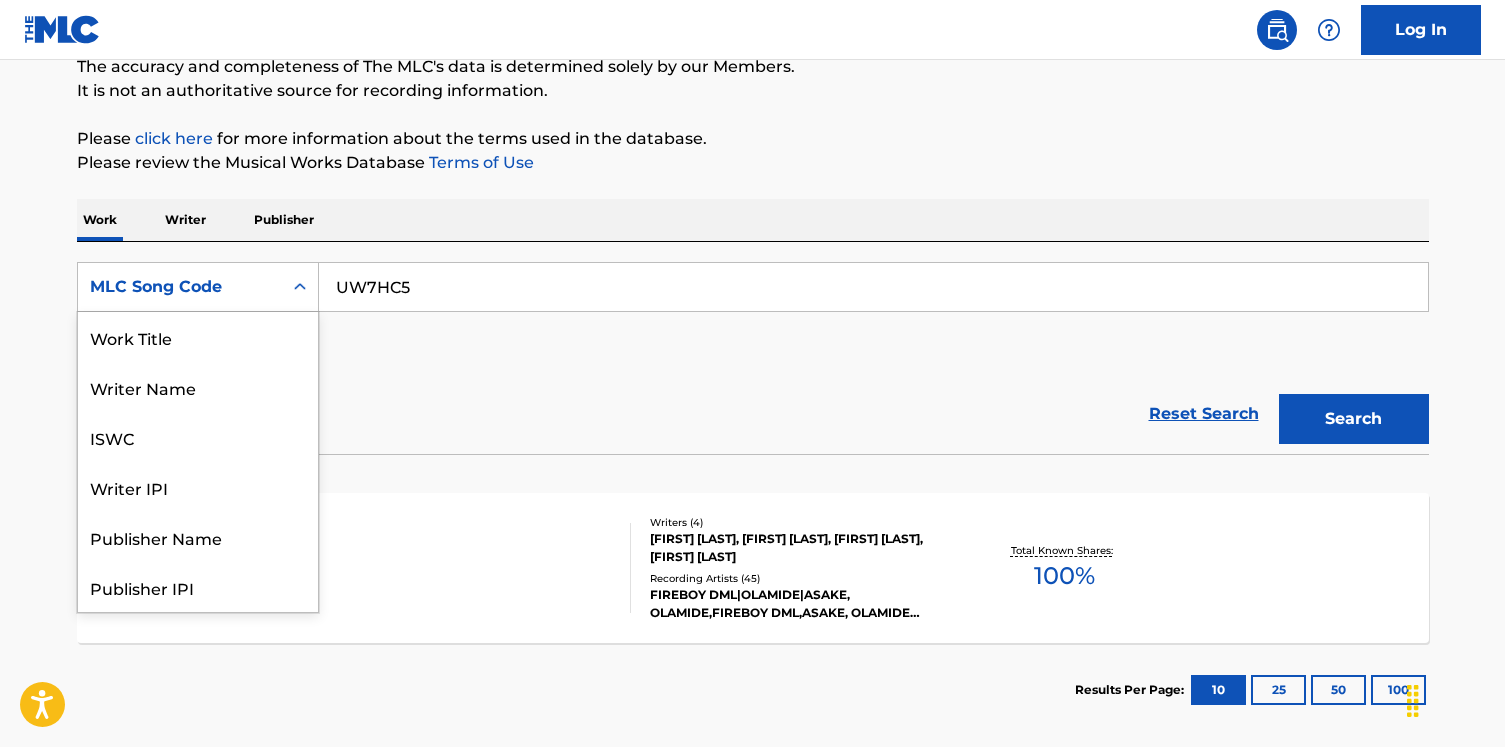 scroll, scrollTop: 100, scrollLeft: 0, axis: vertical 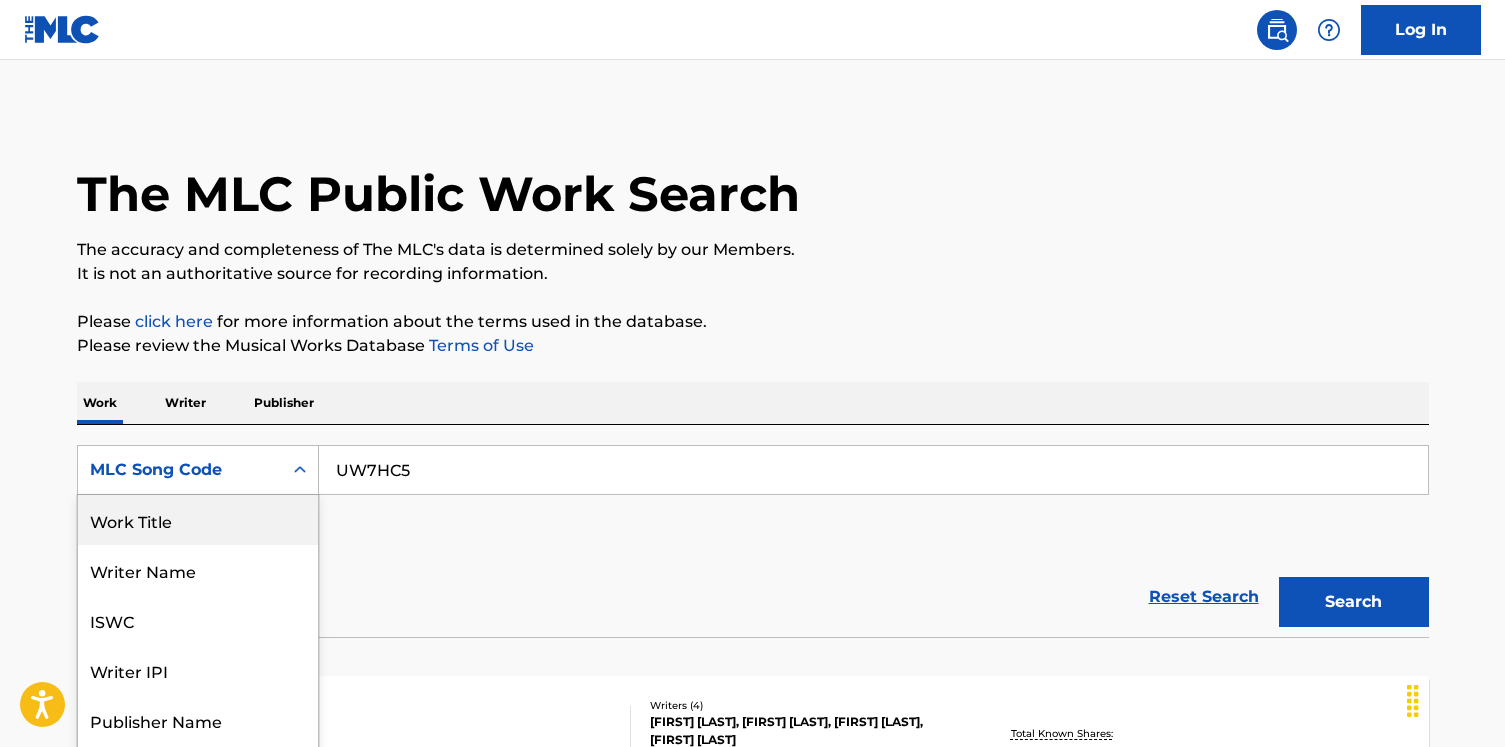 click on "Work Title" at bounding box center [198, 520] 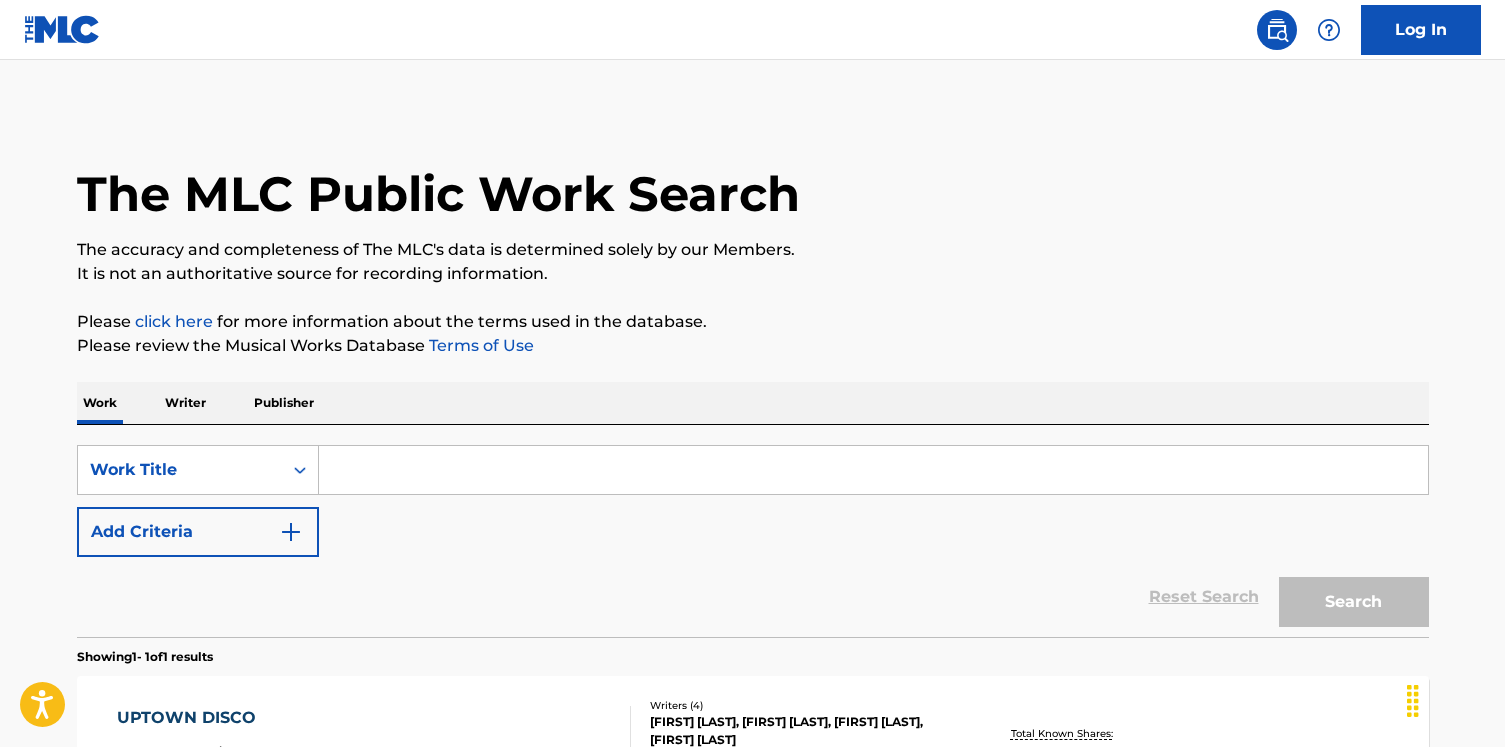 click on "Add Criteria" at bounding box center (198, 532) 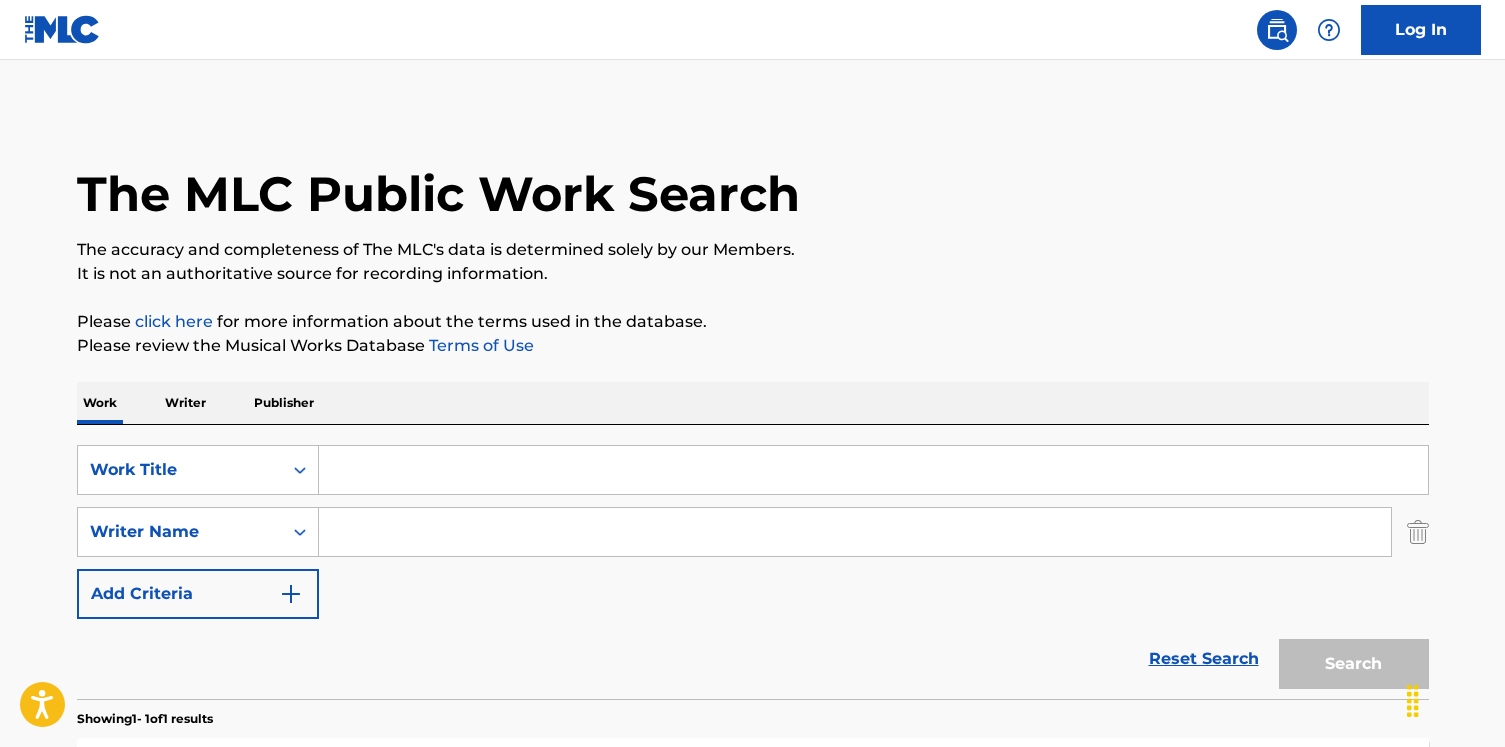 click at bounding box center [855, 532] 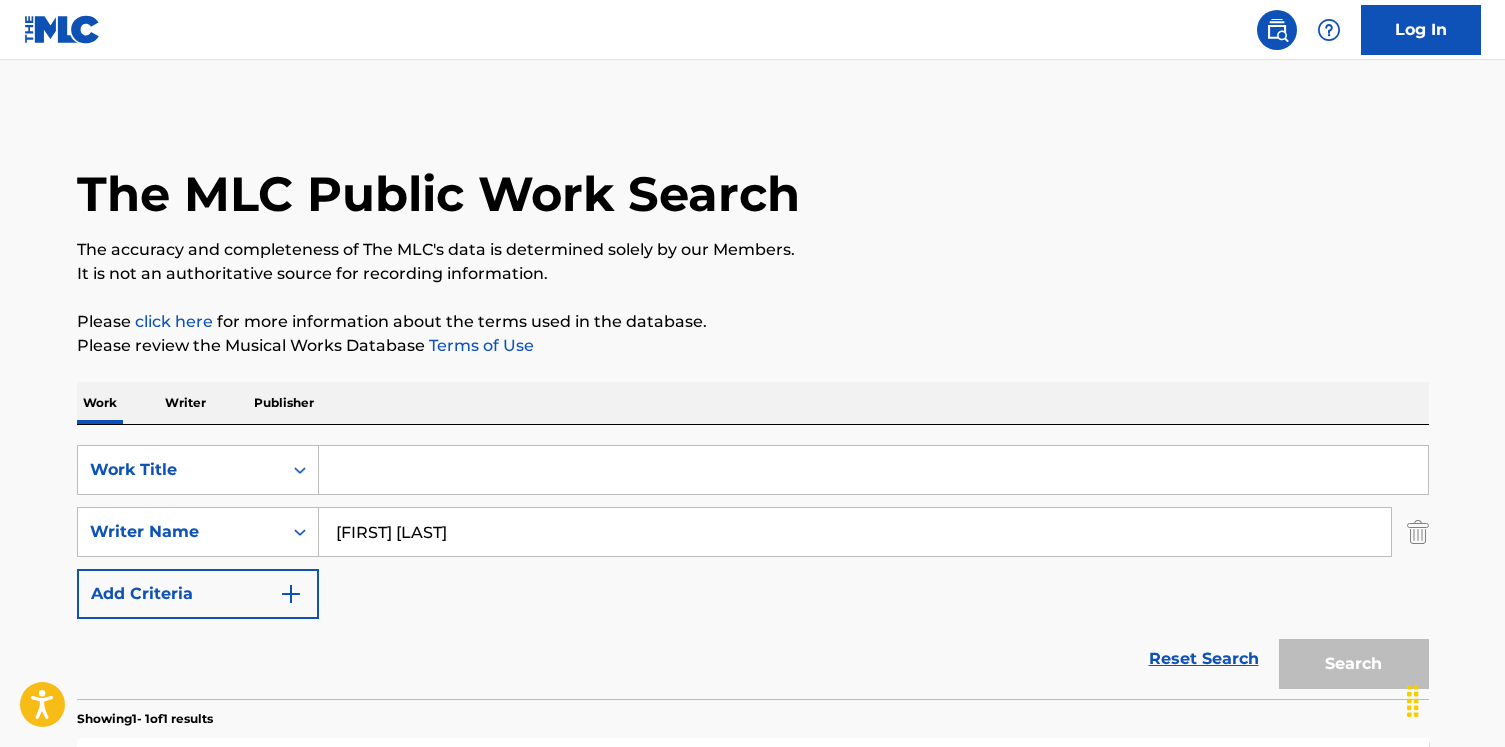 type on "[FIRST] [LAST]" 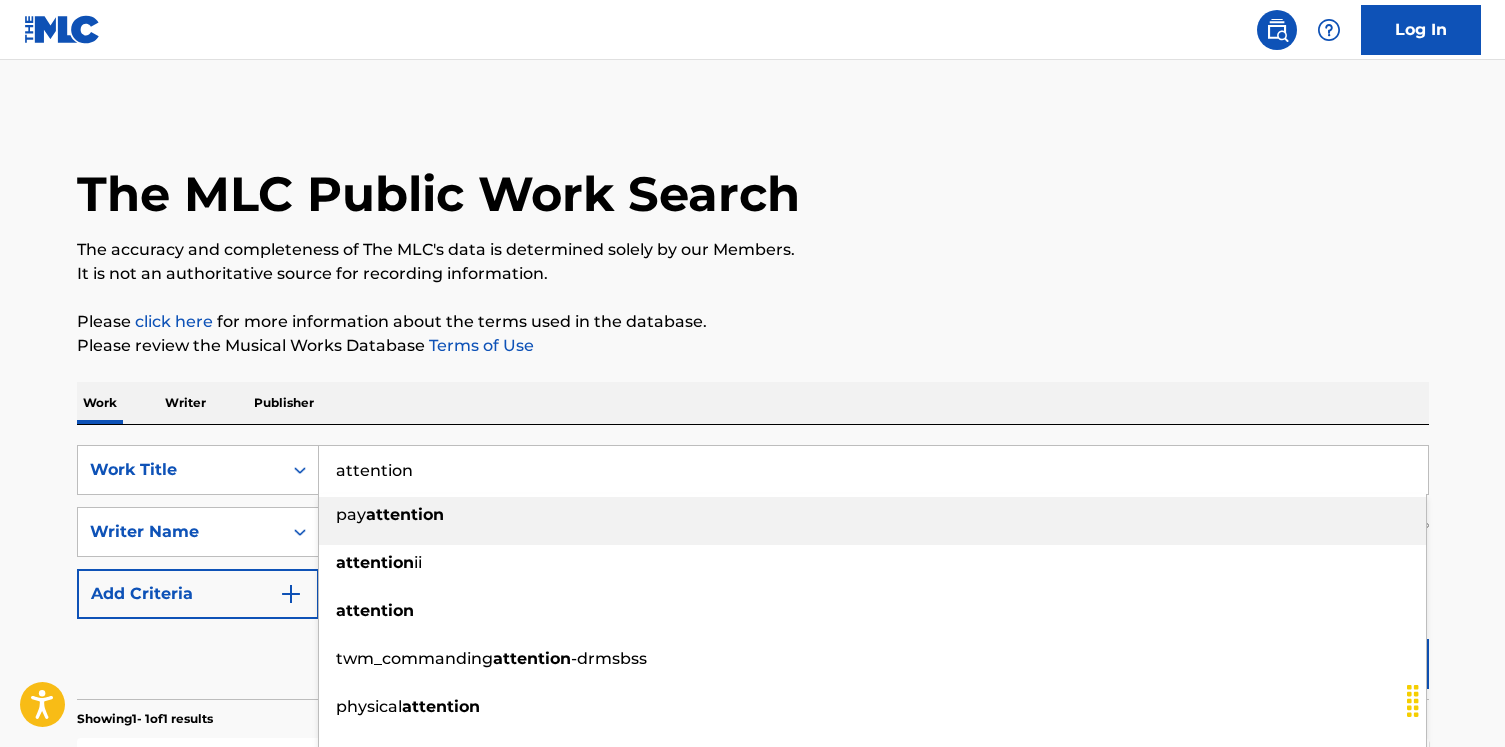 type on "attention" 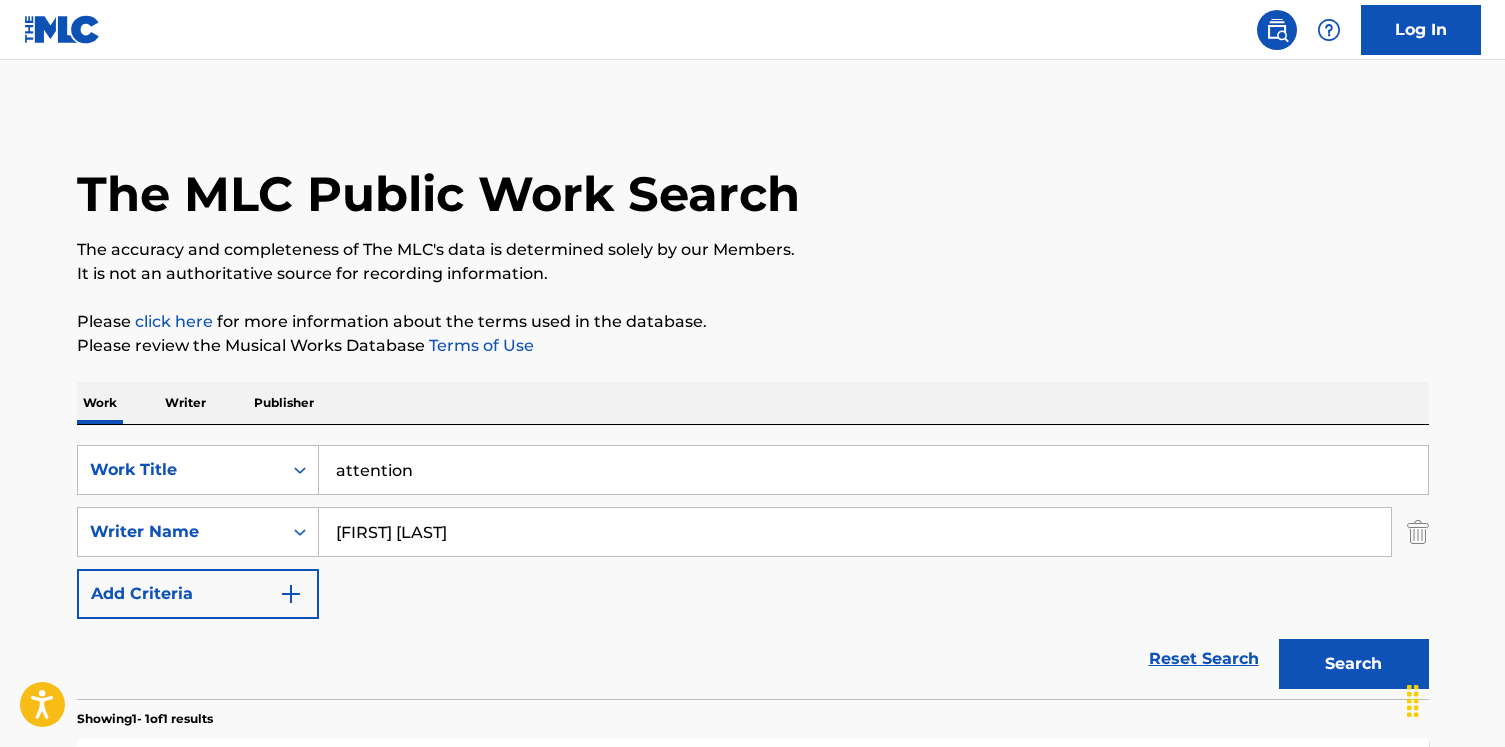 click on "Search" at bounding box center [1354, 664] 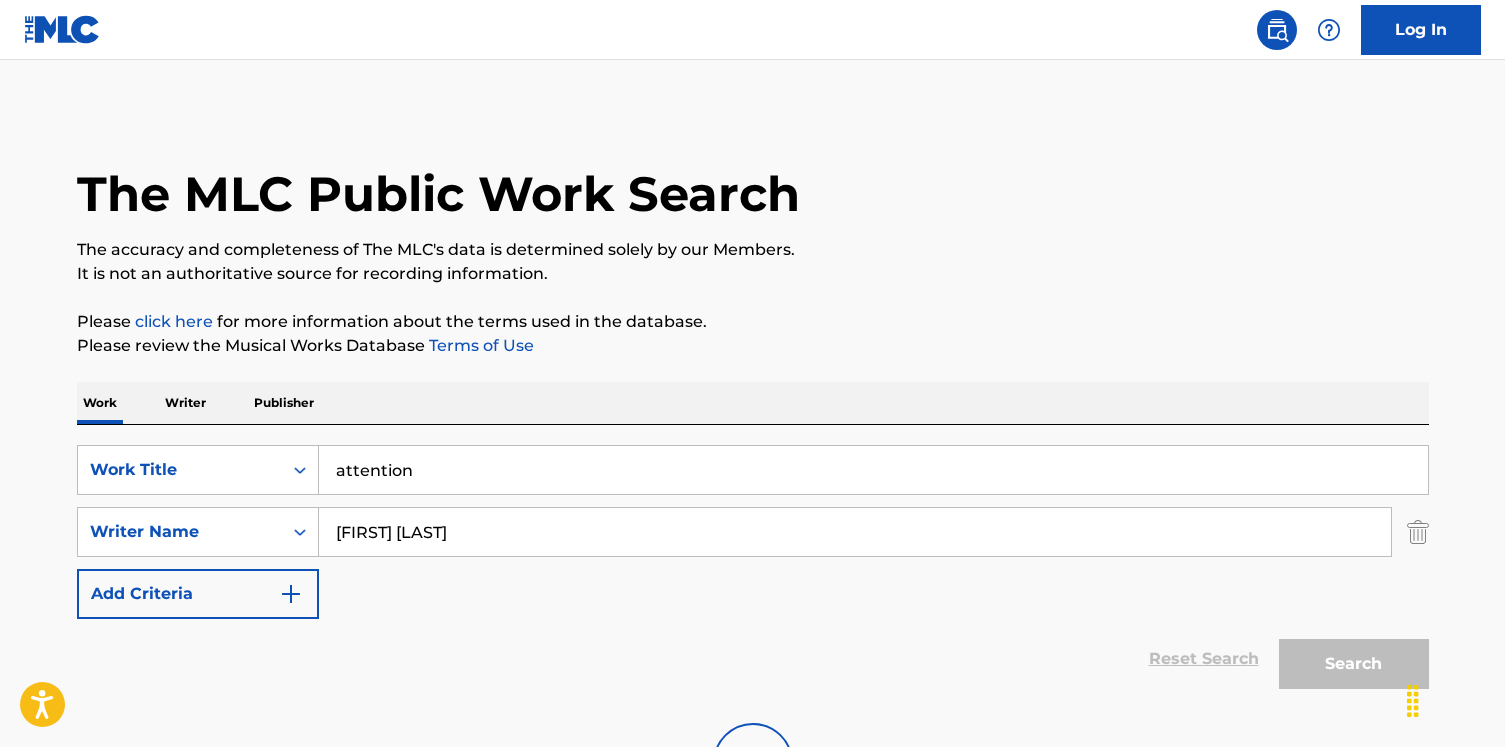 scroll, scrollTop: 121, scrollLeft: 0, axis: vertical 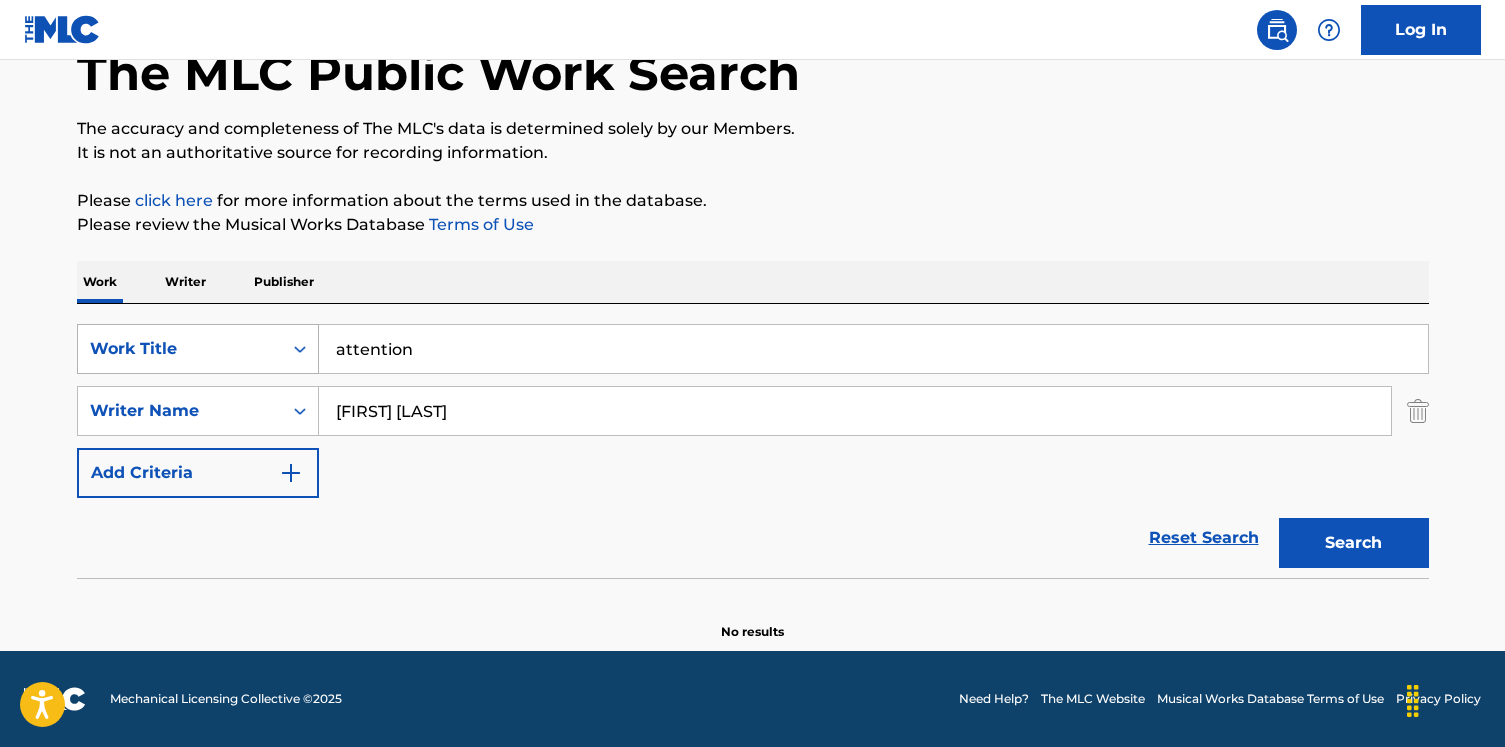 click on "Work Title" at bounding box center (180, 349) 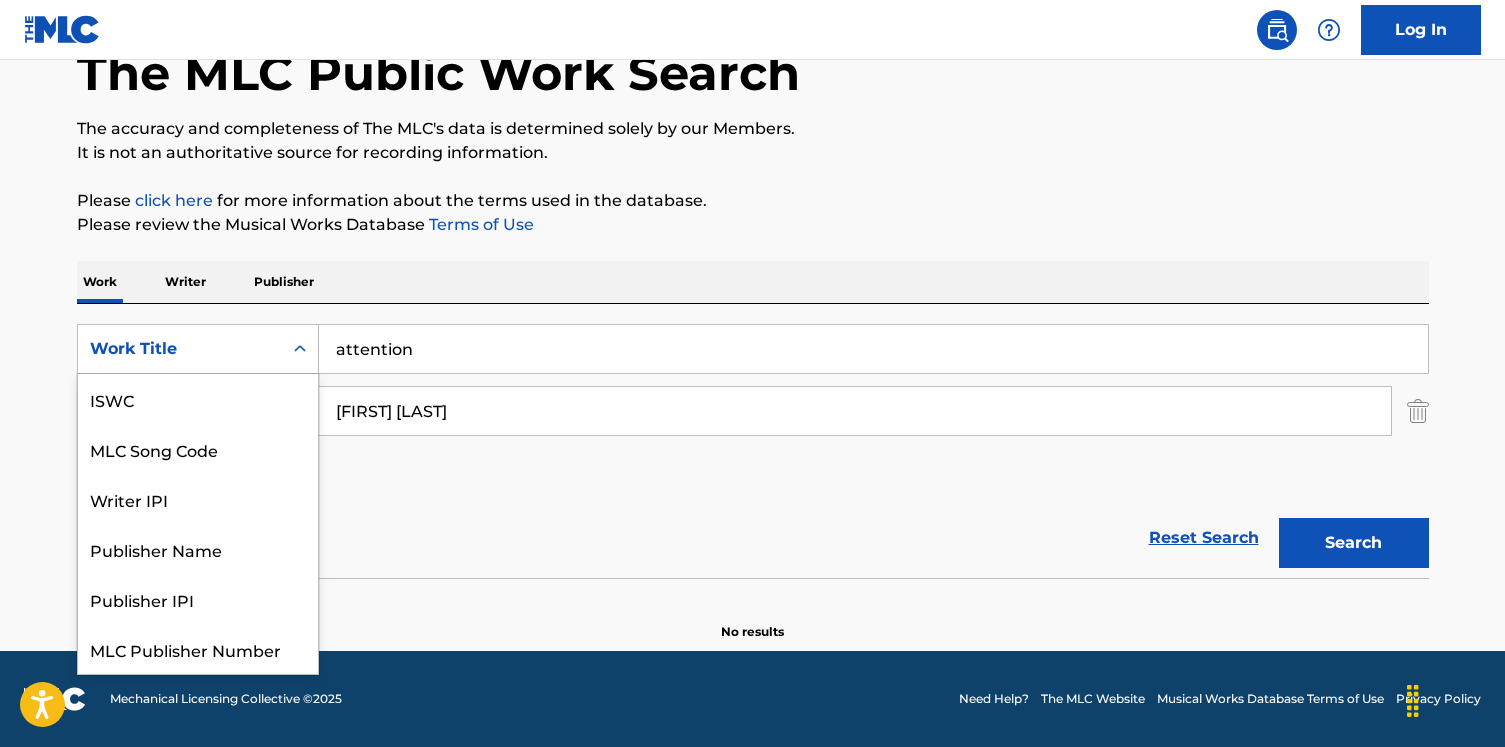 scroll, scrollTop: 50, scrollLeft: 0, axis: vertical 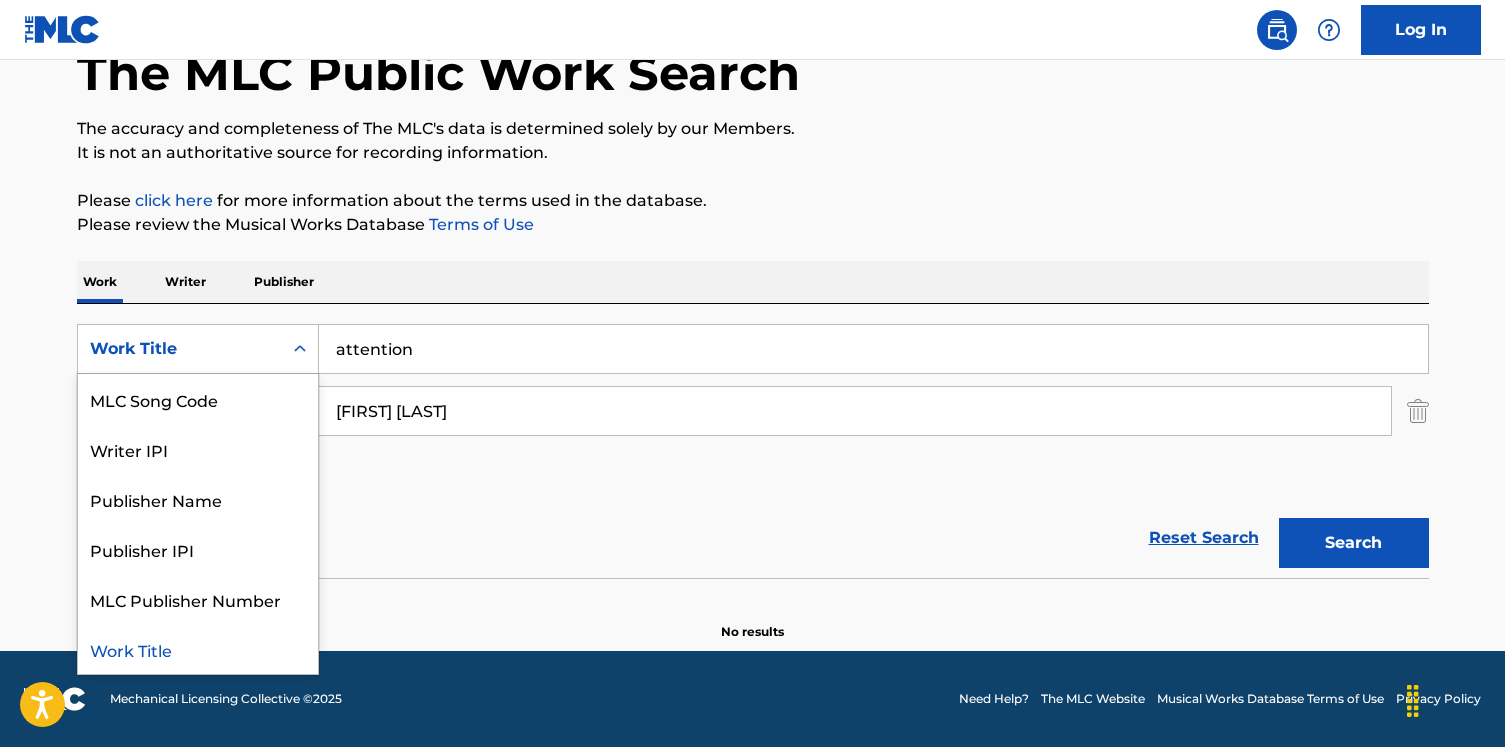 click on "MLC Song Code" at bounding box center (198, 399) 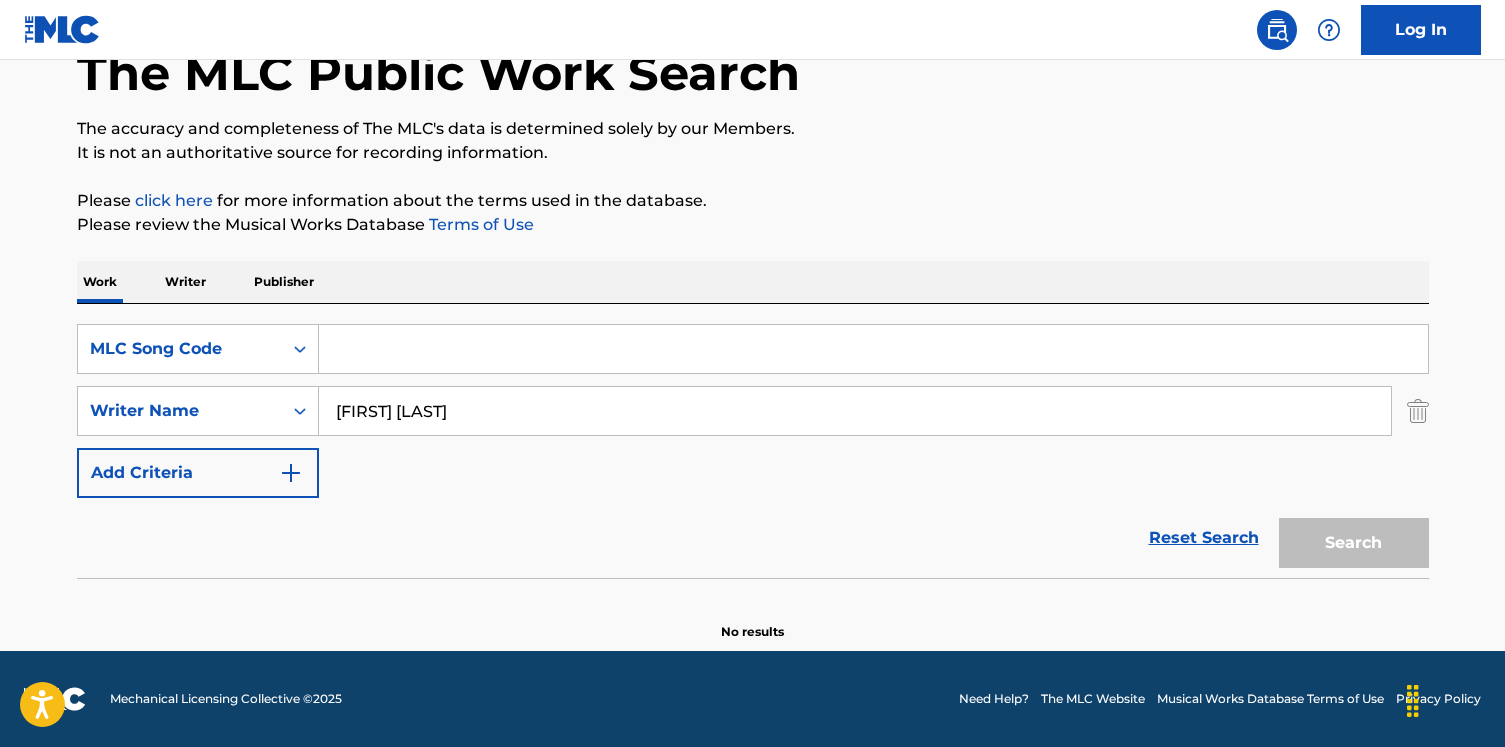 click at bounding box center [873, 349] 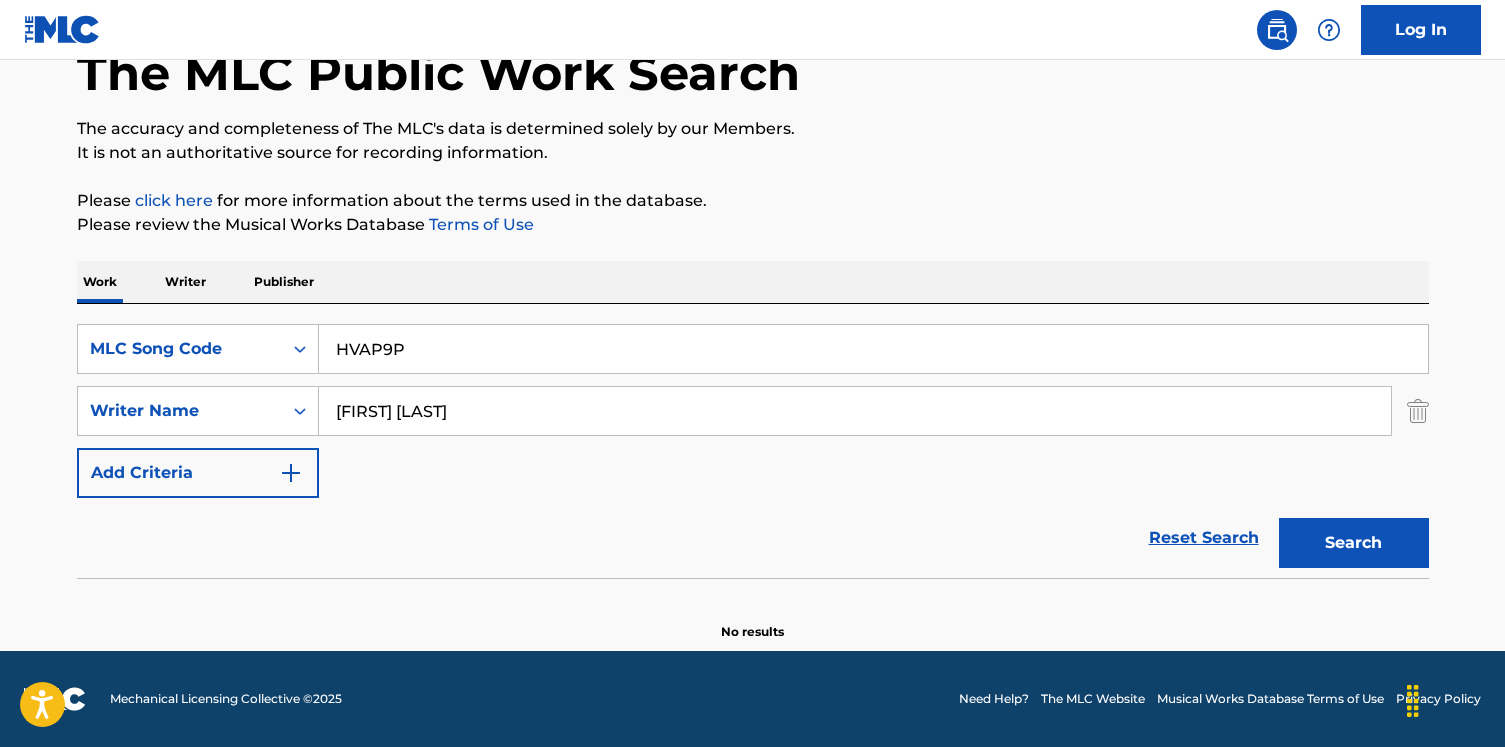 type on "HVAP9P" 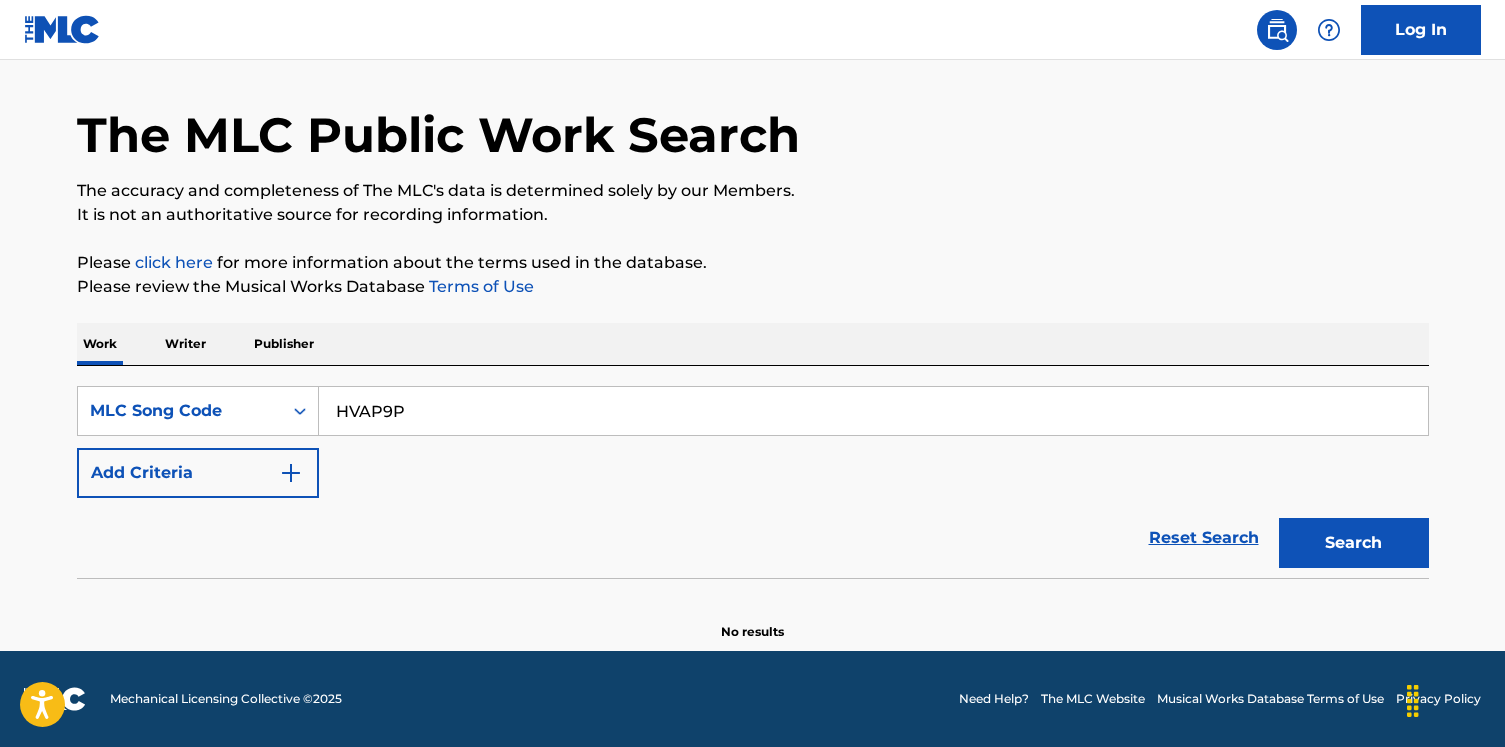 click on "Search" at bounding box center [1354, 543] 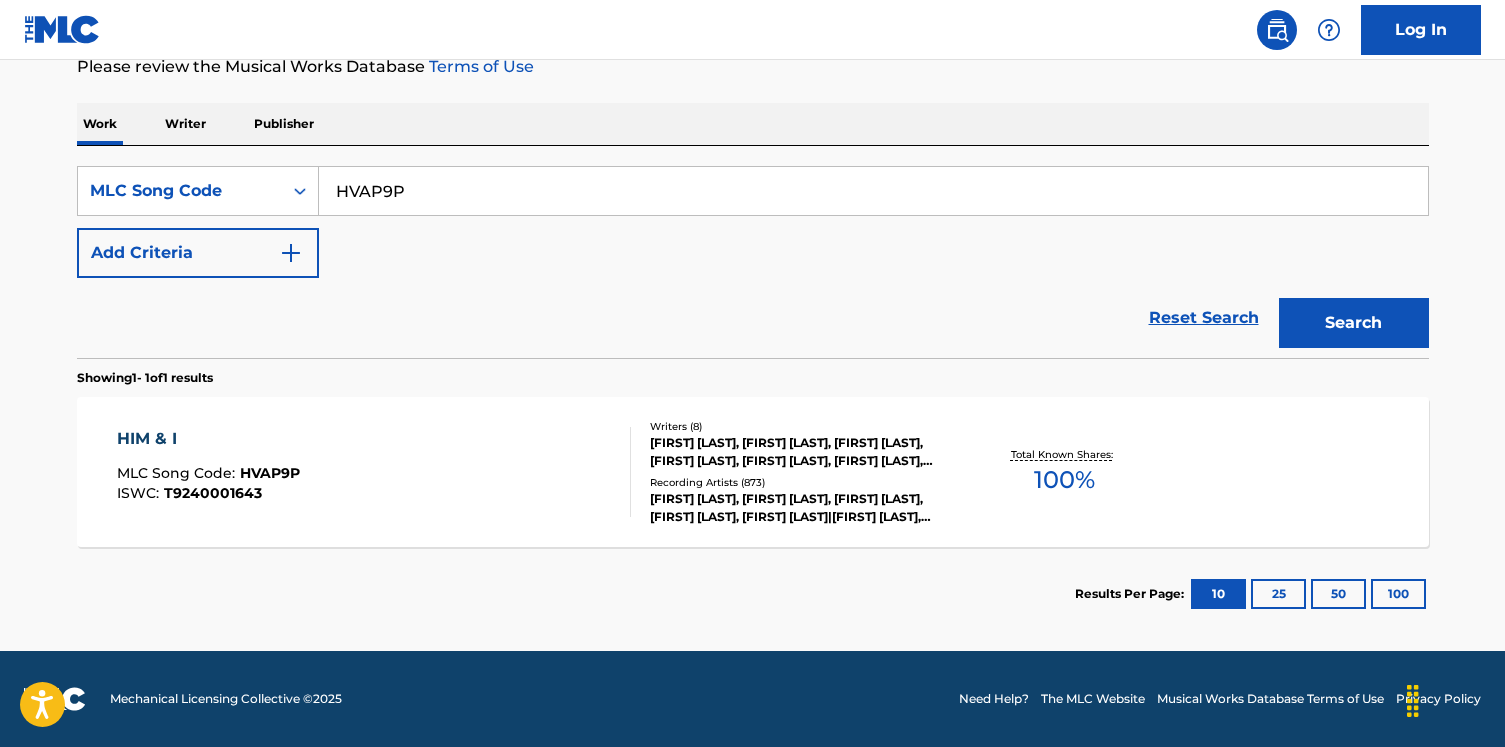 click on "HIM & I MLC Song Code : HVAP9P ISWC : T9240001643" at bounding box center (374, 472) 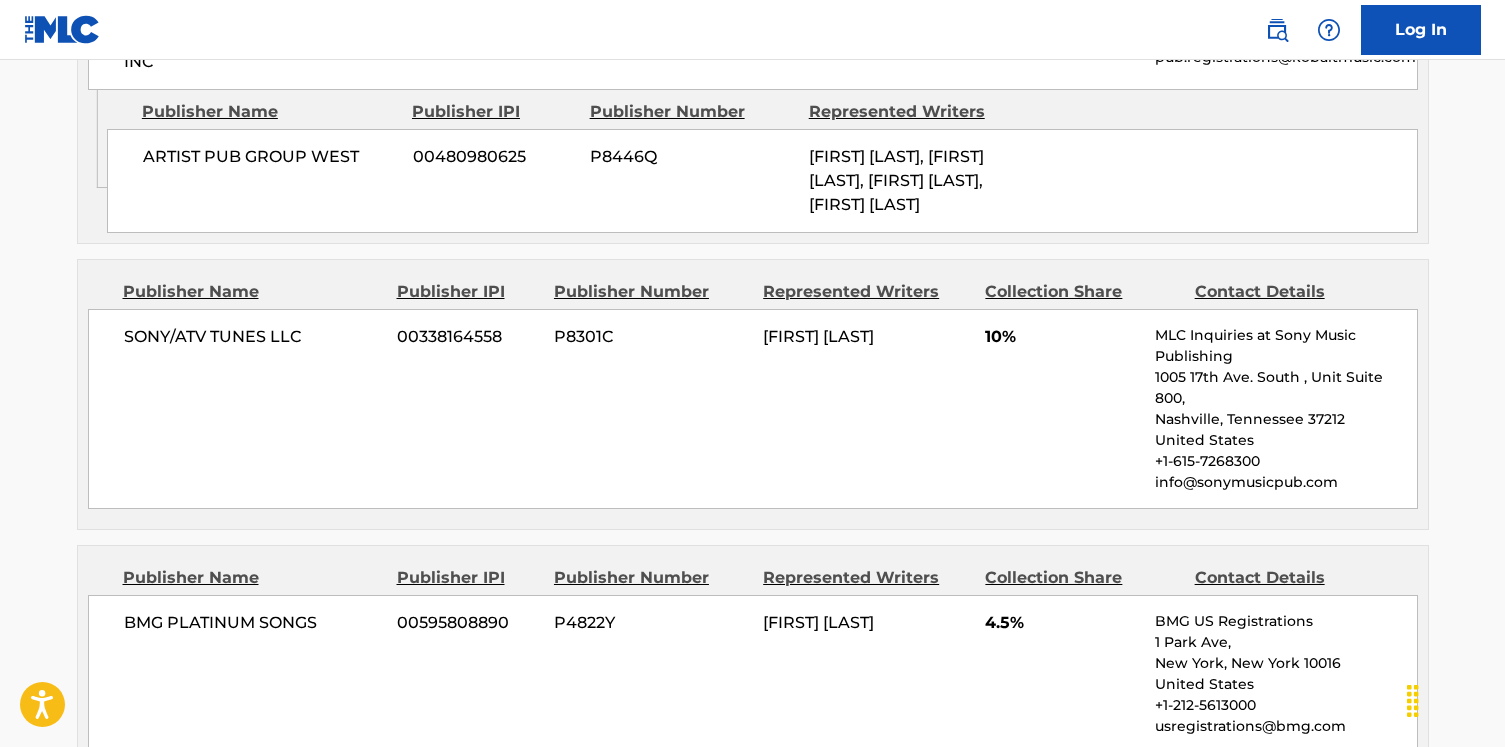 scroll, scrollTop: 1469, scrollLeft: 0, axis: vertical 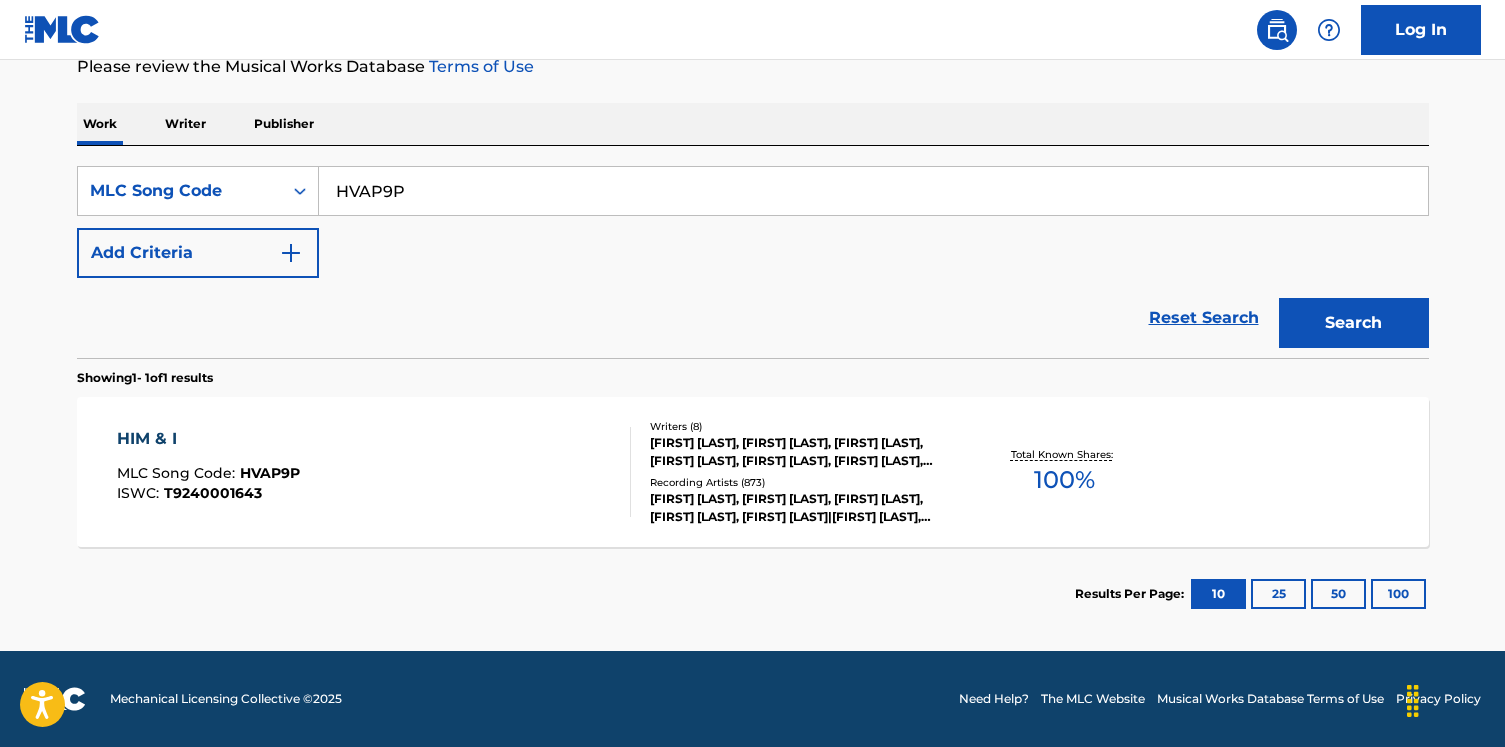 click on "HVAP9P" at bounding box center [873, 191] 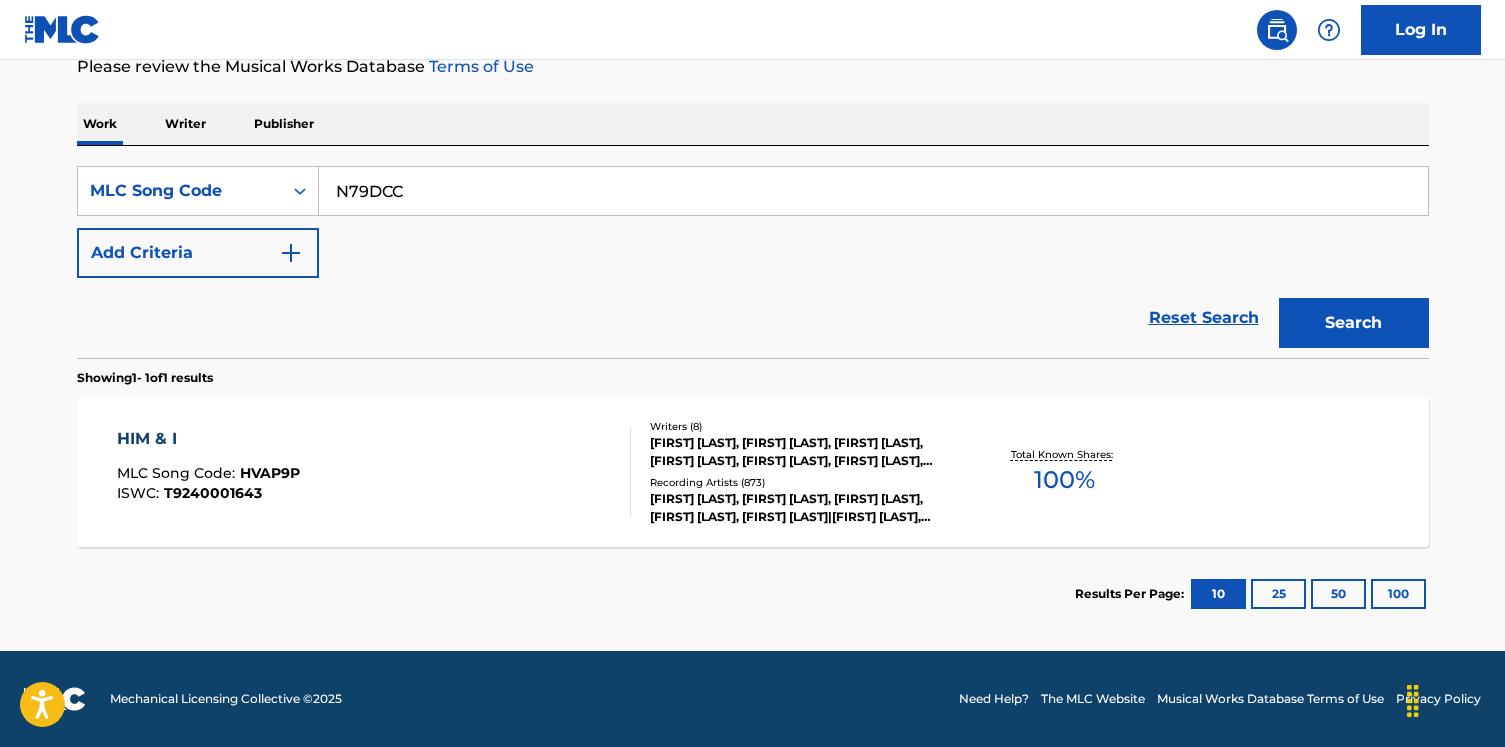 type on "N79DCC" 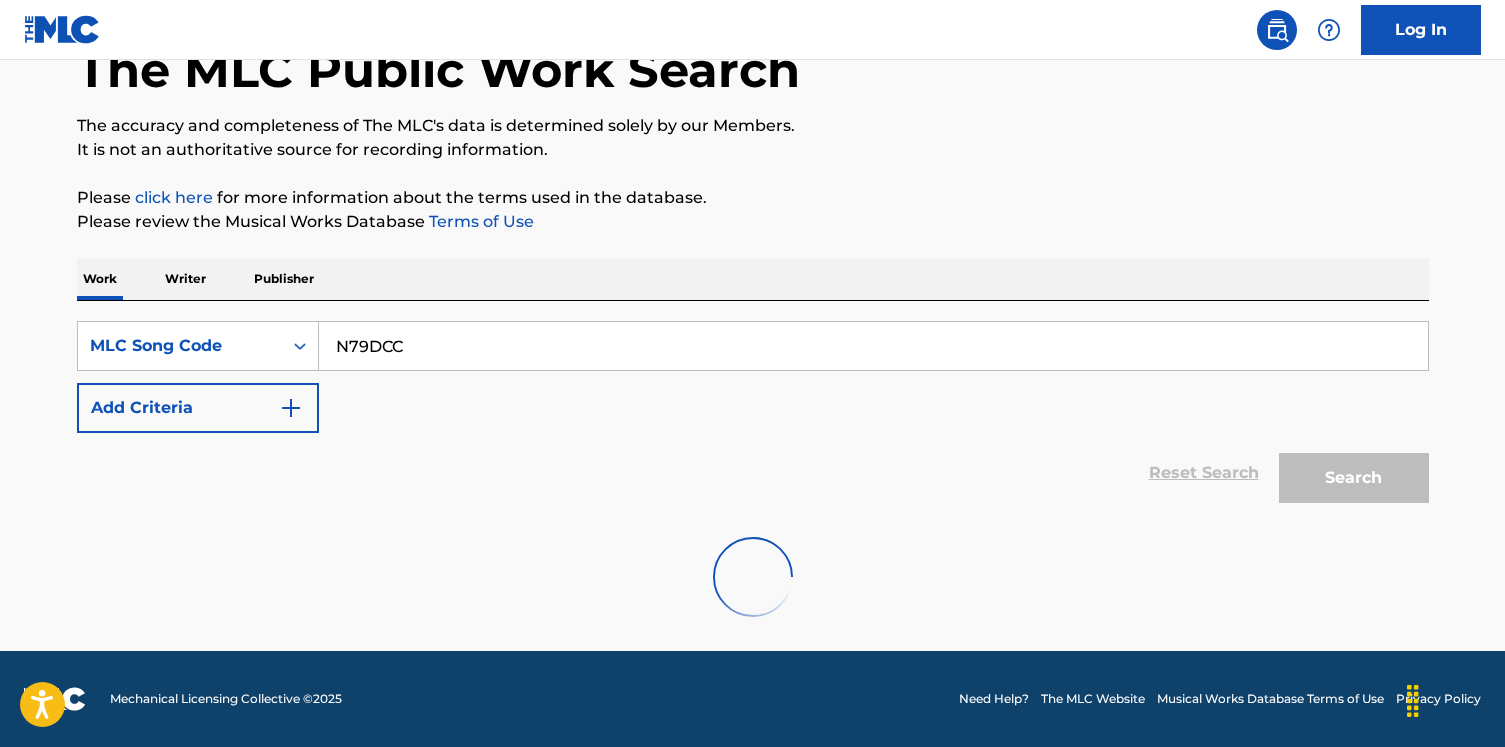 scroll, scrollTop: 279, scrollLeft: 0, axis: vertical 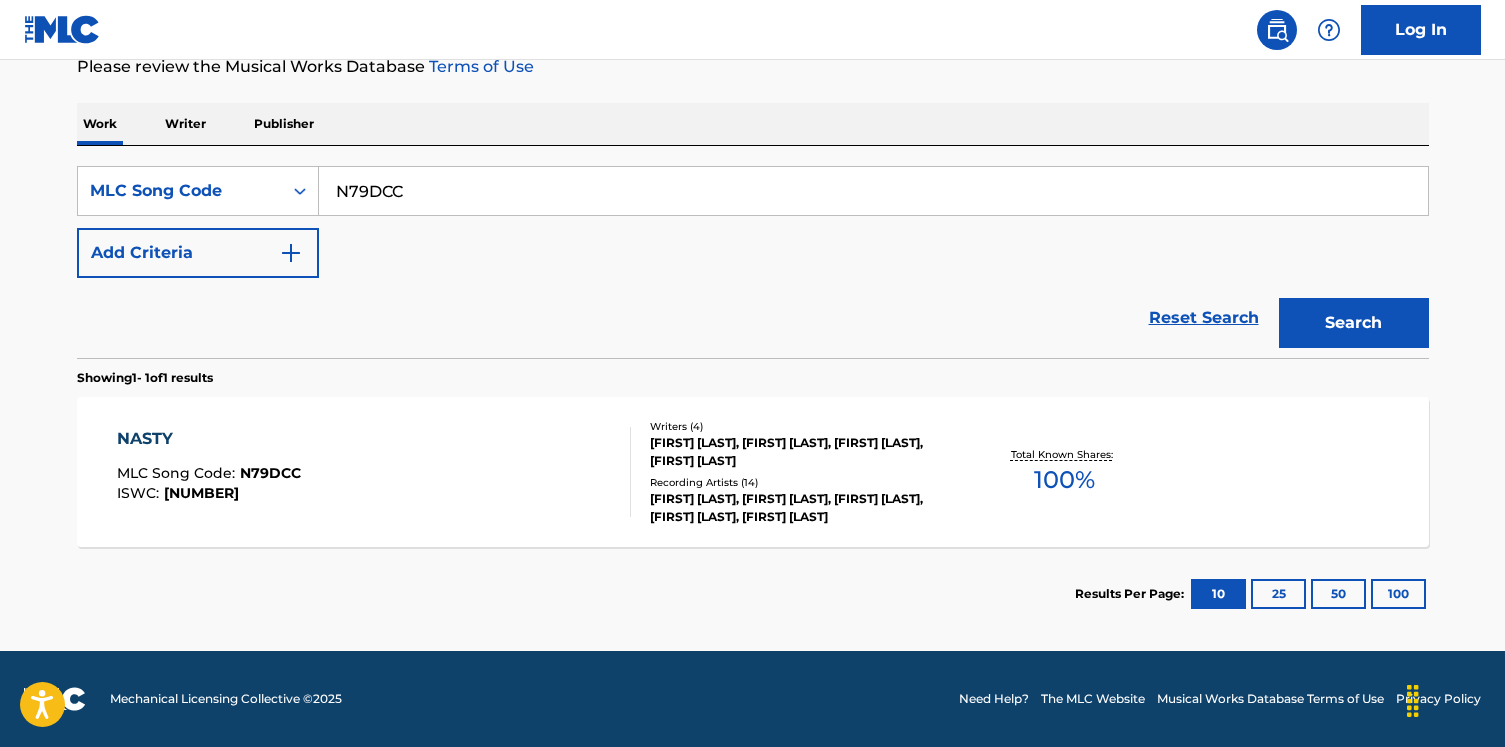 click on "NASTY MLC Song Code : N79DCC ISWC : T3274588266 Writers ( 4 ) [FIRST] [LAST] [LAST], [FIRST] [LAST] [LAST], [FIRST] [LAST] [LAST], [FIRST] [LAST] [LAST] Recording Artists ( 14 ) [FIRST] [LAST], [FIRST] [LAST], [FIRST] [LAST], [FIRST] [LAST], [FIRST] [LAST] Total Known Shares: 100 %" at bounding box center [753, 472] 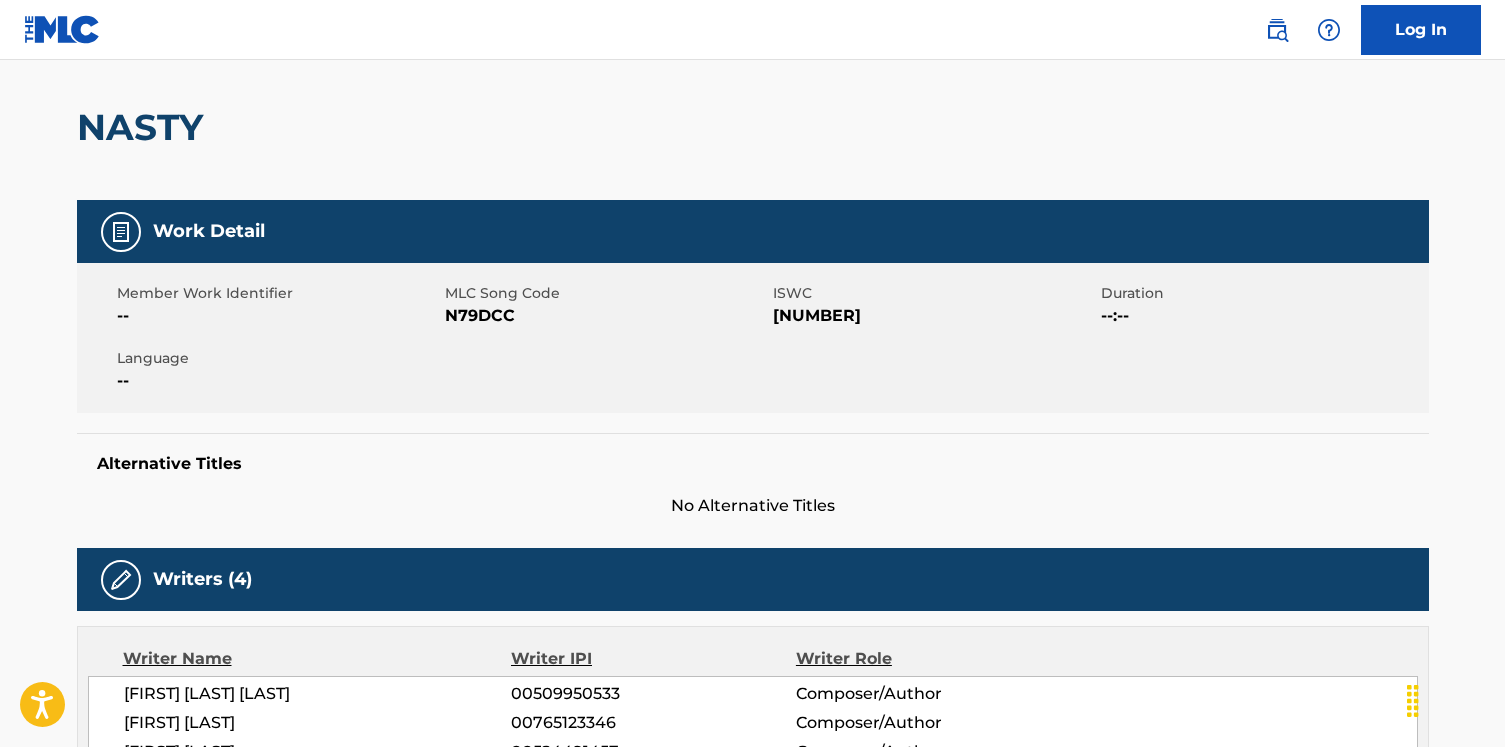scroll, scrollTop: 0, scrollLeft: 0, axis: both 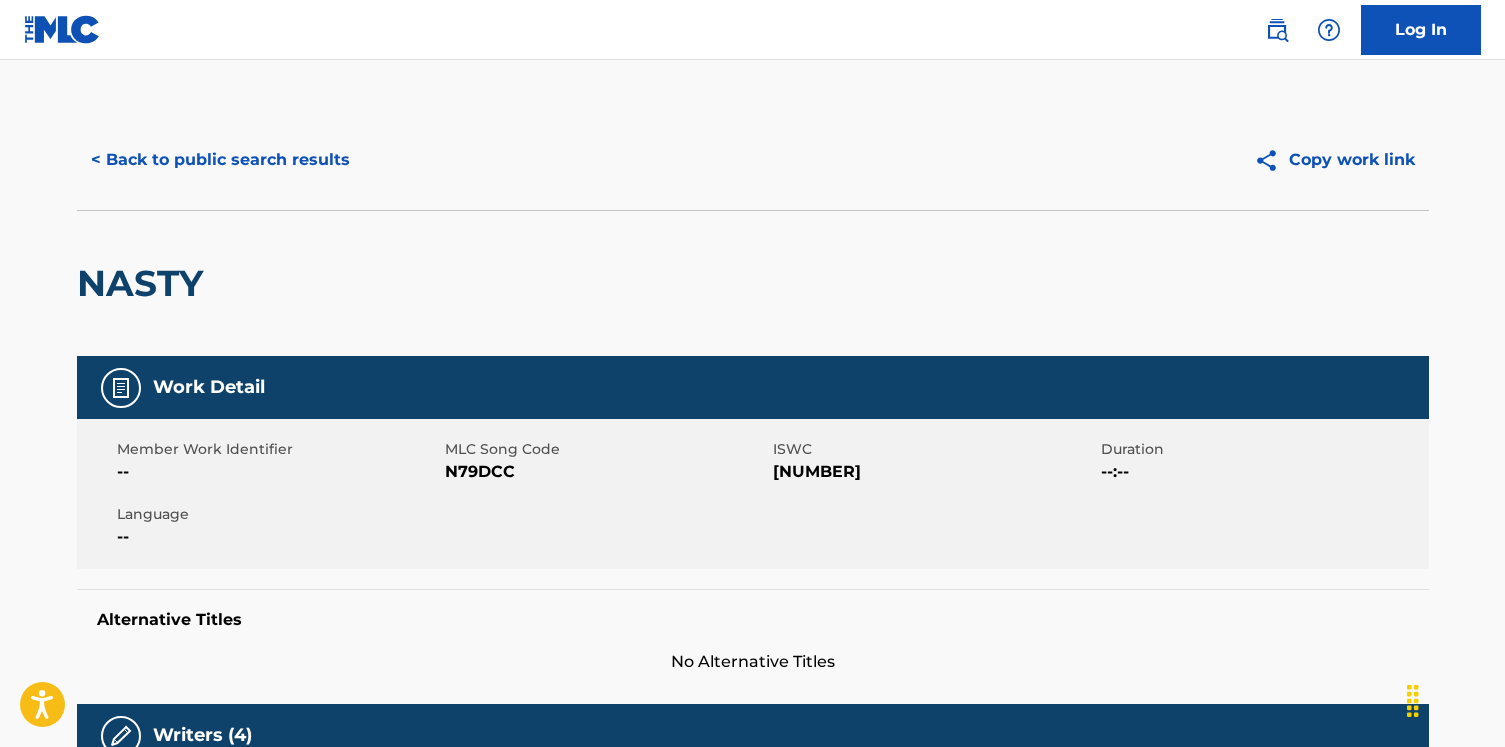click on "< Back to public search results" at bounding box center (220, 160) 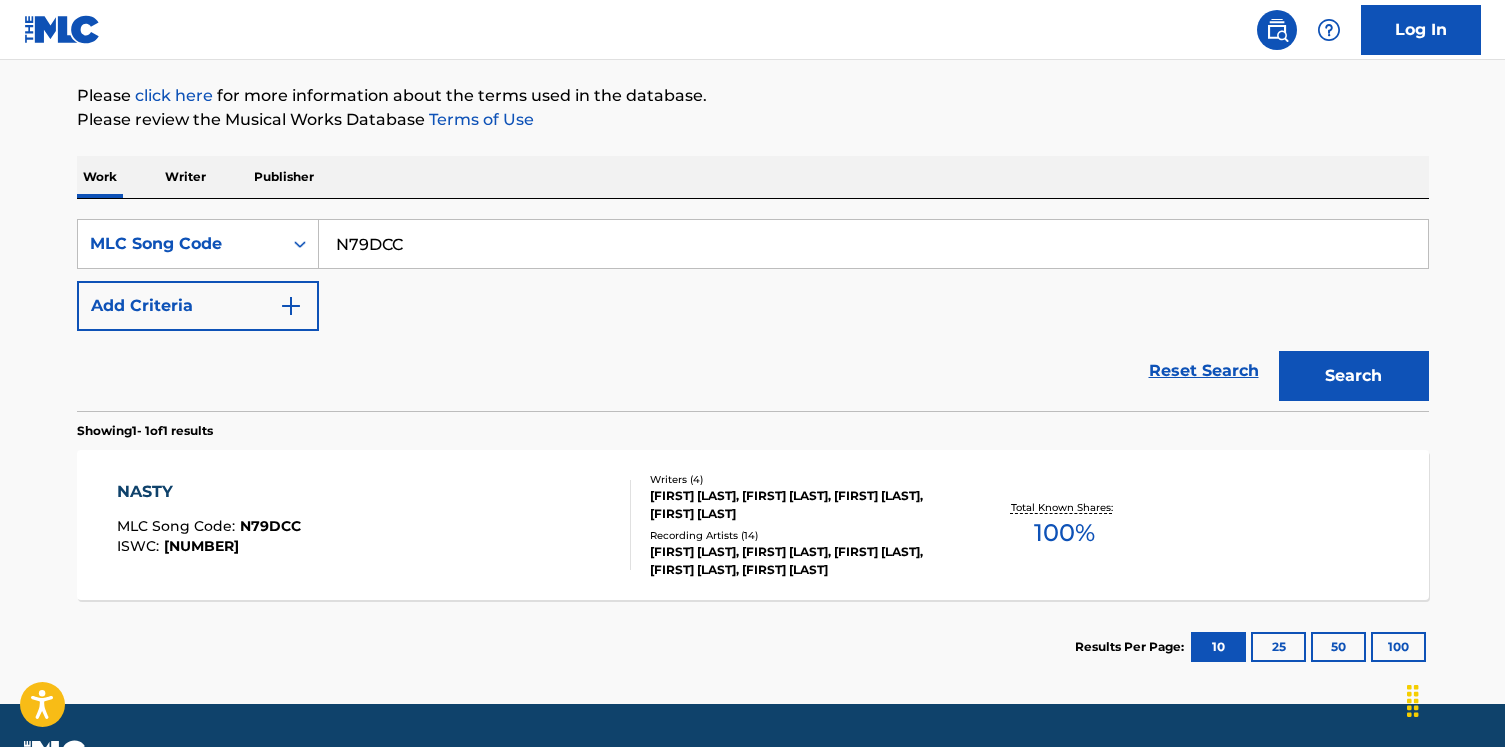 click on "Work Writer Publisher" at bounding box center (753, 177) 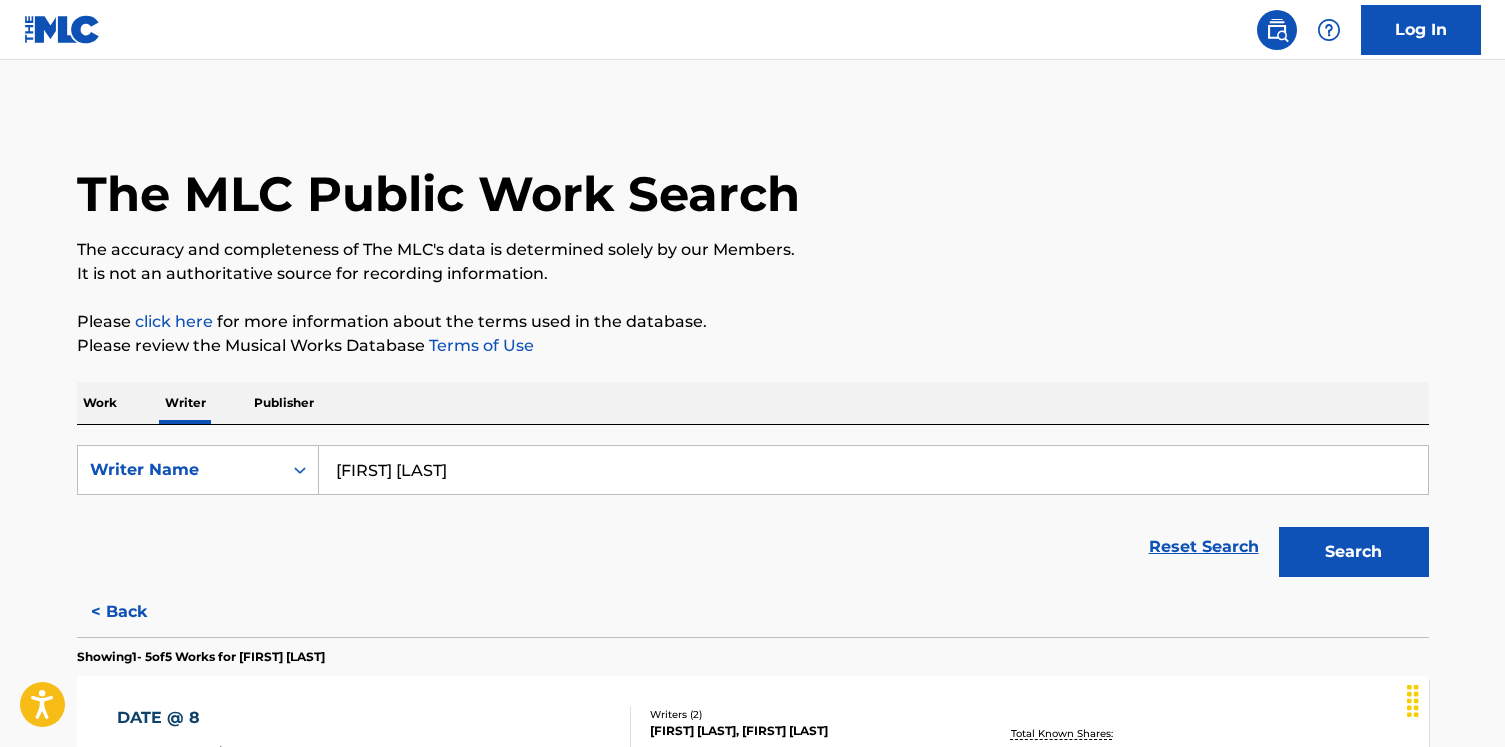 click on "SearchWithCriteria[UUID] Writer Name [FIRST] [LAST] Reset Search Search" at bounding box center [753, 506] 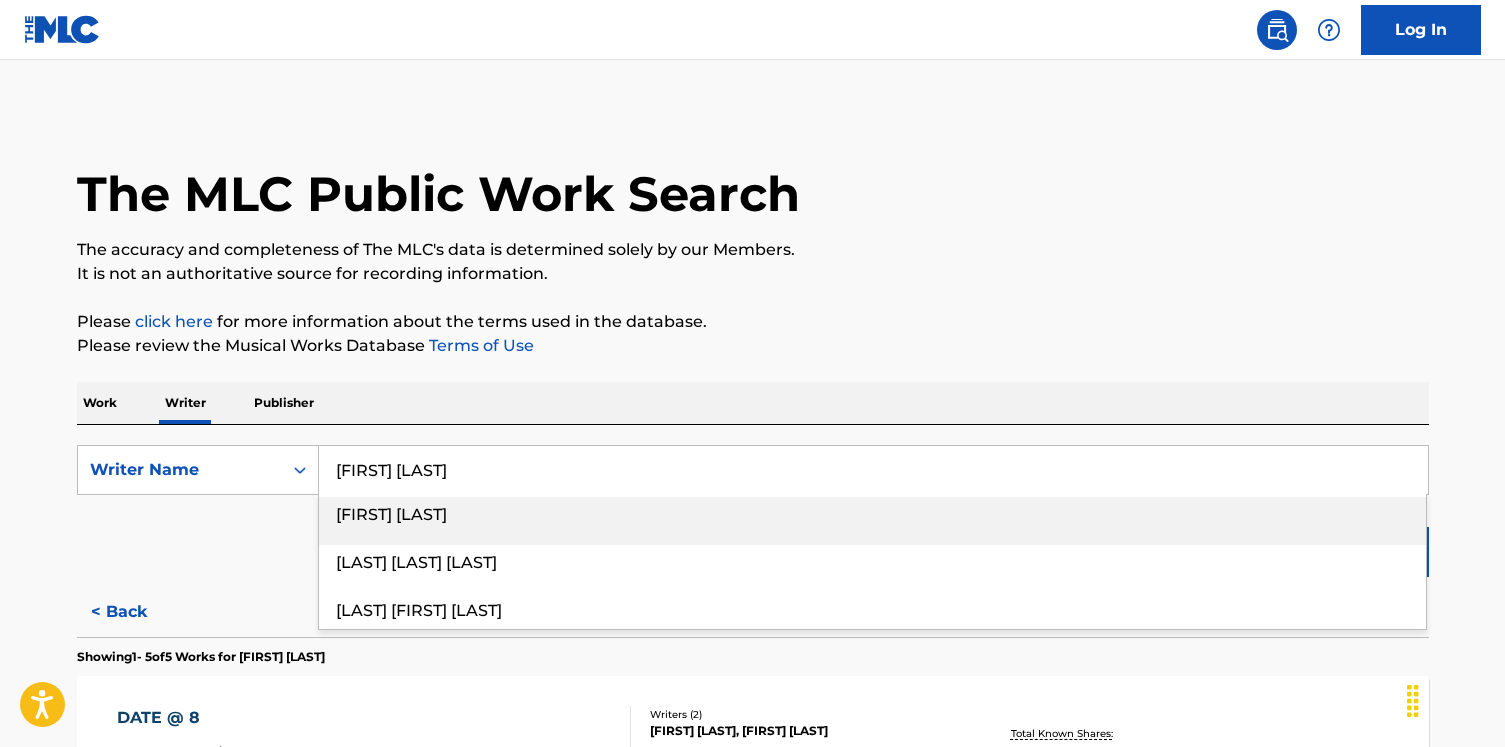 click on "[FIRST] [LAST]" at bounding box center [873, 470] 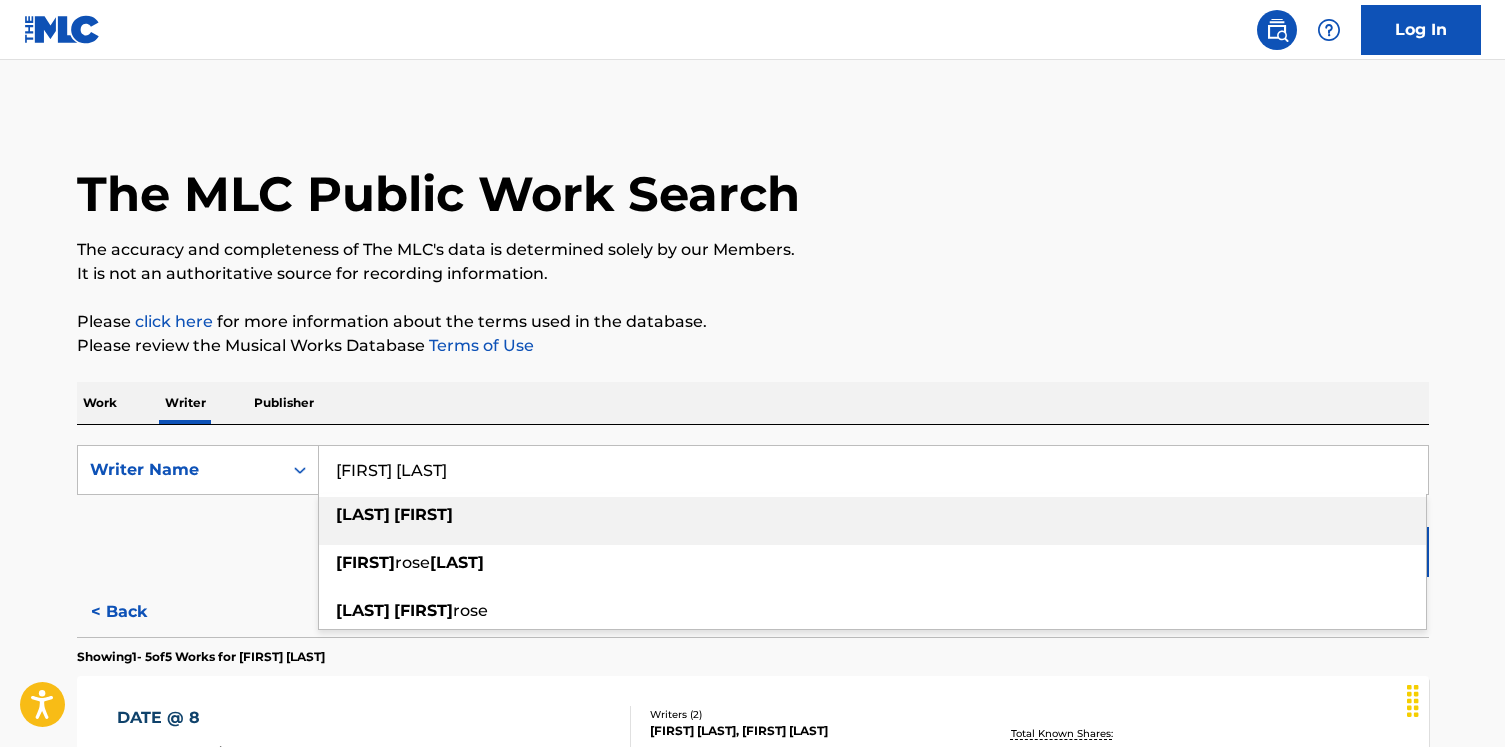 type on "[FIRST] [LAST]" 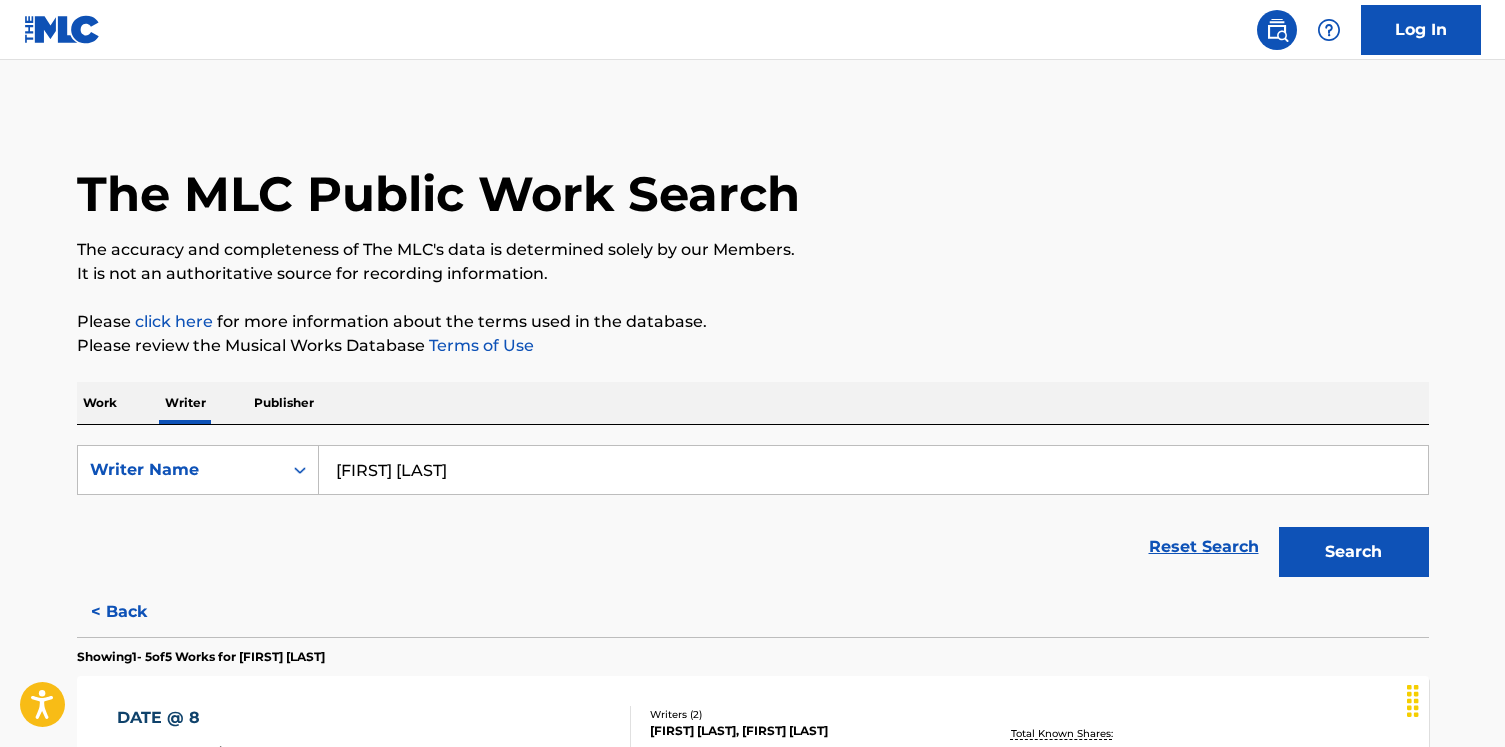 click on "The MLC Public Work Search The accuracy and completeness of The MLC's data is determined solely by our Members. It is not an authoritative source for recording information. Please click here for more information about the terms used in the database. Please review the Musical Works Database Terms of Use Work Writer Publisher SearchWithCriteria[UUID] Writer Name [FIRST] [LAST] Reset Search Search < Back Showing 1 - 5 of 5 Works for [FIRST] [LAST] DATE @ 8 MLC Song Code : AX3F15 ISWC : Writers ( 2 ) [FIRST] [LAST], [FIRST] [LAST] Recording Artists ( 10 ) [ARTIST], [ARTIST], [ARTIST], [ARTIST], [ARTIST] Total Known Shares: 70 % ON THE RADAR (FREESTYLE) MLC Song Code : OL4X1O ISWC : Writers ( 2 ) [FIRST] [LAST], [FIRST] [LAST] Recording Artists ( 0 ) Total Known Shares: 100 % ROLL DA DICE MLC Song Code : RO13J0 ISWC : Writers ( 3 ) [FIRST] [LAST], [FIRST] [LAST], [FIRST] [LAST] Recording Artists ( 13 ) [ARTIST]|[ARTIST], [ARTIST], [ARTIST]|[ARTIST], [ARTIST], [ARTIST] 70 % :" at bounding box center [753, 829] 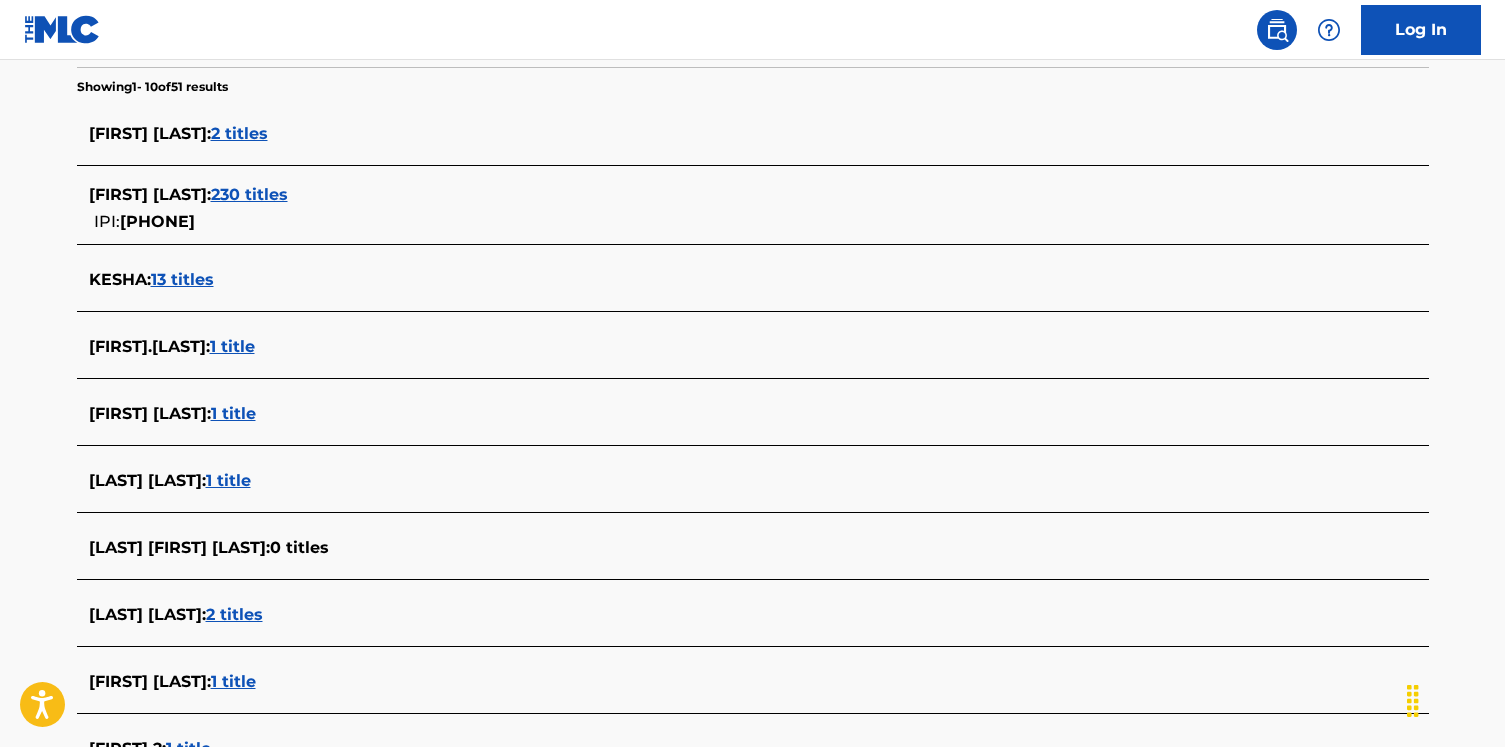 scroll, scrollTop: 427, scrollLeft: 0, axis: vertical 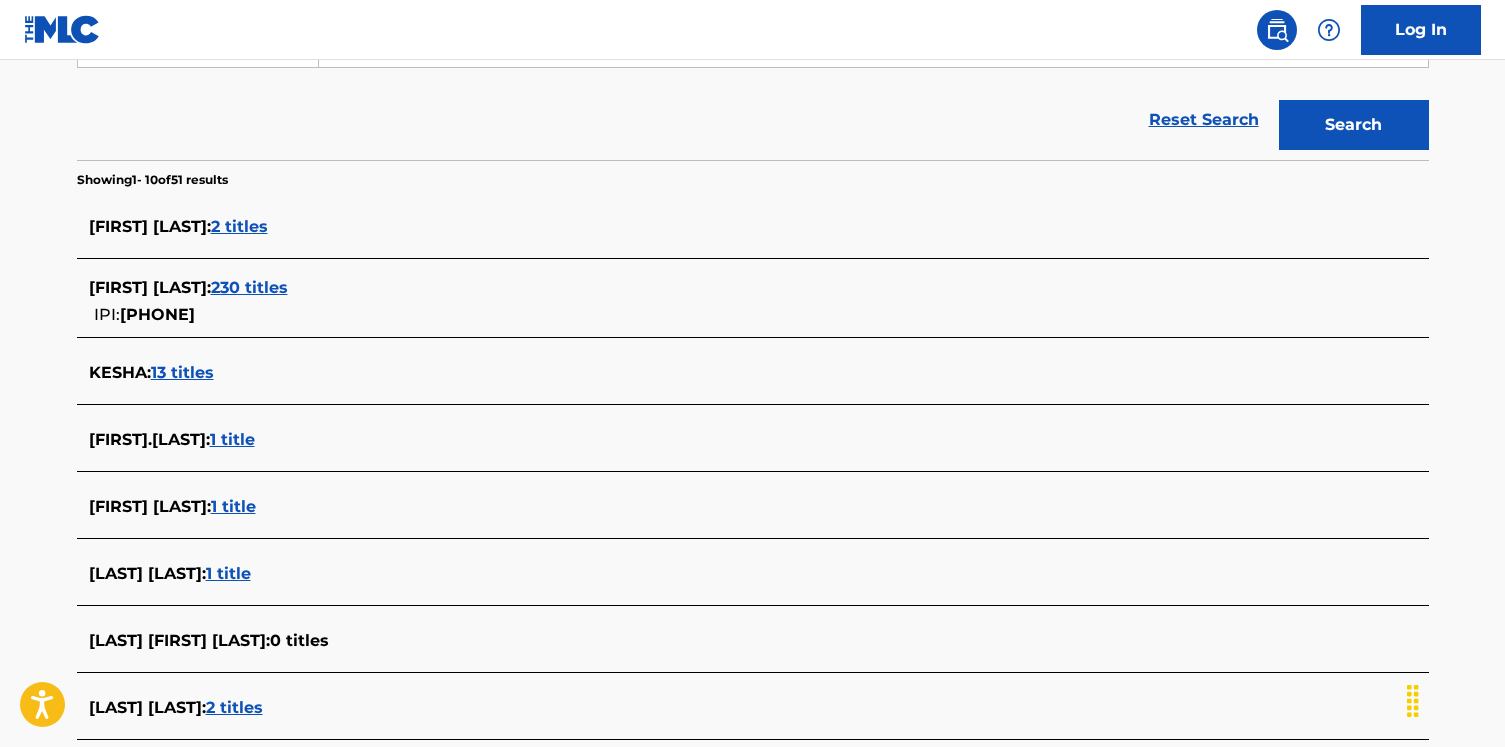 click on "230 titles" at bounding box center (249, 287) 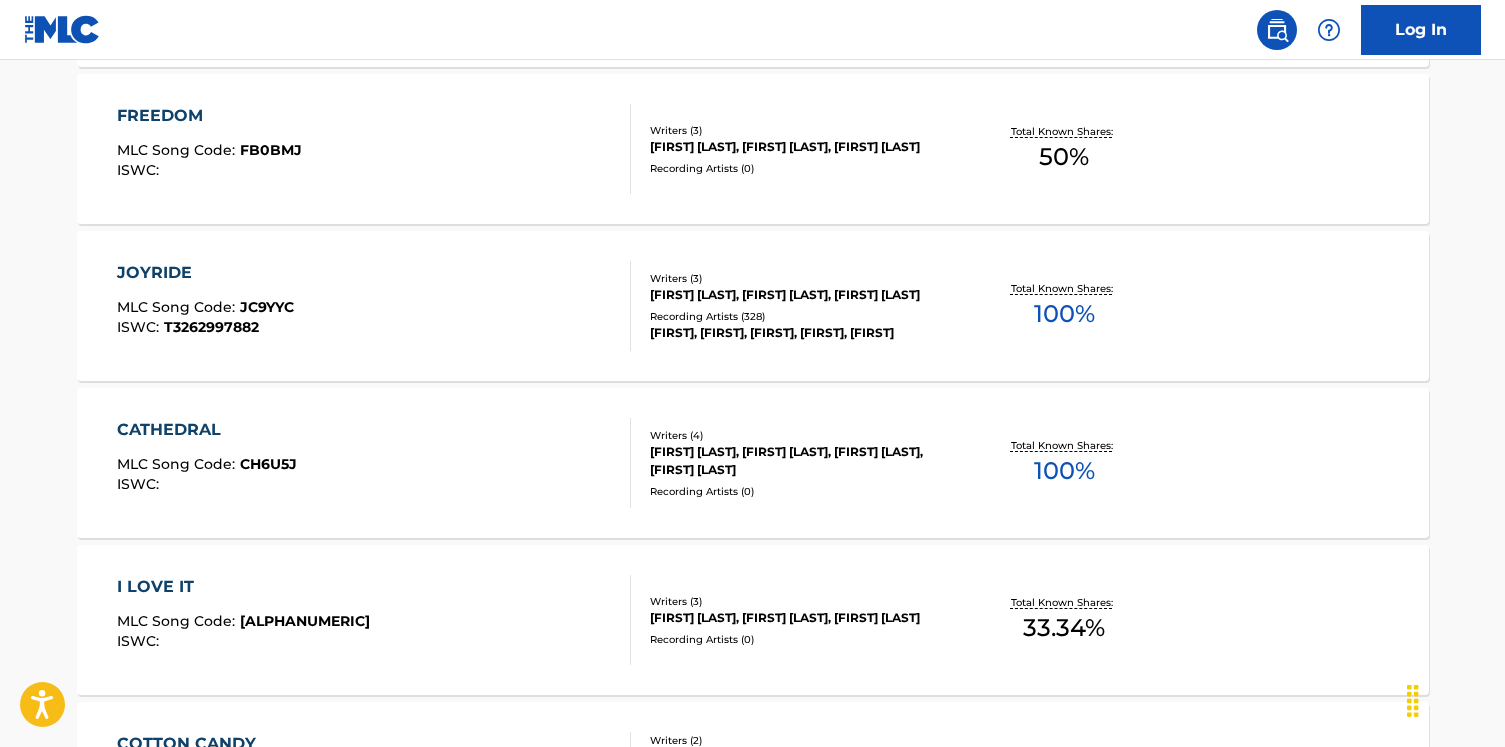 scroll, scrollTop: 774, scrollLeft: 0, axis: vertical 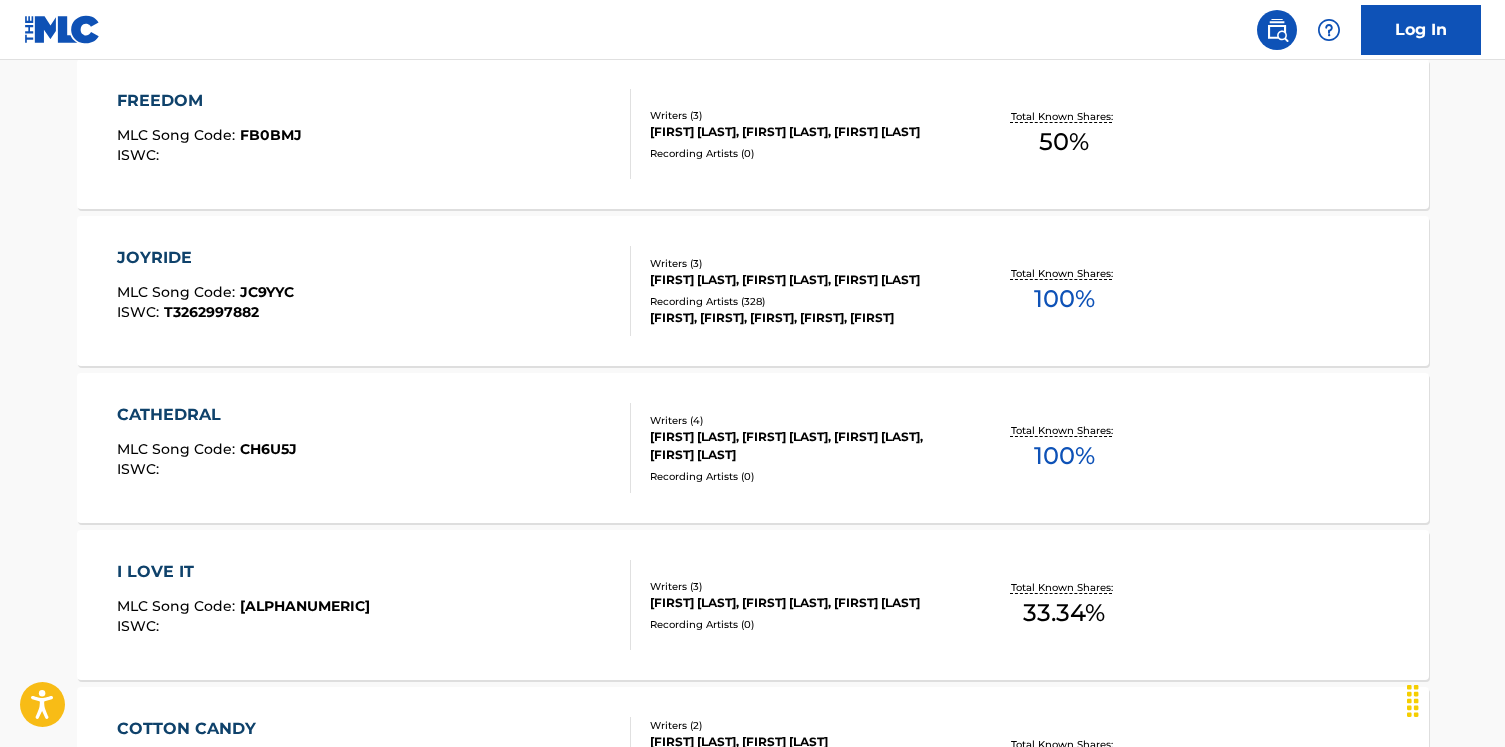 click on "JOYRIDE MLC Song Code : JC9YYC ISWC : T3262997882" at bounding box center [374, 291] 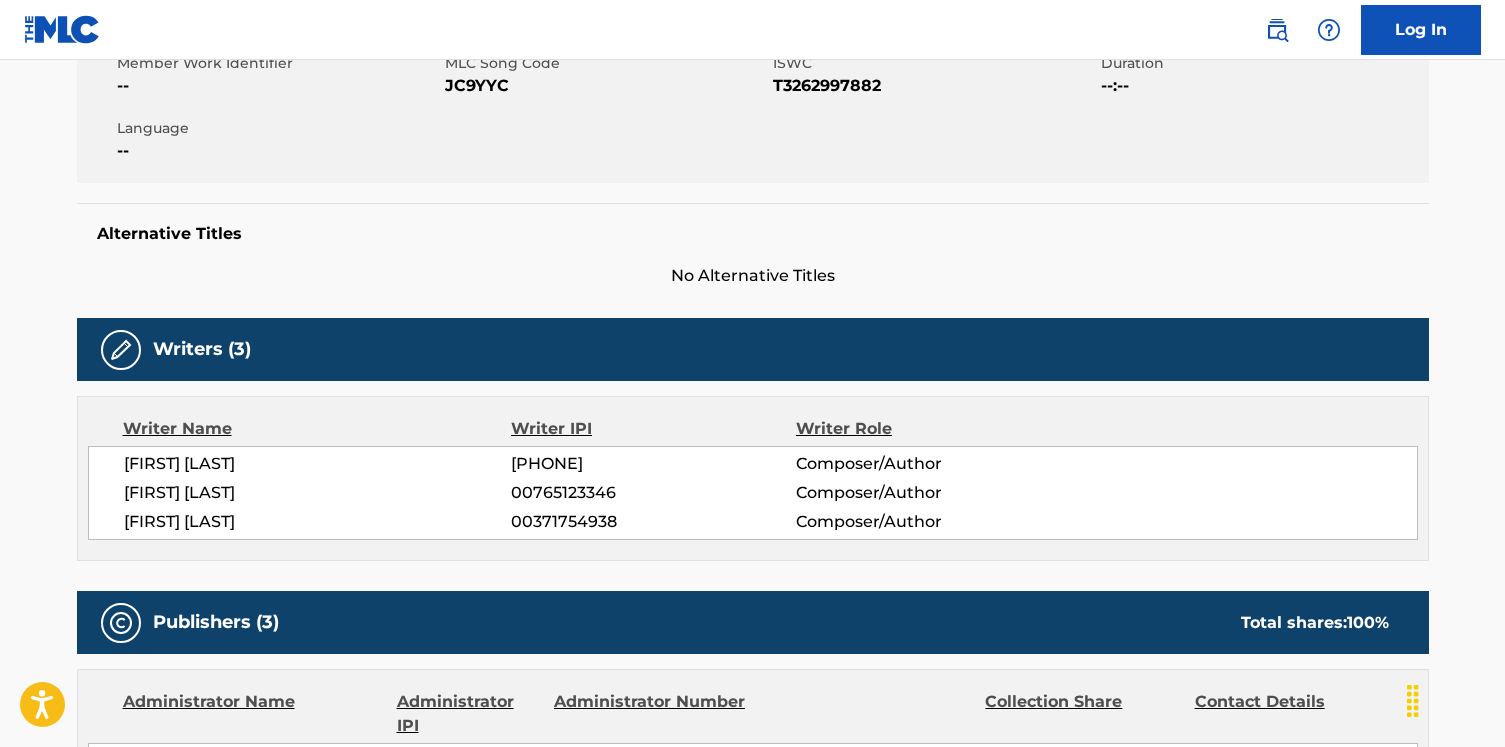 scroll, scrollTop: 83, scrollLeft: 0, axis: vertical 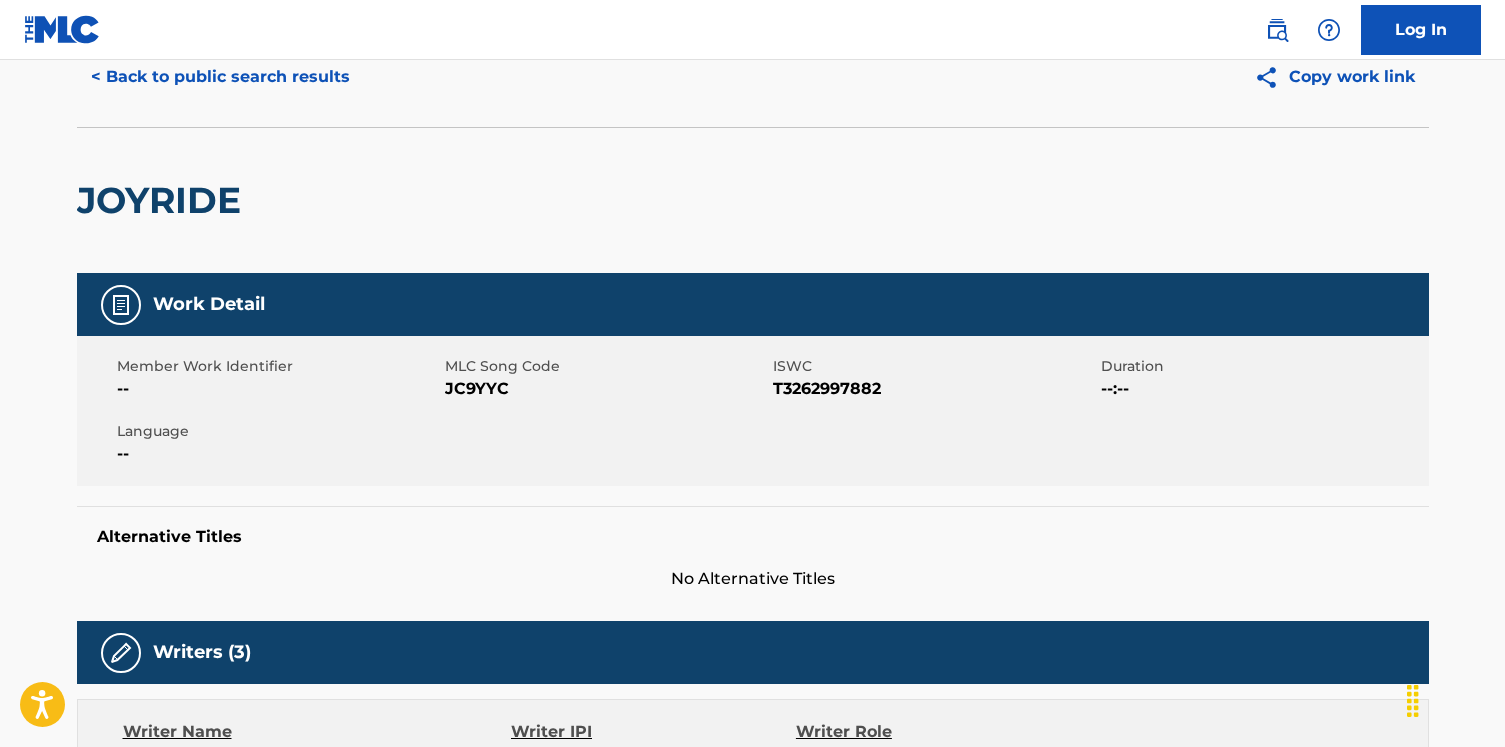 click on "< Back to public search results" at bounding box center (220, 77) 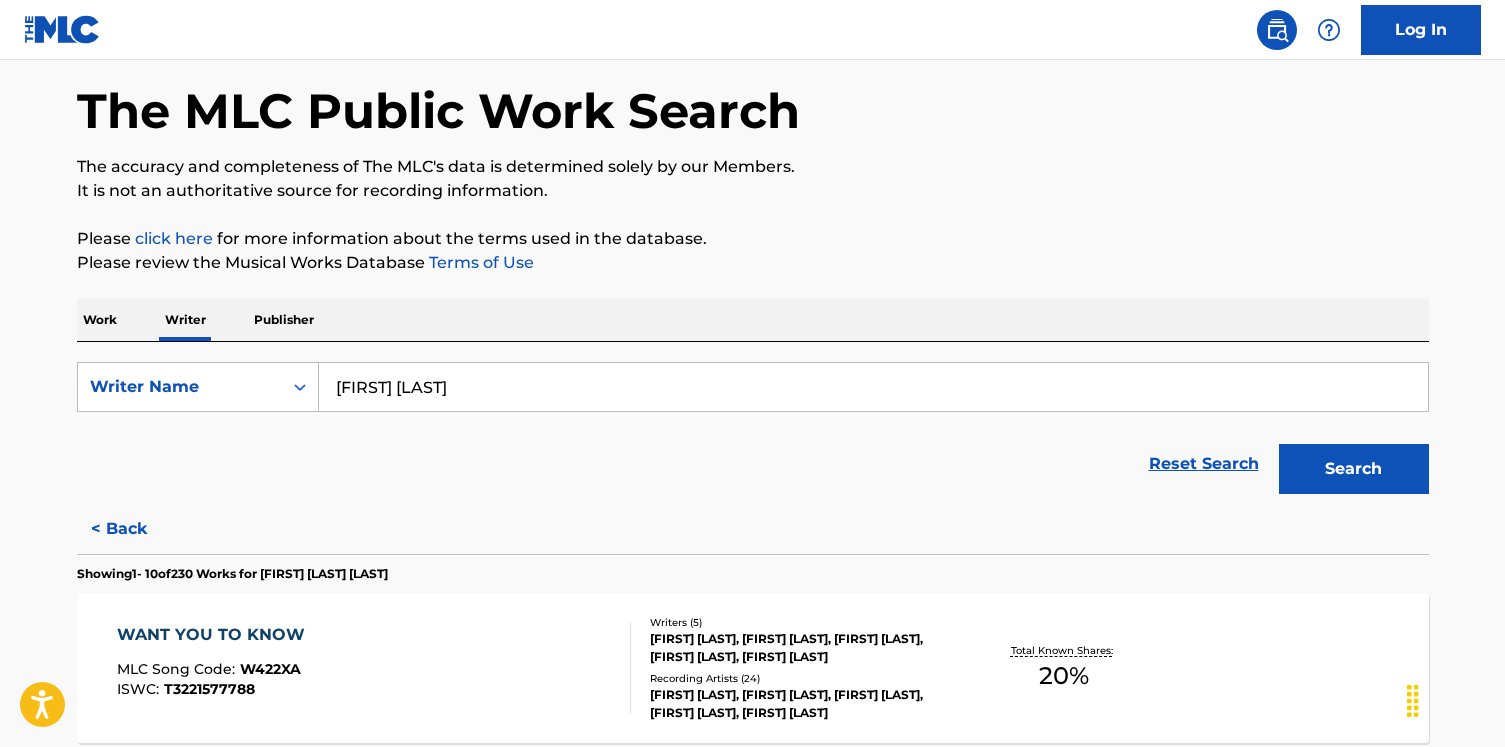 click on "[FIRST] [LAST]" at bounding box center (873, 387) 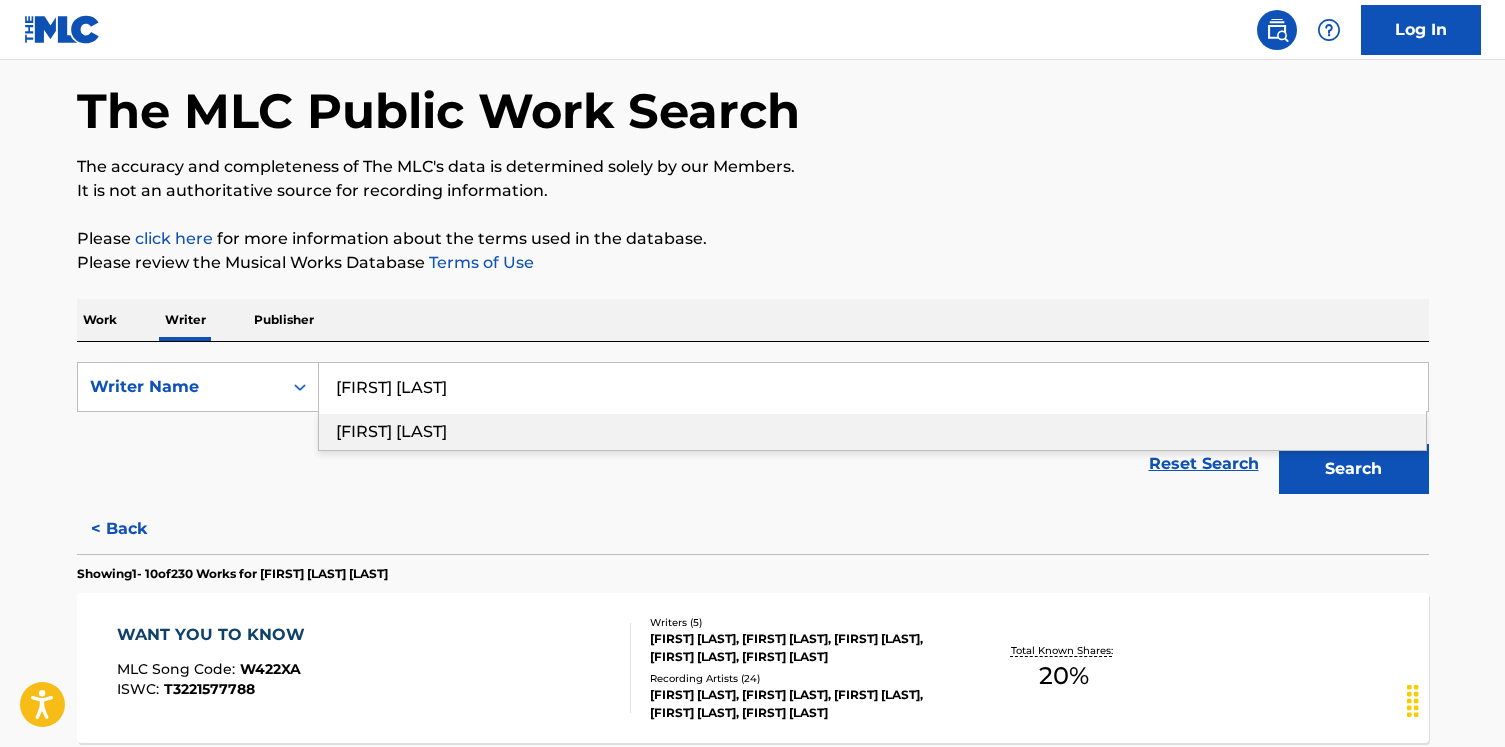 click on "[FIRST] [LAST]" at bounding box center [873, 387] 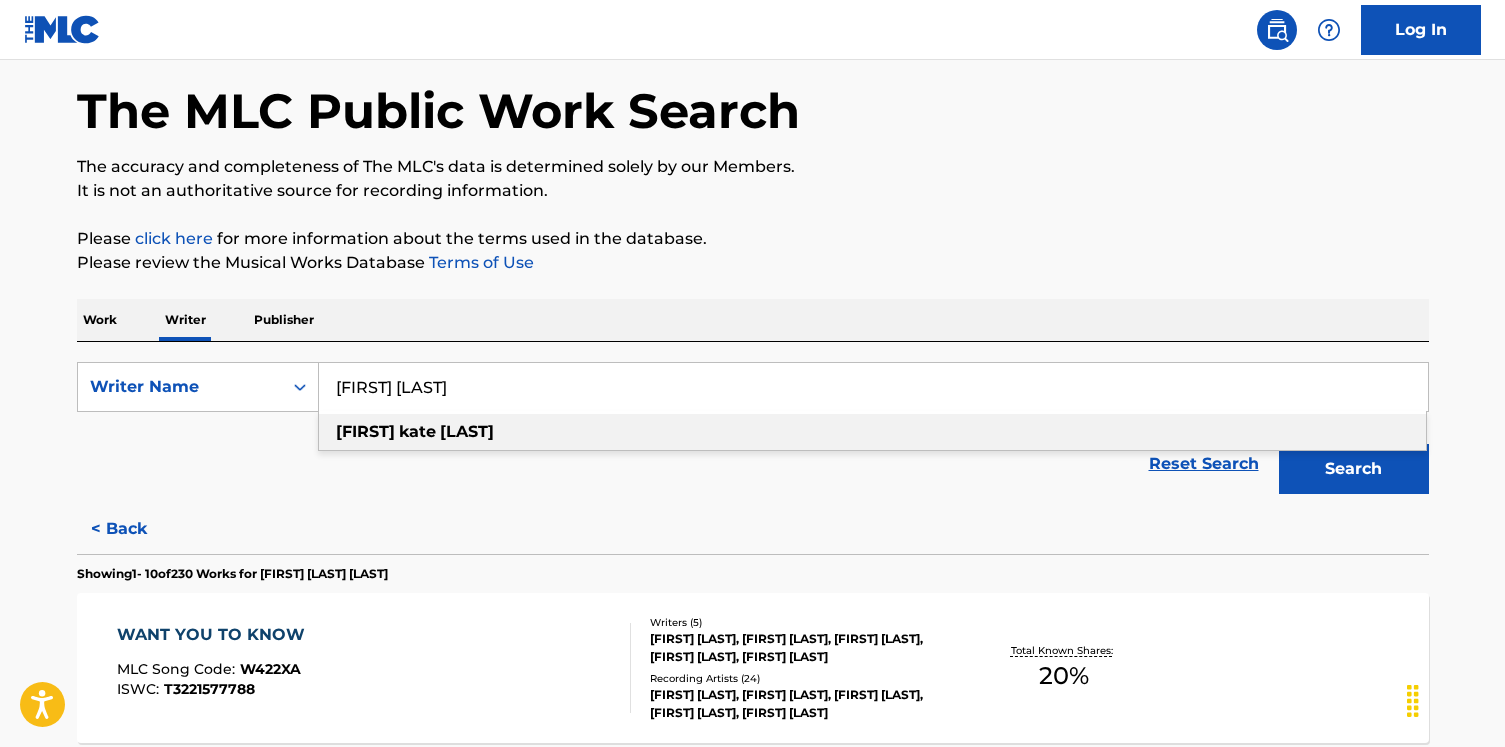 type on "[FIRST] [LAST]" 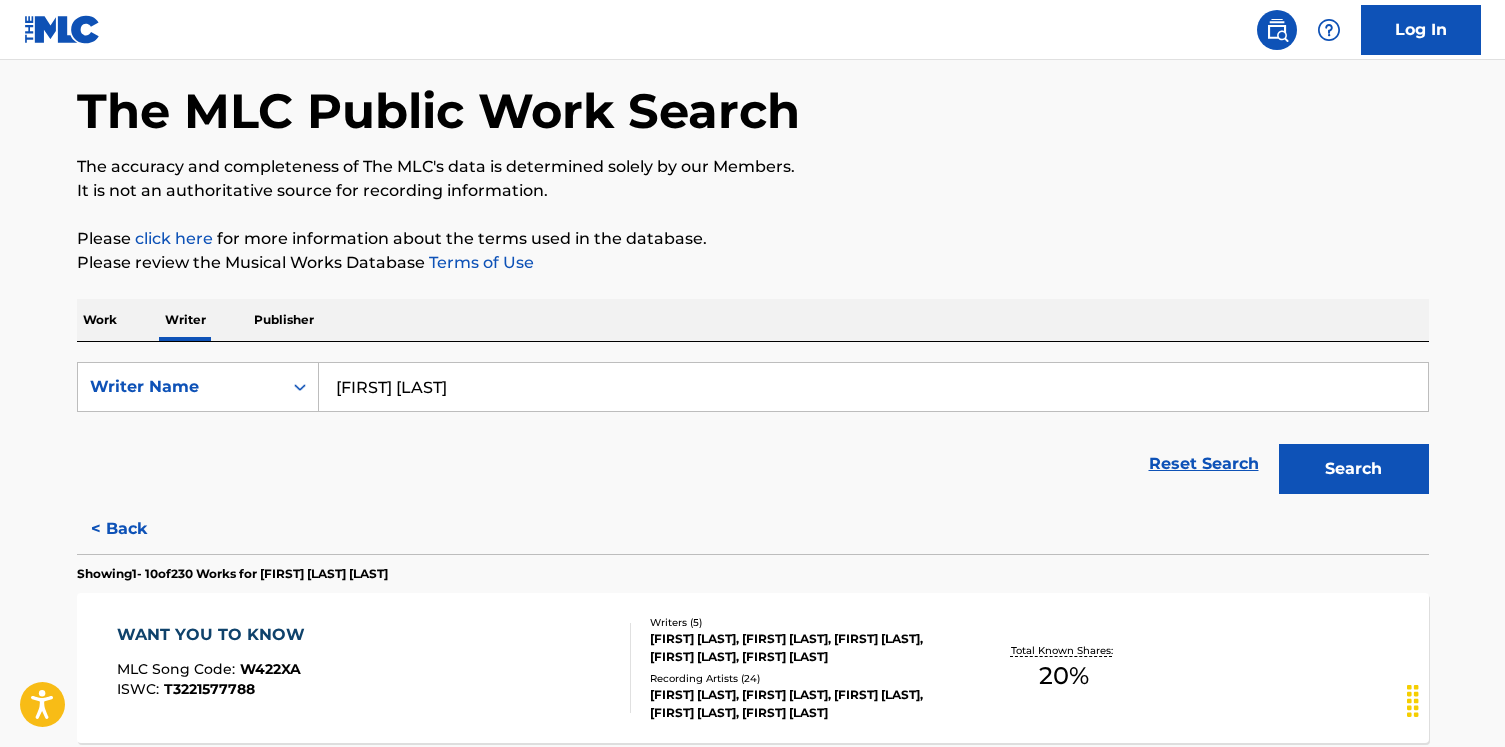 click on "Please review the Musical Works Database   Terms of Use" at bounding box center (753, 263) 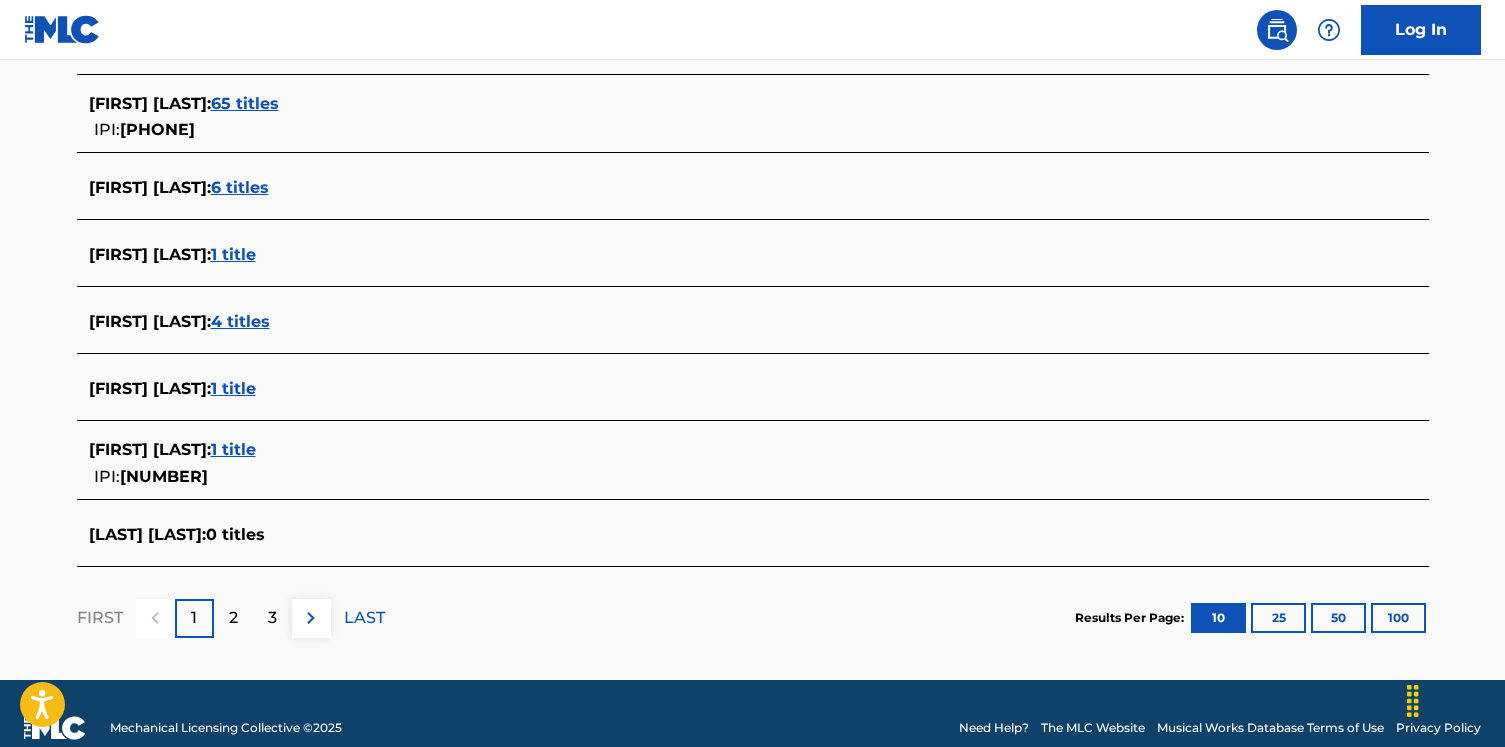 scroll, scrollTop: 737, scrollLeft: 0, axis: vertical 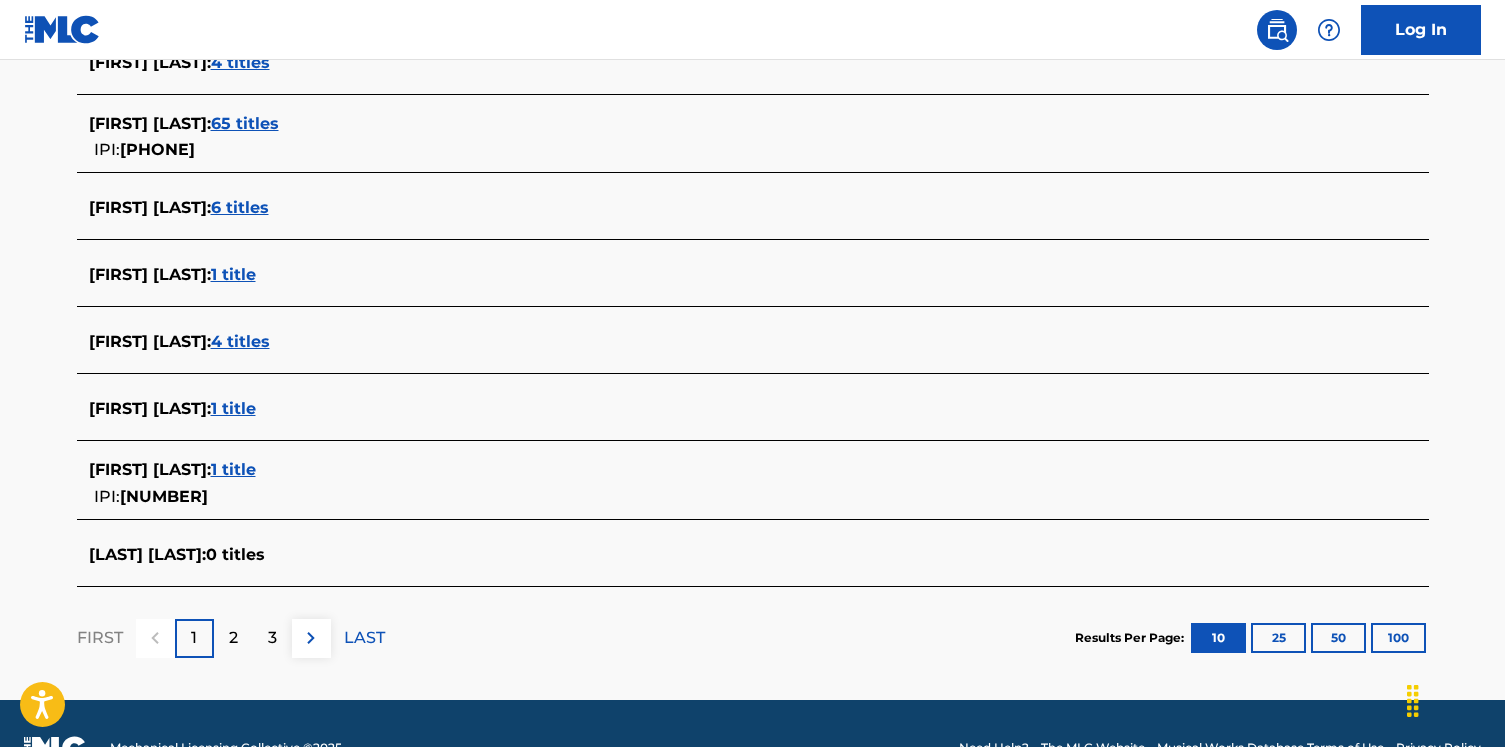 click on "[FIRST] [LAST] : 65 titles IPI: [NUMBER]" at bounding box center [727, 137] 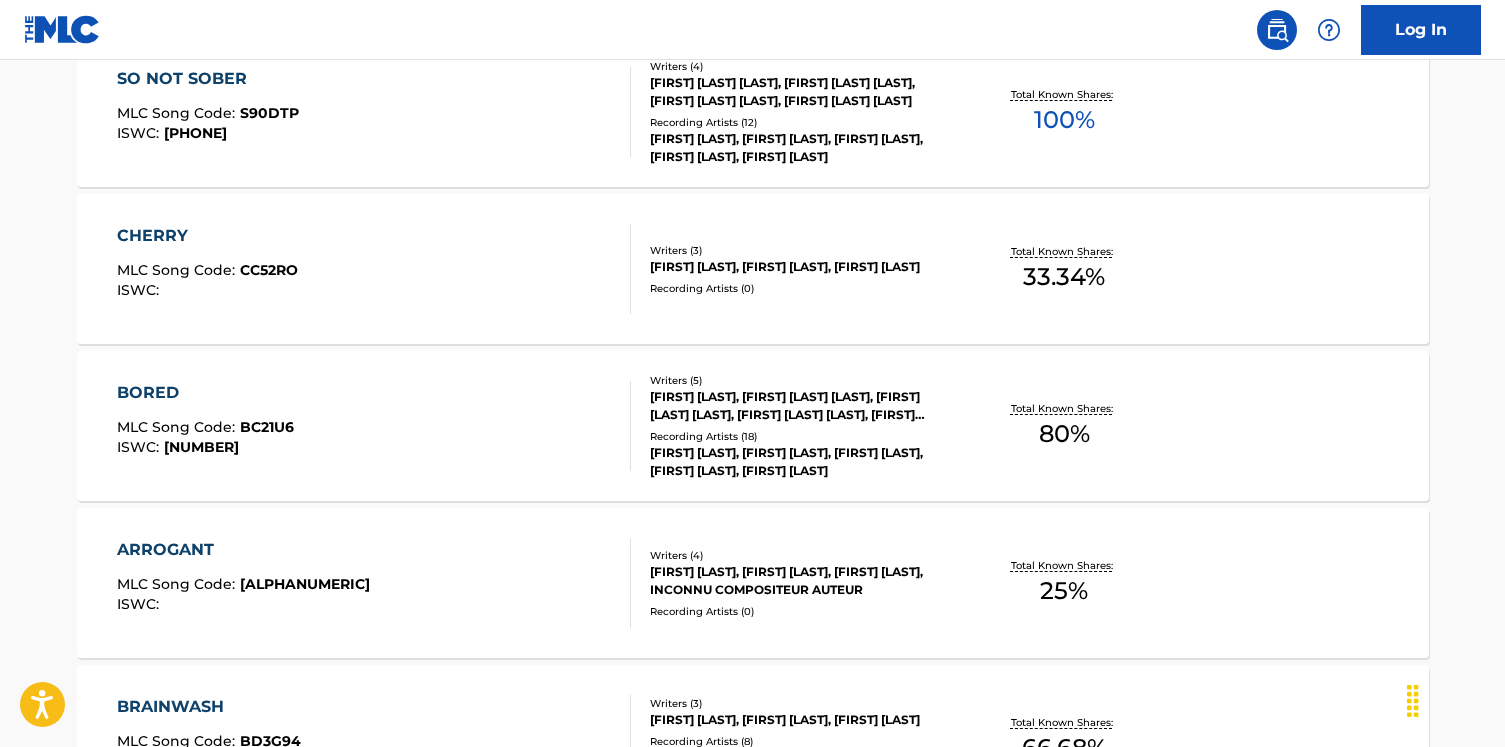 scroll, scrollTop: 1261, scrollLeft: 0, axis: vertical 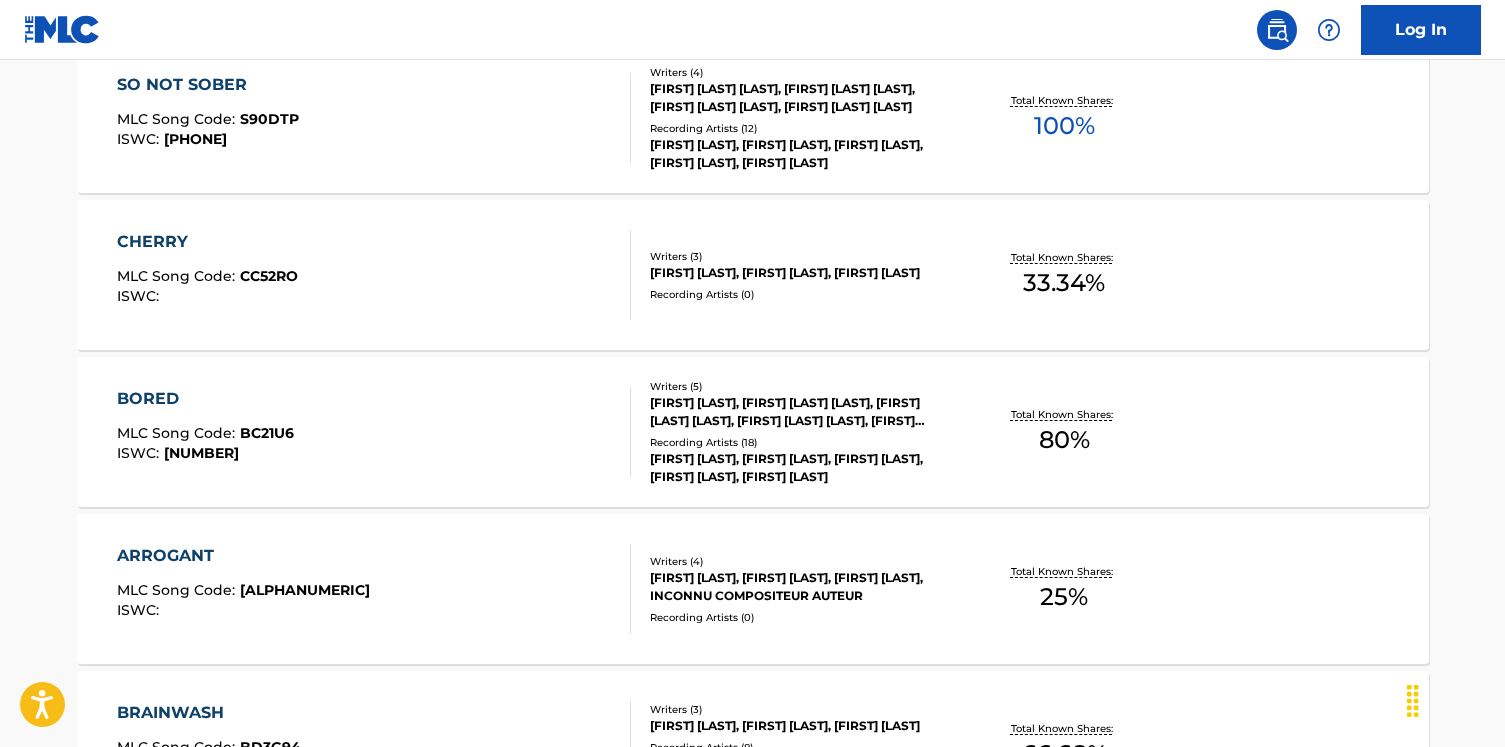 click on "SO NOT SOBER MLC Song Code : S90DTP ISWC : [NUMBER]" at bounding box center [374, 118] 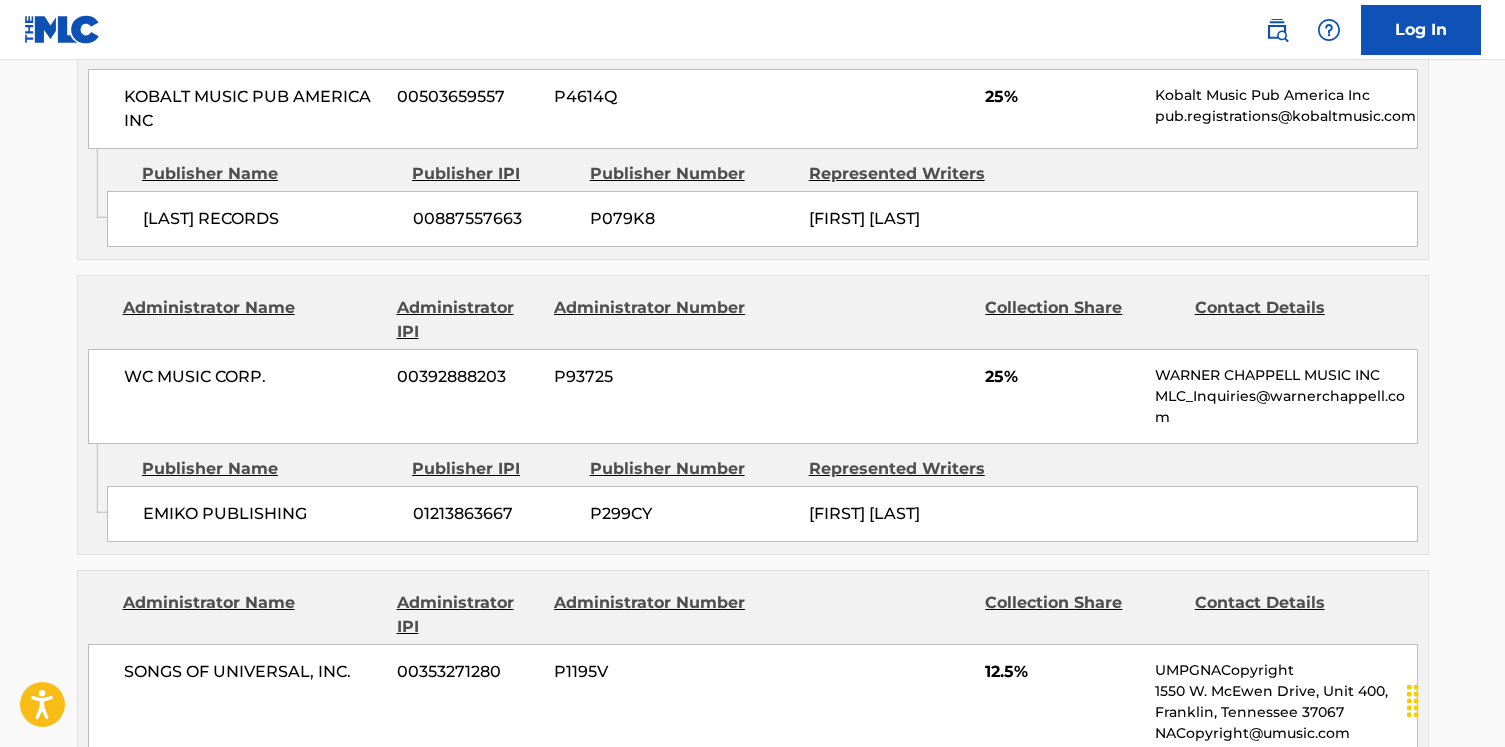 scroll, scrollTop: 1370, scrollLeft: 0, axis: vertical 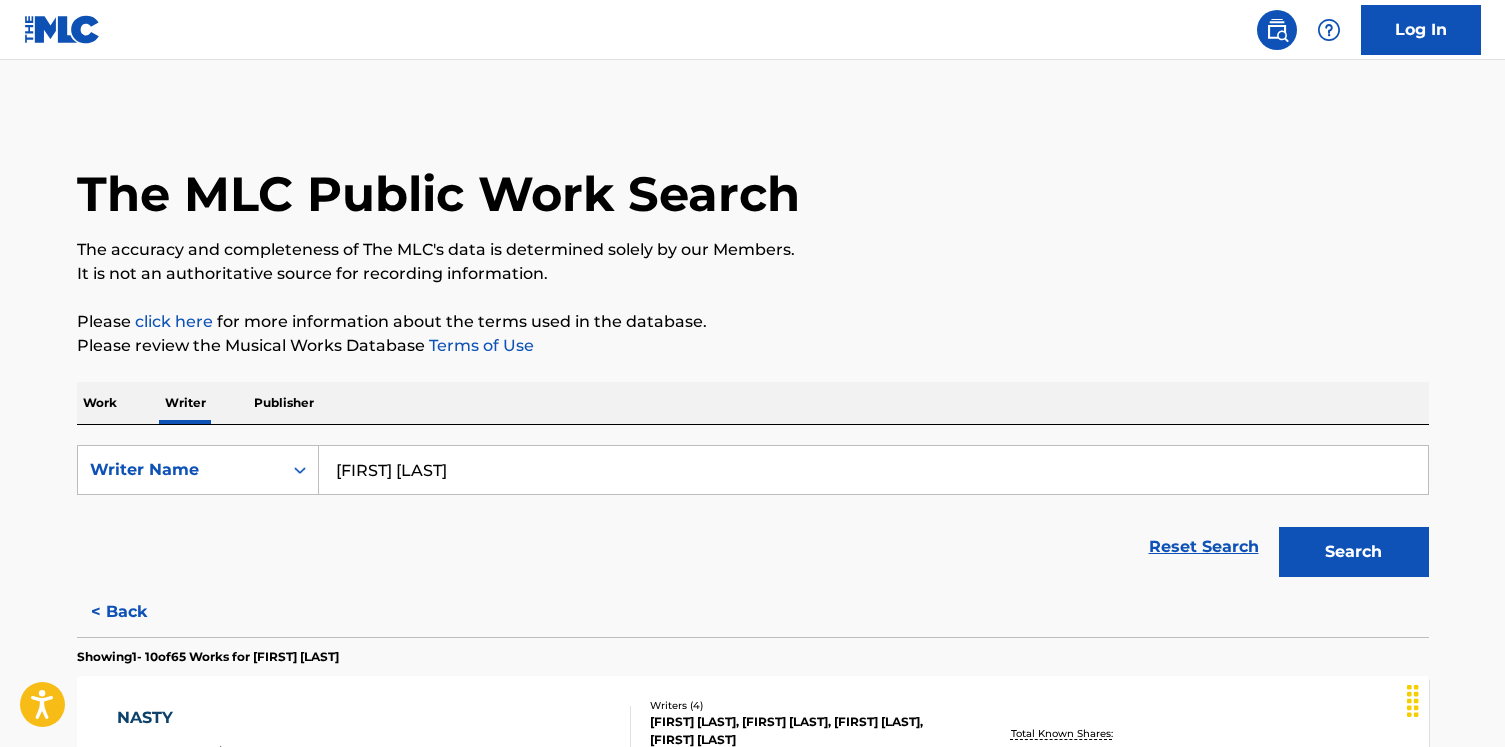 click on "[FIRST] [LAST]" at bounding box center (873, 470) 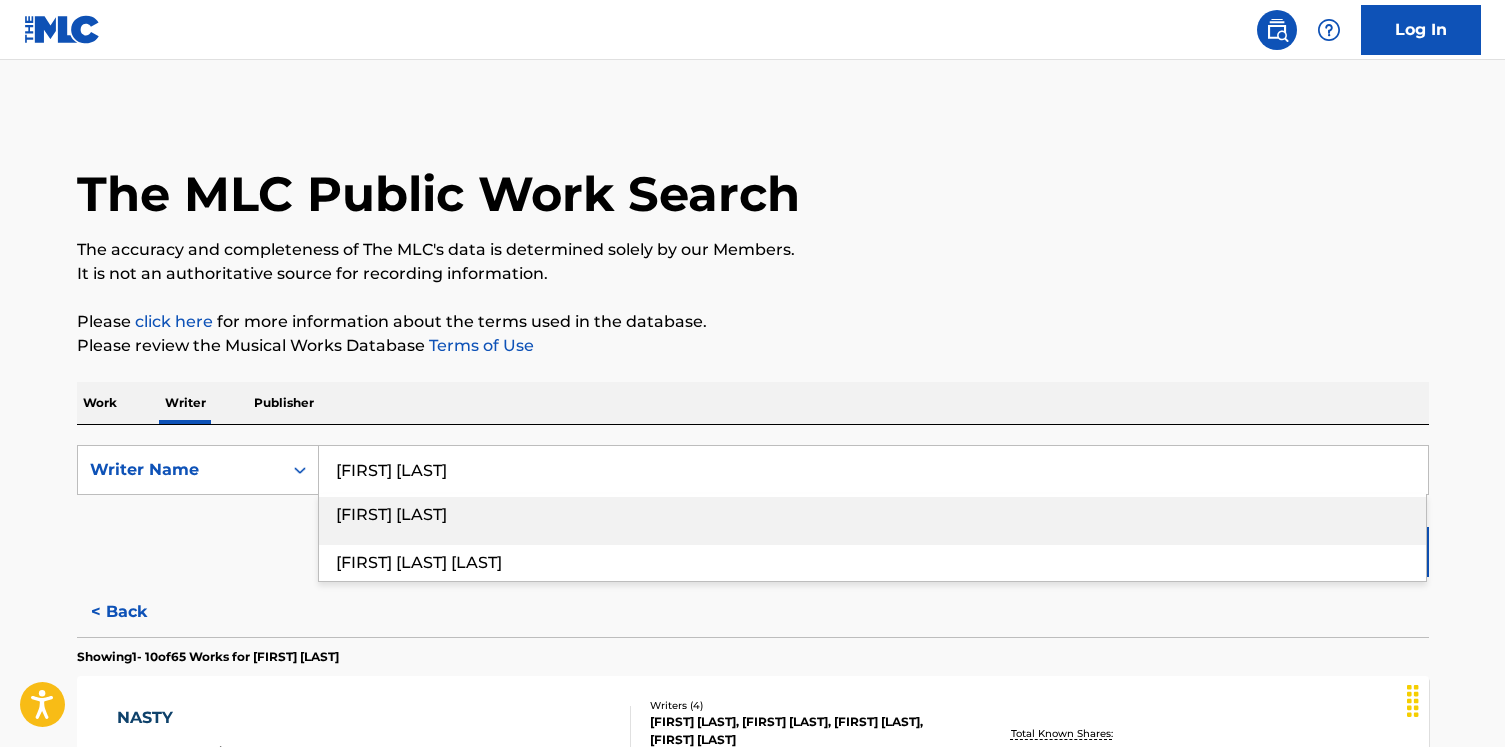 click on "[FIRST] [LAST]" at bounding box center [873, 470] 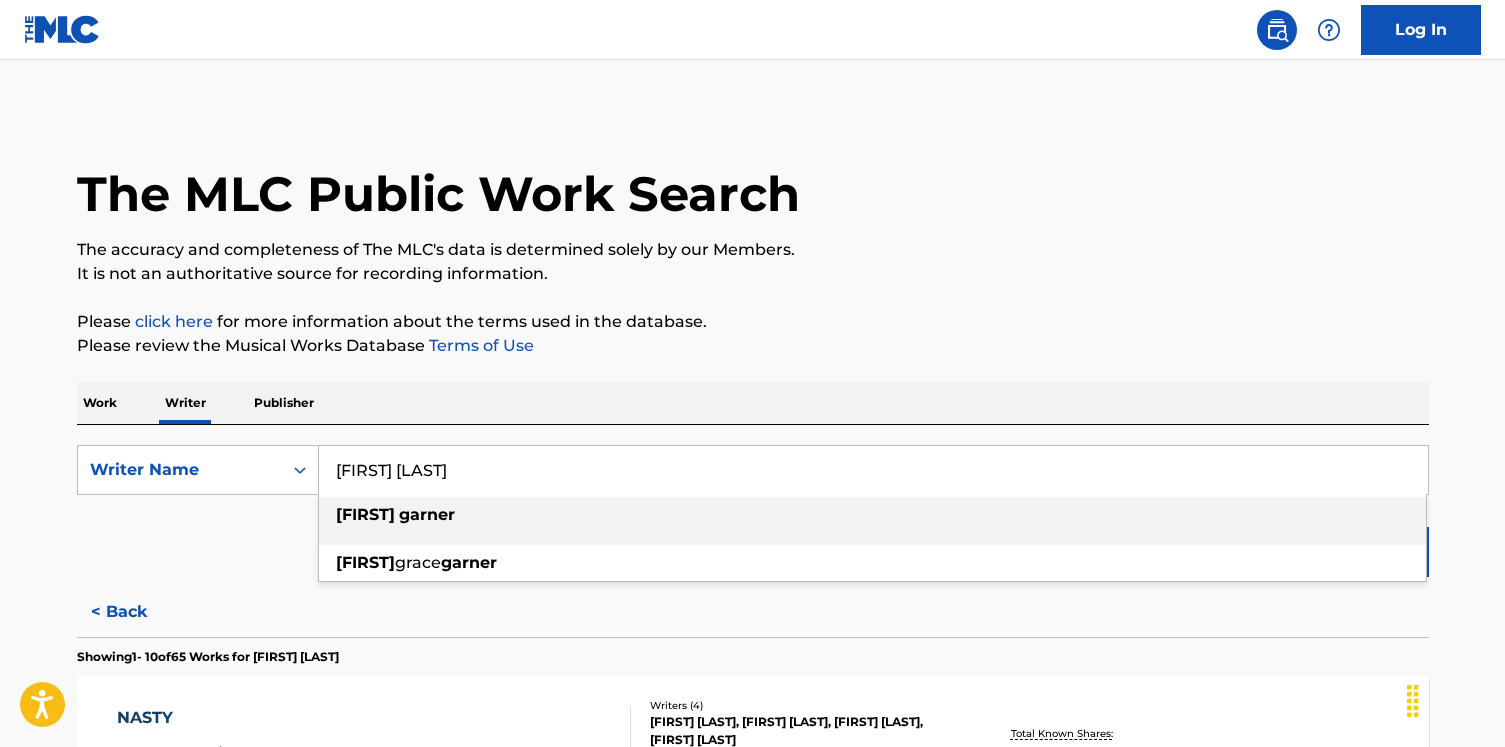 type on "[FIRST] [LAST]" 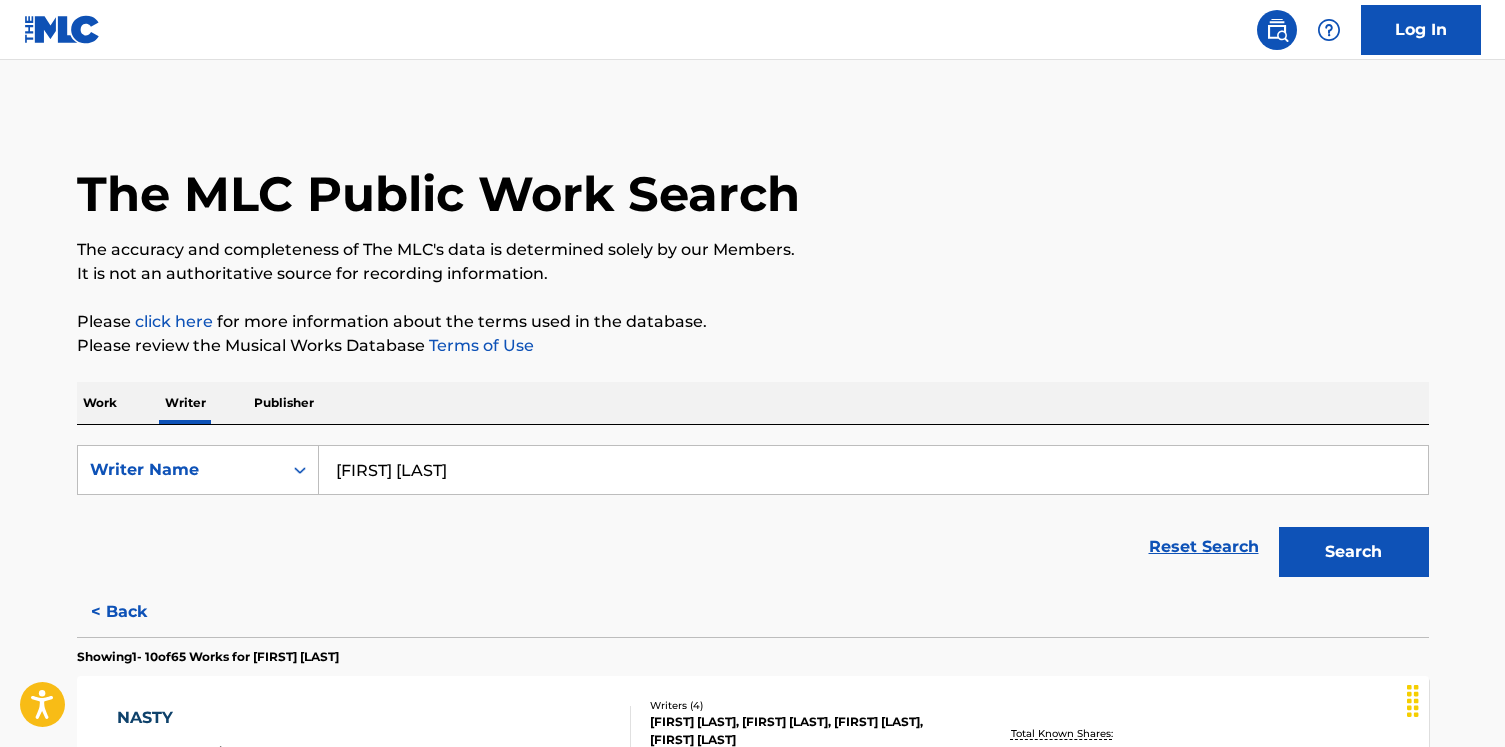 click on "It is not an authoritative source for recording information." at bounding box center [753, 274] 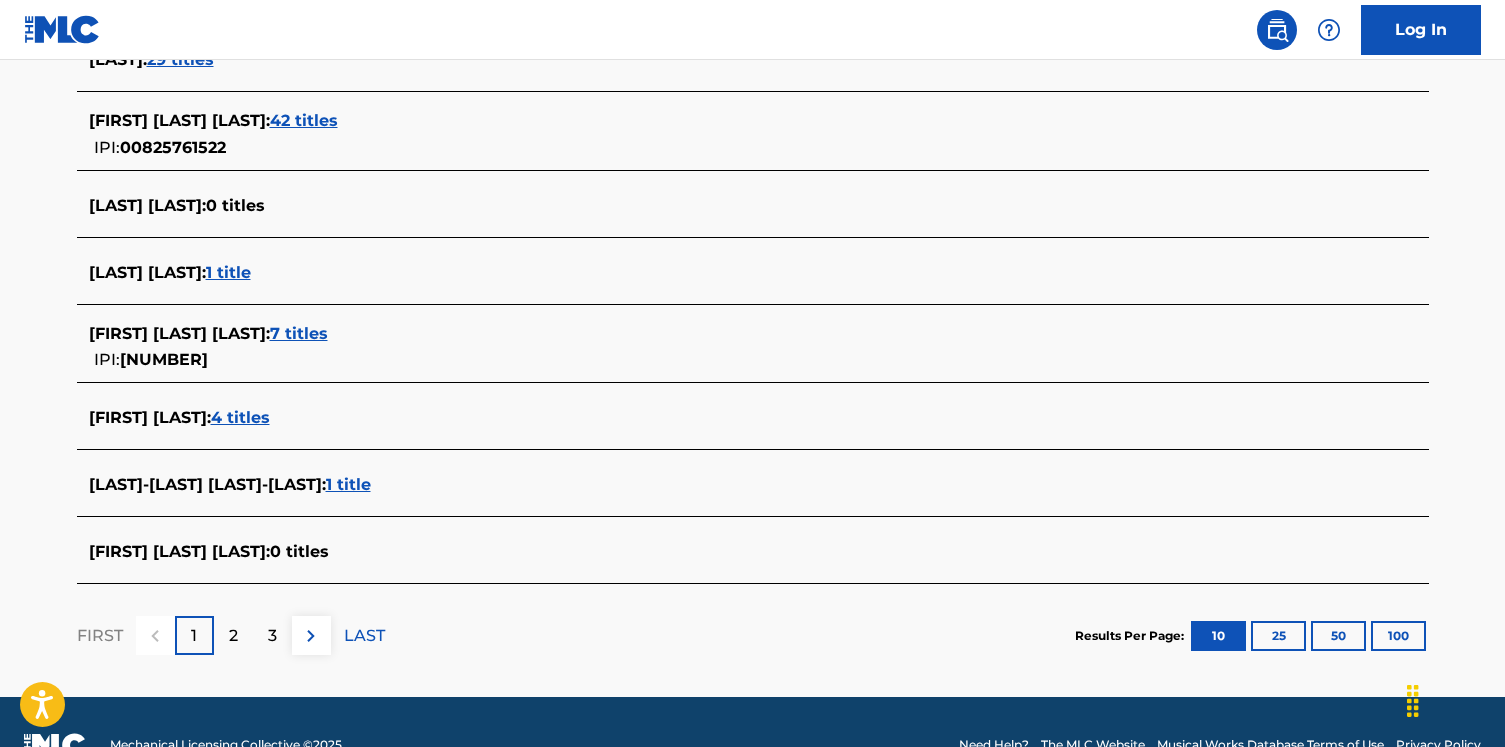 scroll, scrollTop: 693, scrollLeft: 0, axis: vertical 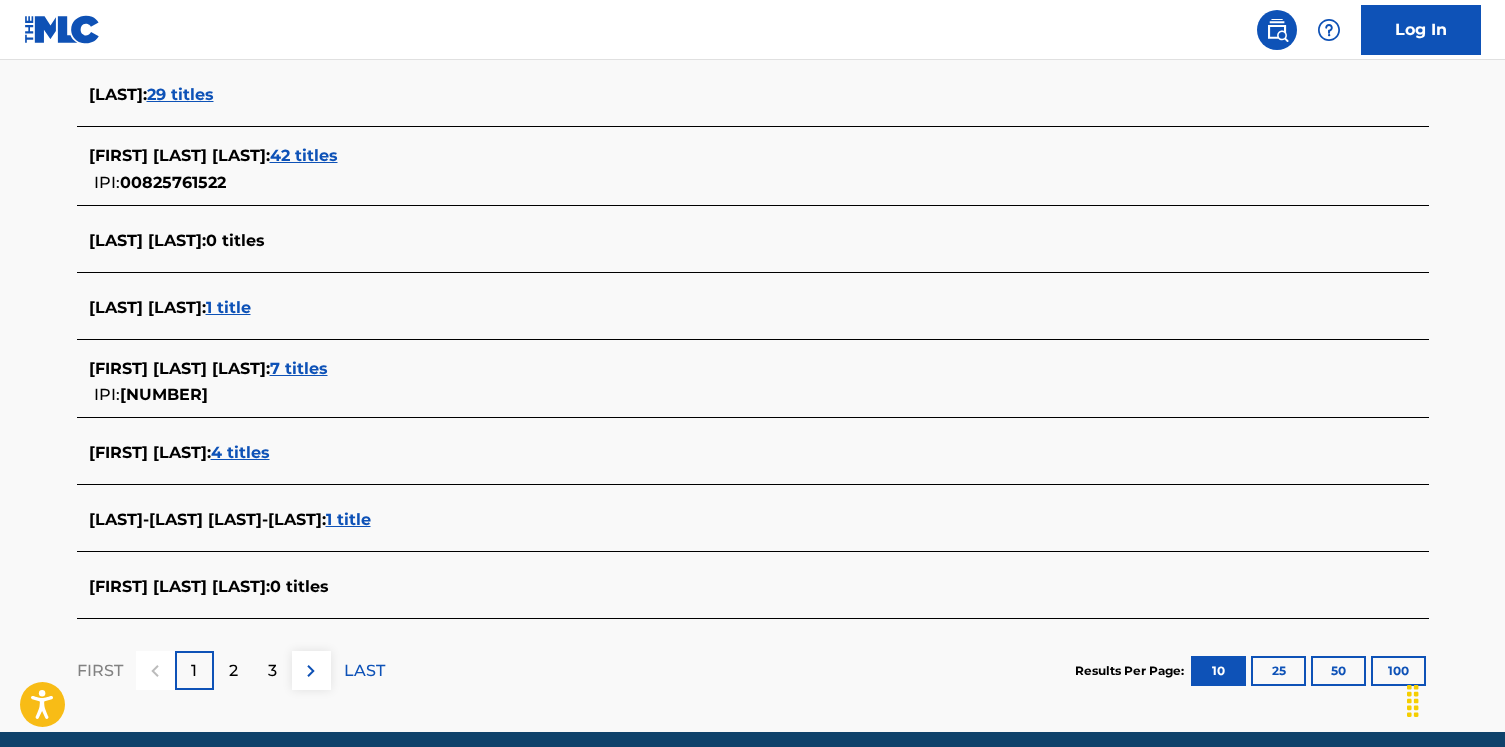 click on "42 titles" at bounding box center (304, 155) 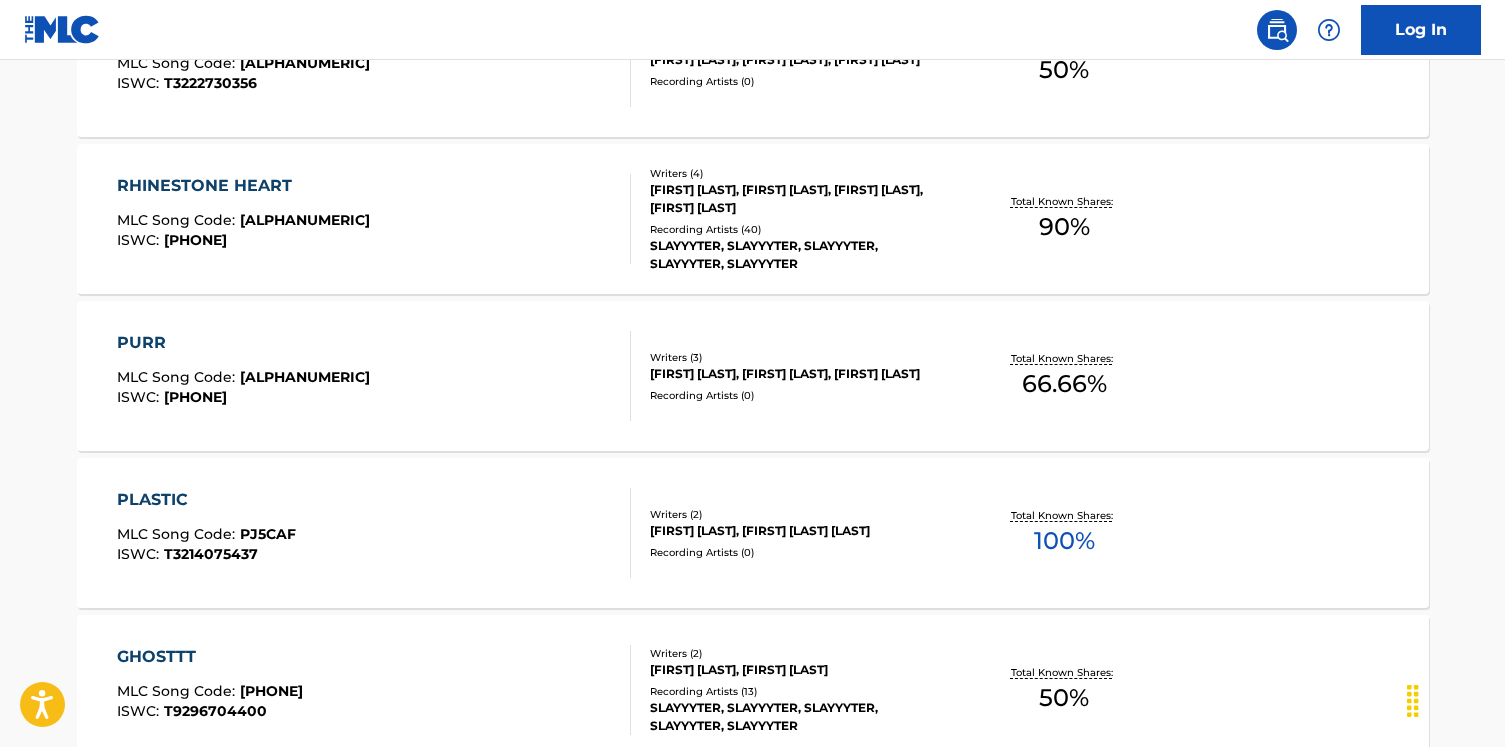 scroll, scrollTop: 1162, scrollLeft: 0, axis: vertical 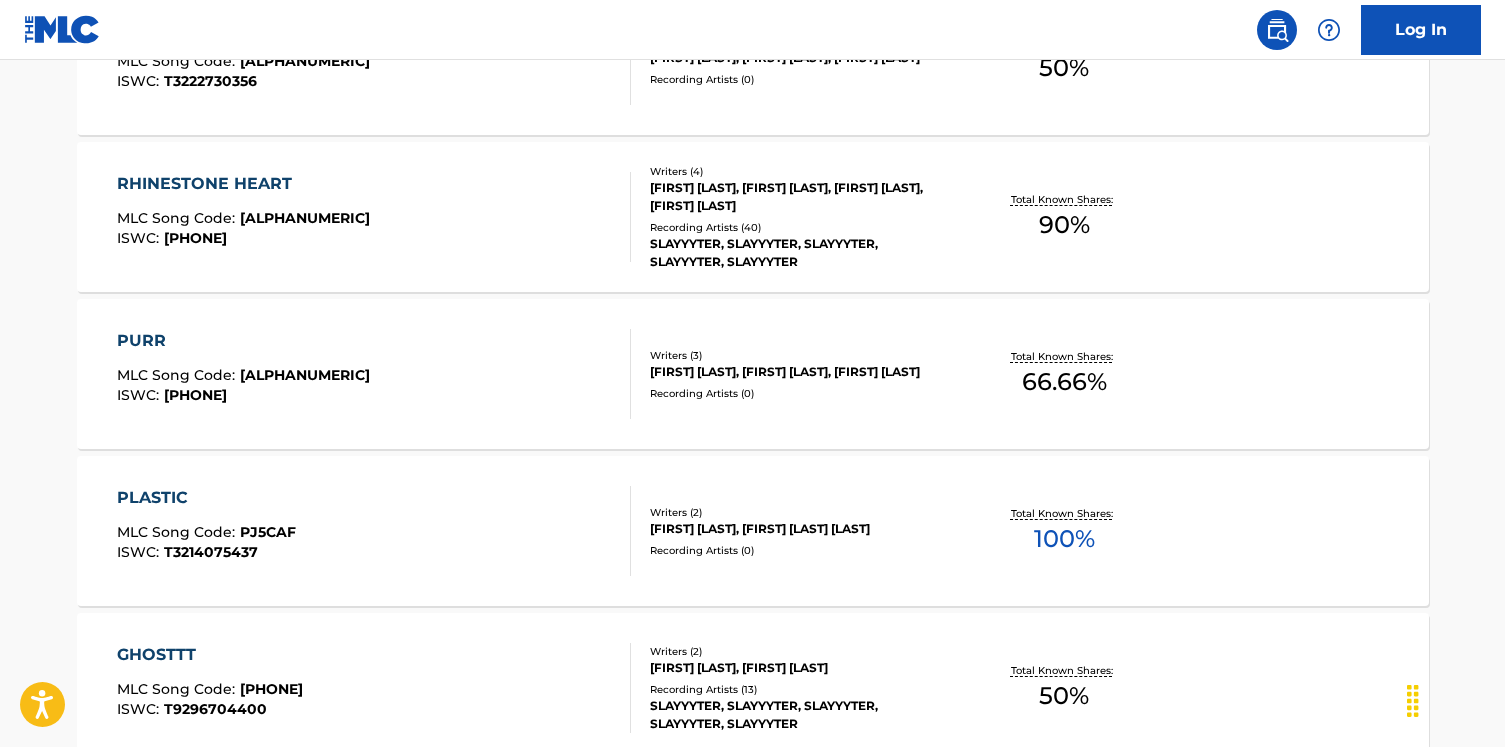 click on "PLASTIC MLC Song Code : PJ5CAF ISWC : T3214075437" at bounding box center [374, 531] 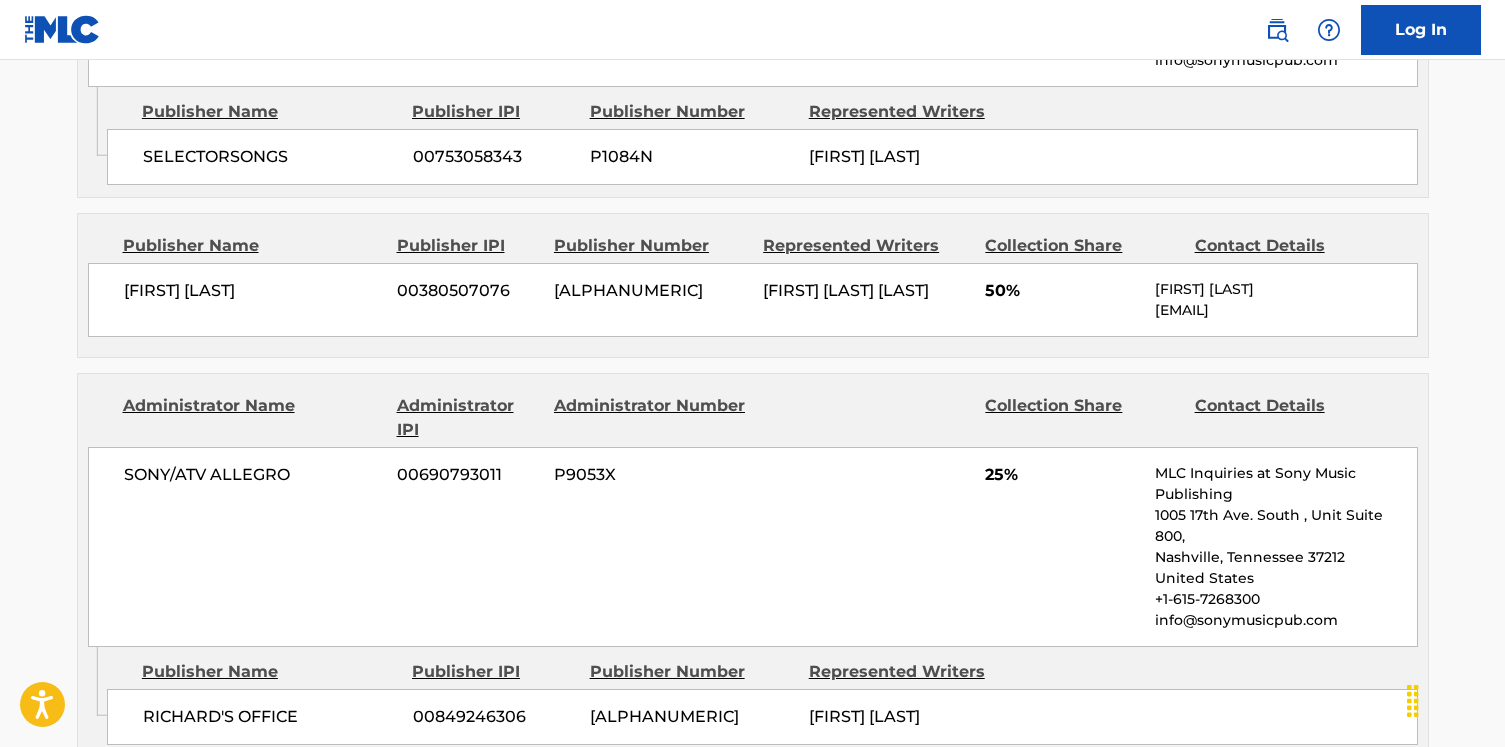 scroll, scrollTop: 1216, scrollLeft: 0, axis: vertical 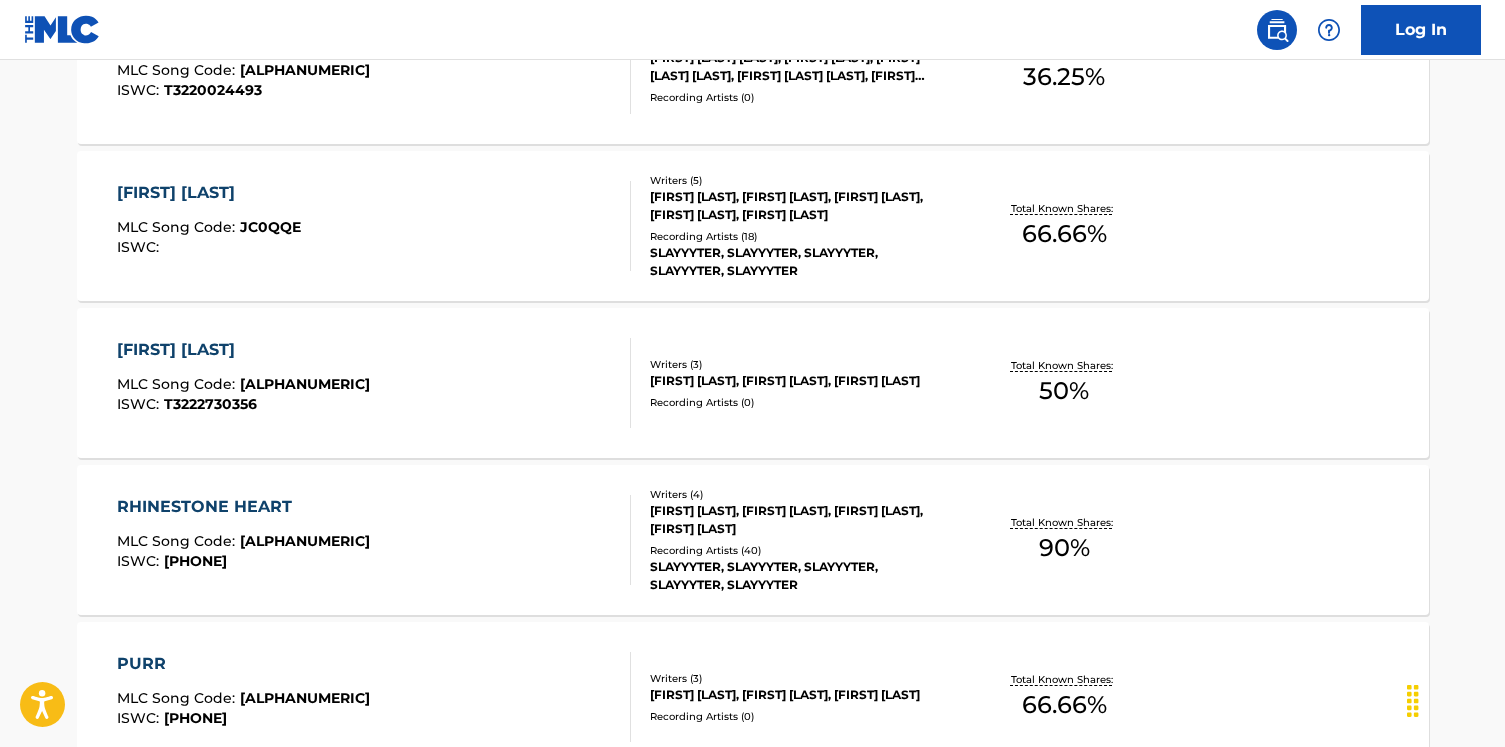 click on "SLAYYYTER MLC Song Code : SI9GET ISWC : [NUMBER]" at bounding box center [374, 383] 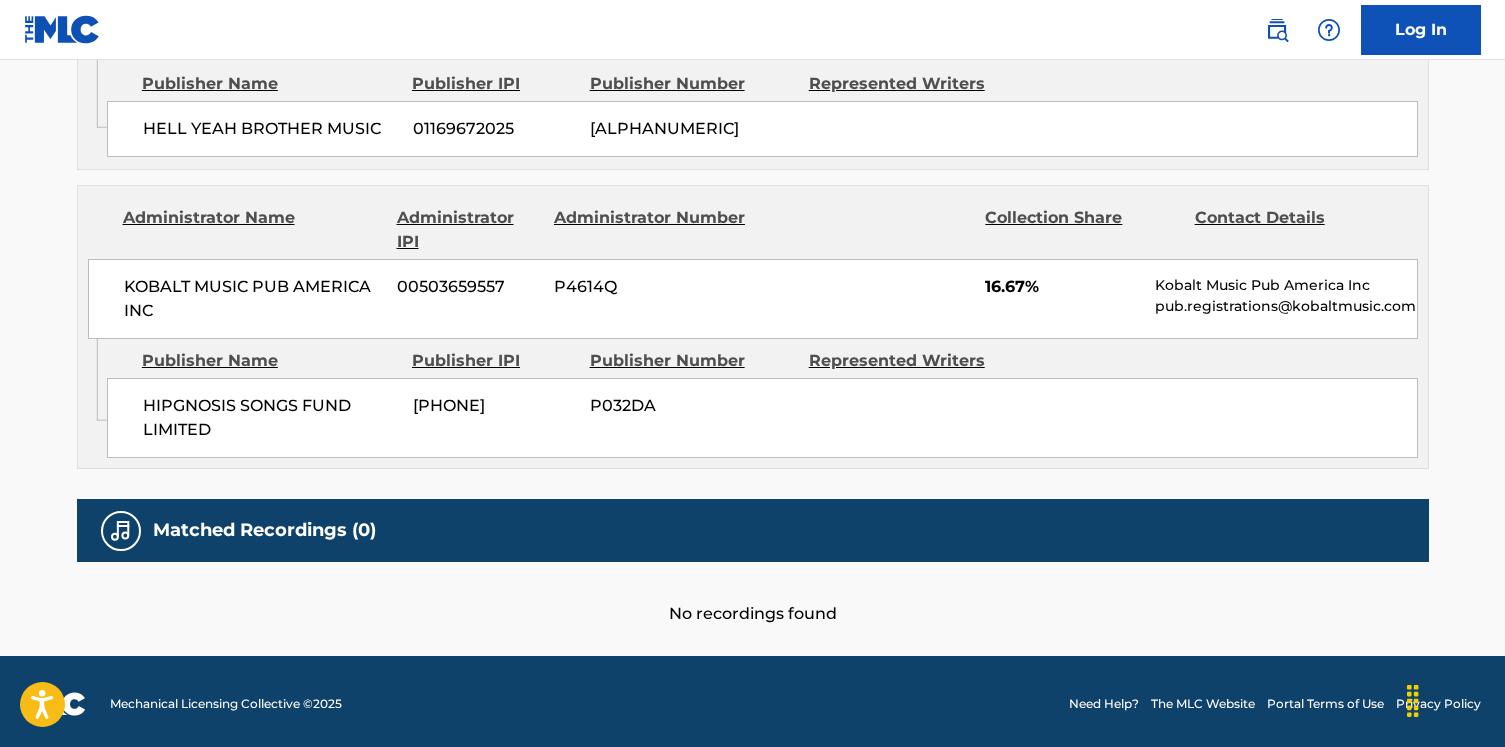 scroll, scrollTop: 1701, scrollLeft: 0, axis: vertical 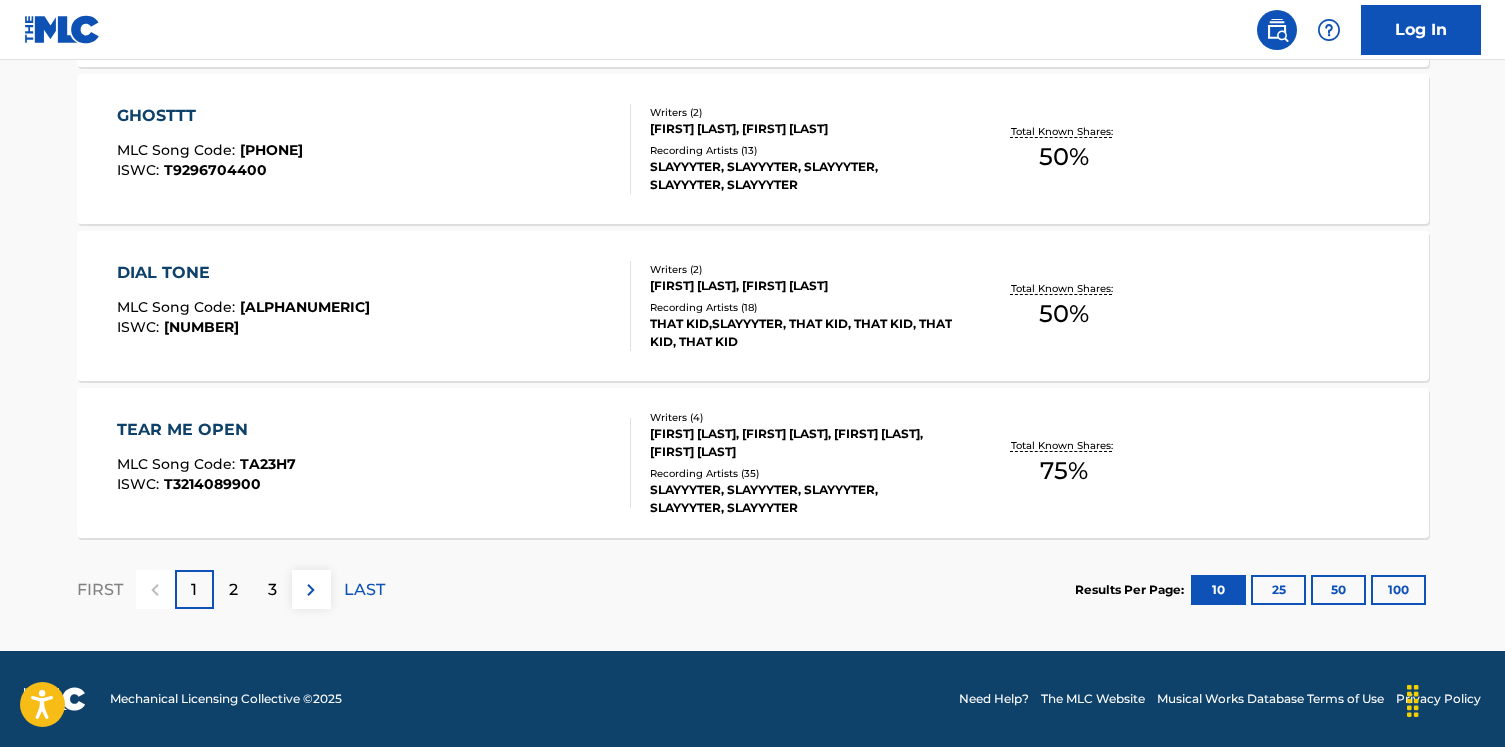 click on "TEAR ME OPEN MLC Song Code : TA23H7 ISWC : T3214089900 Writers ( 4 ) [FIRST] [LAST], [FIRST] [LAST], [FIRST] [LAST], [FIRST] [LAST] Recording Artists ( 35 ) [FIRST] [LAST], [FIRST] [LAST], [FIRST] [LAST], [FIRST] [LAST], [FIRST] [LAST] Total Known Shares: 75 %" at bounding box center [753, 463] 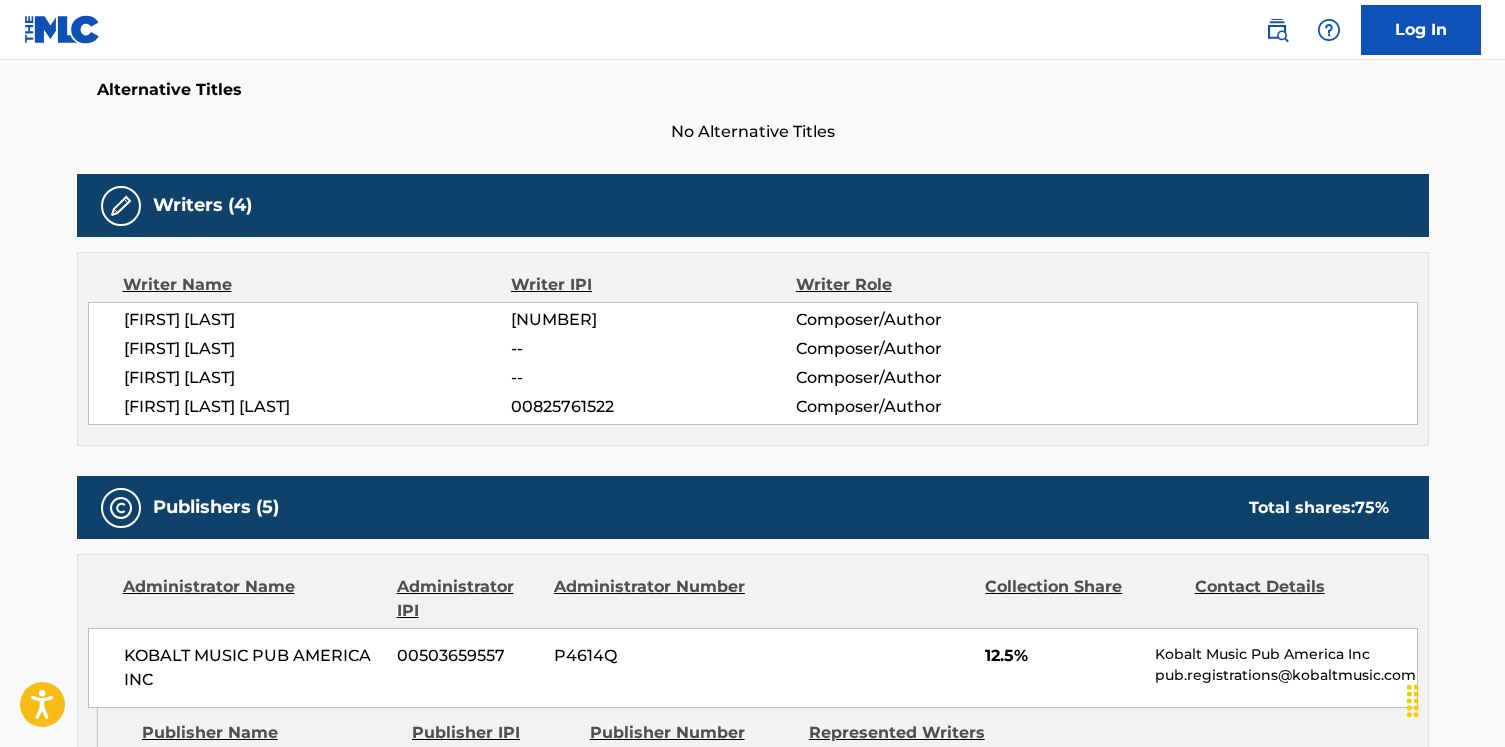 scroll, scrollTop: 0, scrollLeft: 0, axis: both 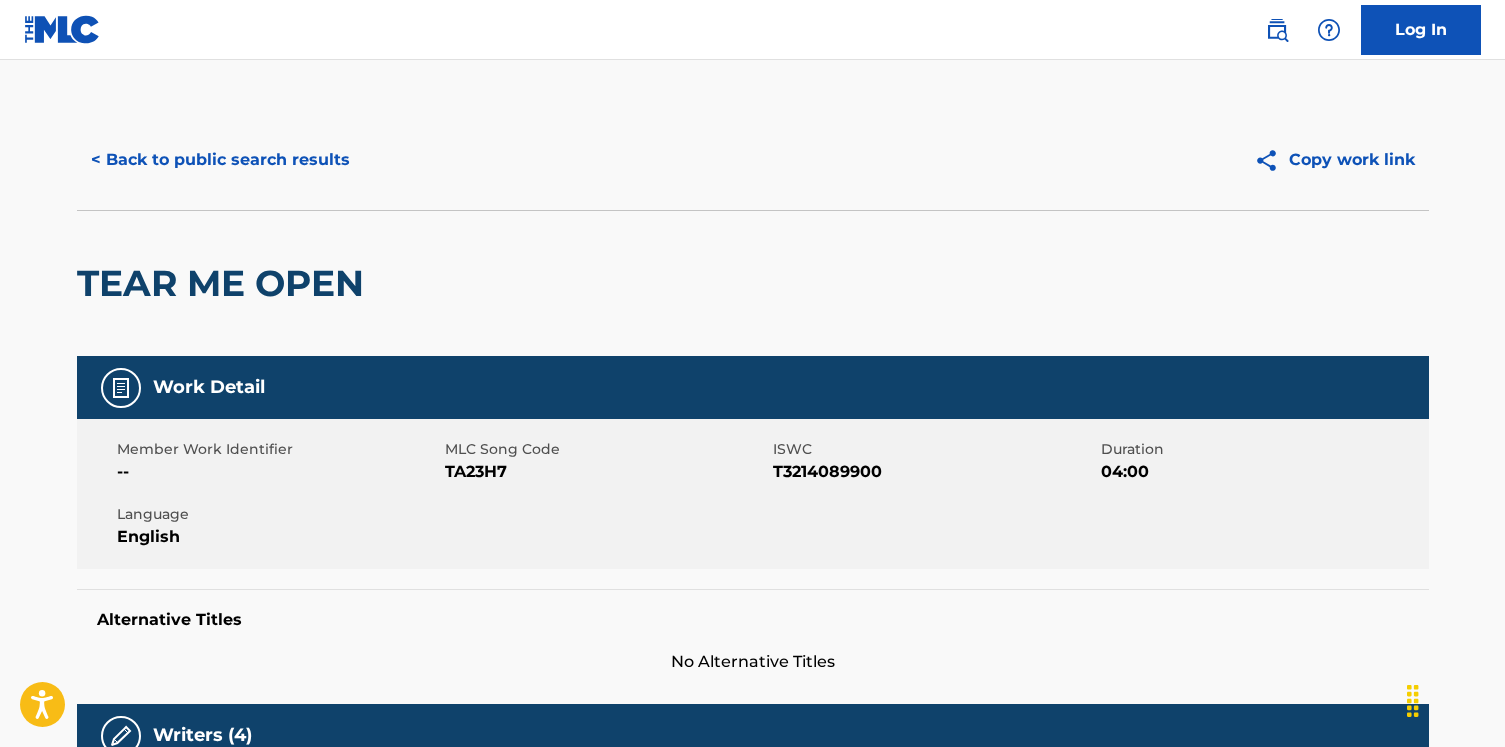 click on "< Back to public search results" at bounding box center [220, 160] 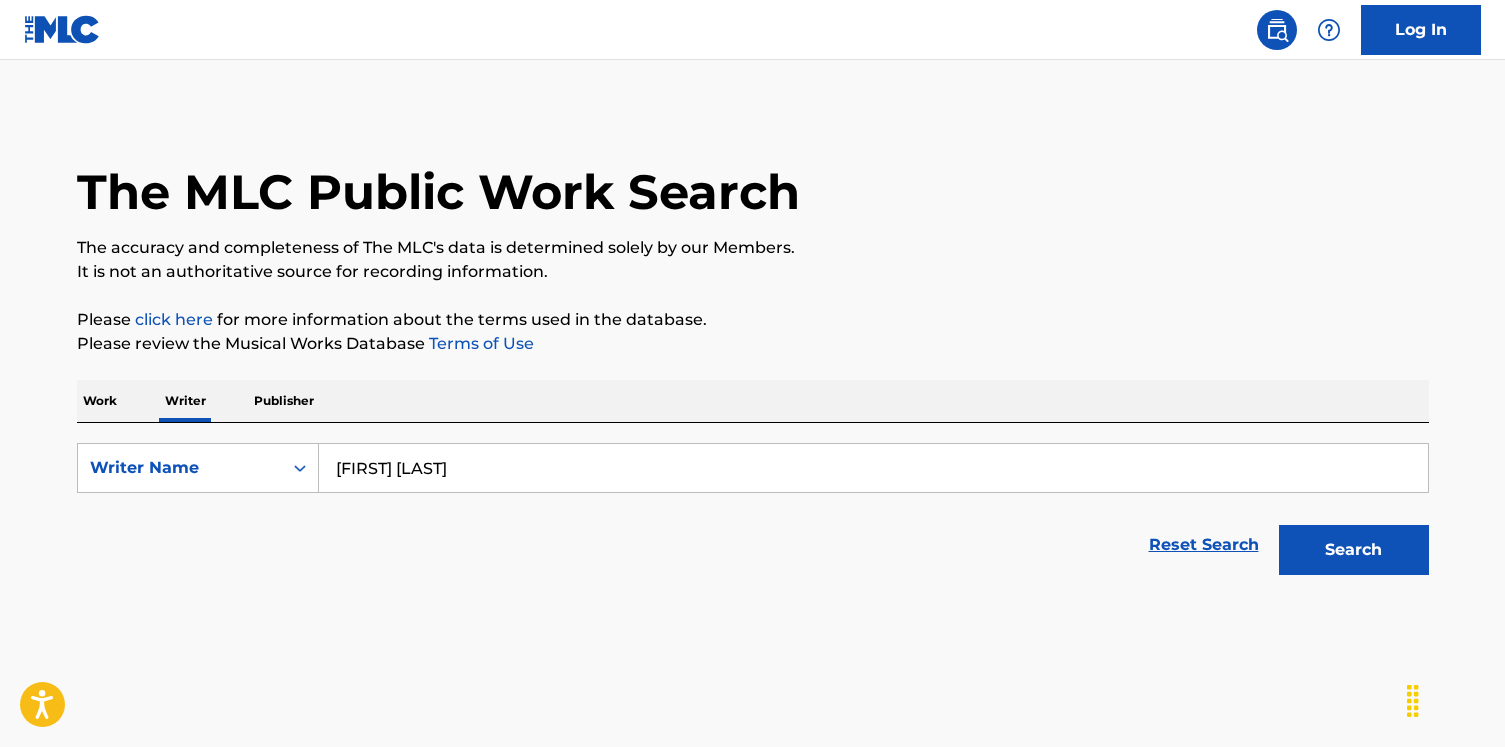 scroll, scrollTop: 1, scrollLeft: 0, axis: vertical 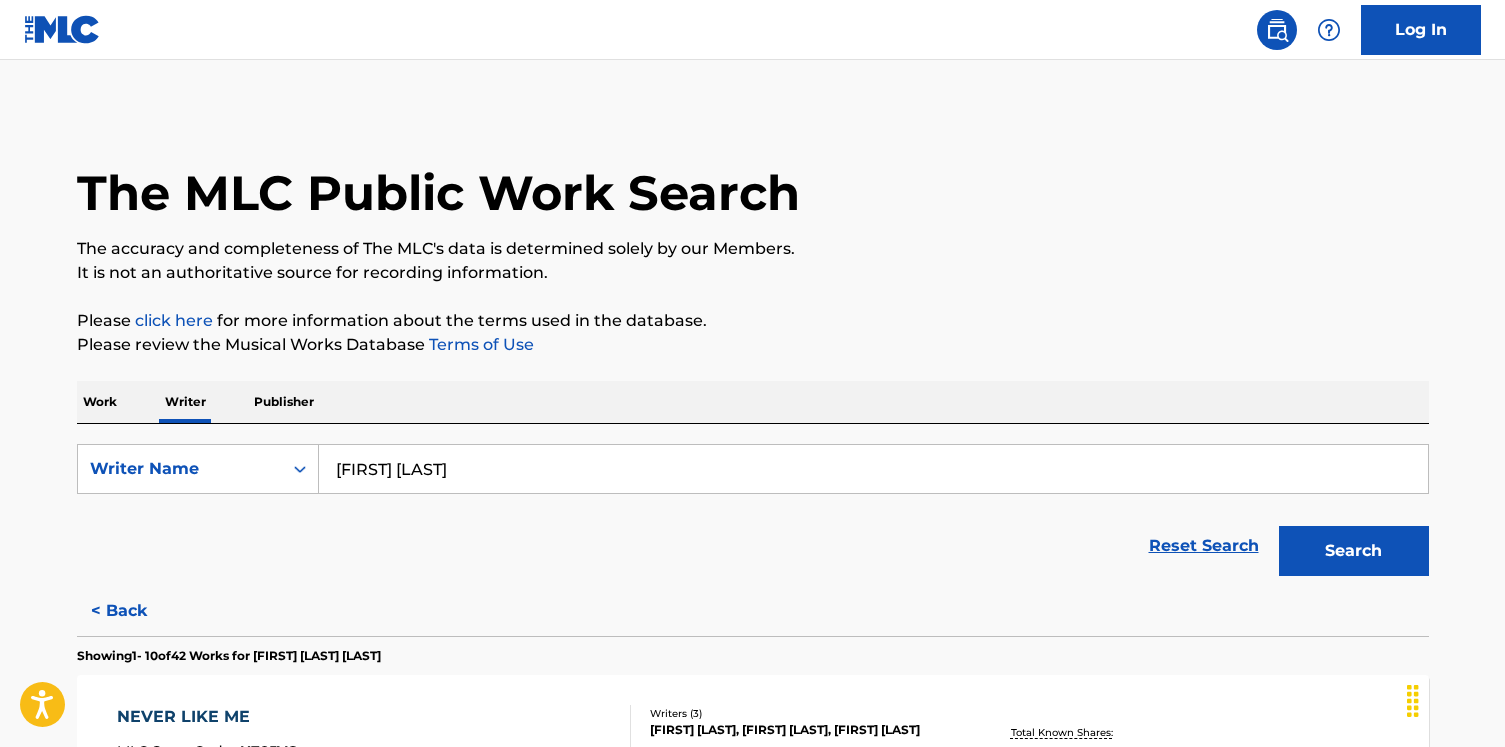 click on "Work Writer Publisher" at bounding box center [753, 402] 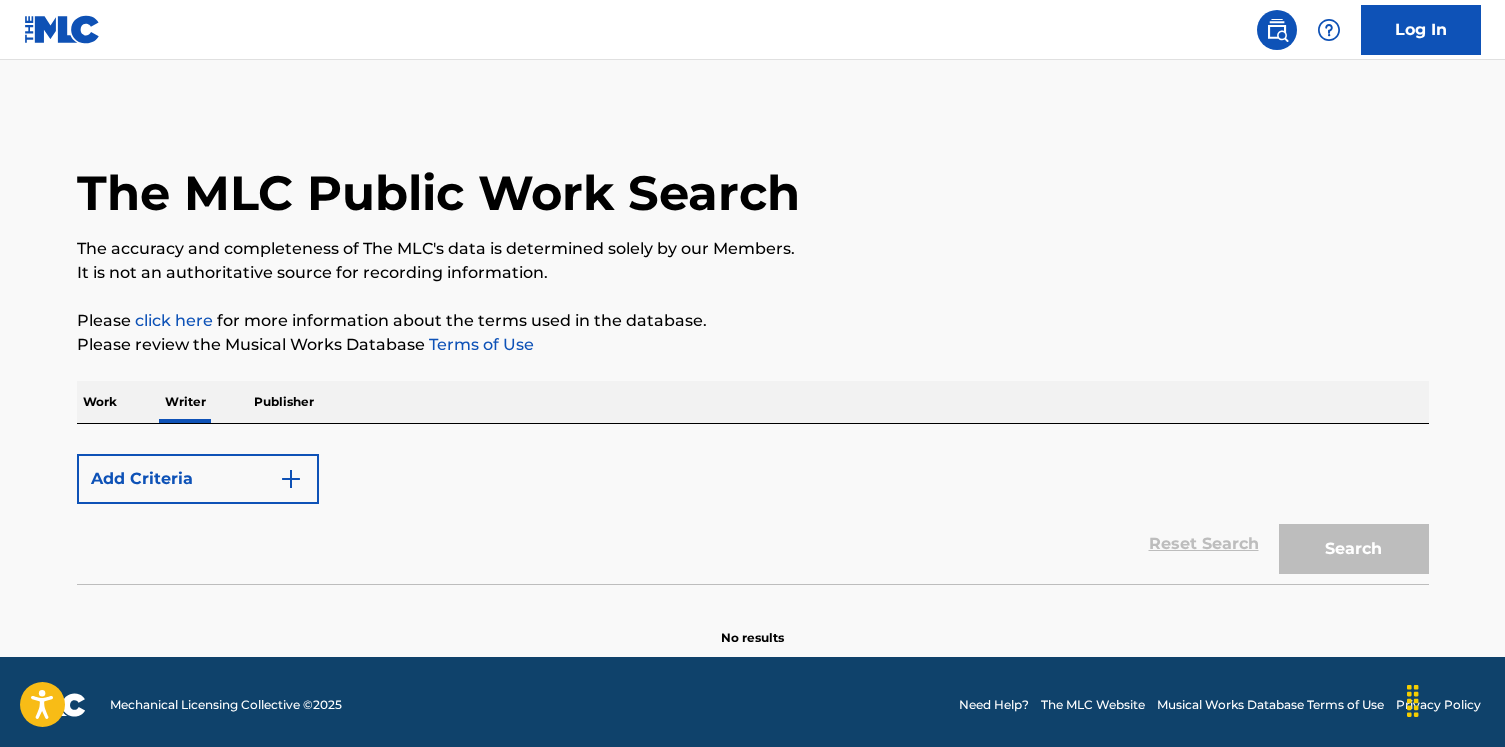 scroll, scrollTop: 0, scrollLeft: 0, axis: both 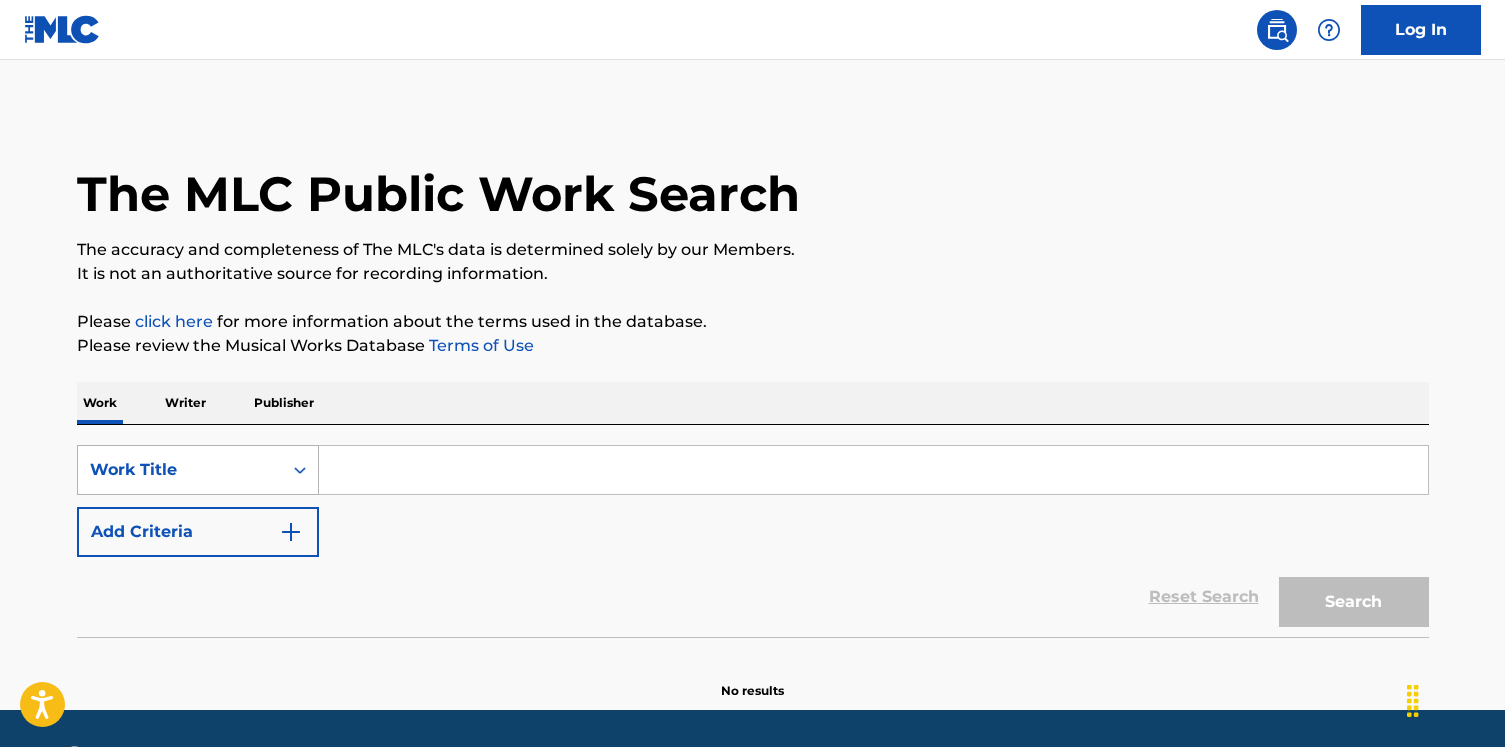 click on "Work Title" at bounding box center (180, 470) 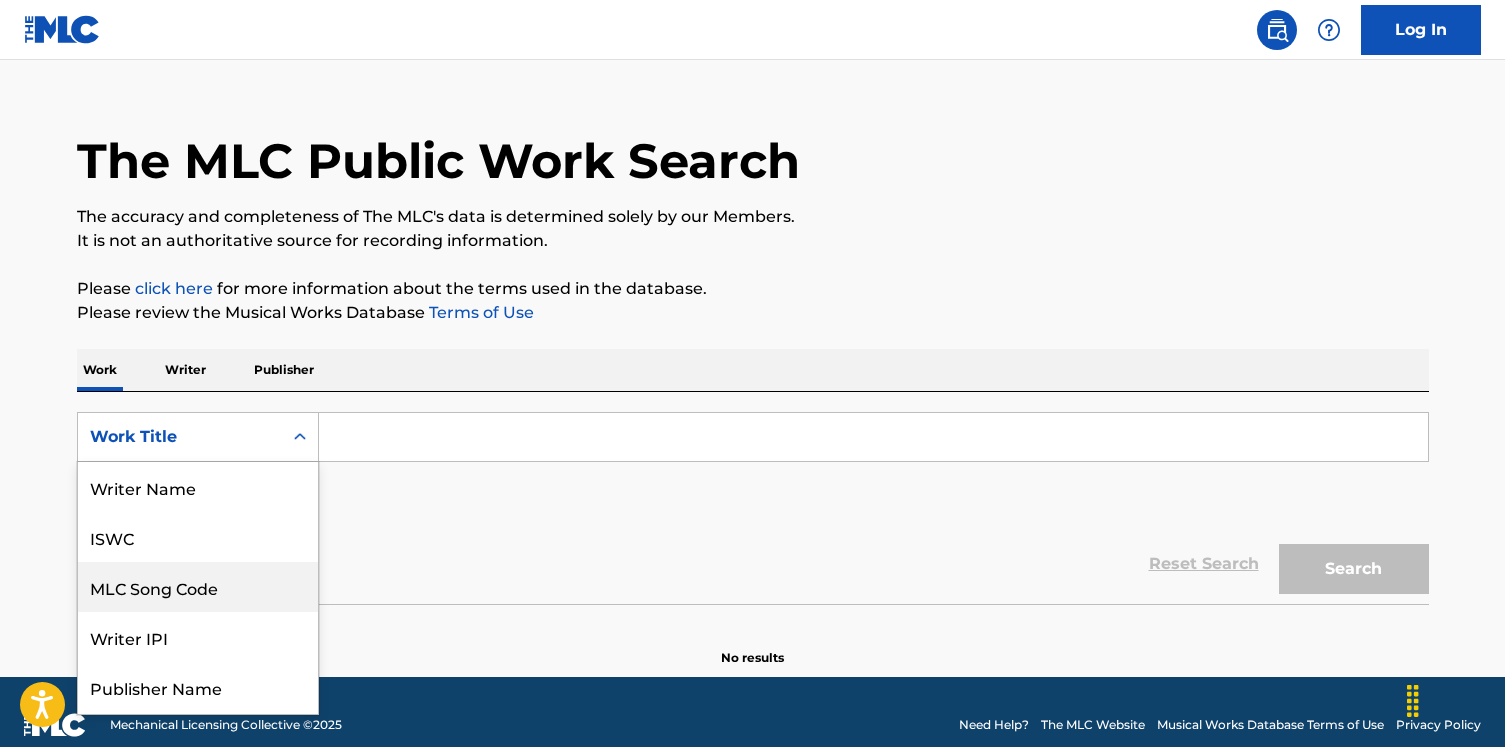 scroll, scrollTop: 43, scrollLeft: 0, axis: vertical 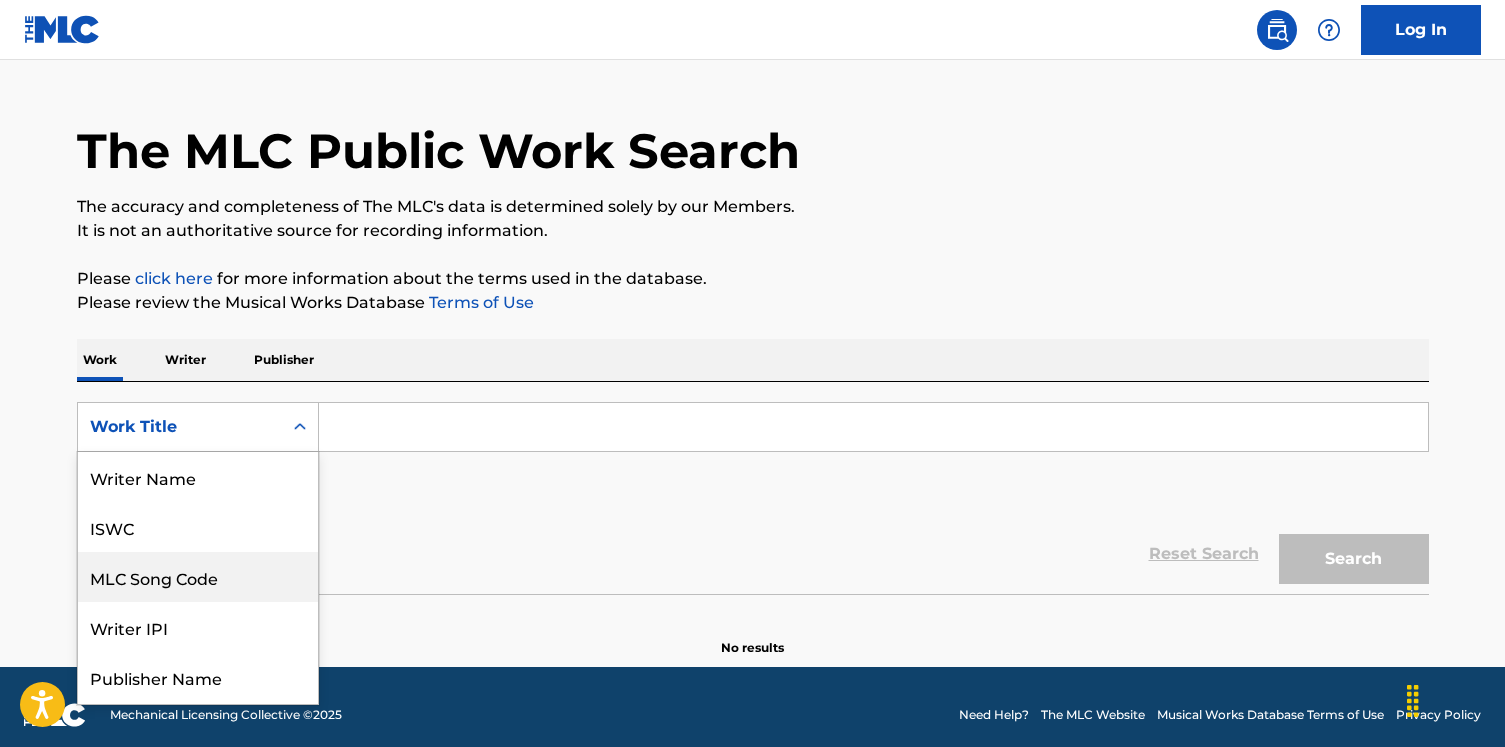 click on "Writer IPI" at bounding box center (198, 627) 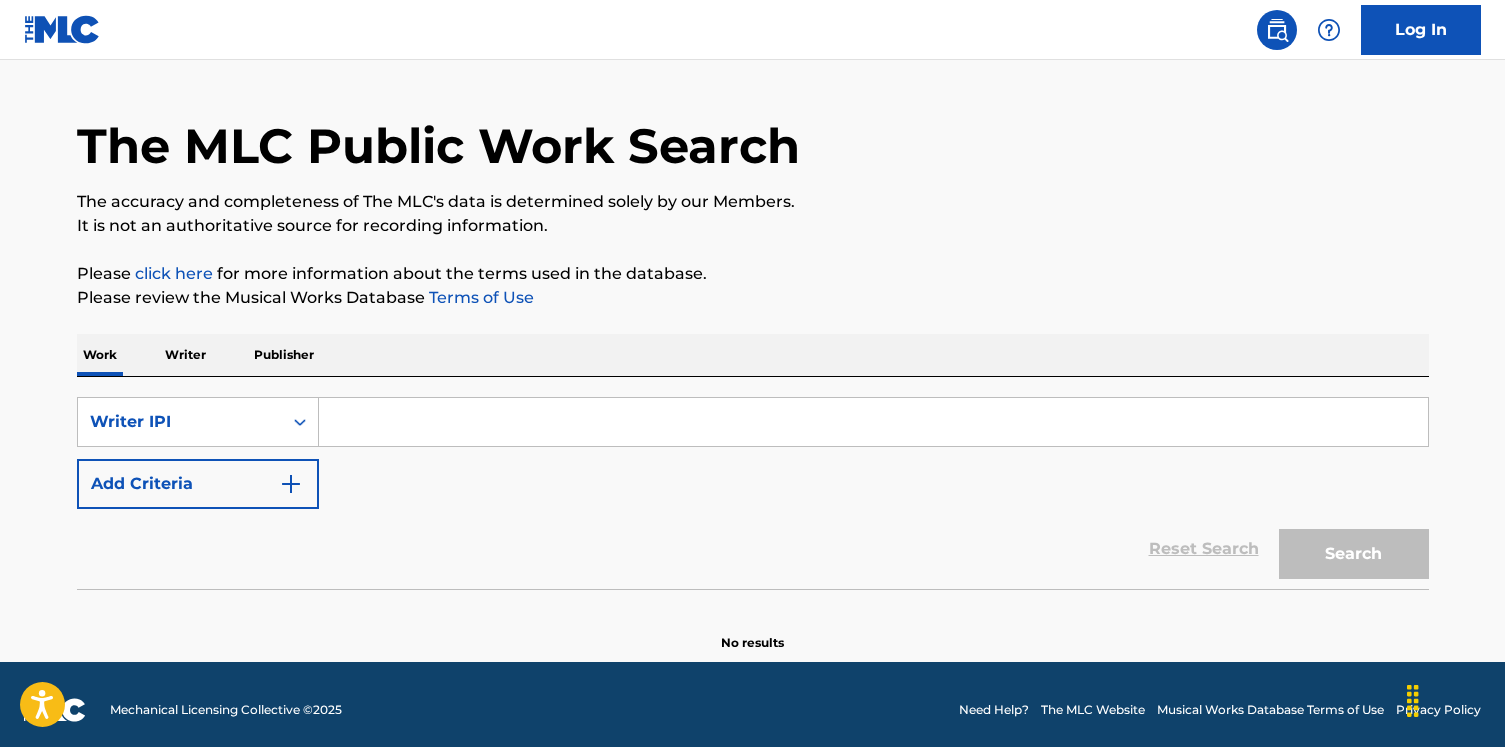 scroll, scrollTop: 49, scrollLeft: 0, axis: vertical 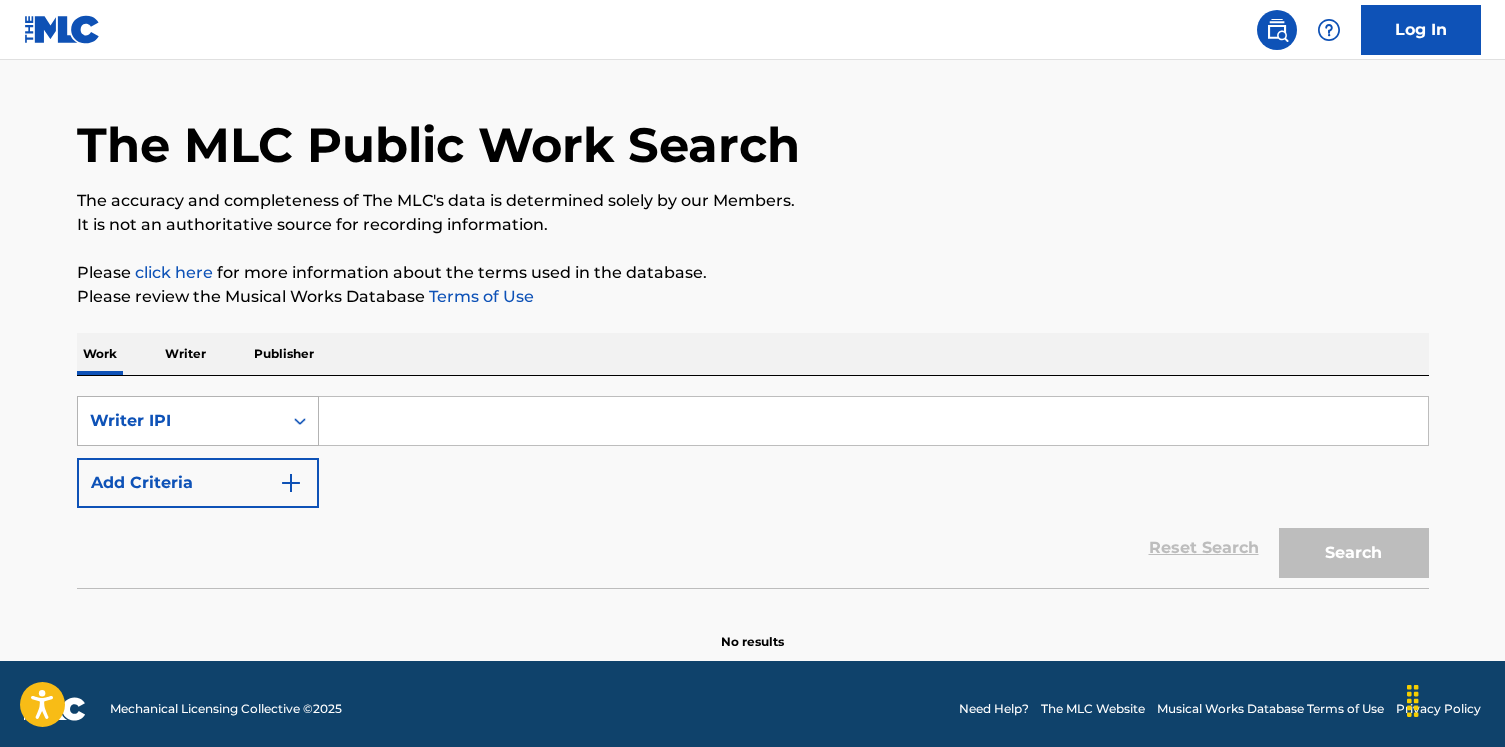 click on "Writer IPI" at bounding box center [180, 421] 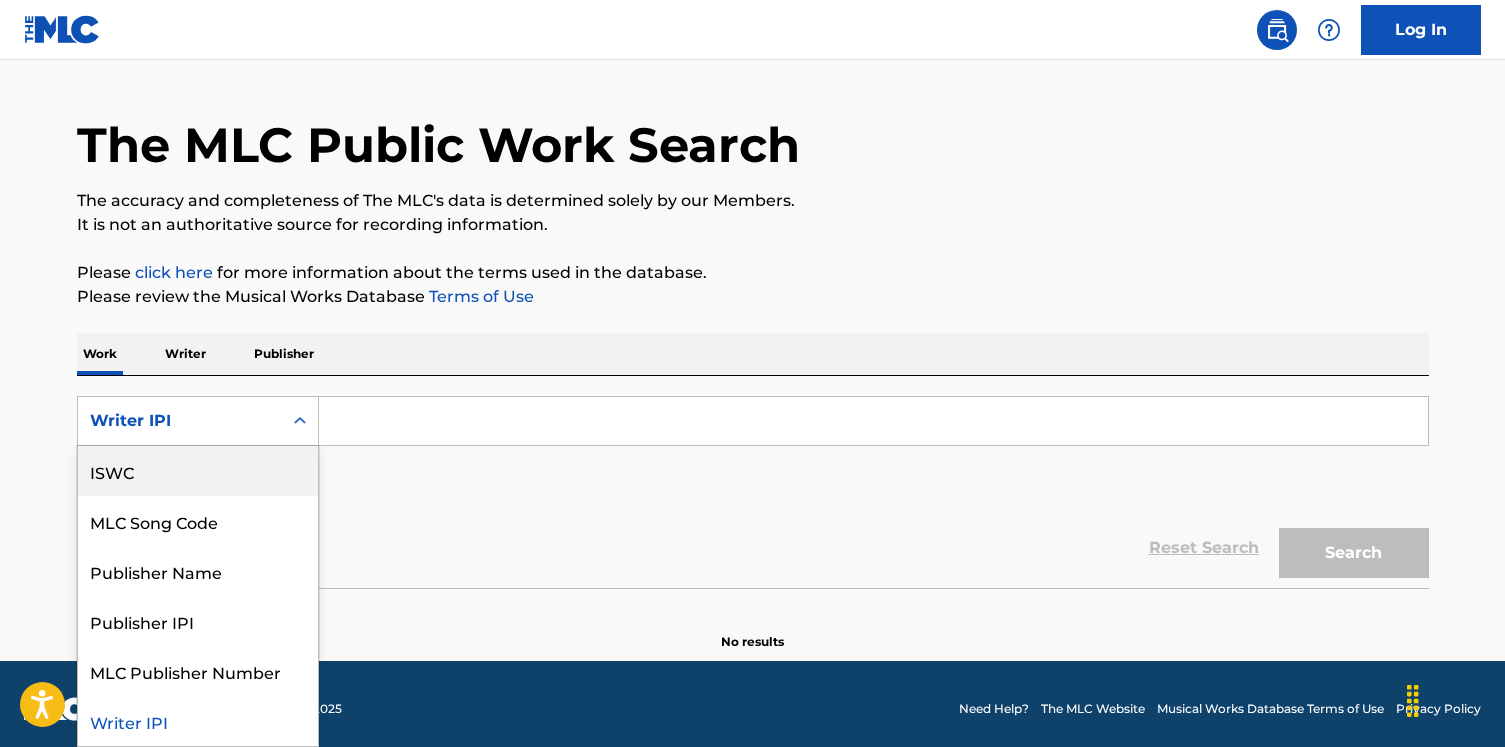 scroll, scrollTop: 0, scrollLeft: 0, axis: both 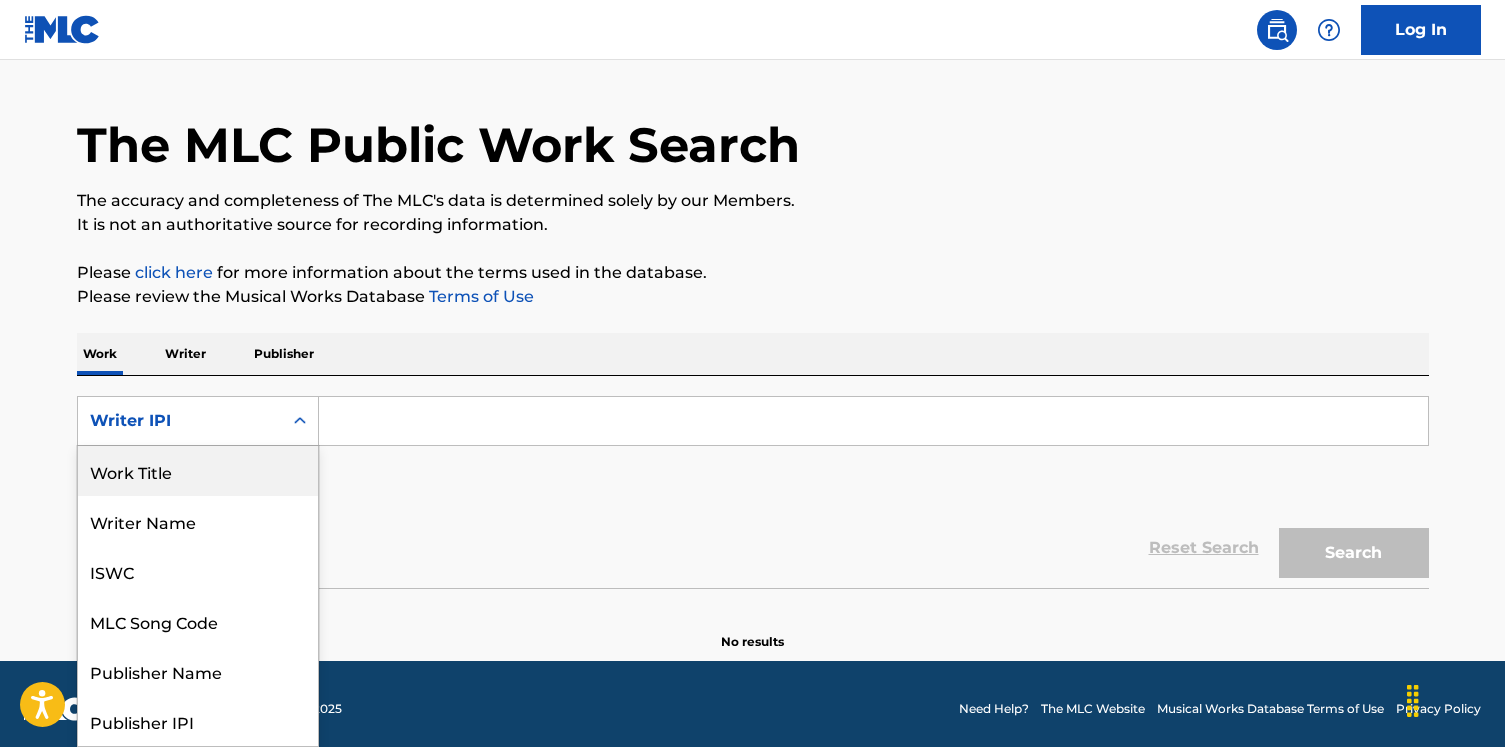 click on "Work Title" at bounding box center [198, 471] 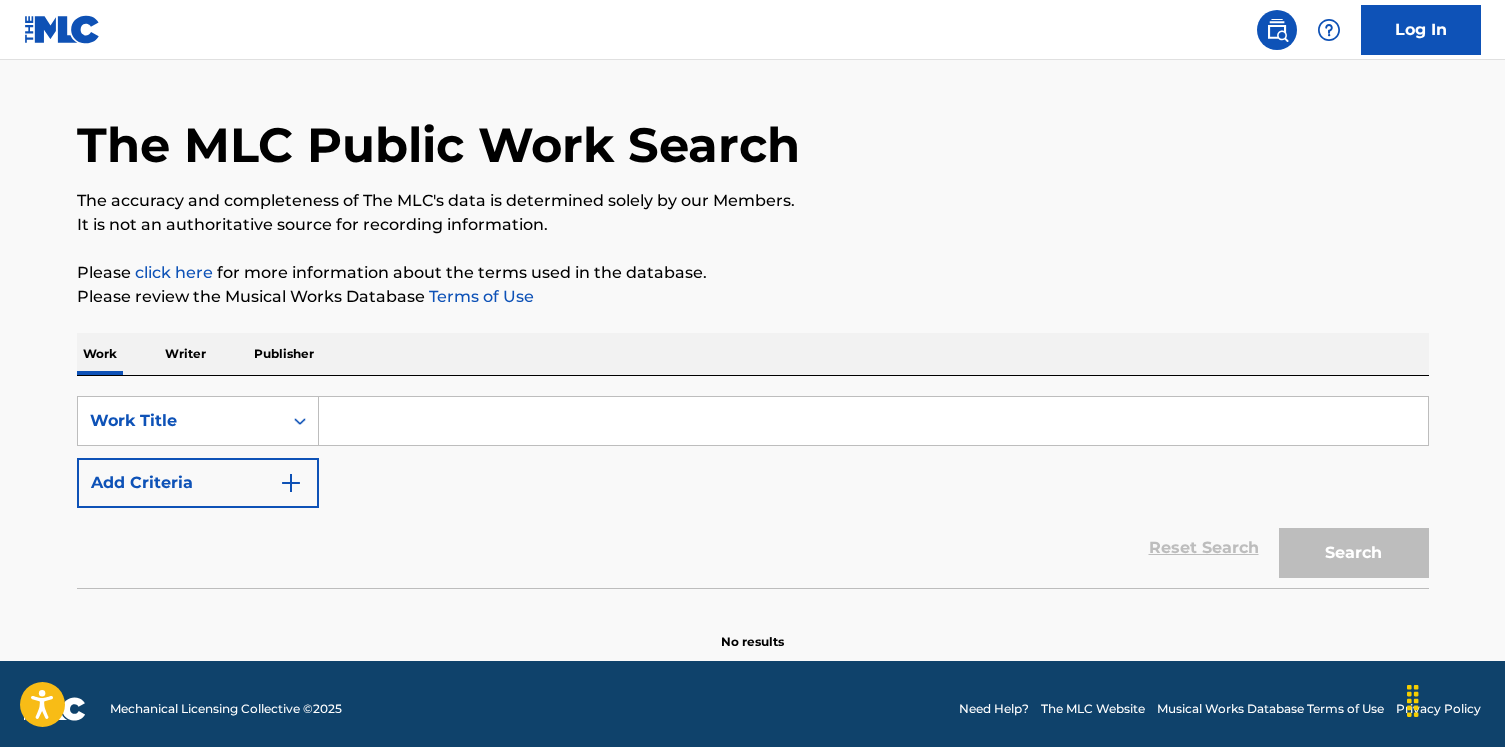 click on "SearchWithCriteria18a56d1d-c2c0-4e25-83da-994d933d89bb Work Title Add Criteria Reset Search Search" at bounding box center (753, 482) 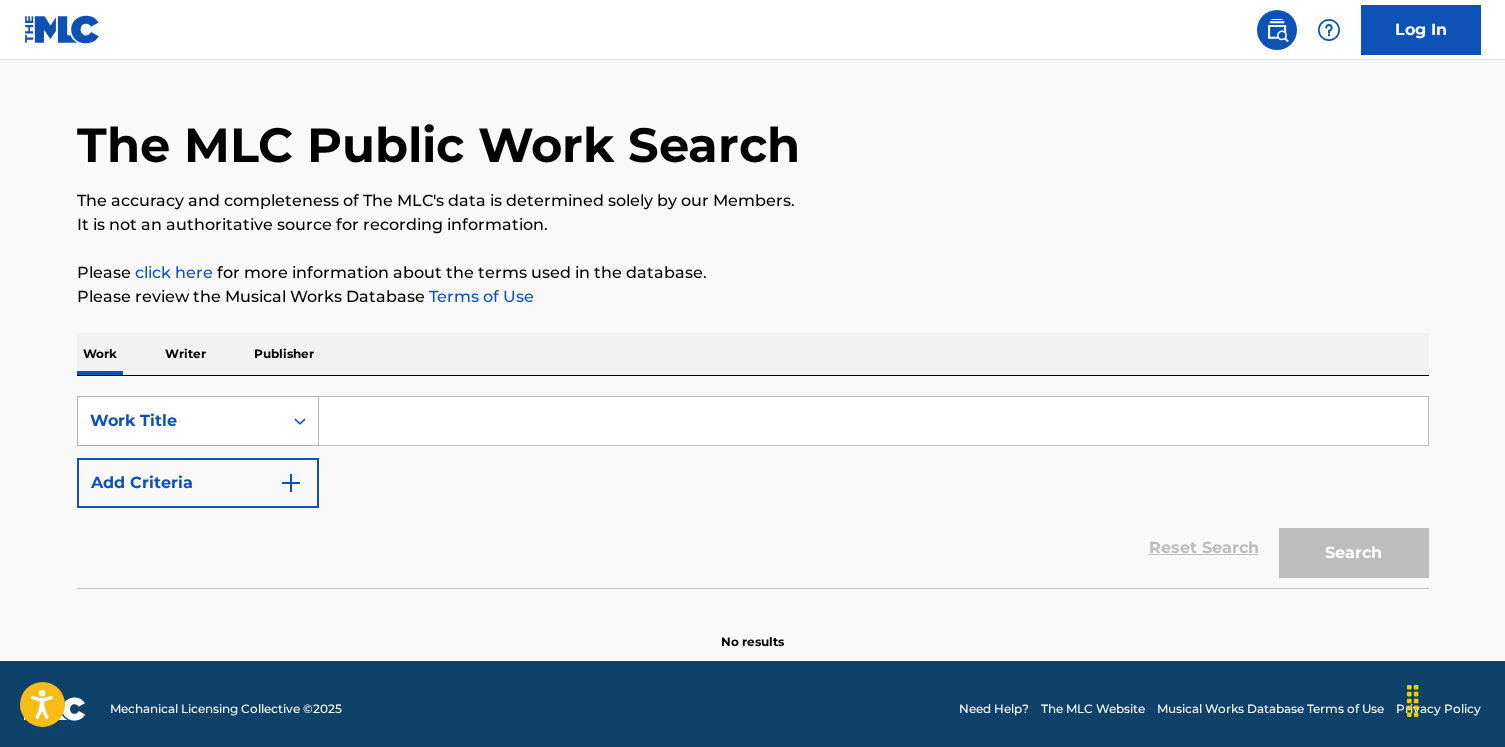 click at bounding box center [300, 421] 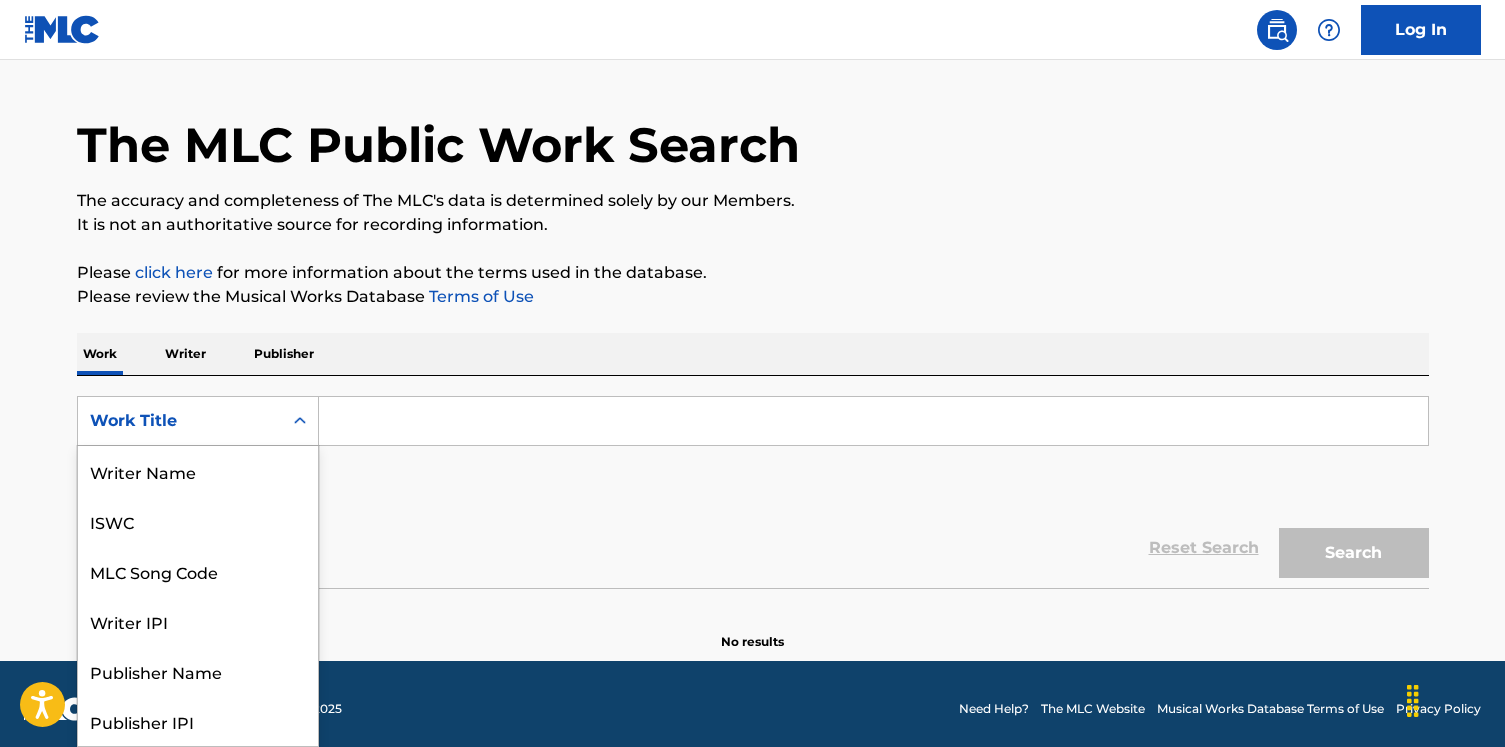 scroll, scrollTop: 100, scrollLeft: 0, axis: vertical 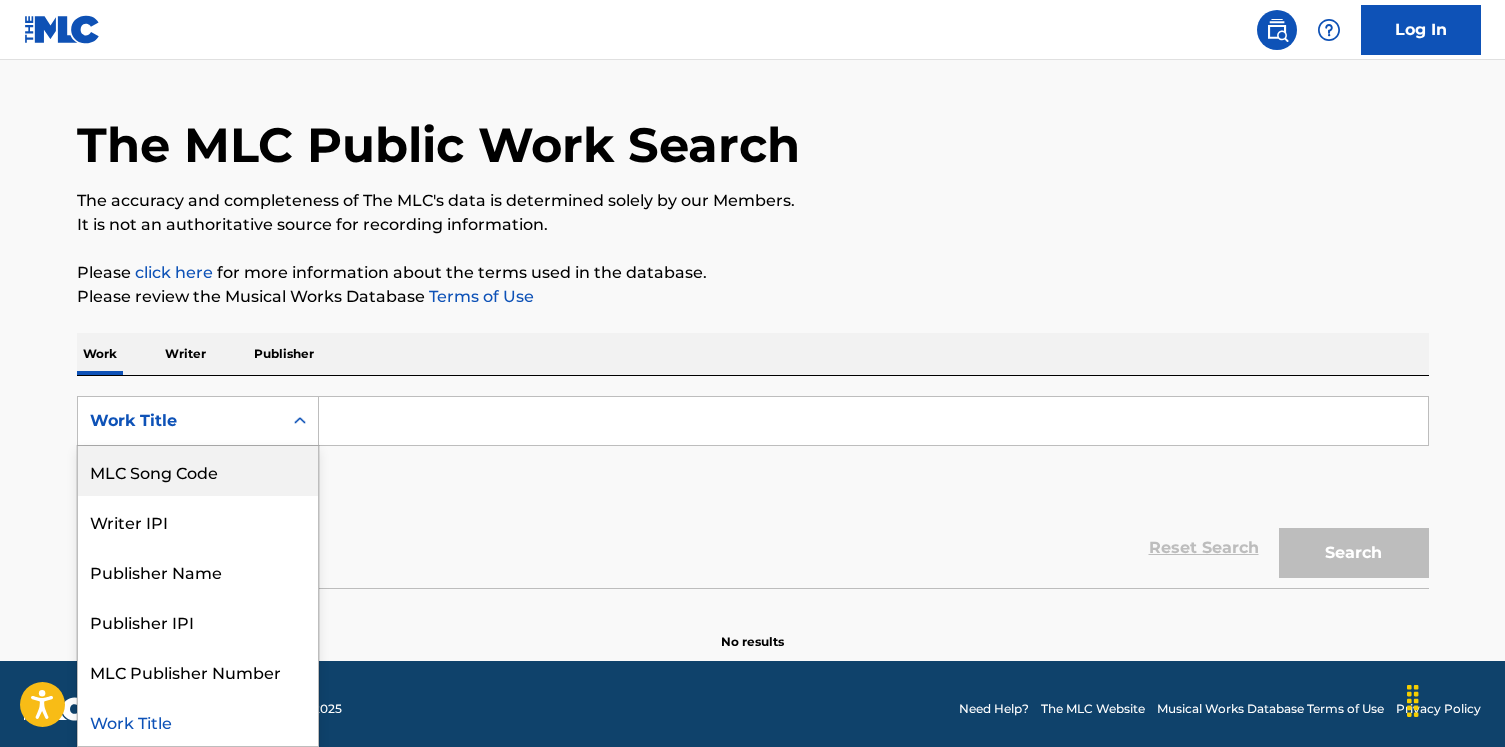 click on "MLC Song Code" at bounding box center [198, 471] 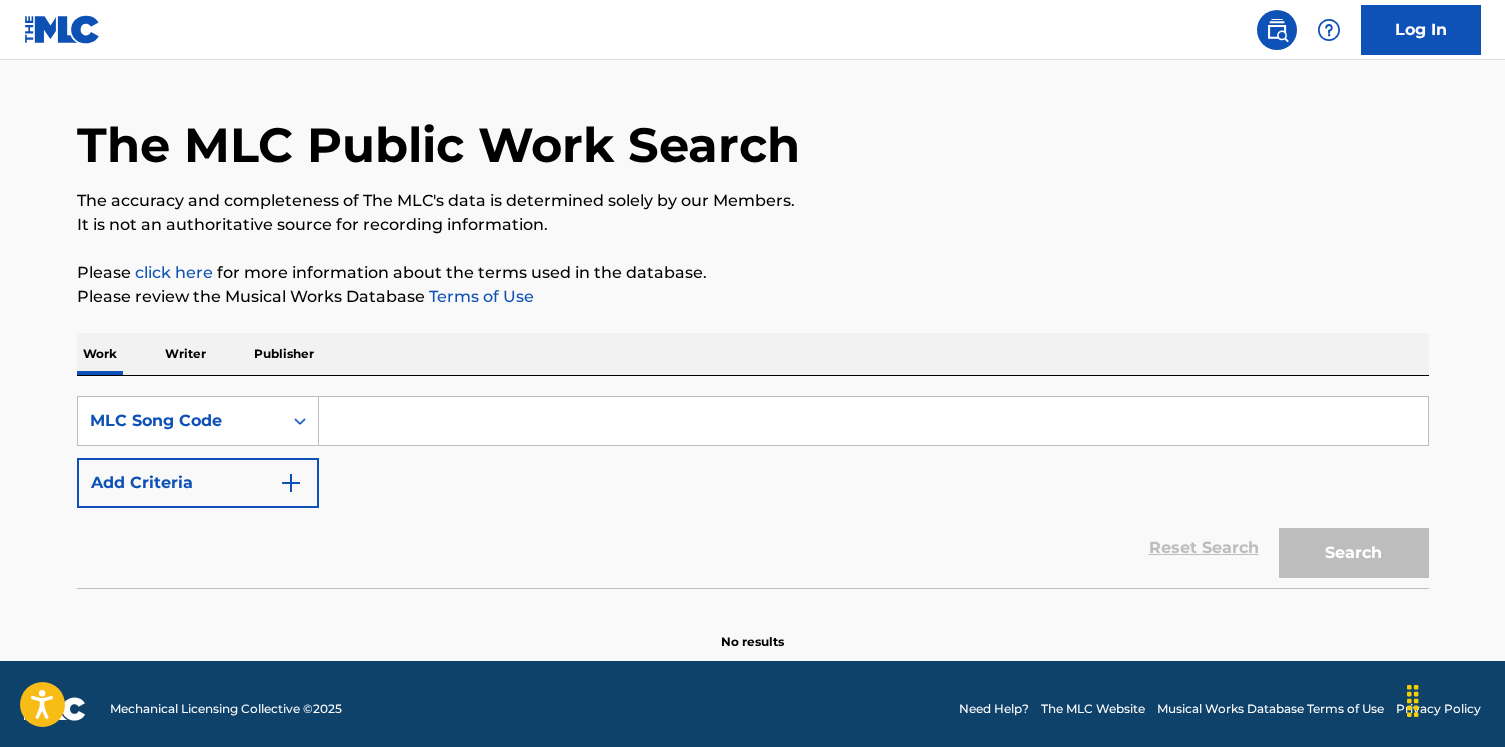 click at bounding box center (873, 421) 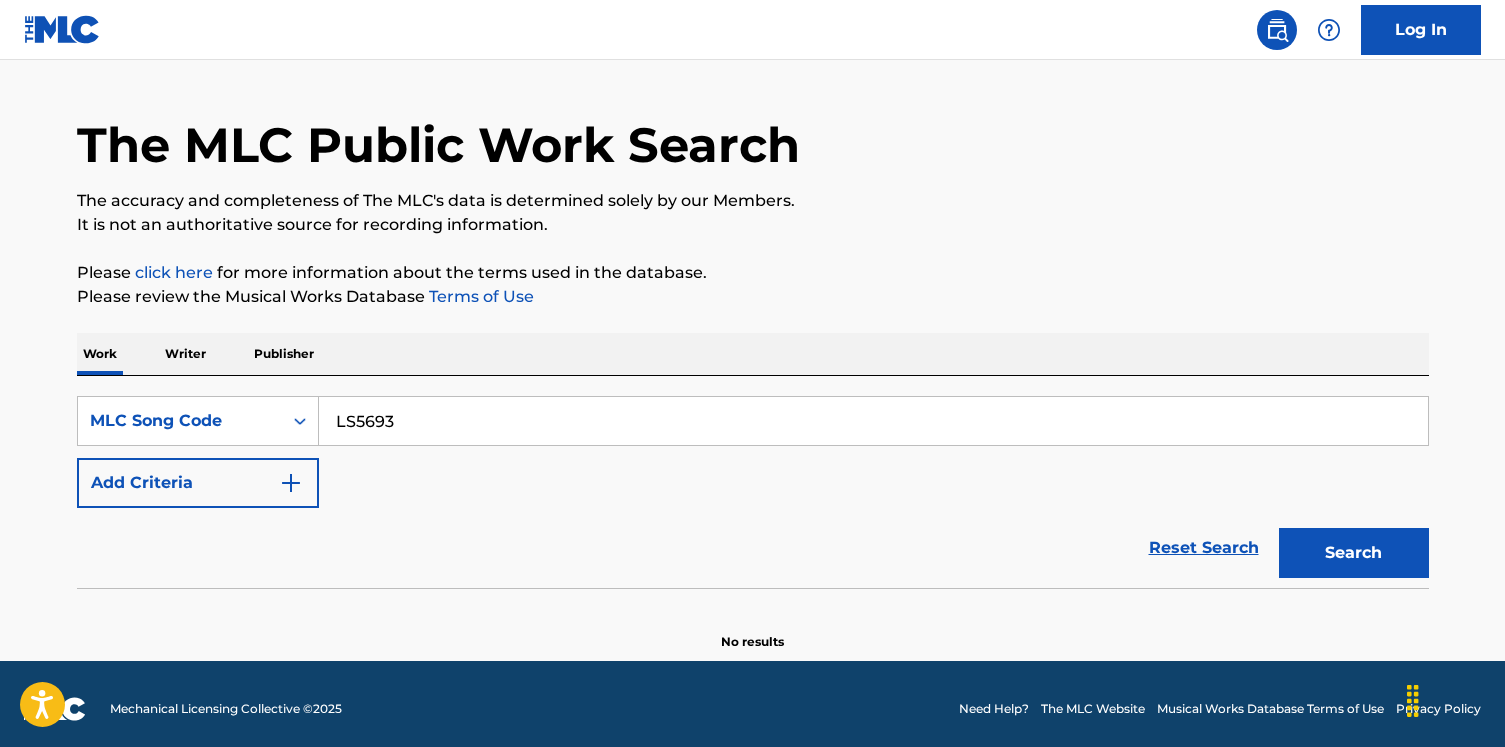 type on "LS5693" 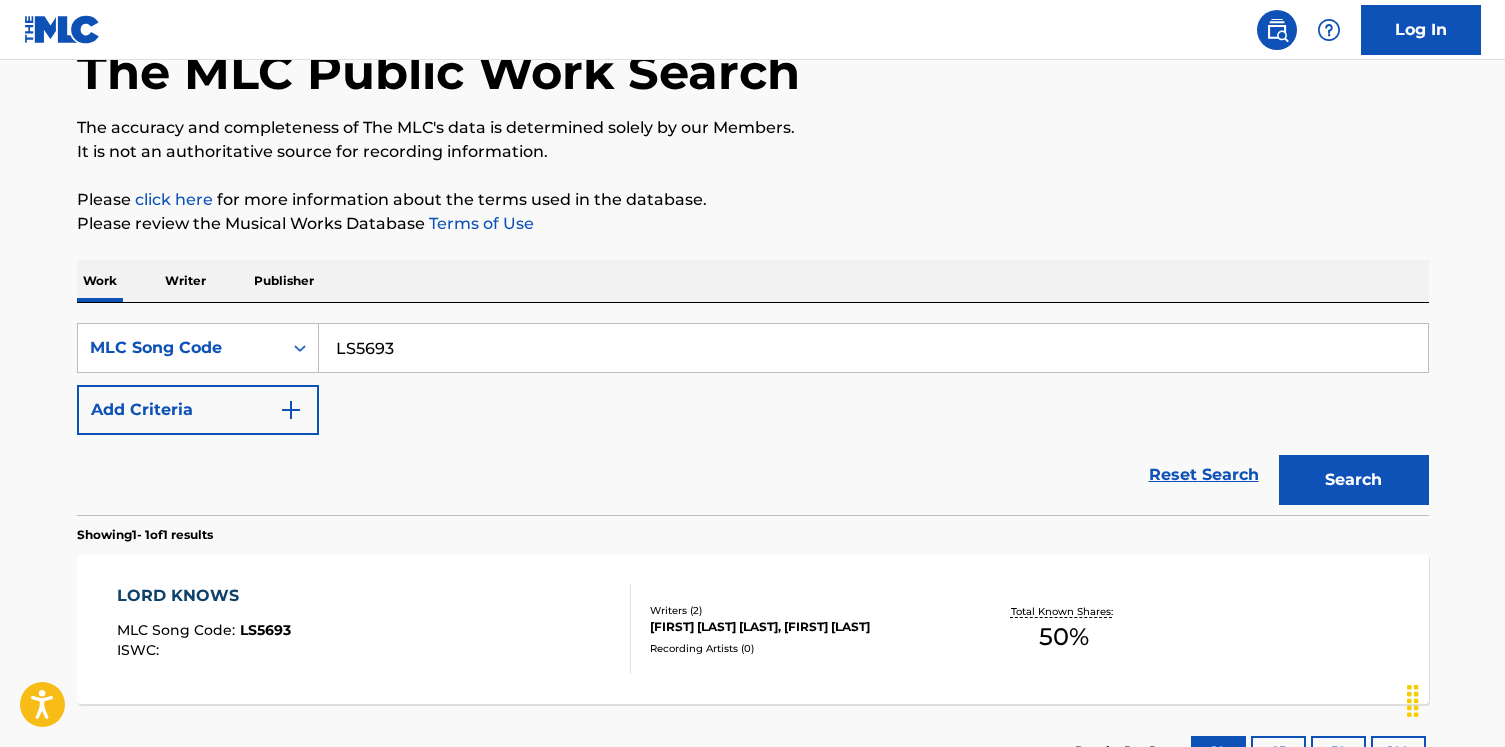 scroll, scrollTop: 279, scrollLeft: 0, axis: vertical 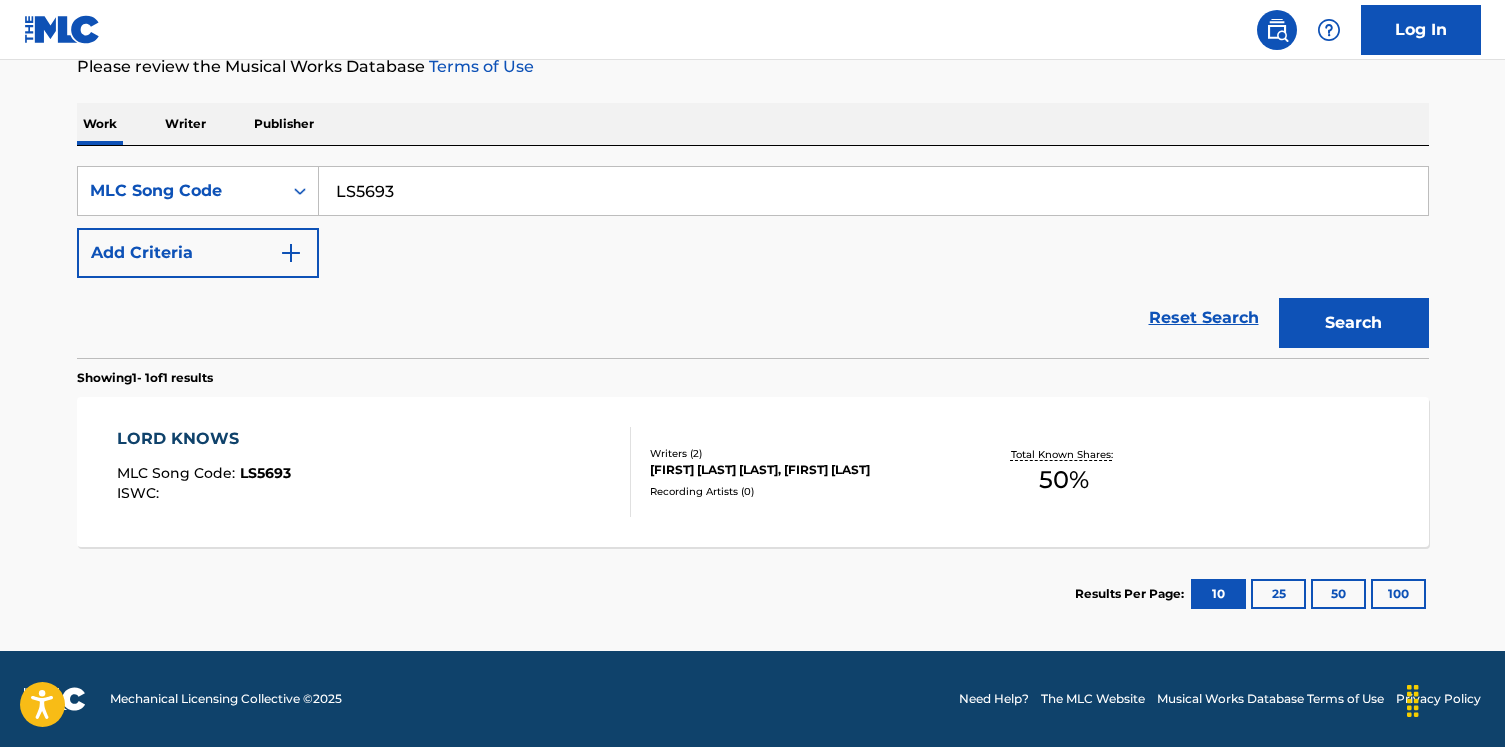 click on "LORD KNOWS MLC Song Code : LS5693 ISWC :" at bounding box center [374, 472] 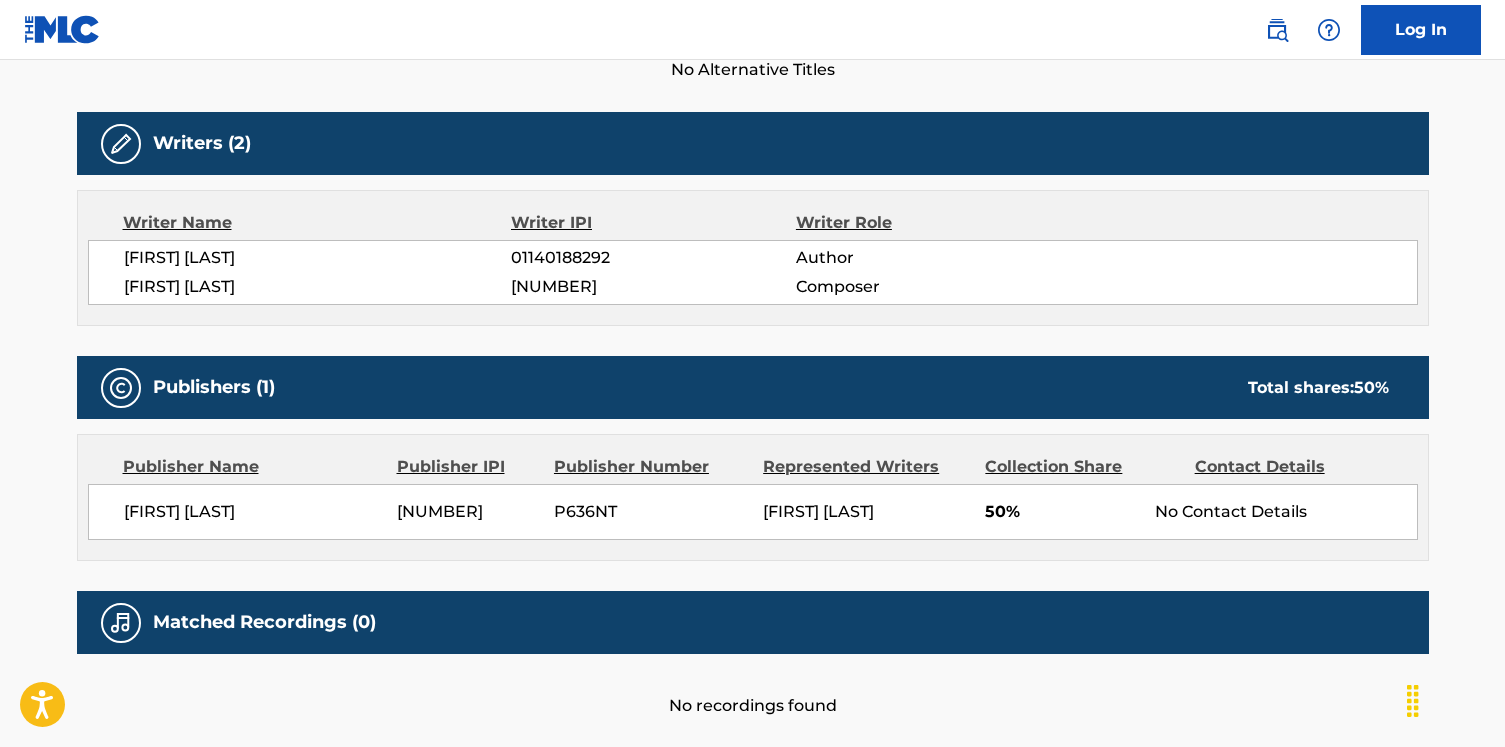 scroll, scrollTop: 586, scrollLeft: 0, axis: vertical 